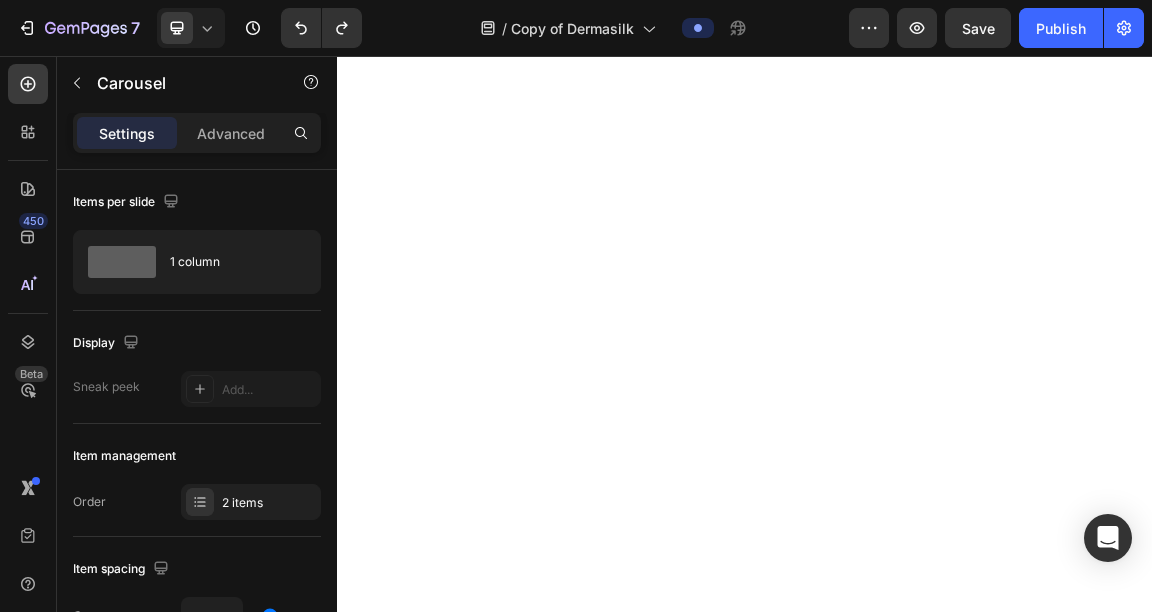 scroll, scrollTop: 0, scrollLeft: 0, axis: both 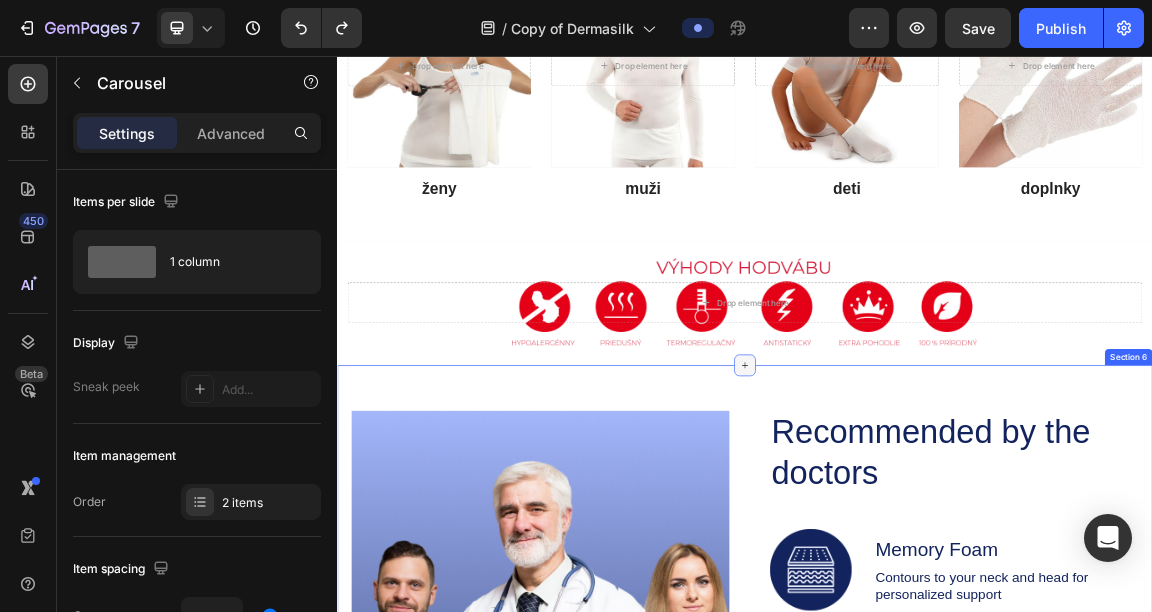 click 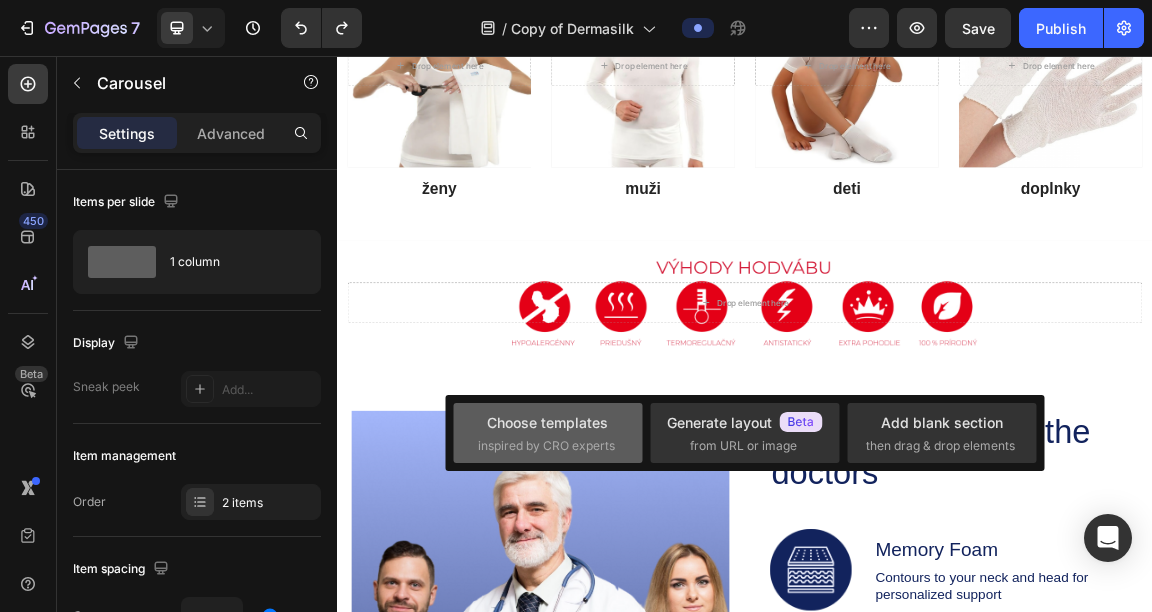 click on "Choose templates  inspired by CRO experts" 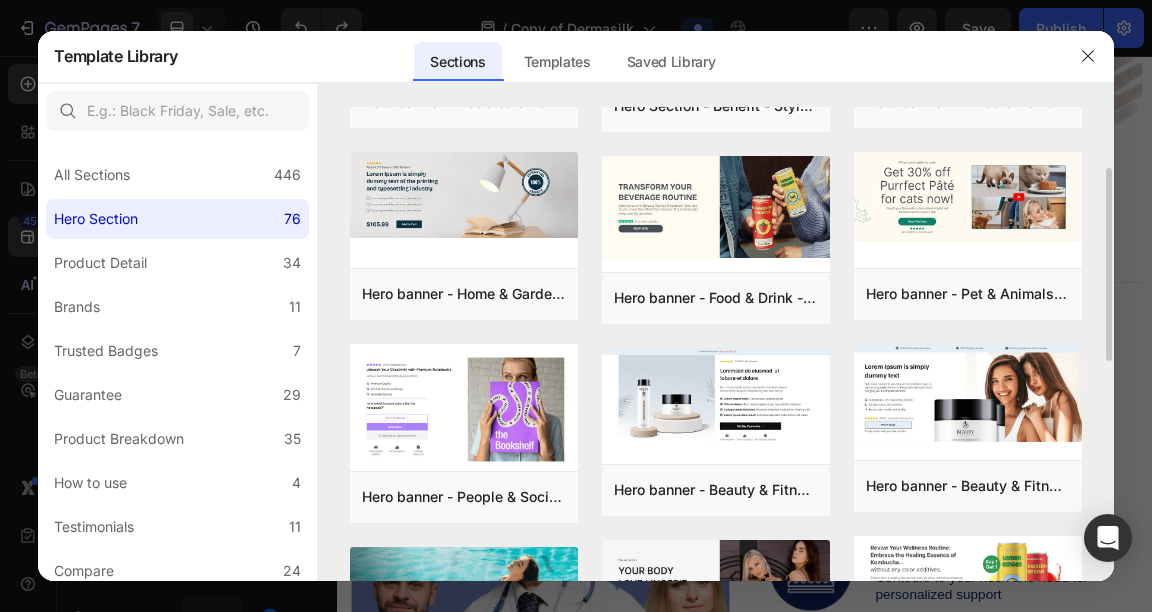 scroll, scrollTop: 146, scrollLeft: 0, axis: vertical 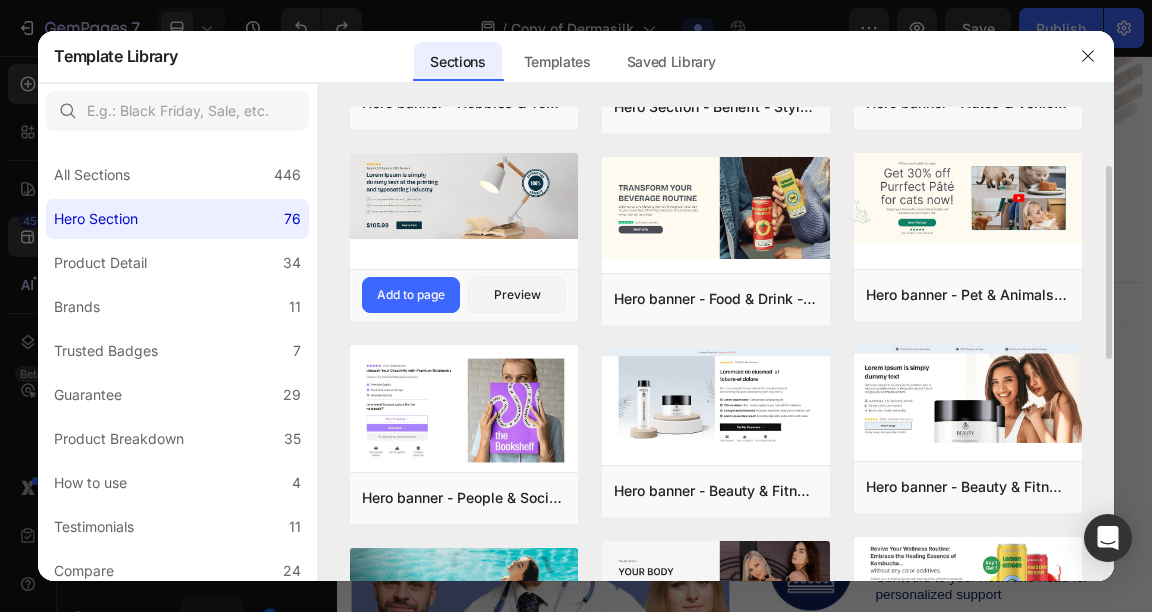 click at bounding box center [464, 196] 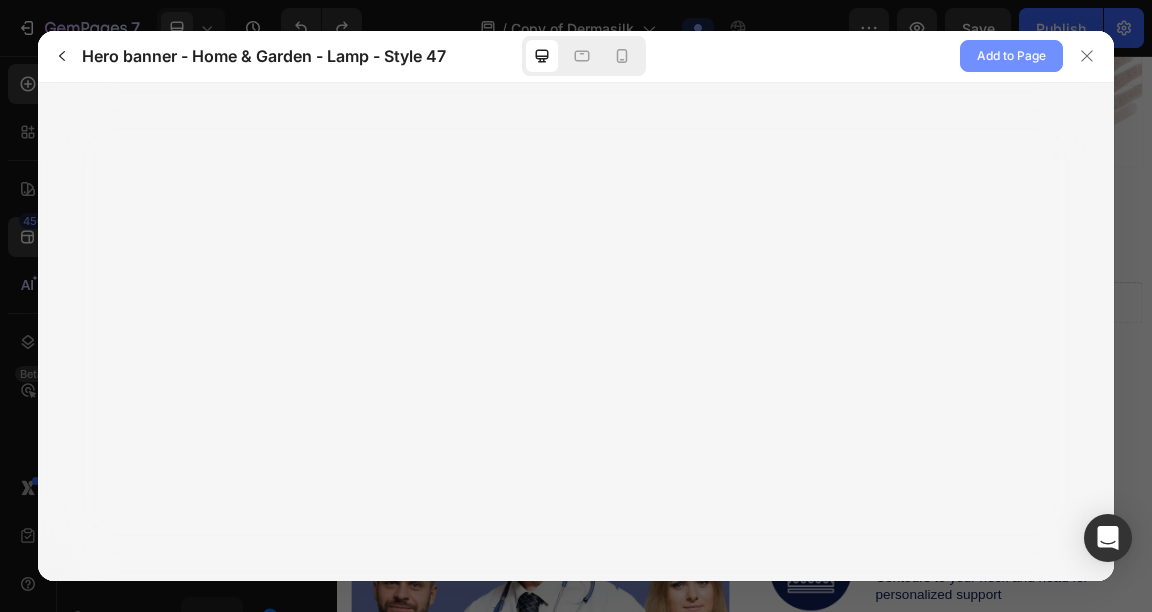 click on "Add to Page" at bounding box center [1011, 56] 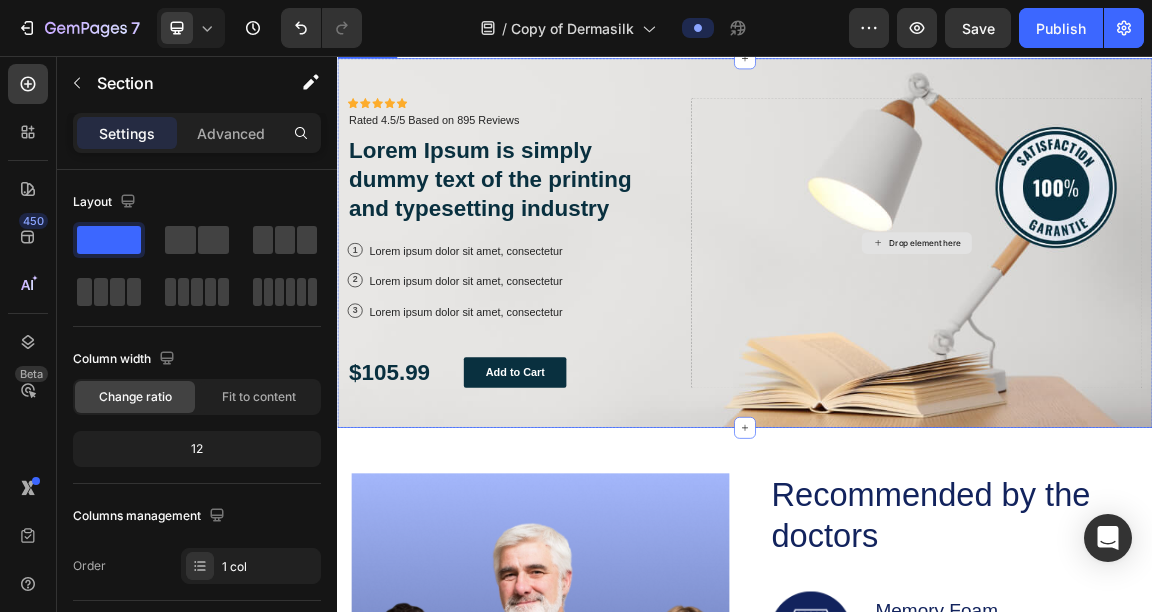 scroll, scrollTop: 1788, scrollLeft: 0, axis: vertical 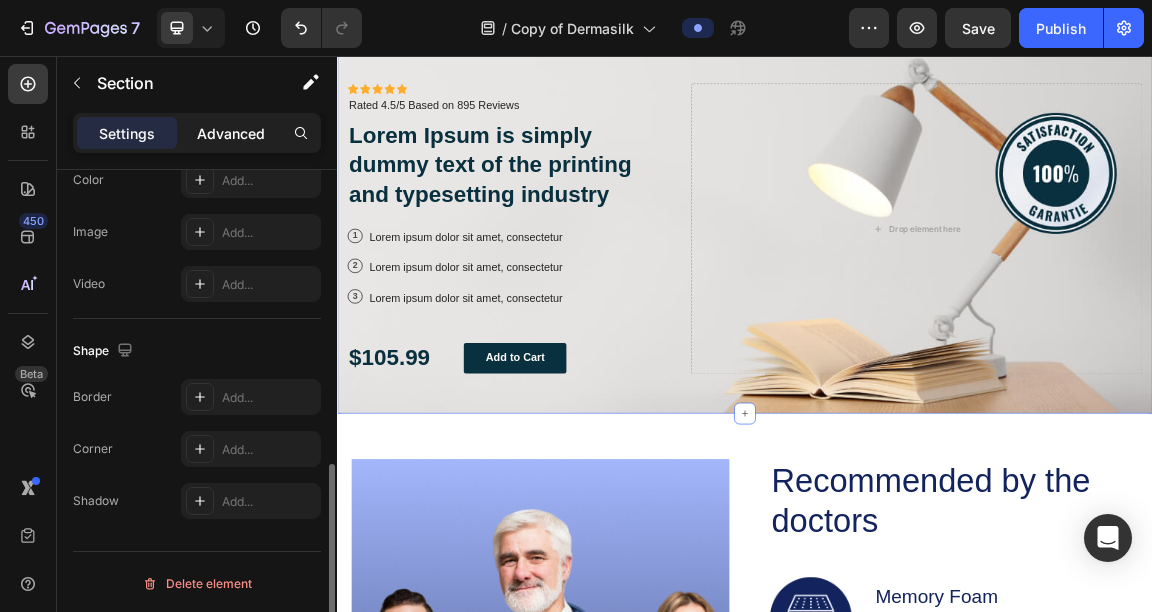 click on "Advanced" at bounding box center [231, 133] 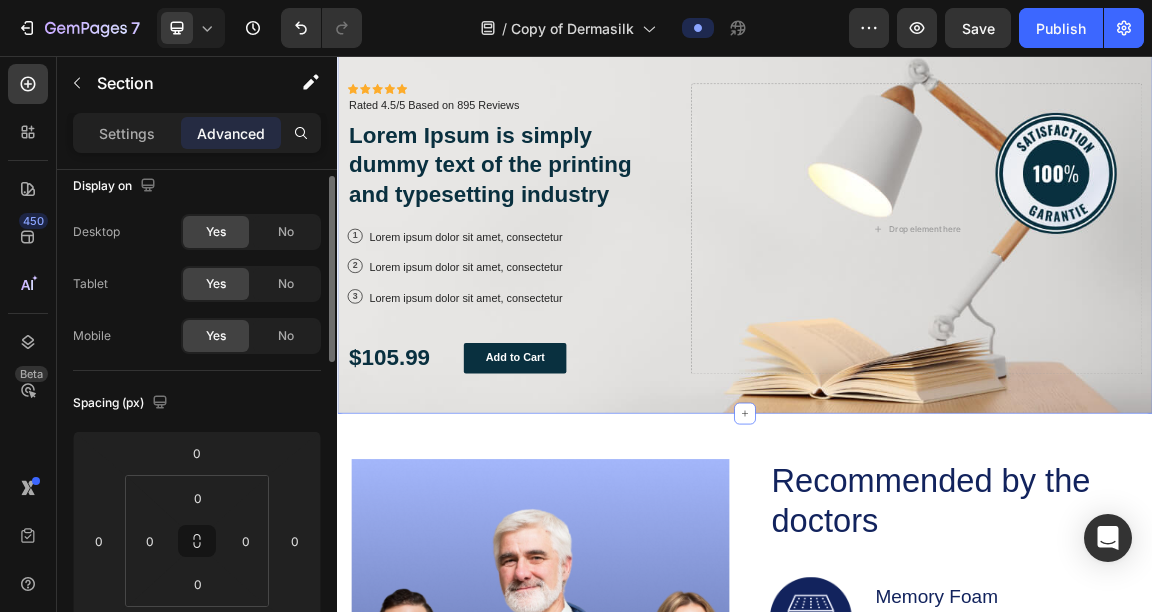 scroll, scrollTop: 0, scrollLeft: 0, axis: both 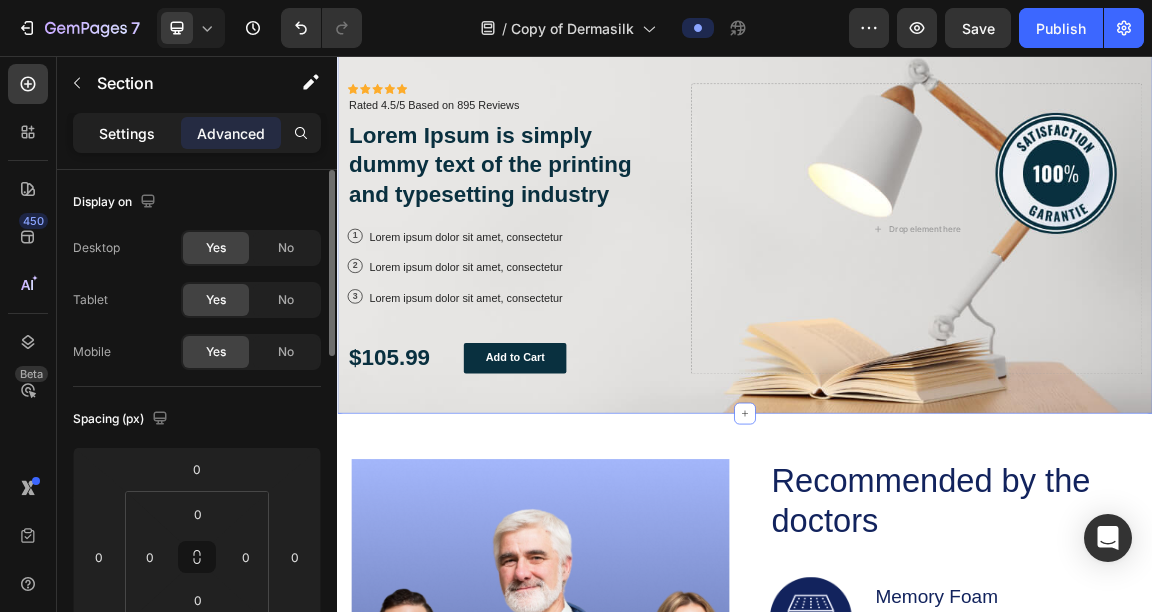 click on "Settings" 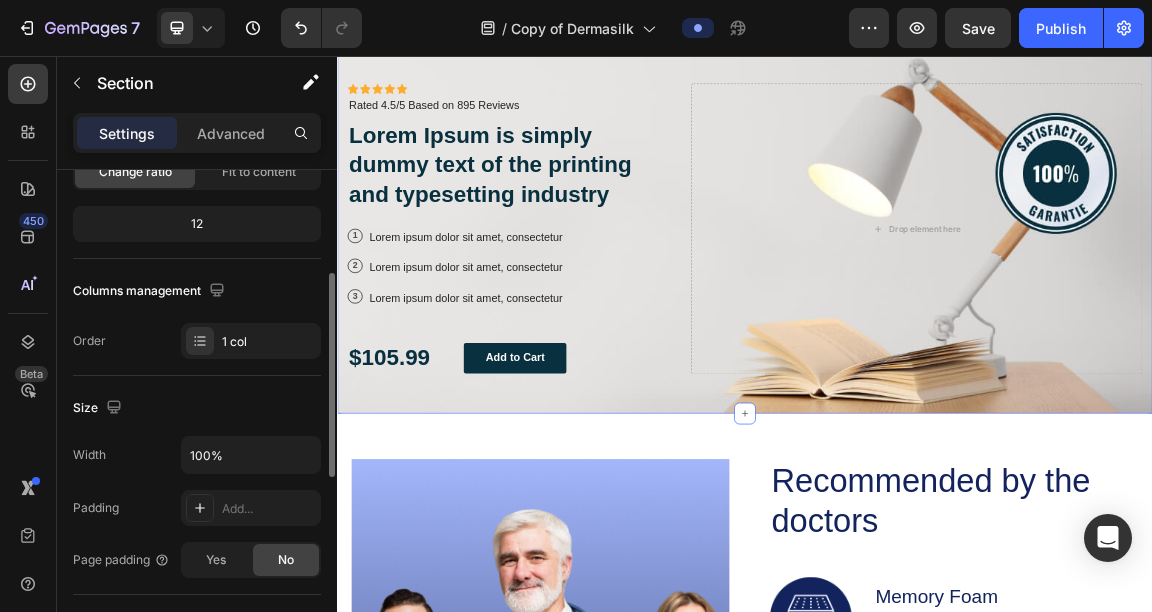 scroll, scrollTop: 234, scrollLeft: 0, axis: vertical 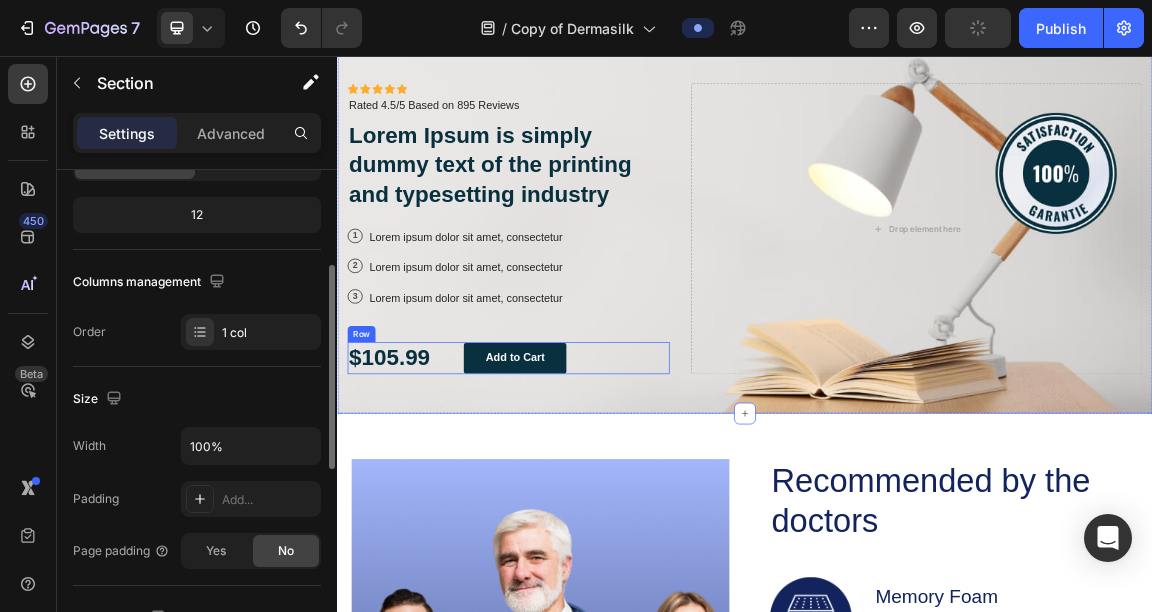 click on "Icon Icon Icon Icon Icon Icon List Icon Icon Icon Icon Icon Icon List Rated 4.5/5 Based on 895 Reviews Text Block Row Lorem Ipsum is simply dummy text of the printing and typesetting industry Heading 1 Text Block Row Lorem ipsum dolor sit amet, consectetur Text Block Row 2 Text Block Row Lorem ipsum dolor sit amet, consectetur Text Block Row 3 Text Block Row Lorem ipsum dolor sit amet, consectetur Text Block Row $105.99 Text Block Add to Cart Button Row
Drop element here" at bounding box center [937, 310] 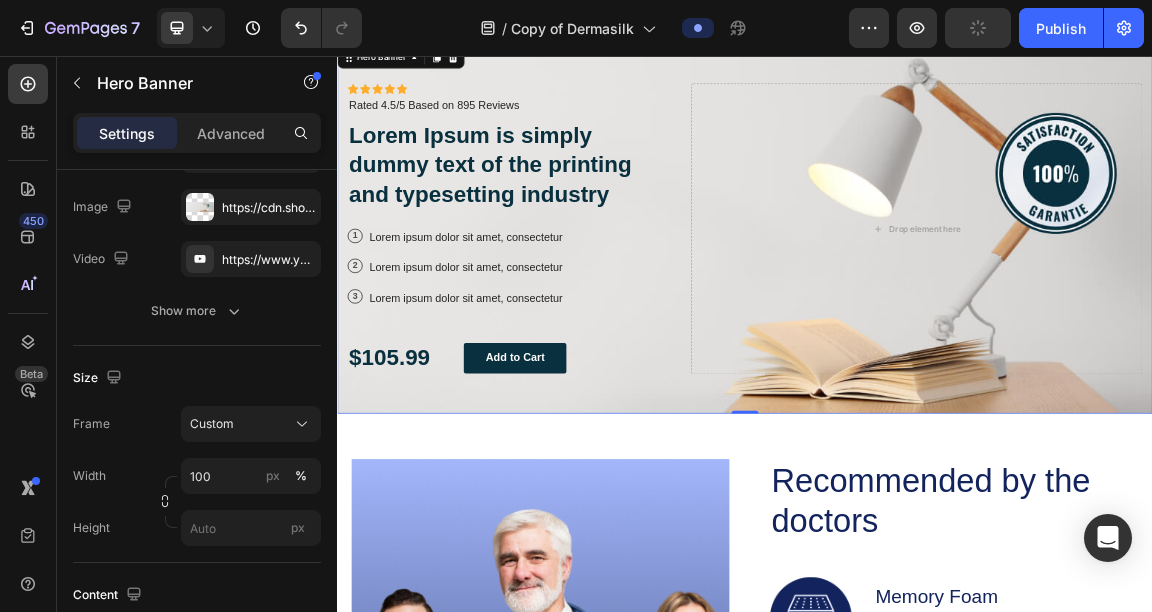 scroll, scrollTop: 0, scrollLeft: 0, axis: both 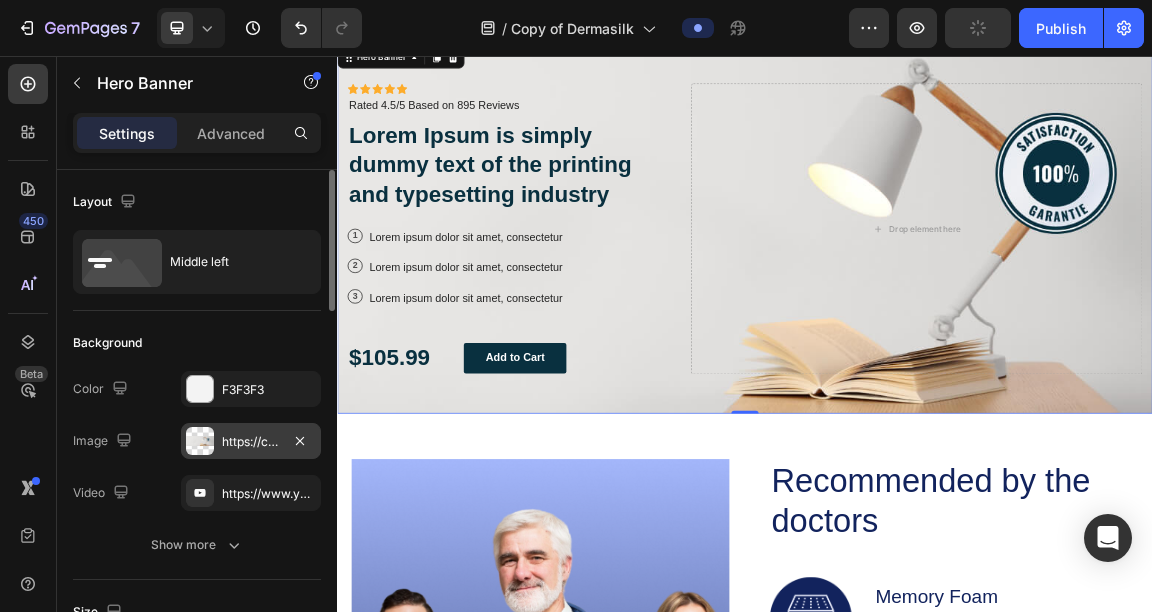 click on "https://cdn.shopify.com/s/files/1/2005/9307/files/gempages_432750572815254551-4a90c64f-3ab5-407c-ae19-2ad77c5cfdc3.jpg?v=1717136563" at bounding box center [251, 442] 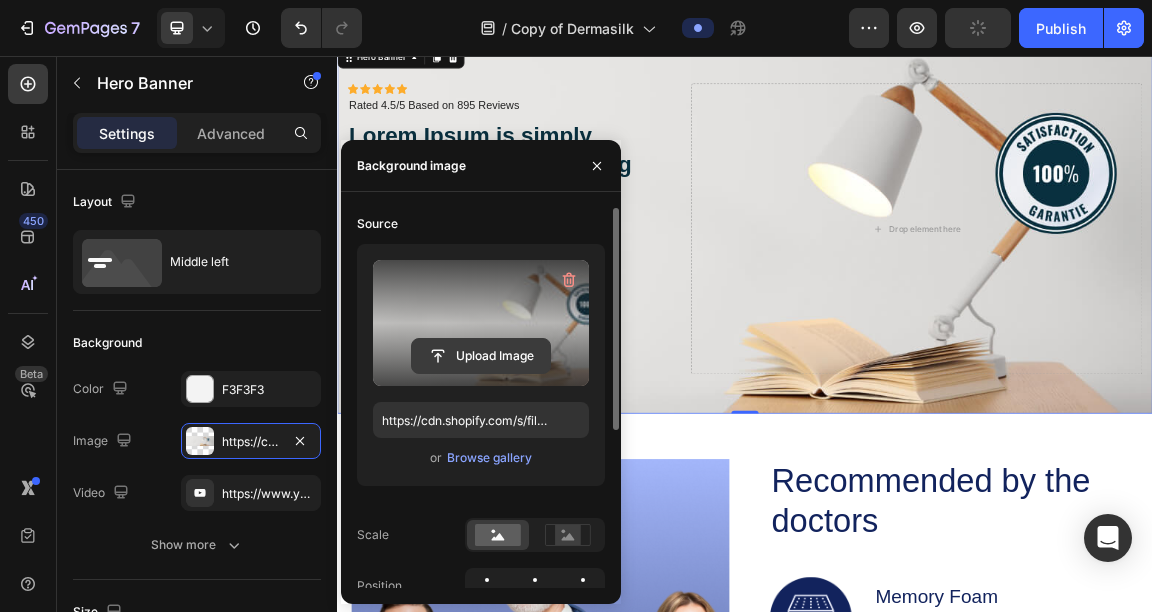 click 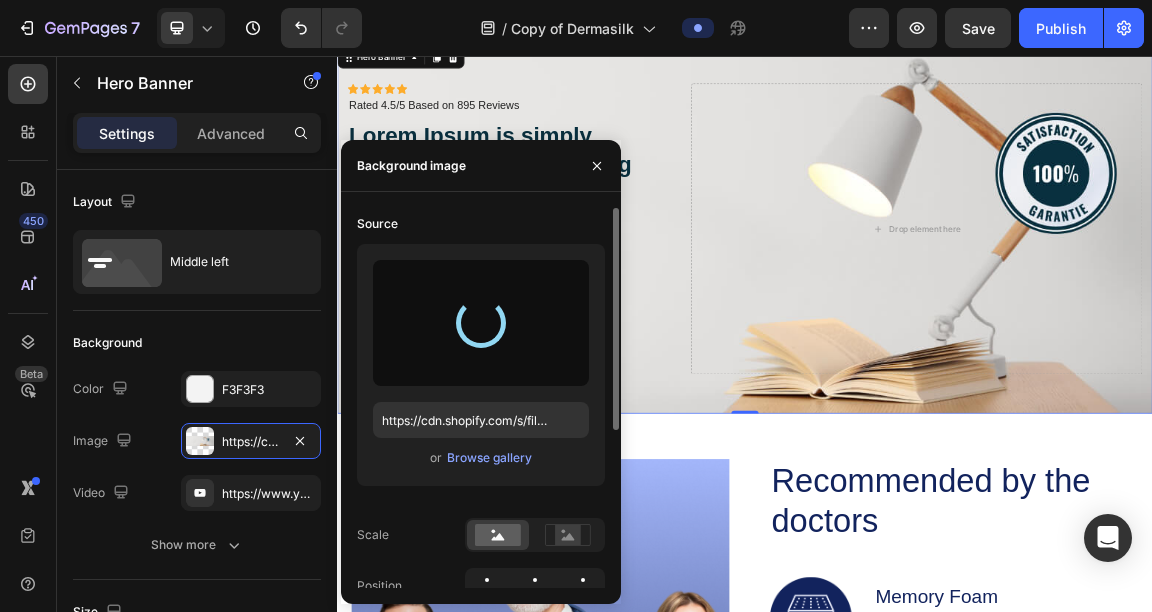 type on "https://cdn.shopify.com/s/files/1/0832/1971/0296/files/gempages_576415707223294538-8f8a6760-fc16-4436-93c0-69c42a469961.png" 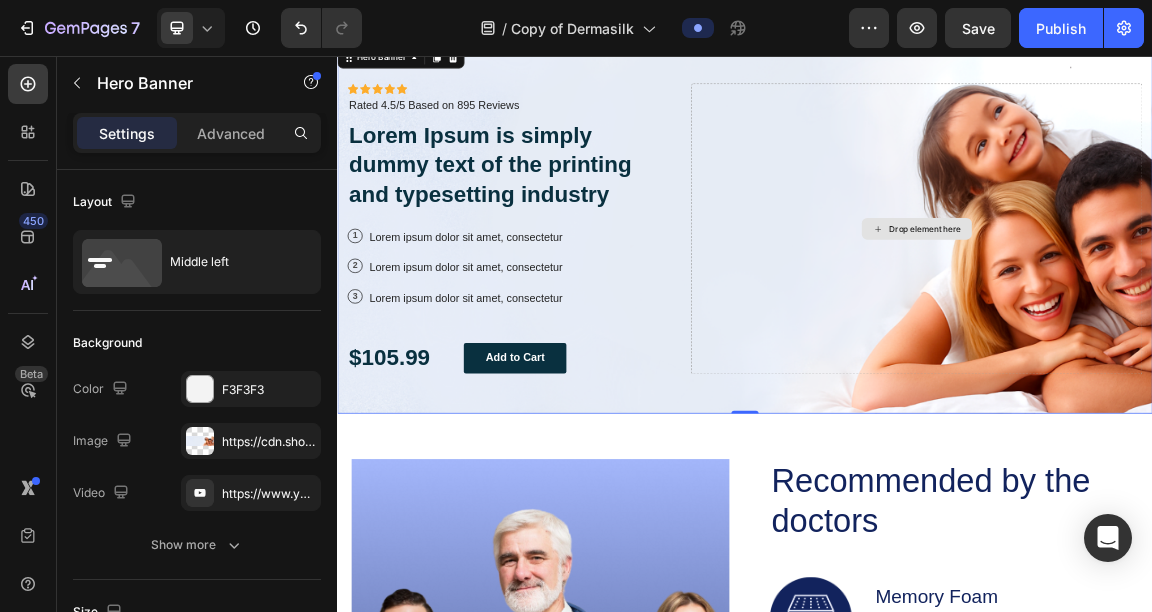 click on "Drop element here" at bounding box center (1190, 310) 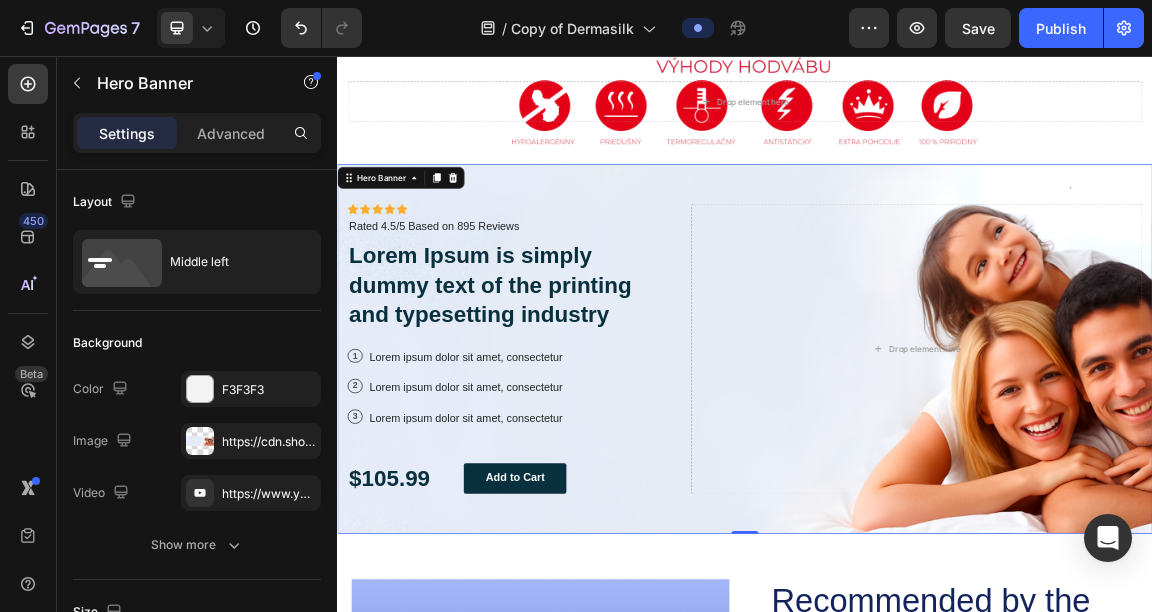 scroll, scrollTop: 1614, scrollLeft: 0, axis: vertical 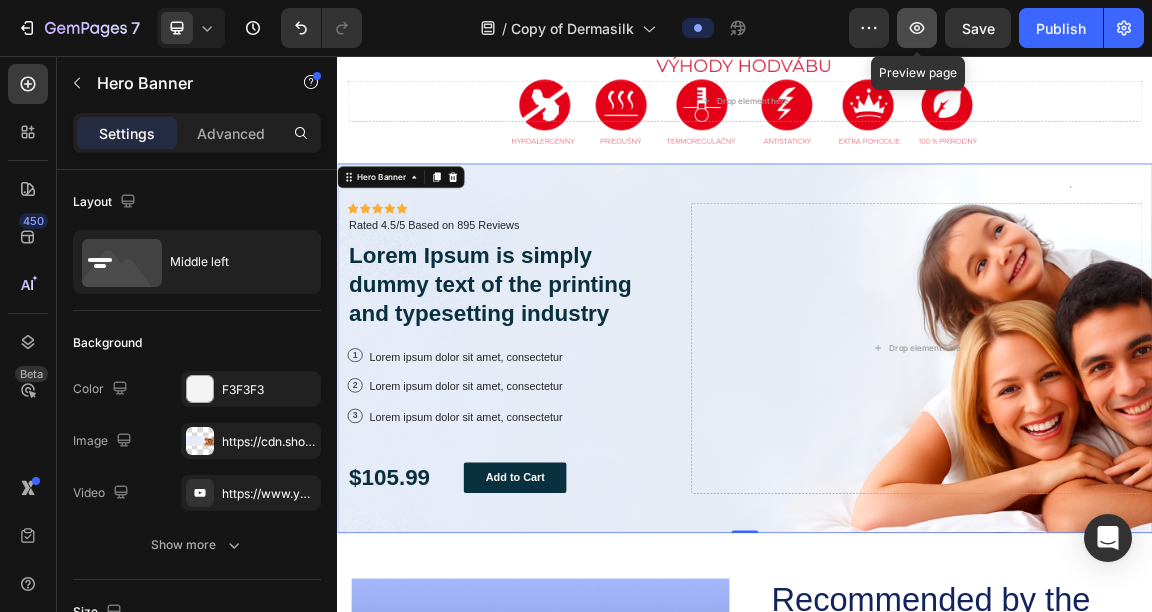 click 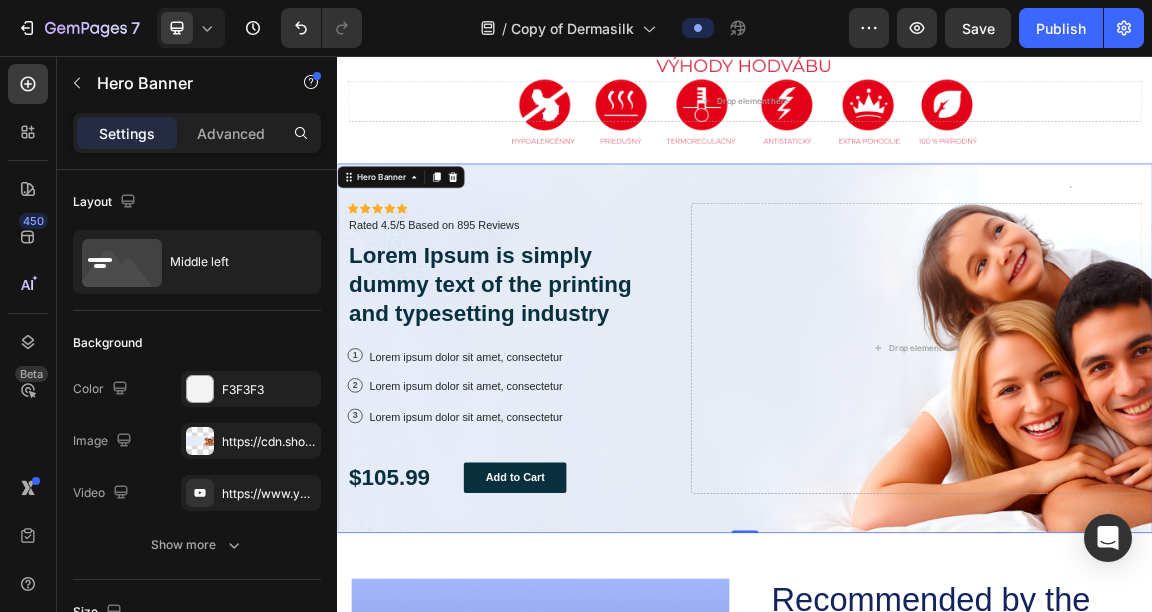 scroll, scrollTop: 1582, scrollLeft: 0, axis: vertical 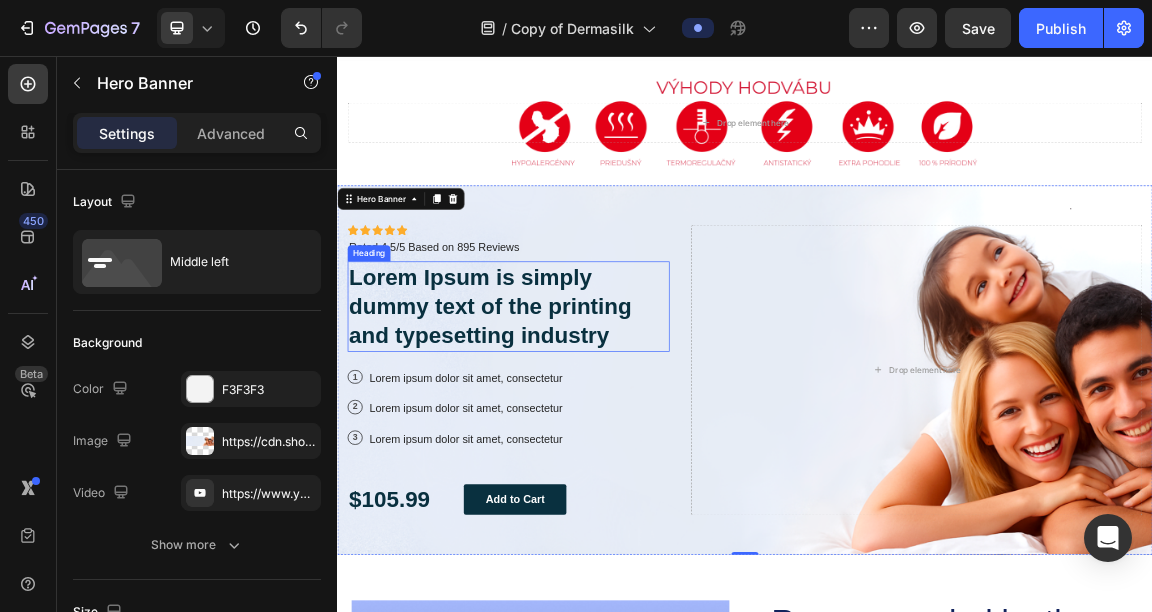 click on "Lorem Ipsum is simply dummy text of the printing and typesetting industry" at bounding box center [589, 424] 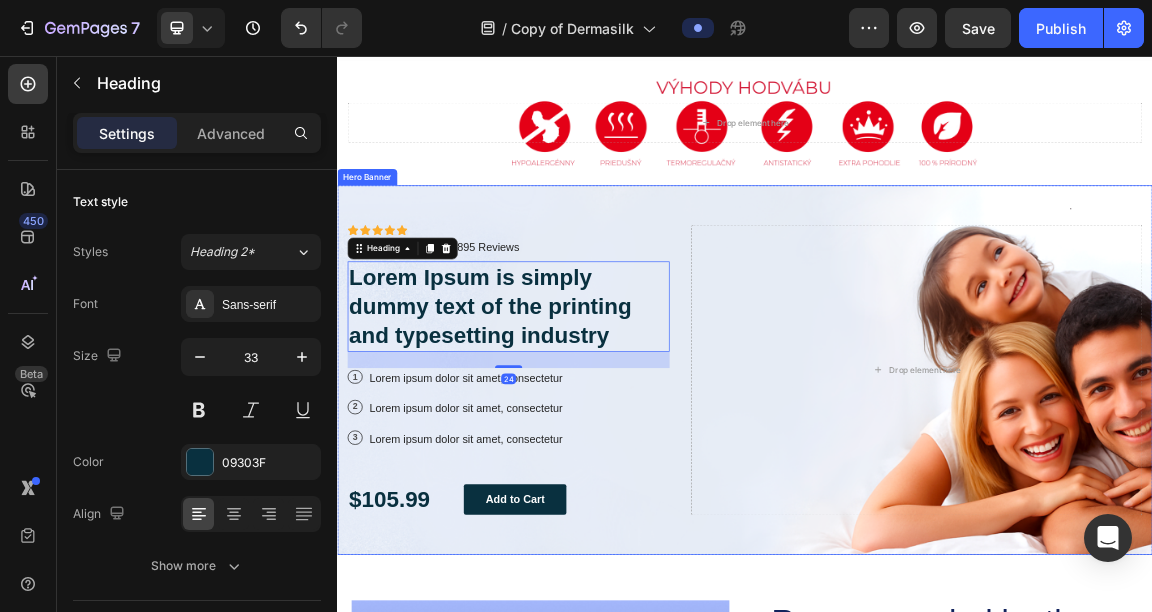click on "Icon Icon Icon Icon Icon Icon List Icon Icon Icon Icon Icon Icon List Rated 4.5/5 Based on 895 Reviews Text Block Row Lorem Ipsum is simply dummy text of the printing and typesetting industry Heading   24 1 Text Block Row Lorem ipsum dolor sit amet, consectetur Text Block Row 2 Text Block Row Lorem ipsum dolor sit amet, consectetur Text Block Row 3 Text Block Row Lorem ipsum dolor sit amet, consectetur Text Block Row $105.99 Text Block Add to Cart Button Row
Drop element here" at bounding box center (937, 518) 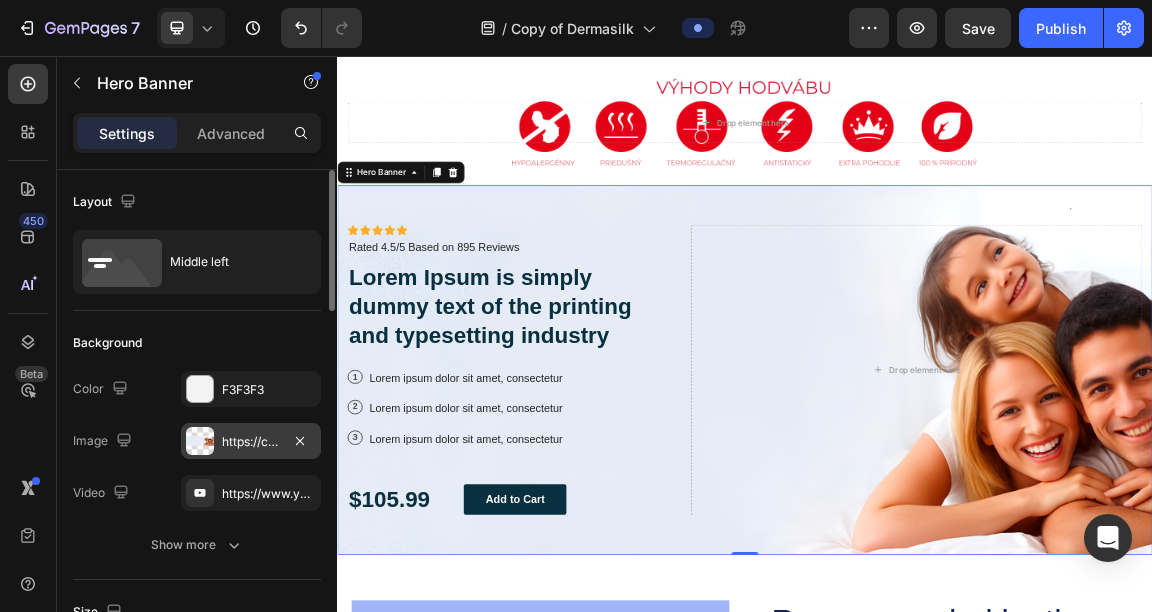 click on "https://cdn.shopify.com/s/files/1/0832/1971/0296/files/gempages_576415707223294538-8f8a6760-fc16-4436-93c0-69c42a469961.png" at bounding box center [251, 442] 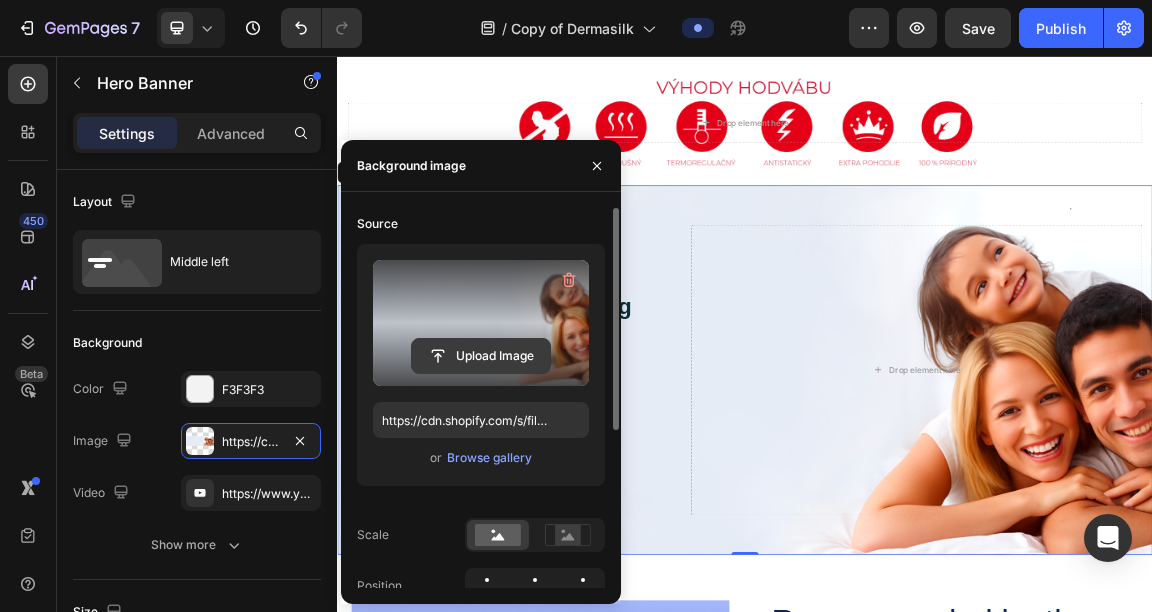 click 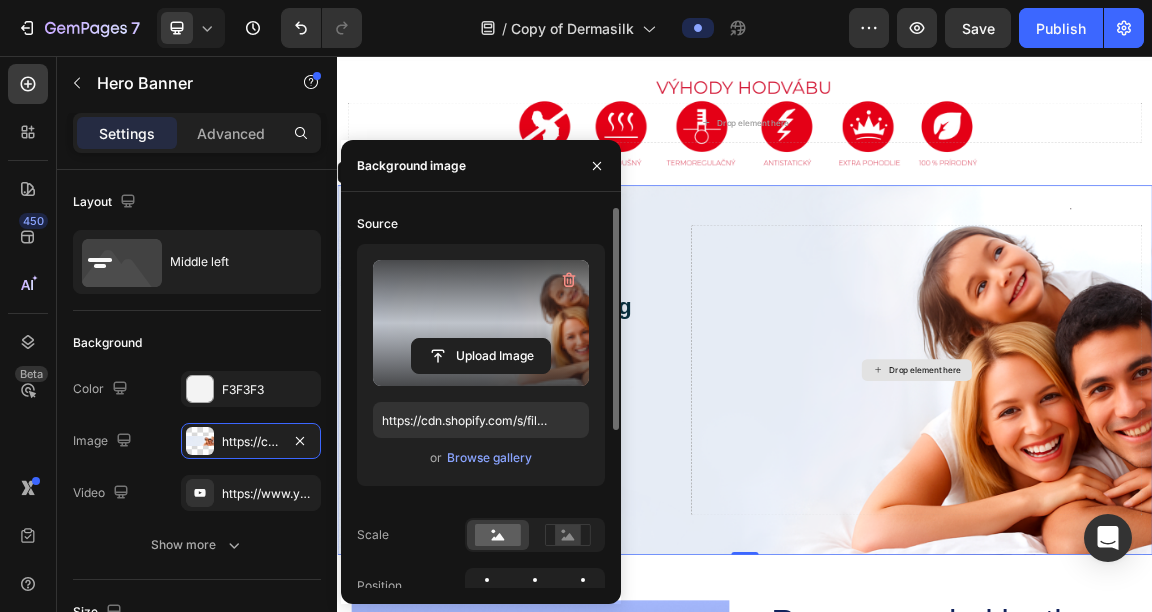 click on "Drop element here" at bounding box center (1190, 518) 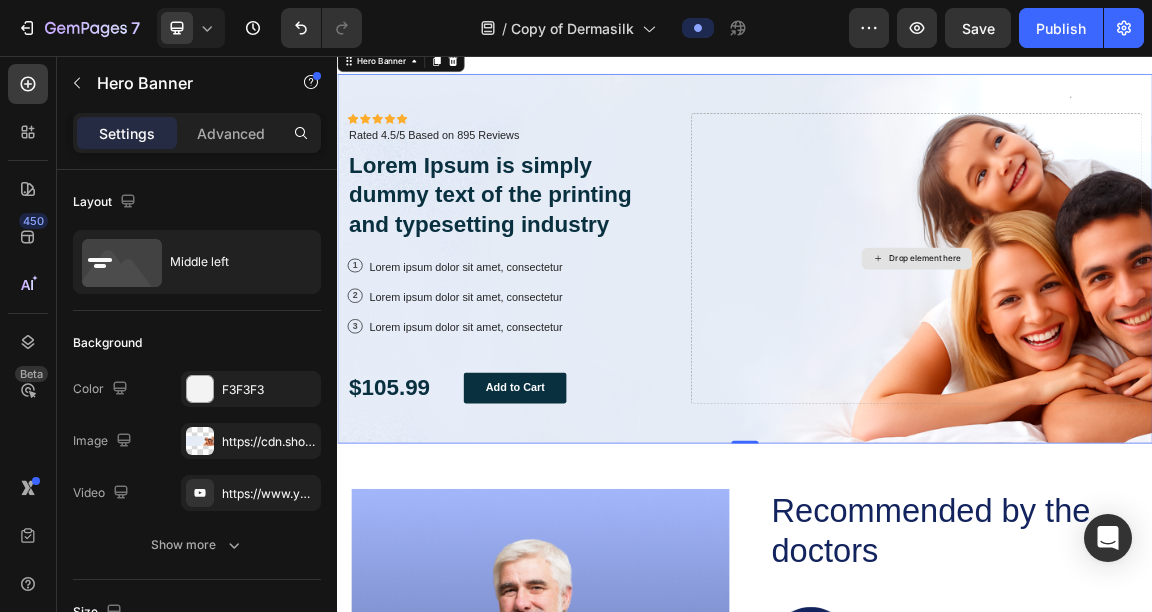 scroll, scrollTop: 1725, scrollLeft: 0, axis: vertical 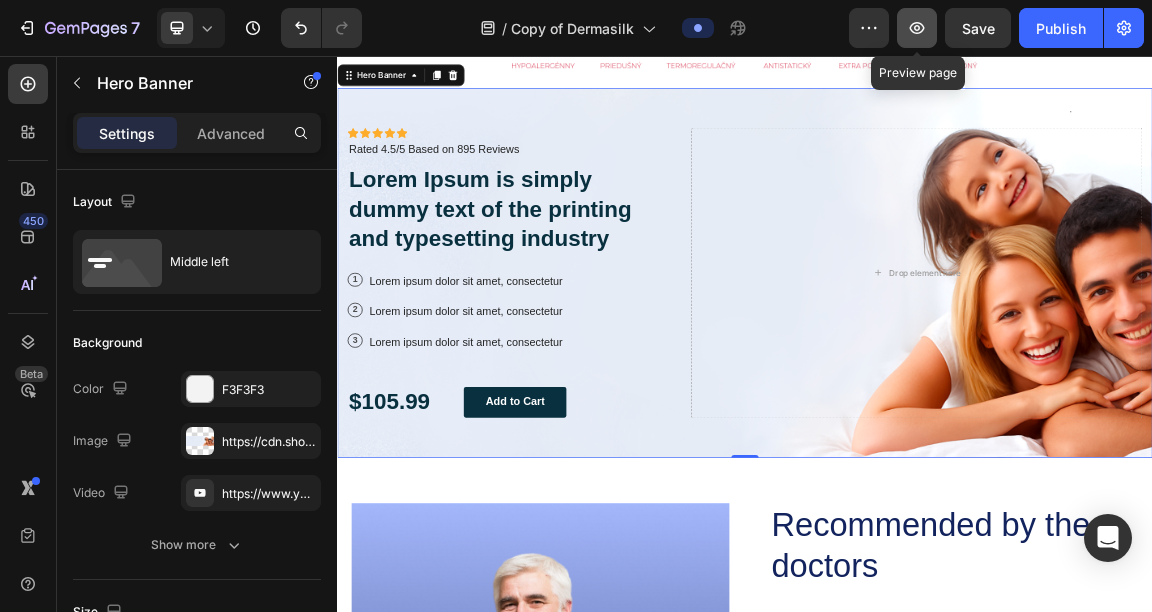 click 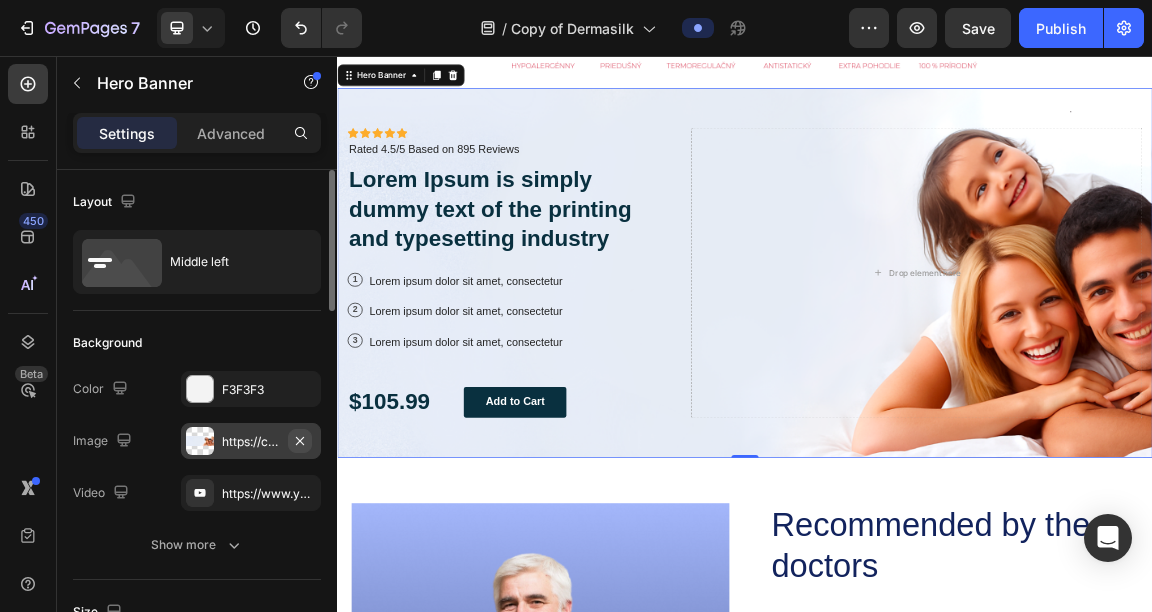 click 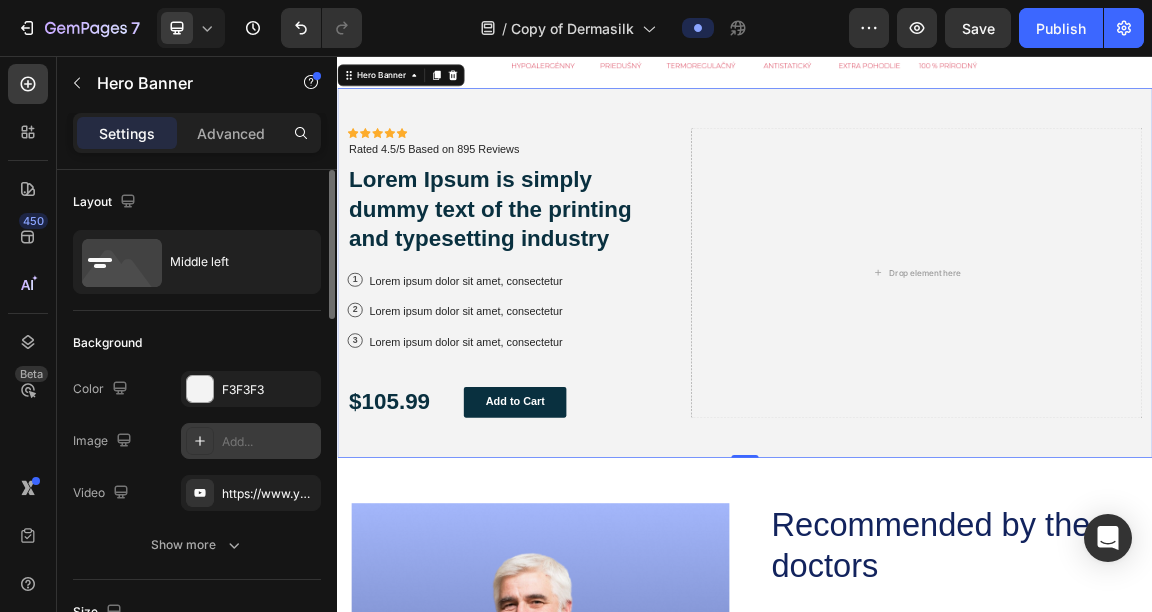 click on "Add..." at bounding box center [269, 442] 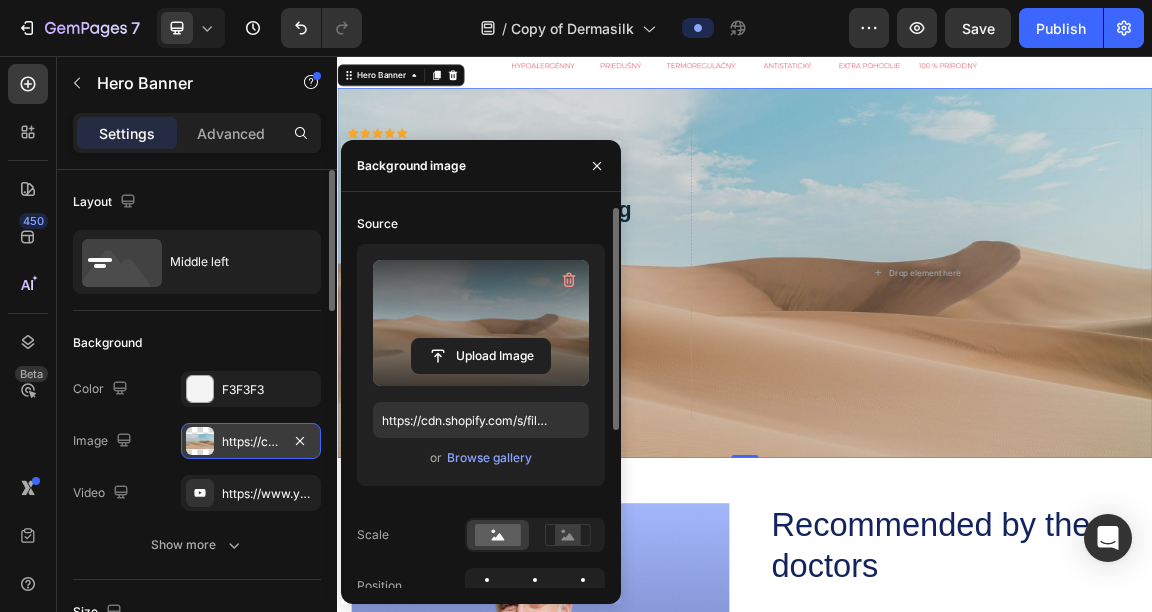 click at bounding box center [481, 323] 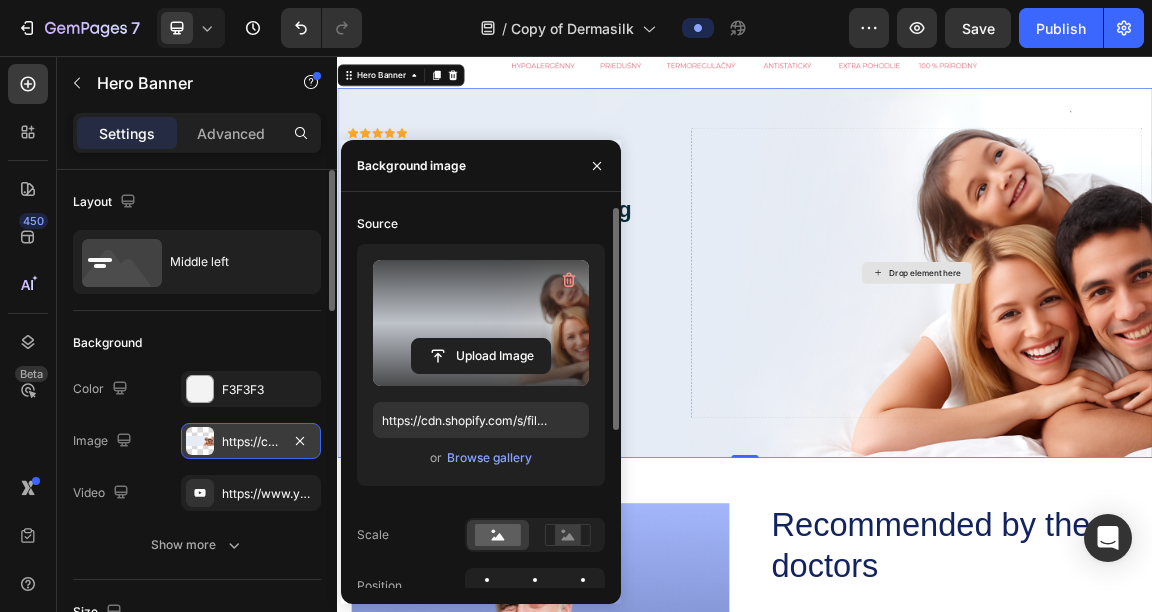 click on "Drop element here" at bounding box center (1190, 375) 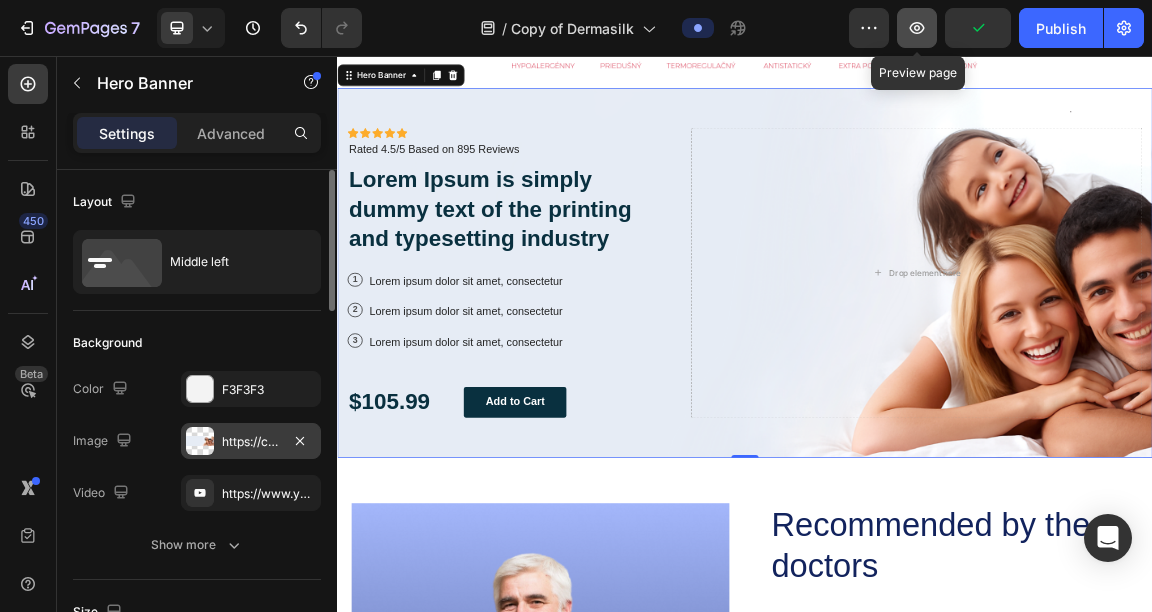 click 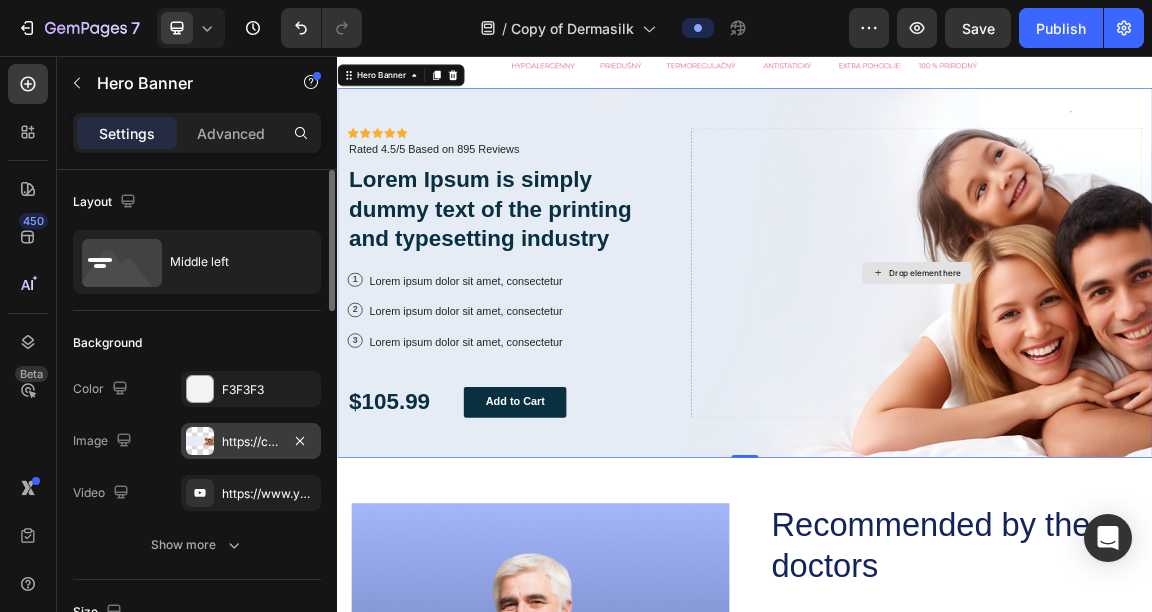 scroll, scrollTop: 1591, scrollLeft: 0, axis: vertical 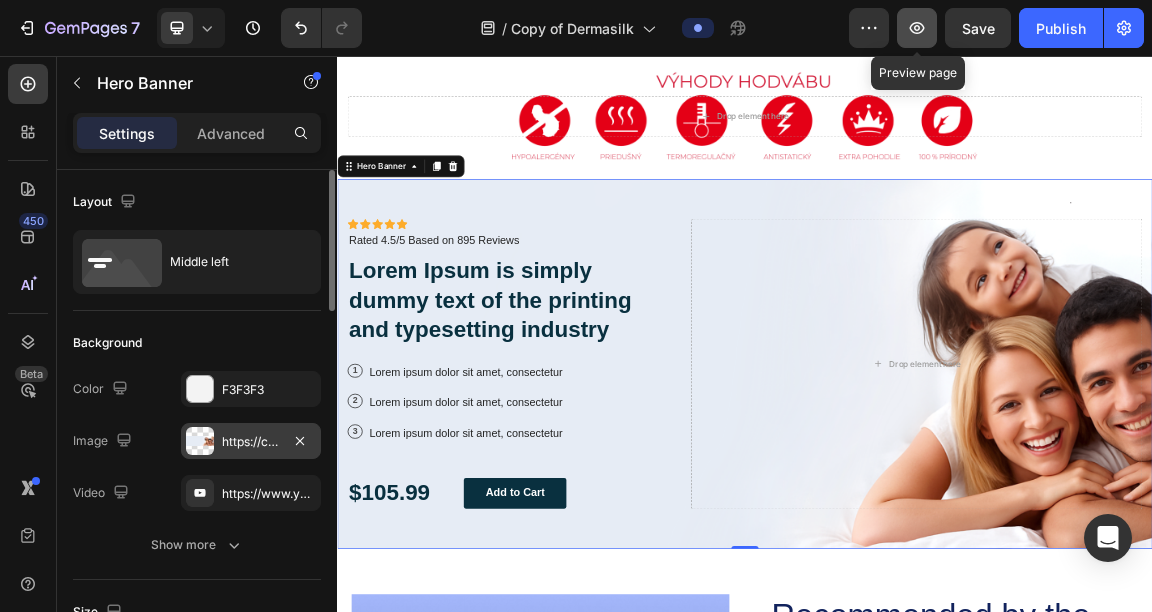 click 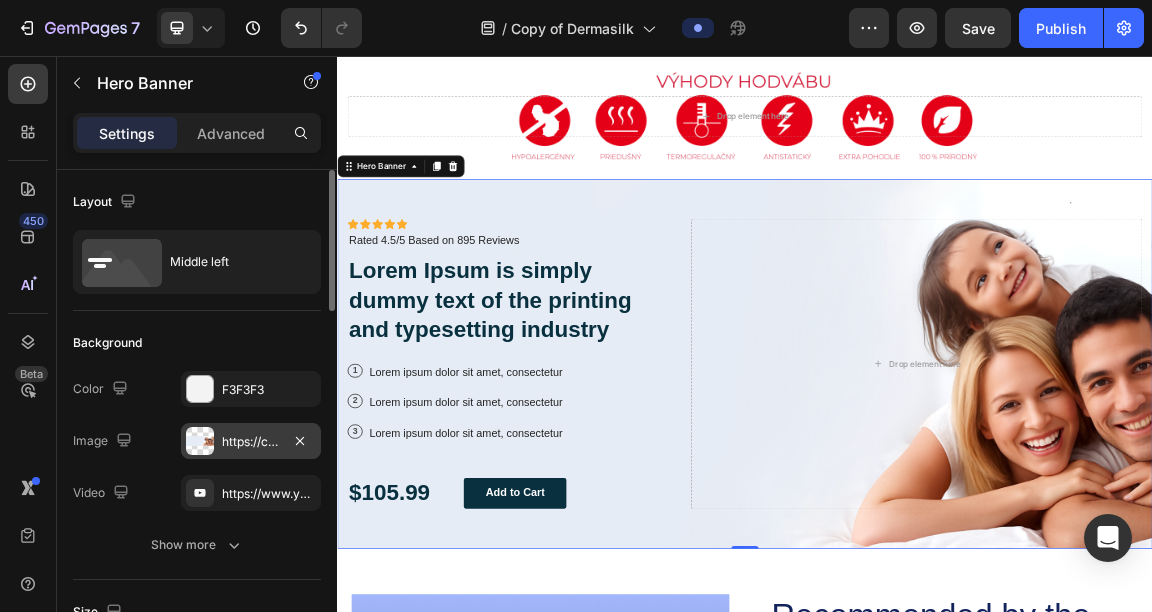 click on "https://cdn.shopify.com/s/files/1/0832/1971/0296/files/gempages_576415707223294538-f09dad1a-f919-4f29-858a-0c8552ca55fa.png" at bounding box center [251, 442] 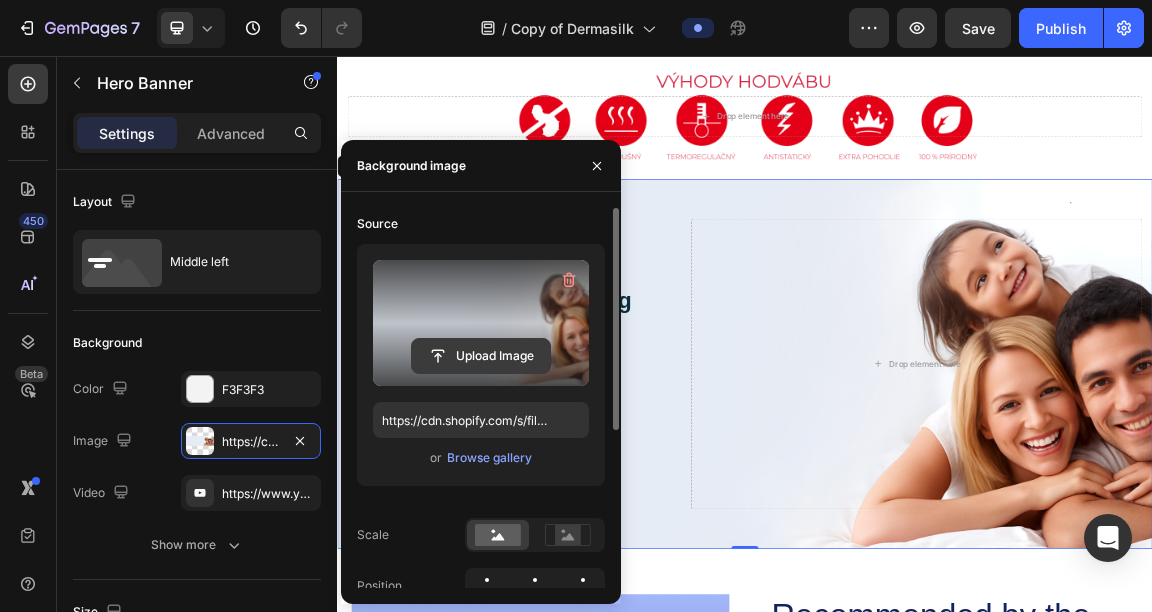 click 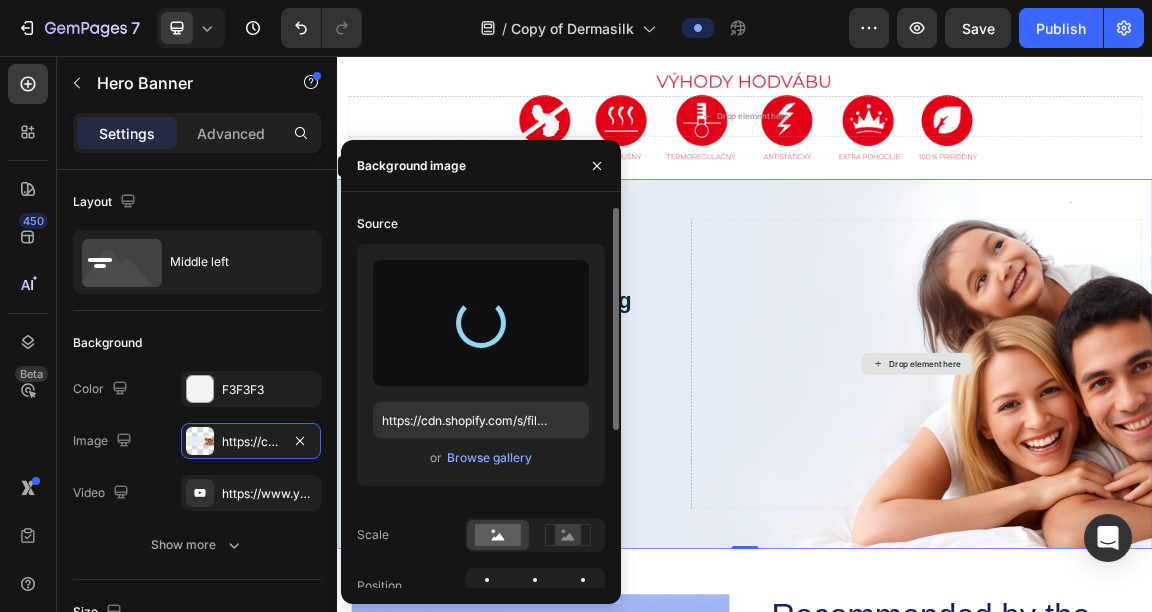 type on "https://cdn.shopify.com/s/files/1/0832/1971/0296/files/gempages_576415707223294538-d4a8f7e1-b391-46ee-8055-9ae195e3354a.png" 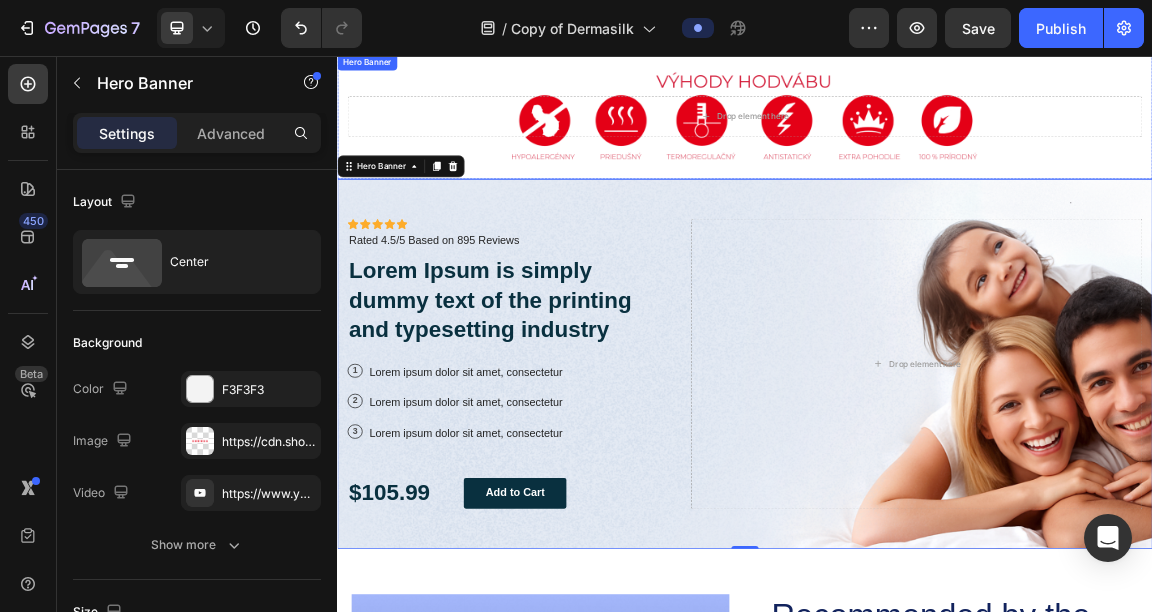 click on "Drop element here" at bounding box center [937, 145] 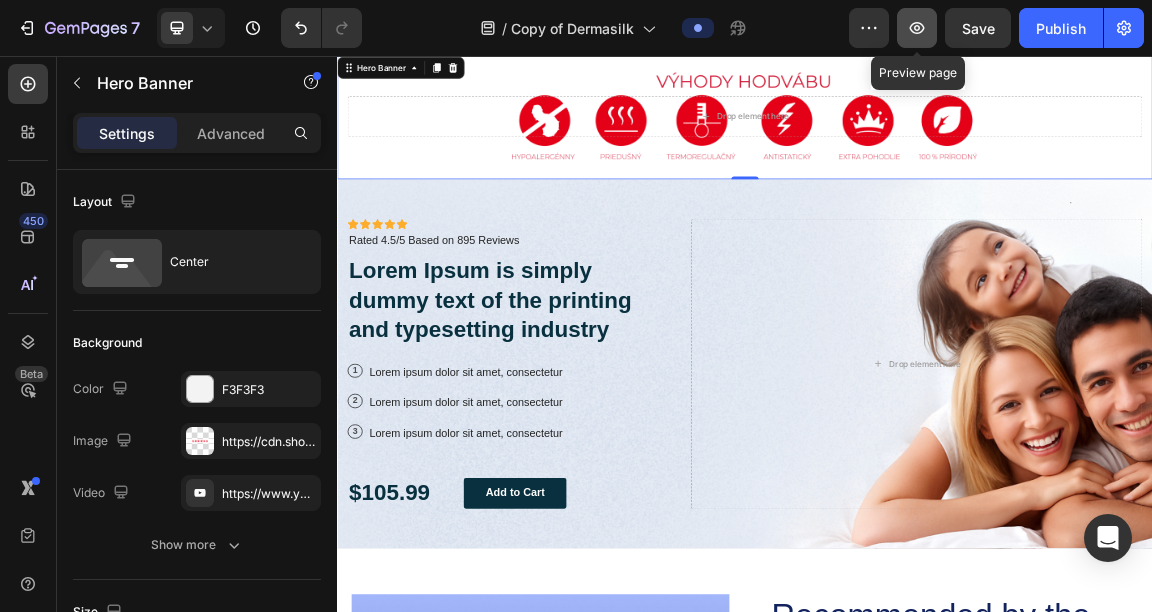 click 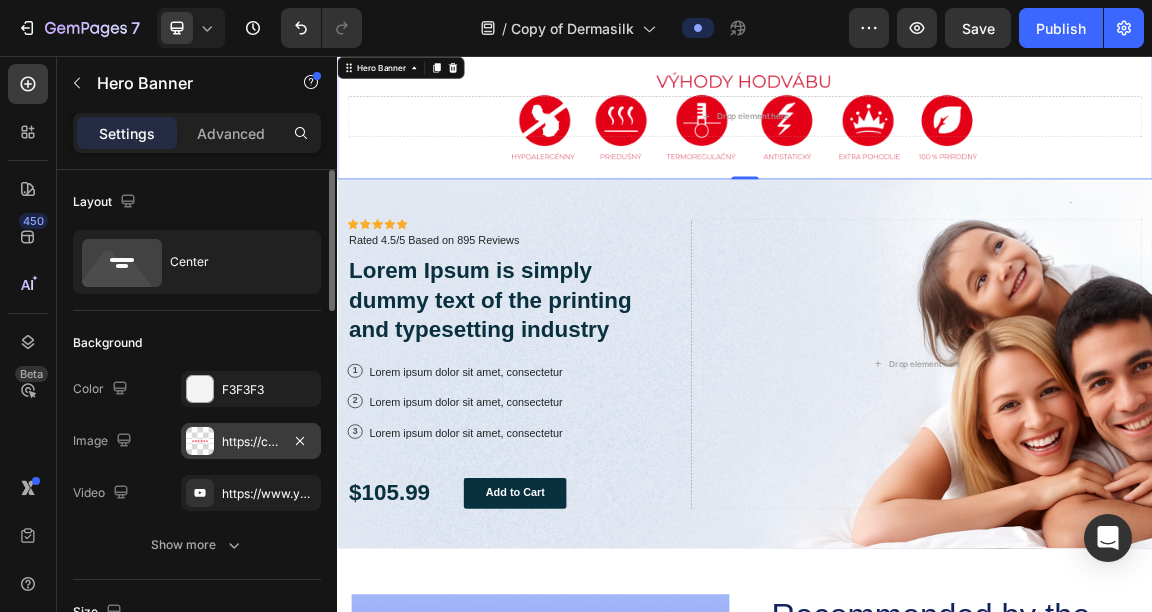 click on "https://cdn.shopify.com/s/files/1/0832/1971/0296/files/gempages_576415707223294538-022b6edb-6ad4-4218-8030-21e86cb843bb.png" at bounding box center [251, 442] 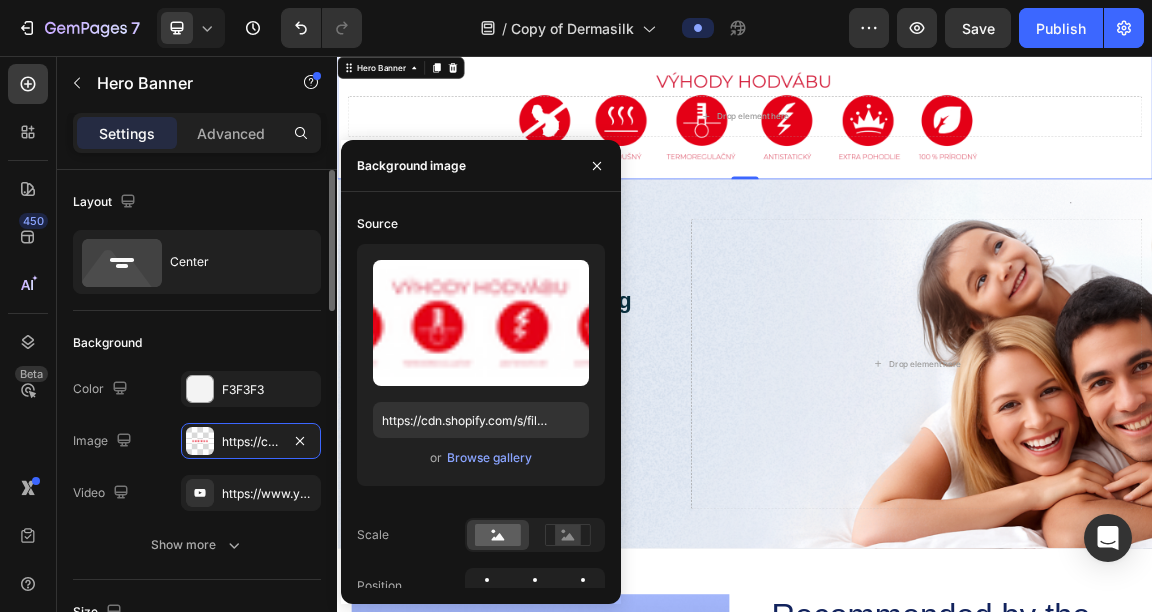 click on "The changes might be hidden by the image and the video. Color F3F3F3 Image https://cdn.shopify.com/s/files/1/0832/1971/0296/files/gempages_576415707223294538-022b6edb-6ad4-4218-8030-21e86cb843bb.png Video https://www.youtube.com/watch?v=cyzh48XRS4M" 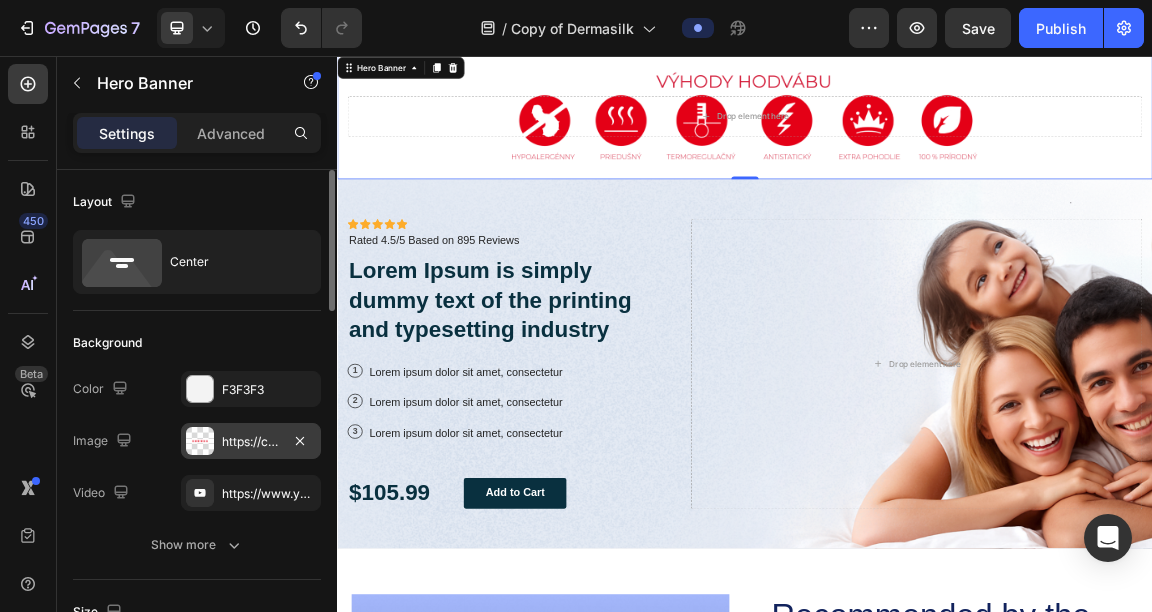 click on "https://cdn.shopify.com/s/files/1/0832/1971/0296/files/gempages_576415707223294538-022b6edb-6ad4-4218-8030-21e86cb843bb.png" at bounding box center [251, 441] 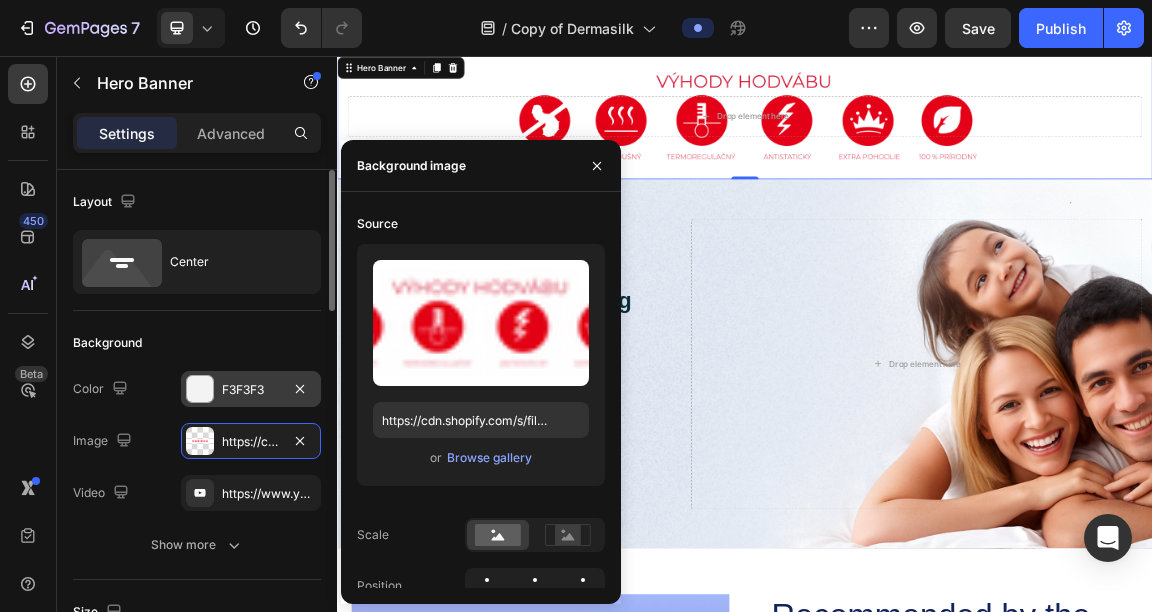click on "F3F3F3" at bounding box center [251, 389] 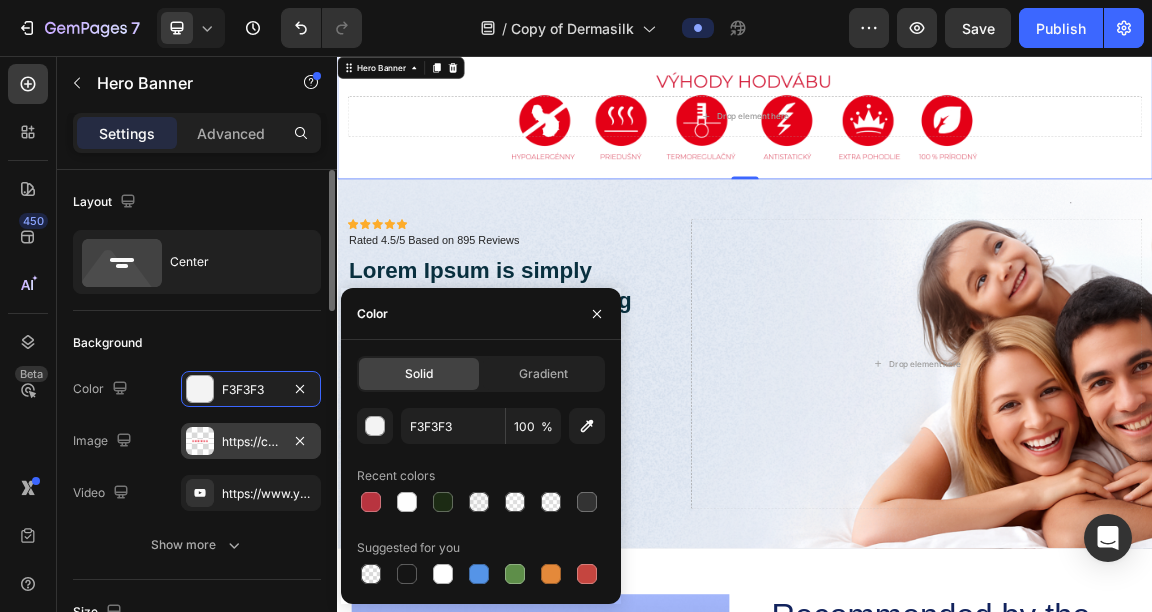 click on "https://cdn.shopify.com/s/files/1/0832/1971/0296/files/gempages_576415707223294538-022b6edb-6ad4-4218-8030-21e86cb843bb.png" at bounding box center [251, 442] 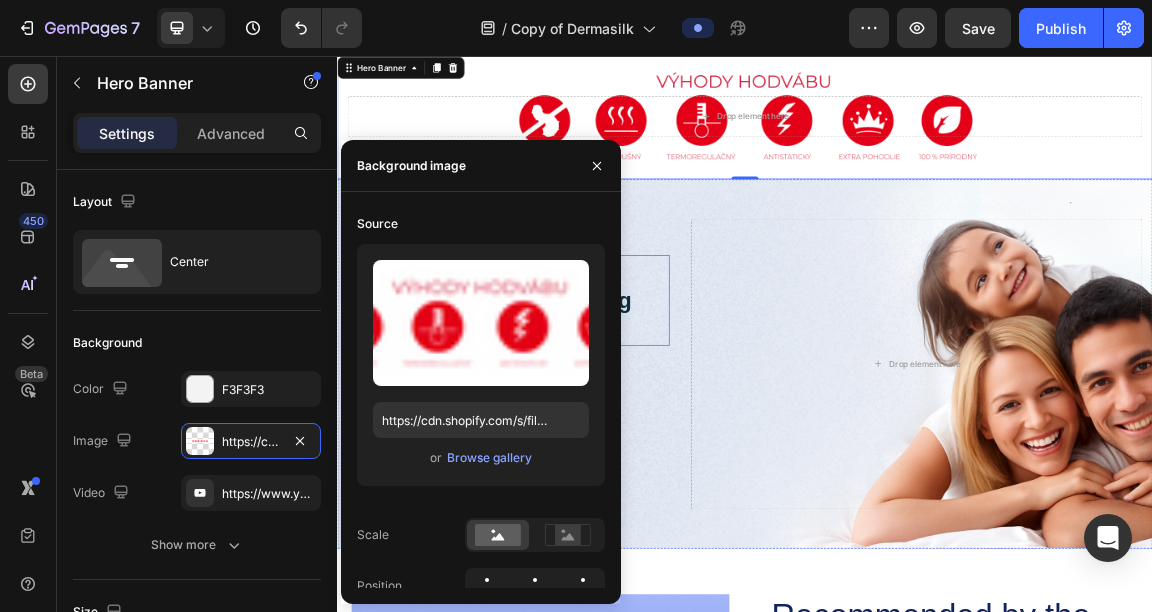 click on "Lorem Ipsum is simply dummy text of the printing and typesetting industry" at bounding box center [589, 415] 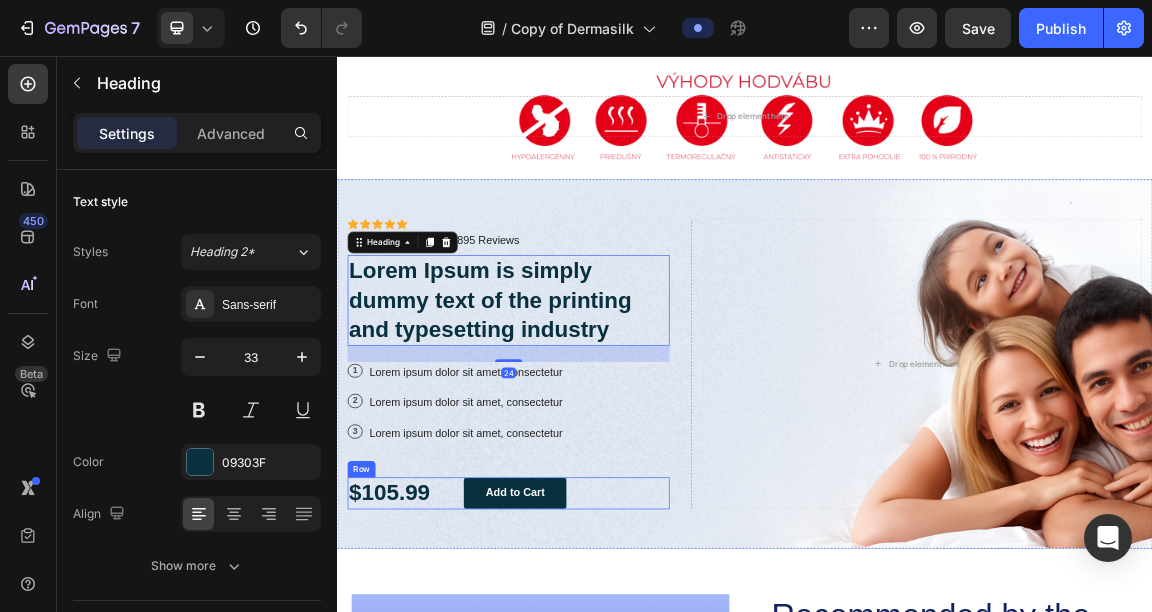 click on "$105.99 Text Block Add to Cart Button Row" at bounding box center (589, 699) 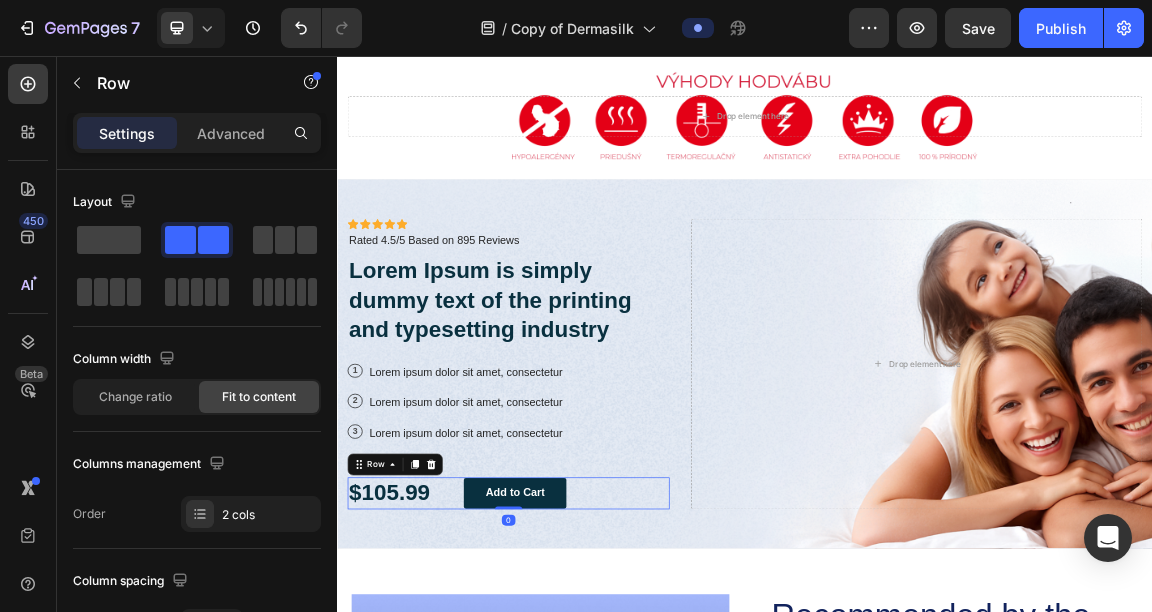 click on "Icon Icon Icon Icon Icon Icon List Icon Icon Icon Icon Icon Icon List Rated 4.5/5 Based on 895 Reviews Text Block Row Lorem Ipsum is simply dummy text of the printing and typesetting industry Heading 1 Text Block Row Lorem ipsum dolor sit amet, consectetur Text Block Row 2 Text Block Row Lorem ipsum dolor sit amet, consectetur Text Block Row 3 Text Block Row Lorem ipsum dolor sit amet, consectetur Text Block Row $105.99 Text Block Add to Cart Button Row   0
Drop element here" at bounding box center (937, 509) 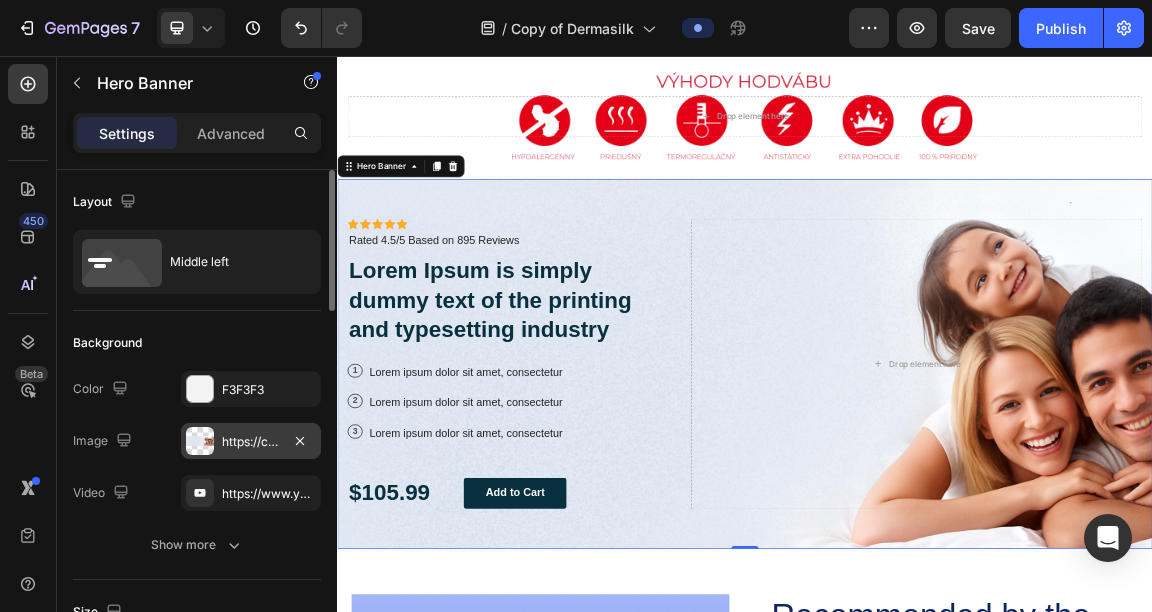 click on "https://cdn.shopify.com/s/files/1/0832/1971/0296/files/gempages_576415707223294538-d4a8f7e1-b391-46ee-8055-9ae195e3354a.png" at bounding box center (251, 441) 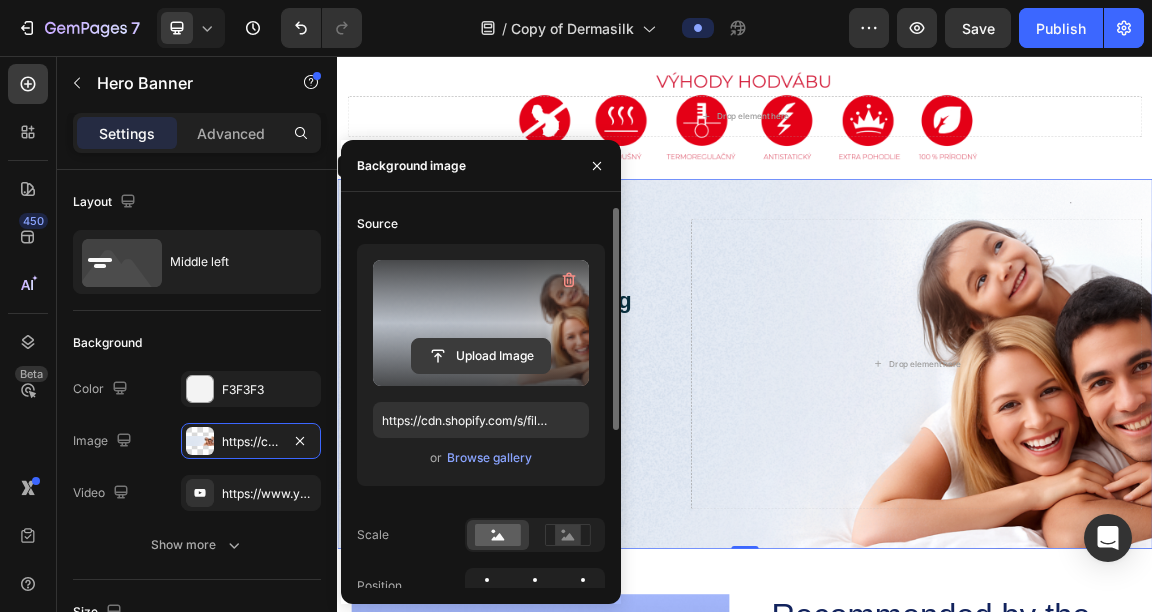 click 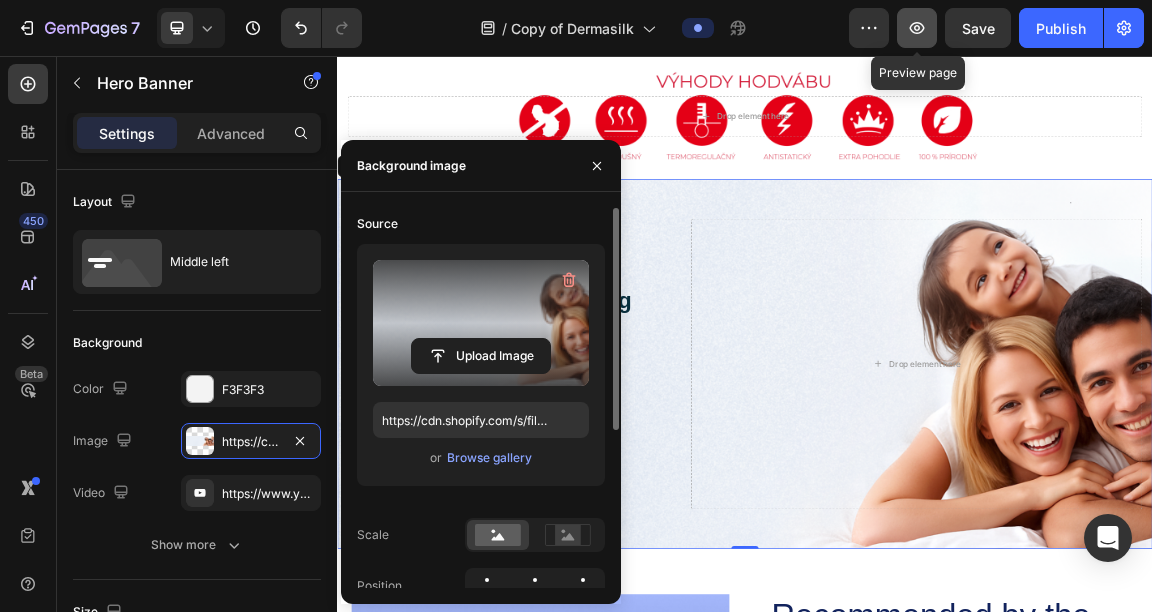 click 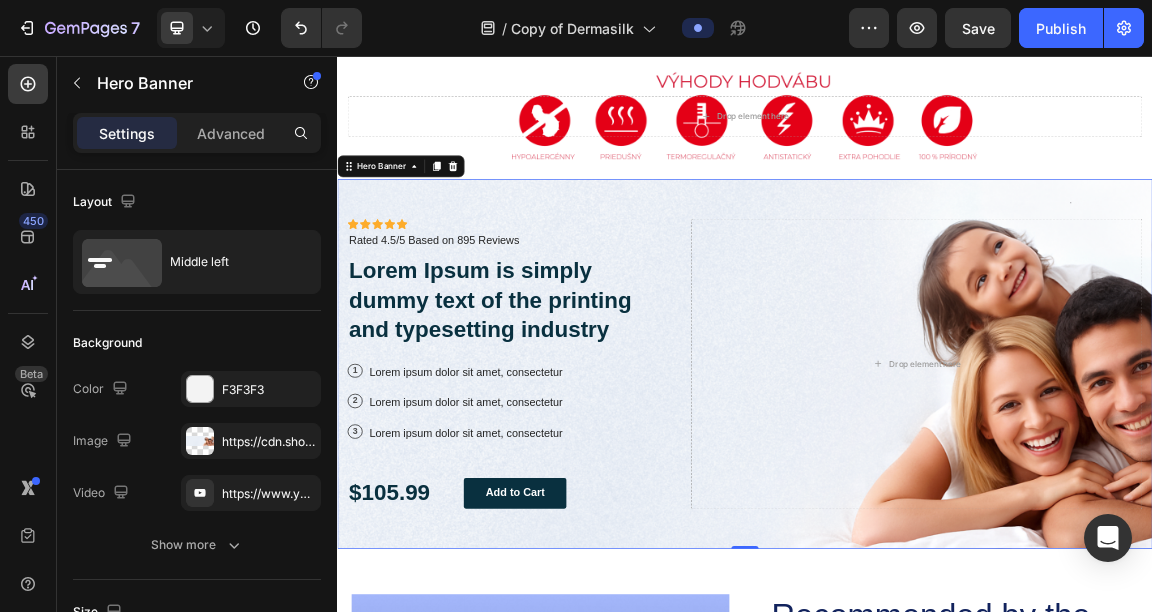 click on "Icon Icon Icon Icon Icon Icon List Icon Icon Icon Icon Icon Icon List Rated 4.5/5 Based on 895 Reviews Text Block Row Lorem Ipsum is simply dummy text of the printing and typesetting industry Heading 1 Text Block Row Lorem ipsum dolor sit amet, consectetur Text Block Row 2 Text Block Row Lorem ipsum dolor sit amet, consectetur Text Block Row 3 Text Block Row Lorem ipsum dolor sit amet, consectetur Text Block Row $105.99 Text Block Add to Cart Button Row
Drop element here" at bounding box center [937, 509] 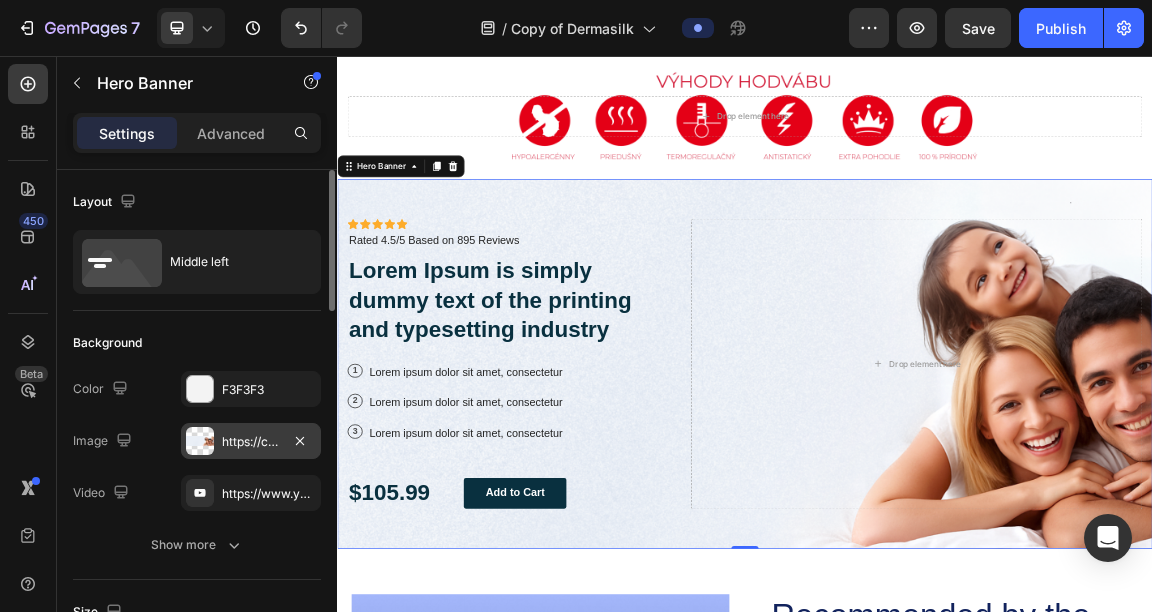 click on "https://cdn.shopify.com/s/files/1/0832/1971/0296/files/gempages_576415707223294538-8225424f-1d5a-44b5-968c-7b3886c3292e.png" at bounding box center (251, 441) 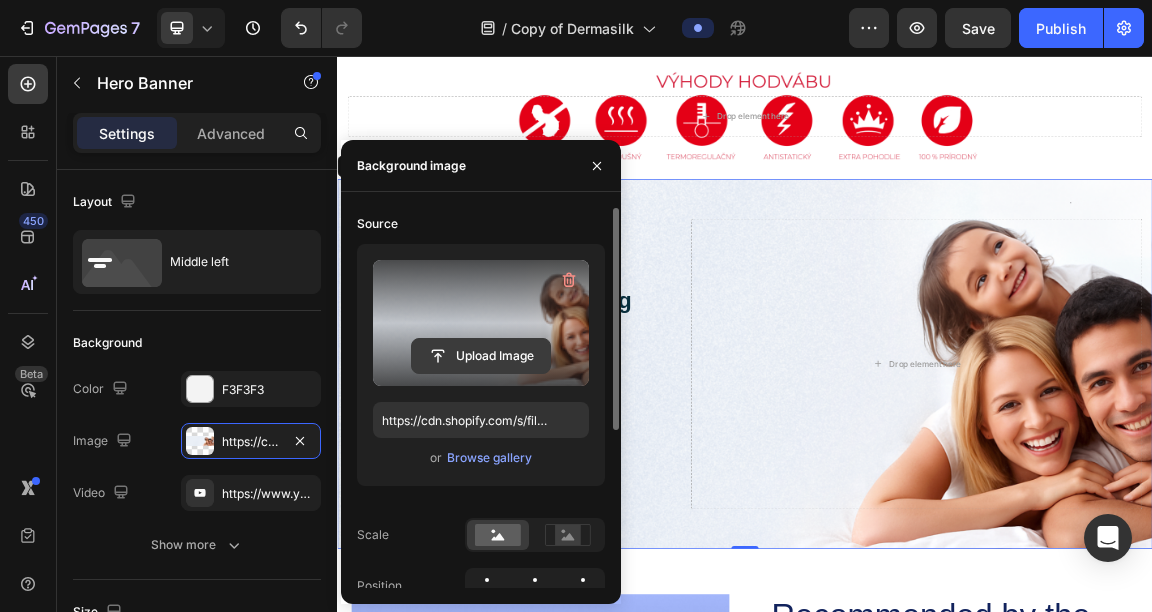 click 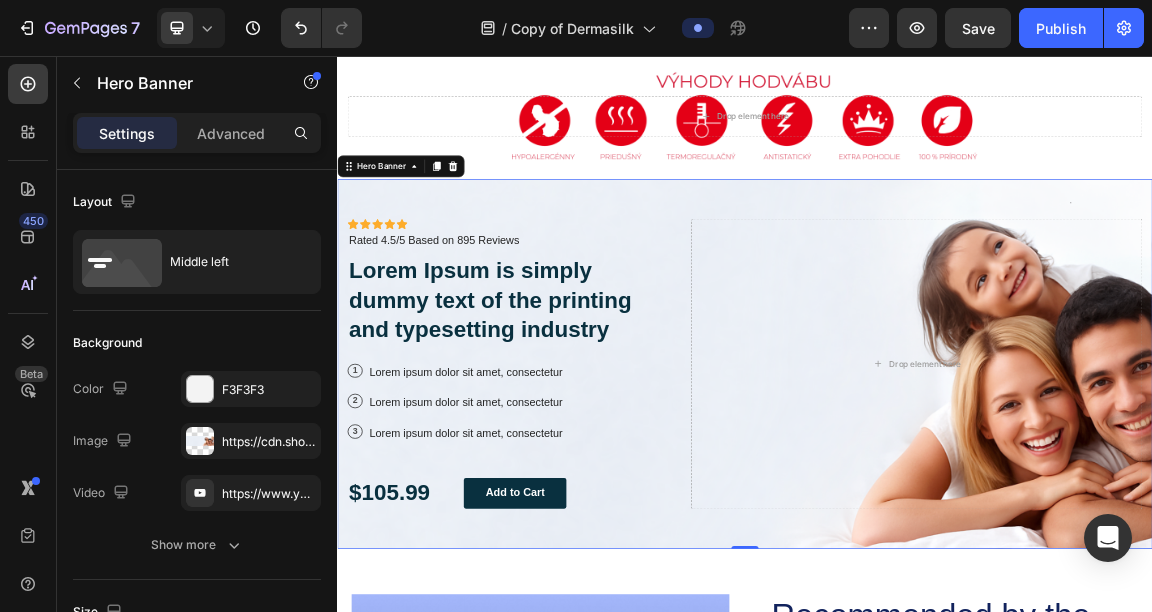 click on "Icon Icon Icon Icon Icon Icon List Icon Icon Icon Icon Icon Icon List Rated 4.5/5 Based on 895 Reviews Text Block Row Lorem Ipsum is simply dummy text of the printing and typesetting industry Heading 1 Text Block Row Lorem ipsum dolor sit amet, consectetur Text Block Row 2 Text Block Row Lorem ipsum dolor sit amet, consectetur Text Block Row 3 Text Block Row Lorem ipsum dolor sit amet, consectetur Text Block Row $105.99 Text Block Add to Cart Button Row
Drop element here" at bounding box center (937, 509) 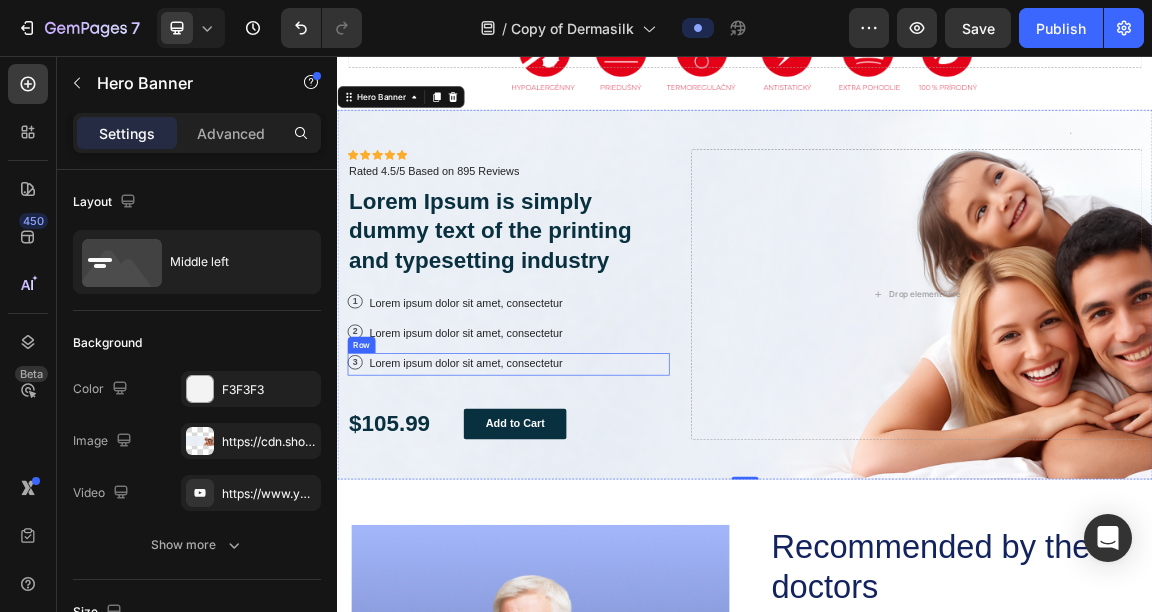 scroll, scrollTop: 1692, scrollLeft: 0, axis: vertical 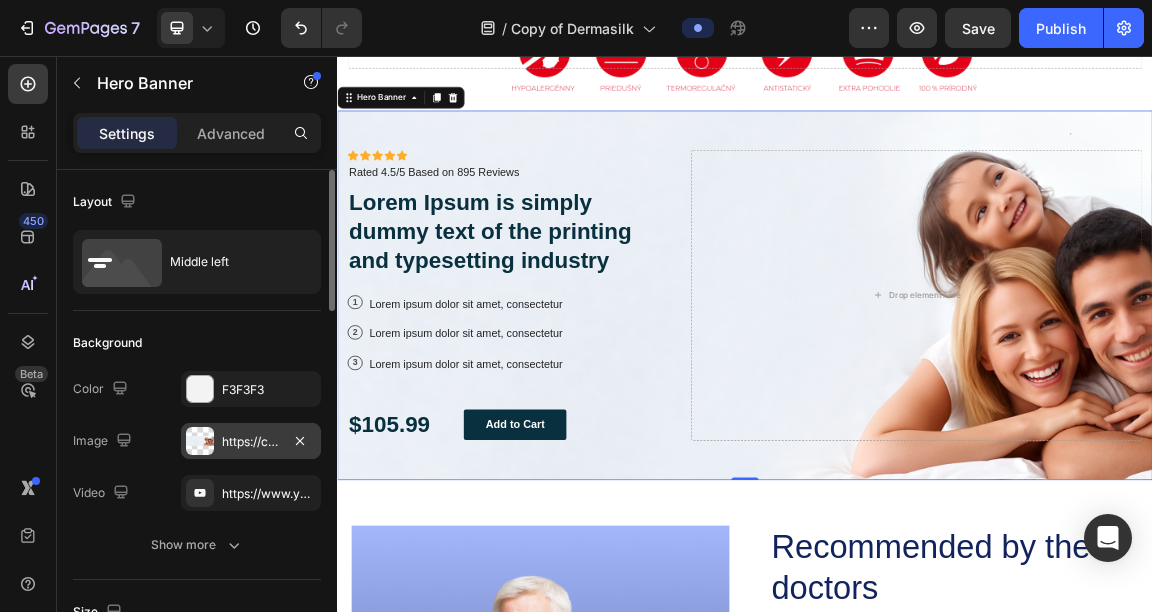click on "https://cdn.shopify.com/s/files/1/0832/1971/0296/files/gempages_576415707223294538-3298ea73-25ca-4e63-a2f6-fd596f04c52c.png" at bounding box center (251, 442) 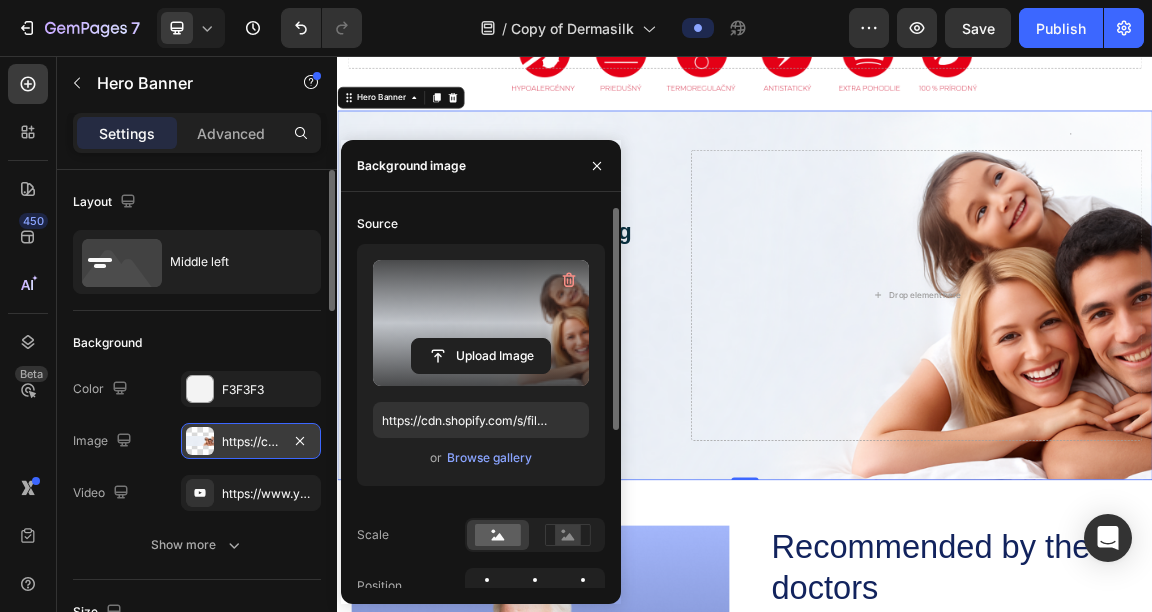 click on "https://cdn.shopify.com/s/files/1/0832/1971/0296/files/gempages_576415707223294538-3298ea73-25ca-4e63-a2f6-fd596f04c52c.png" at bounding box center [251, 442] 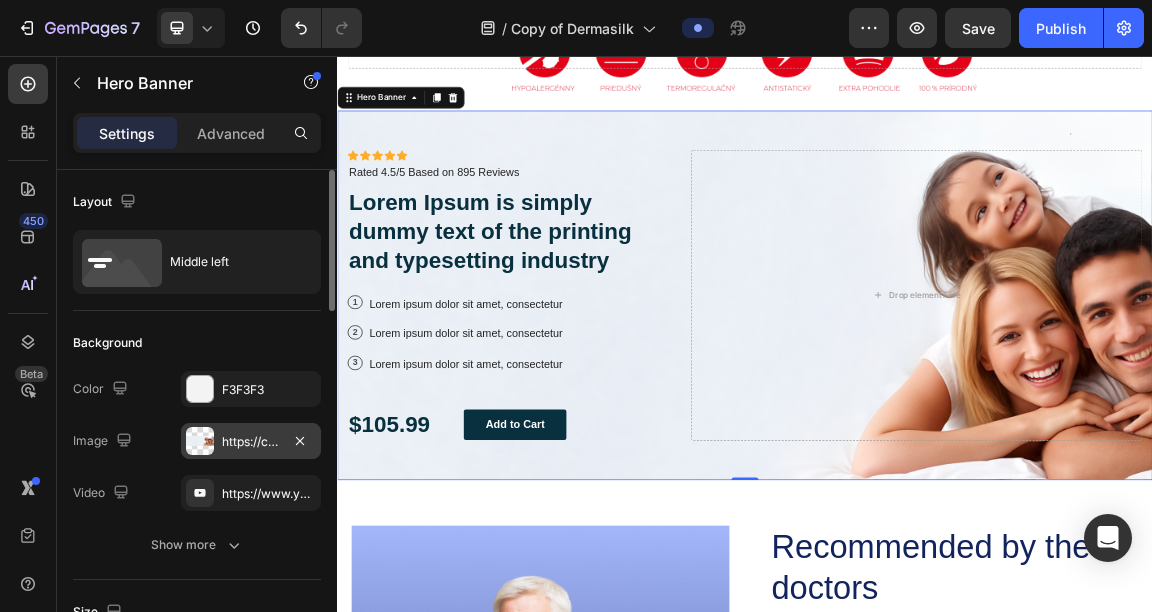 click on "https://cdn.shopify.com/s/files/1/0832/1971/0296/files/gempages_576415707223294538-3298ea73-25ca-4e63-a2f6-fd596f04c52c.png" at bounding box center (251, 441) 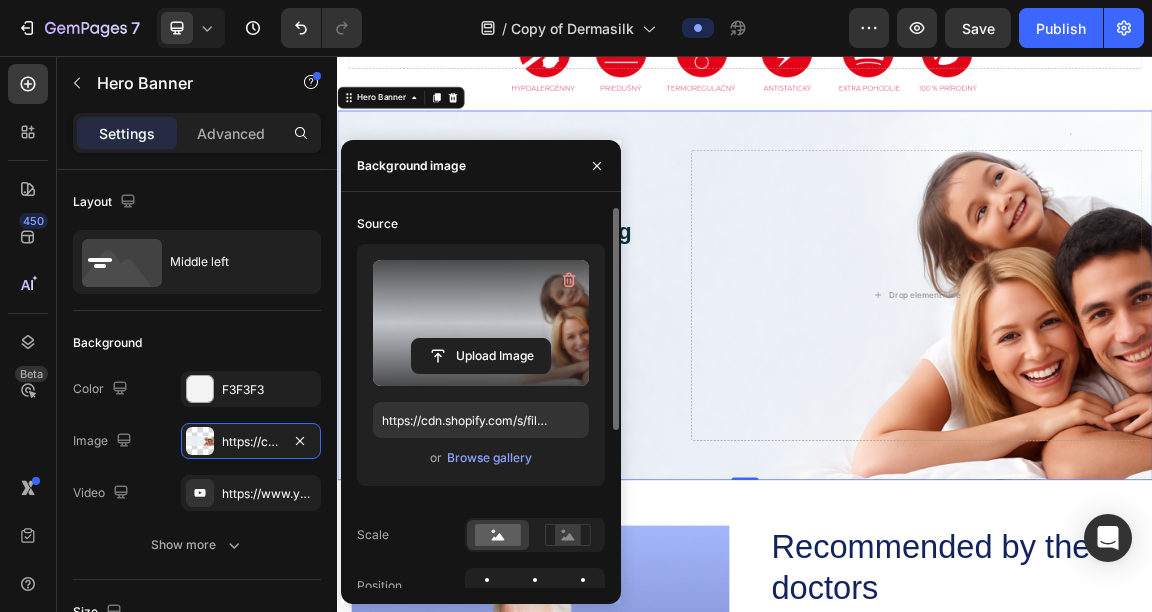 click at bounding box center [481, 323] 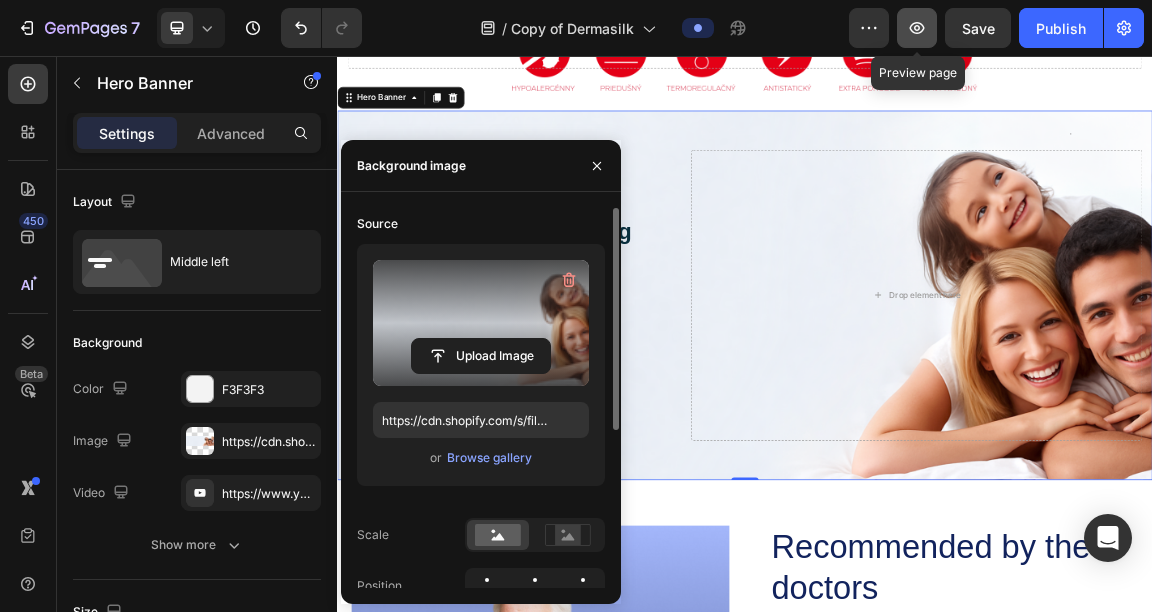 click 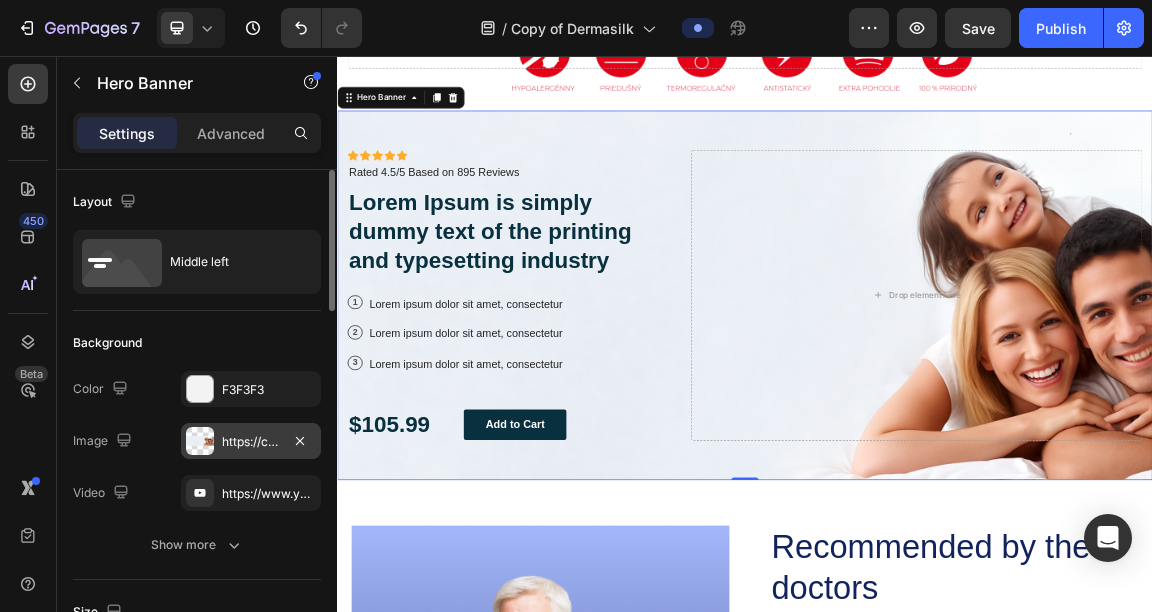 click on "https://cdn.shopify.com/s/files/1/0832/1971/0296/files/gempages_576415707223294538-3298ea73-25ca-4e63-a2f6-fd596f04c52c.png" at bounding box center (251, 441) 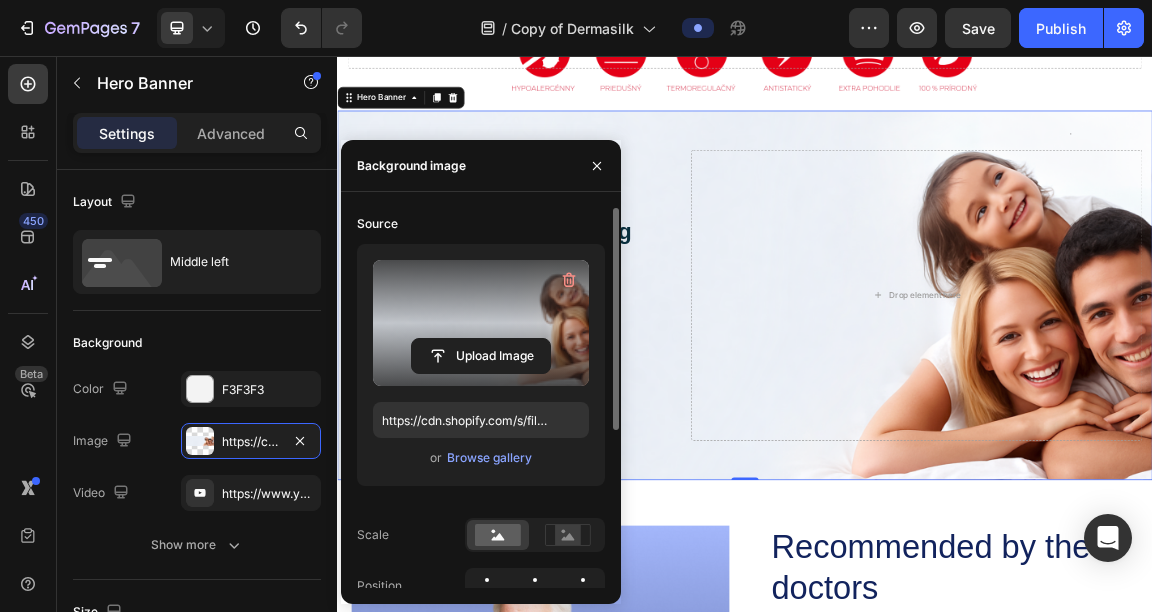 click at bounding box center (481, 323) 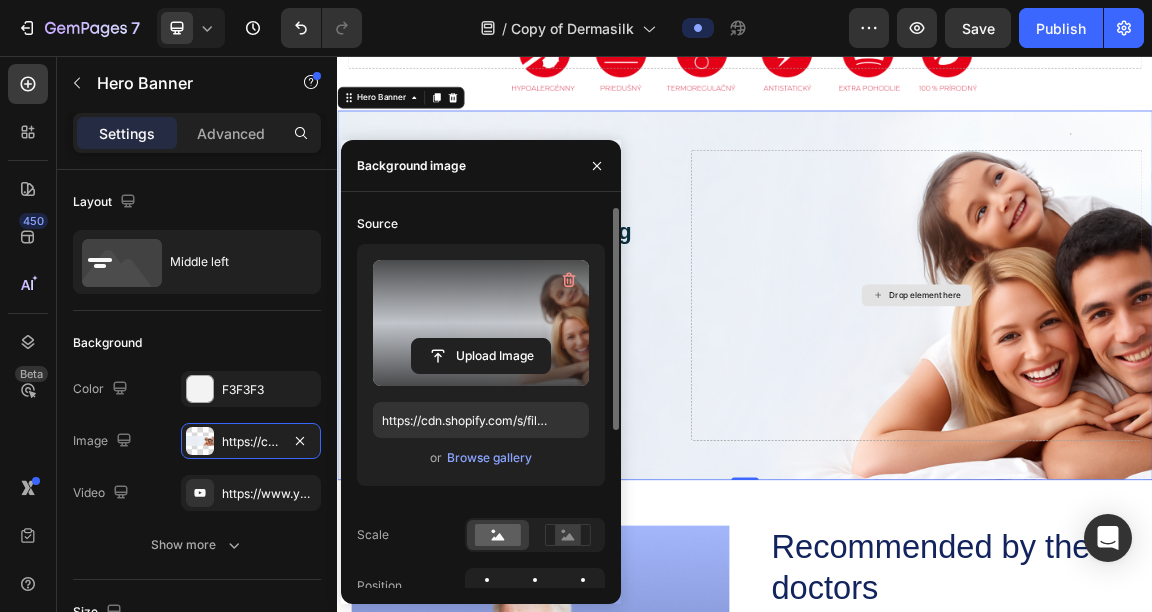 click on "Drop element here" at bounding box center [1190, 408] 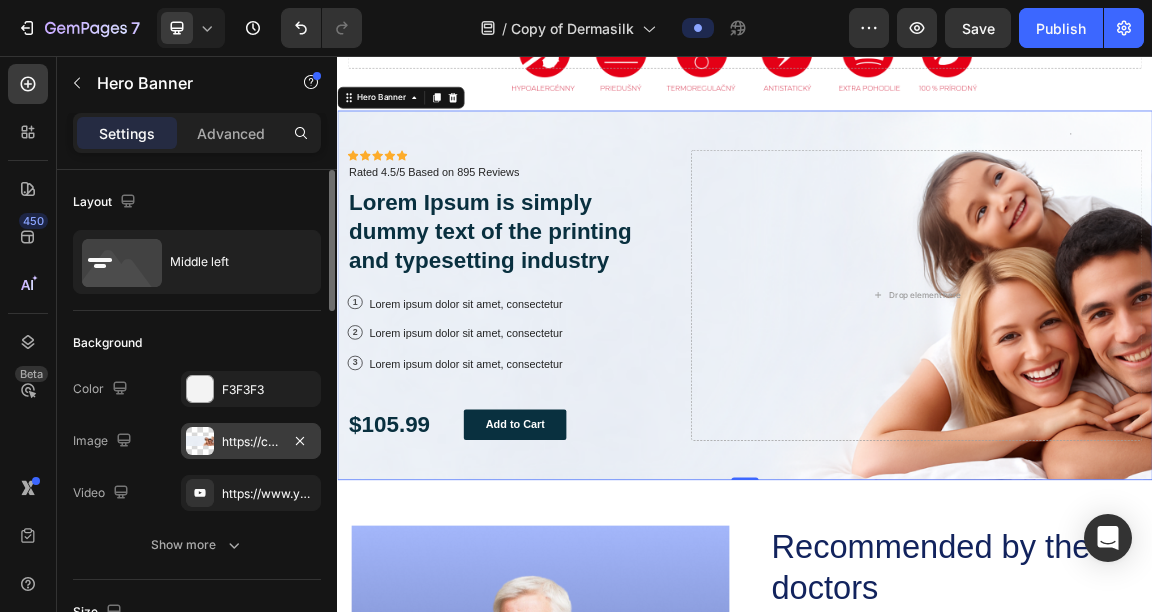 click 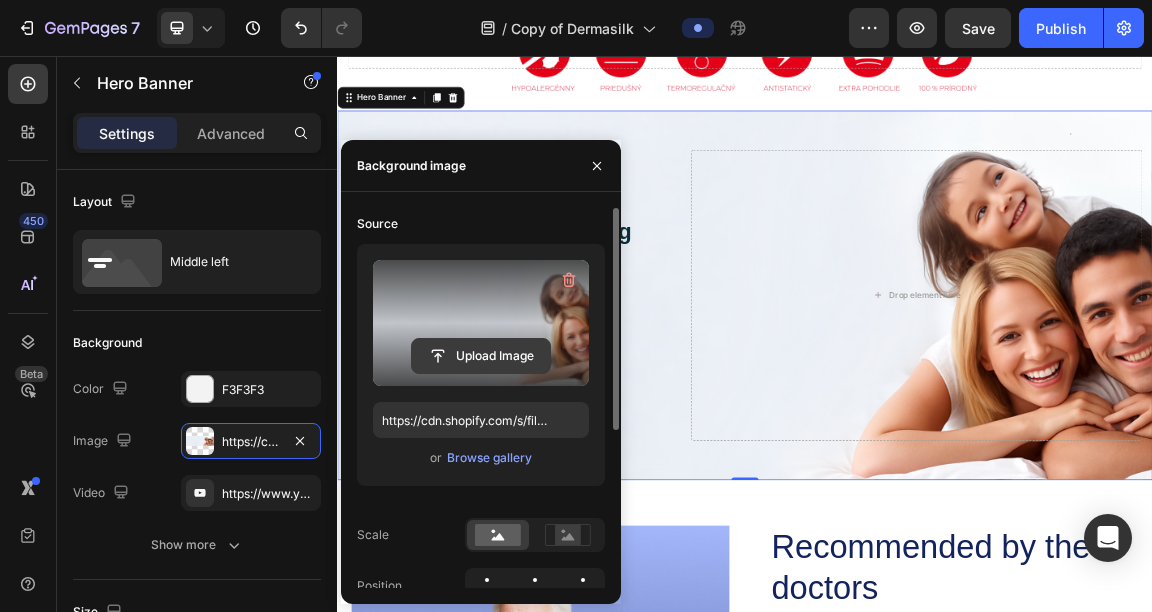 click 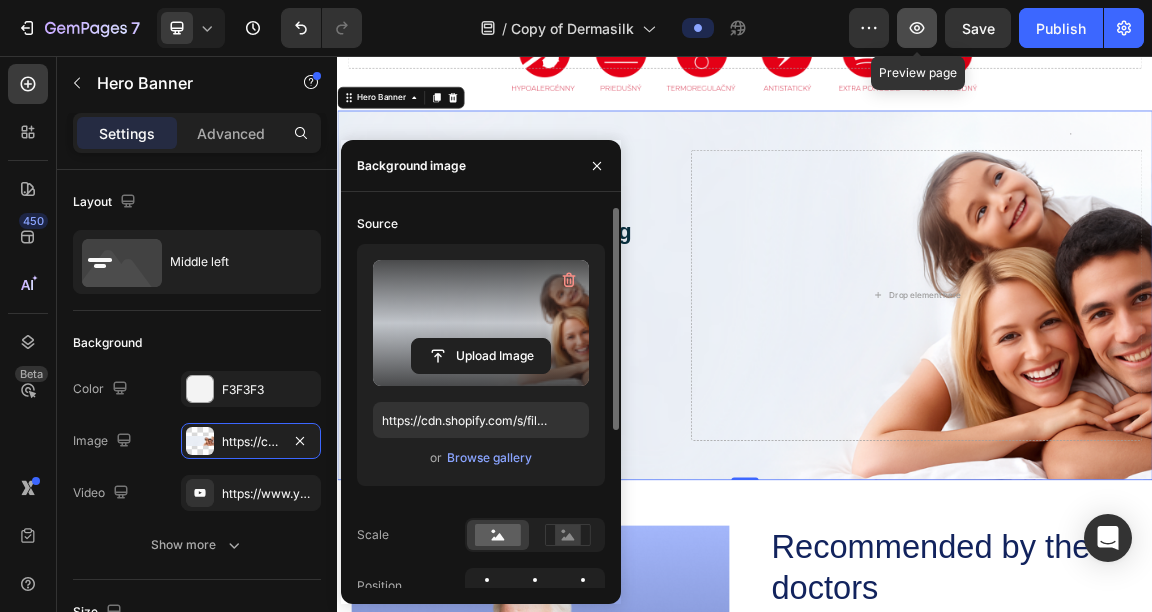 click 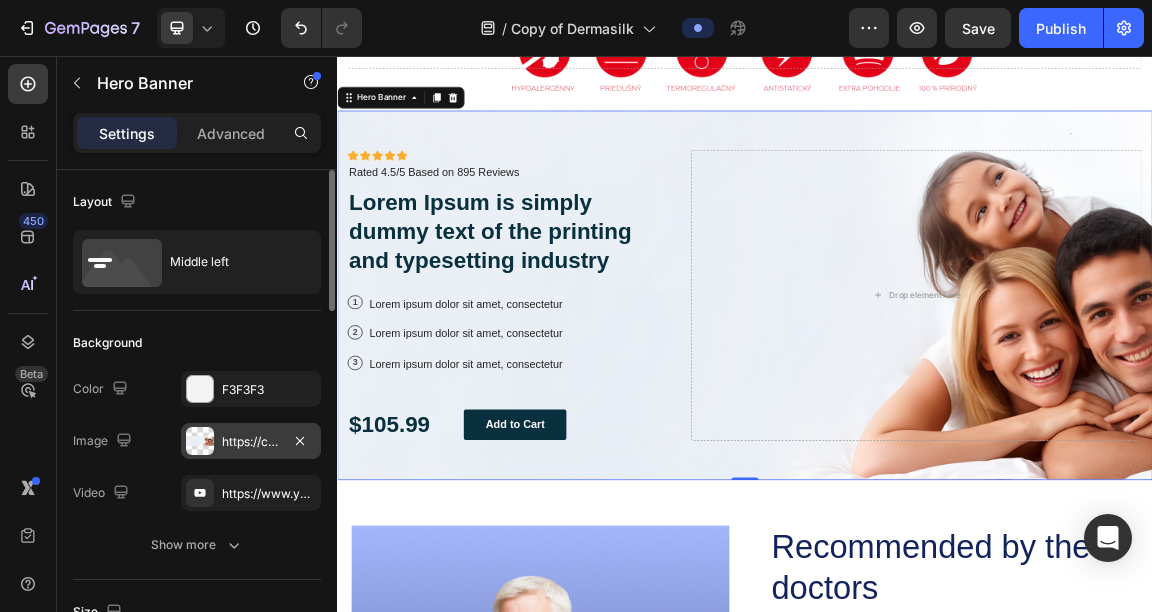 click on "https://cdn.shopify.com/s/files/1/0832/1971/0296/files/gempages_576415707223294538-3a02b41e-bfc9-4a10-b7cd-967a71befc0e.png" at bounding box center [251, 441] 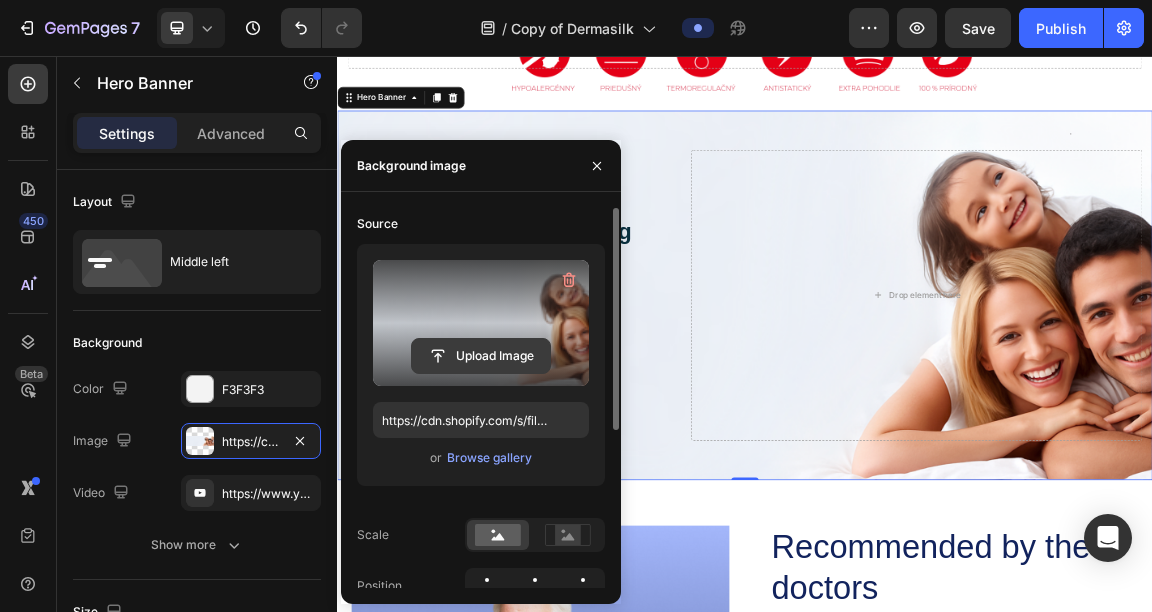 click 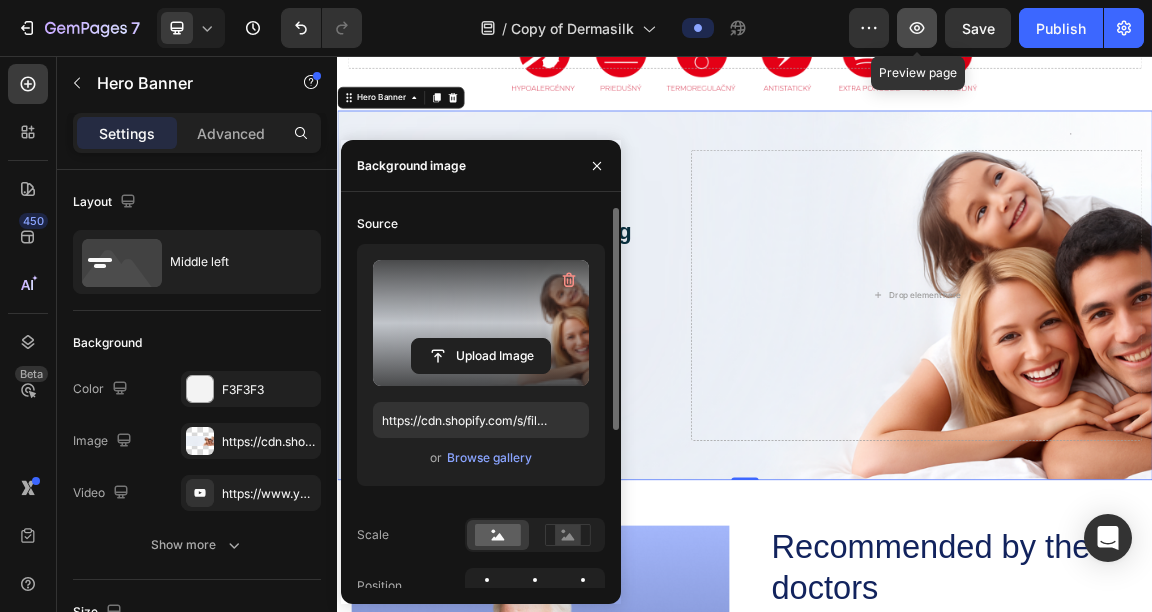 click 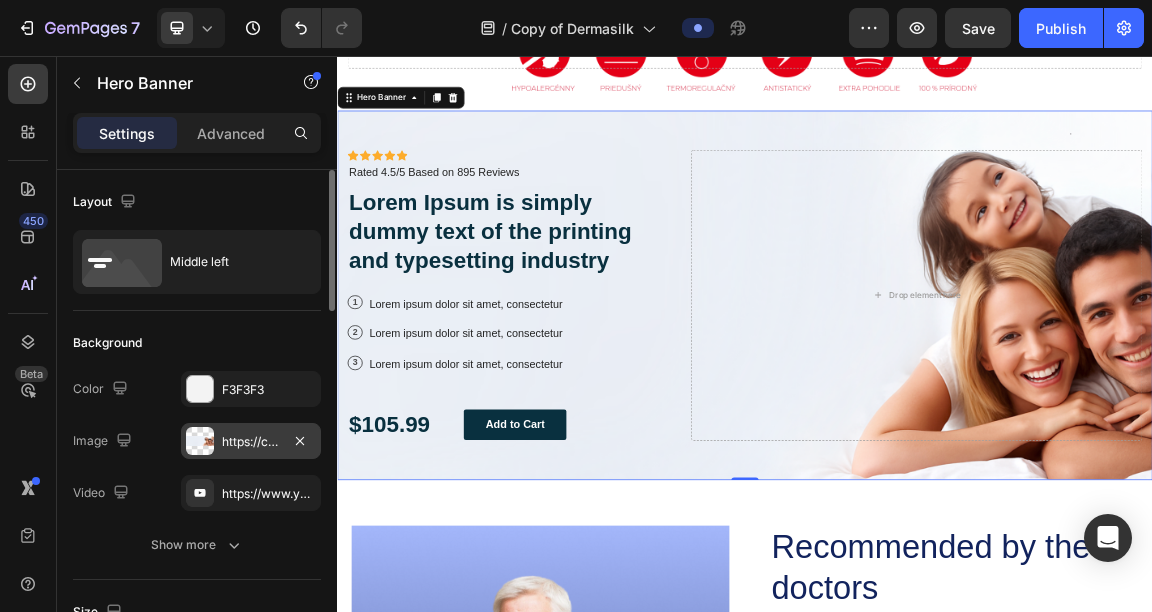 click on "https://cdn.shopify.com/s/files/1/0832/1971/0296/files/gempages_576415707223294538-6ff77b79-1915-40fe-a6f4-41e0b57fd78a.png" at bounding box center (251, 441) 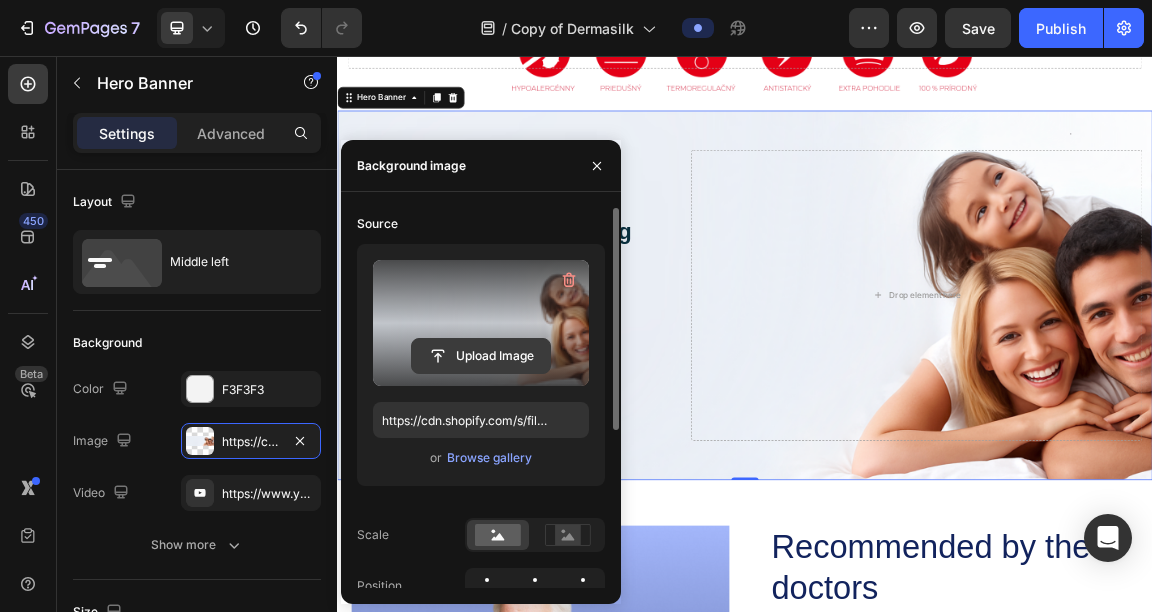 click 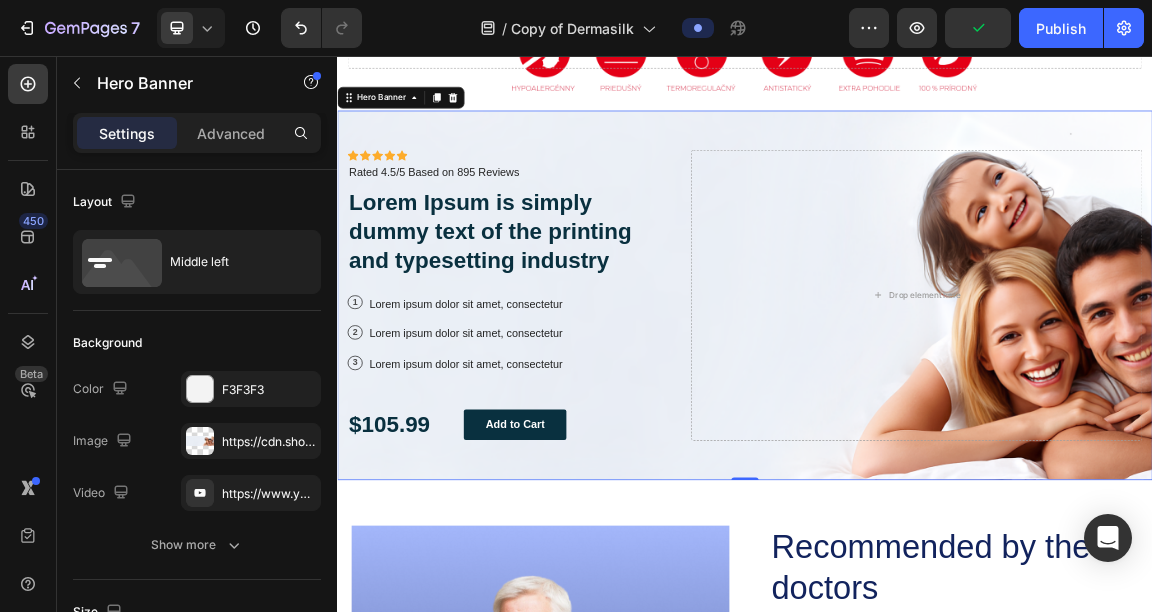 click on "Icon Icon Icon Icon Icon Icon List Icon Icon Icon Icon Icon Icon List Rated 4.5/5 Based on 895 Reviews Text Block Row Lorem Ipsum is simply dummy text of the printing and typesetting industry Heading 1 Text Block Row Lorem ipsum dolor sit amet, consectetur Text Block Row 2 Text Block Row Lorem ipsum dolor sit amet, consectetur Text Block Row 3 Text Block Row Lorem ipsum dolor sit amet, consectetur Text Block Row $105.99 Text Block Add to Cart Button Row
Drop element here" at bounding box center (937, 408) 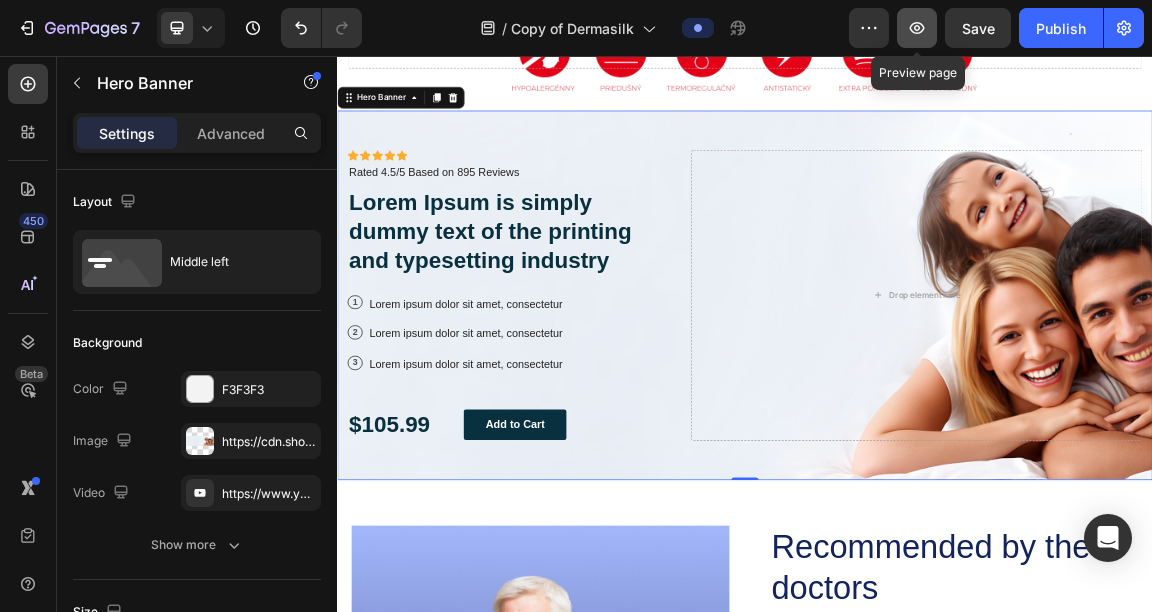 click 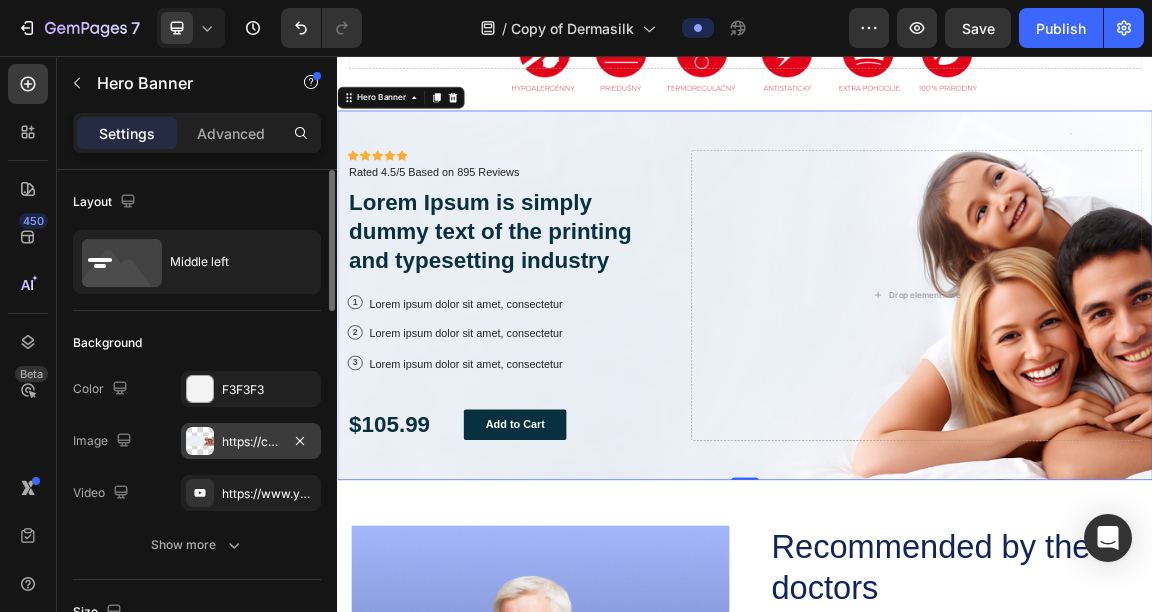 click on "https://cdn.shopify.com/s/files/1/0832/1971/0296/files/gempages_576415707223294538-97b500e2-e227-4618-89c7-b9e64622081b.png" at bounding box center (251, 441) 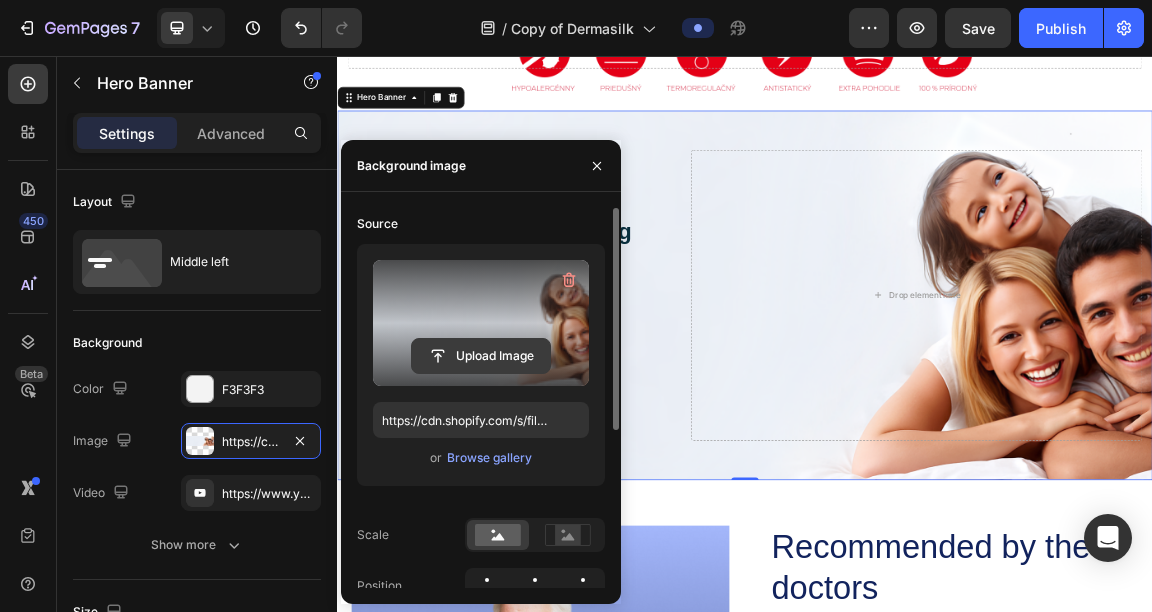 click 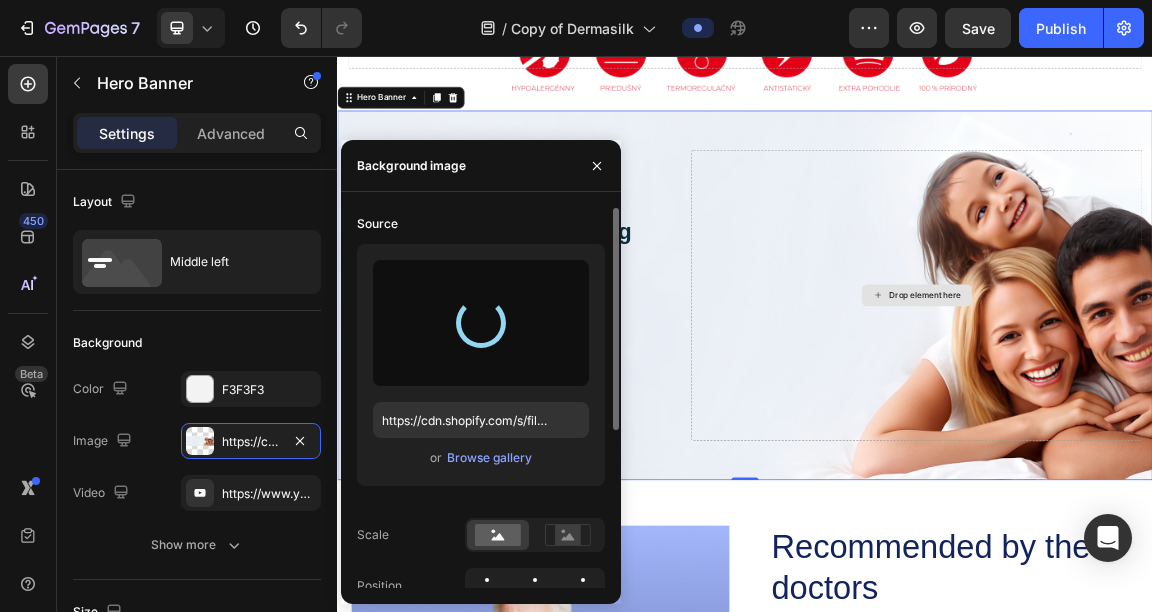 type on "https://cdn.shopify.com/s/files/1/0832/1971/0296/files/gempages_576415707223294538-64400e17-82bf-4af1-b8fe-3391f0adc495.png" 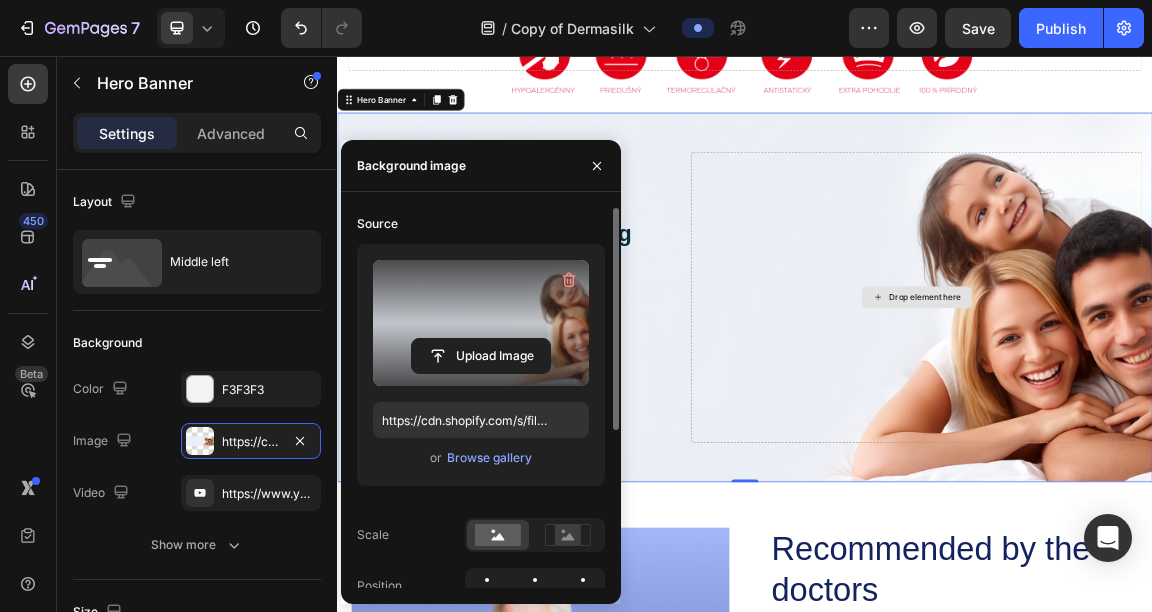 scroll, scrollTop: 1682, scrollLeft: 0, axis: vertical 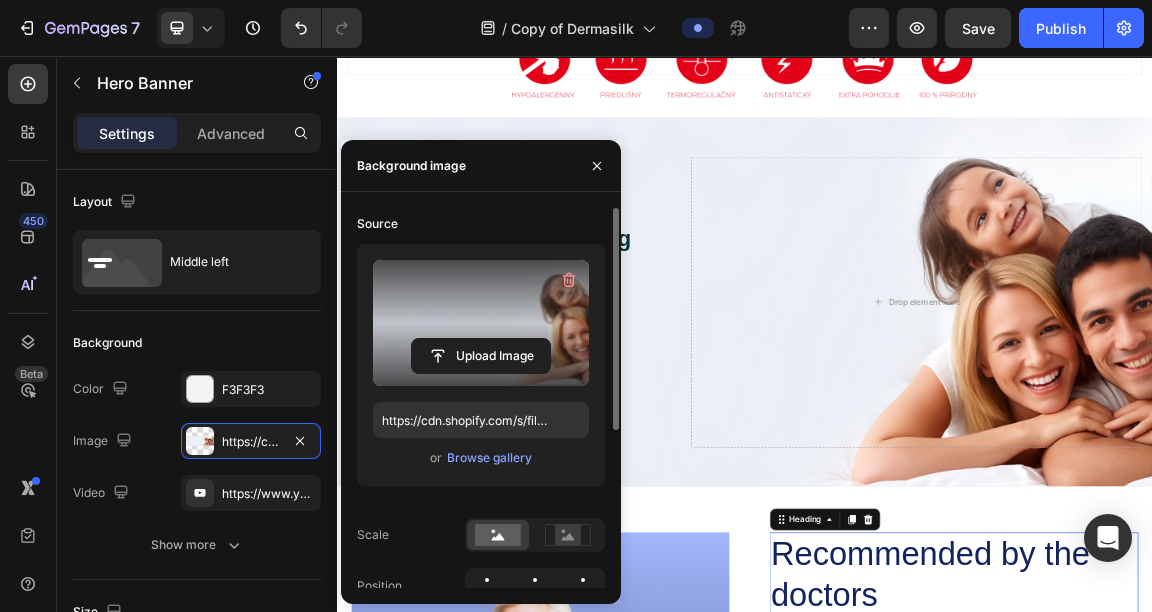 click on "Recommended by the doctors" at bounding box center (1229, 819) 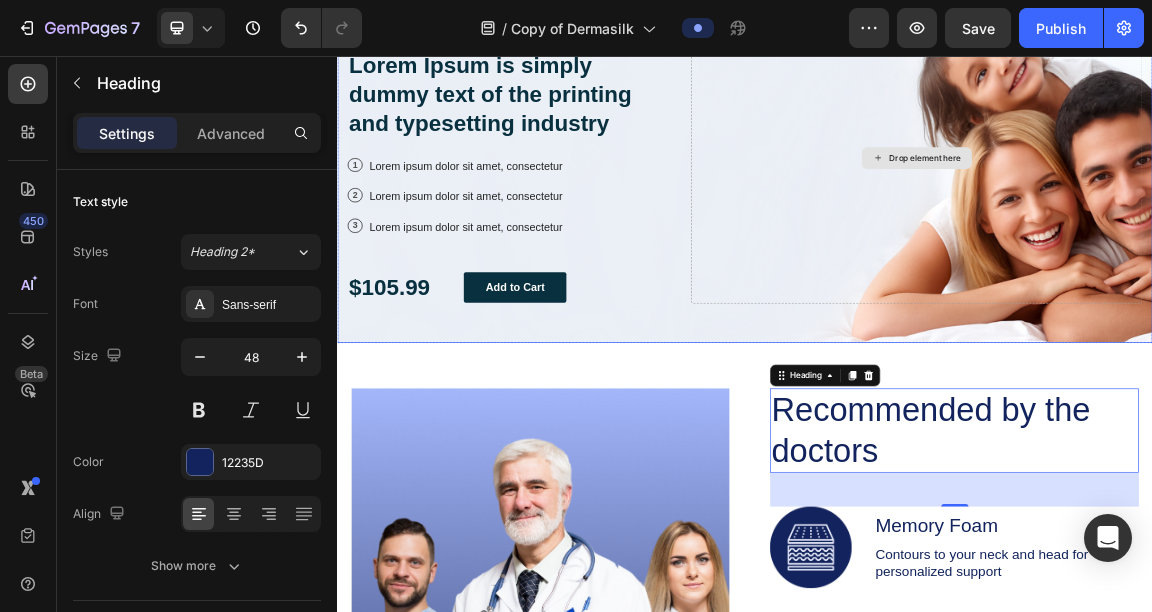 scroll, scrollTop: 1726, scrollLeft: 0, axis: vertical 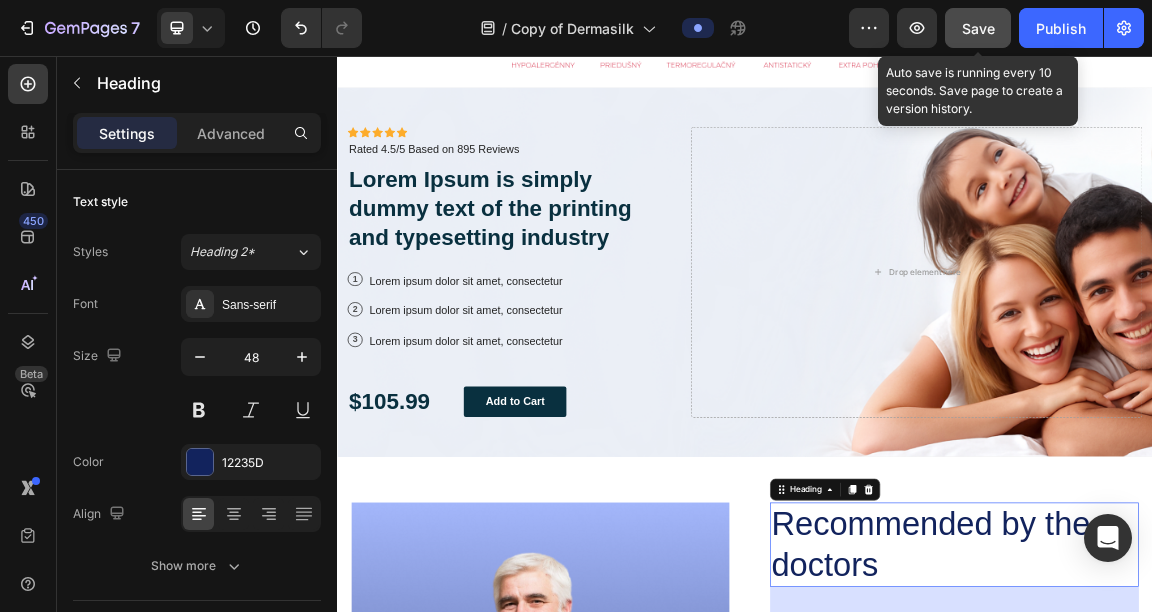 click on "Save" at bounding box center [978, 28] 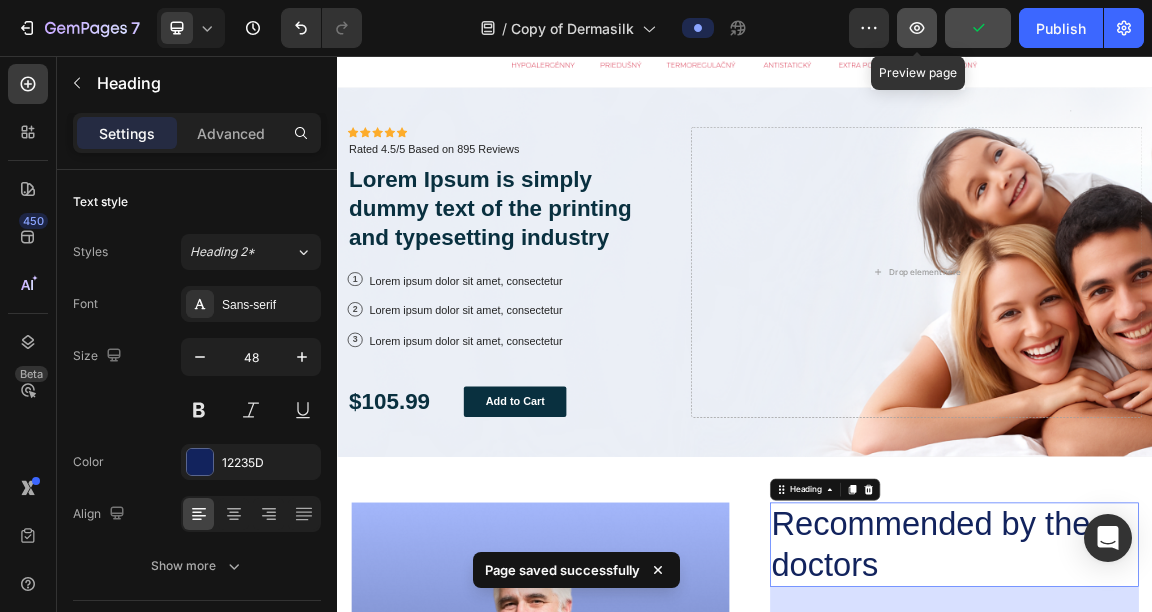 click 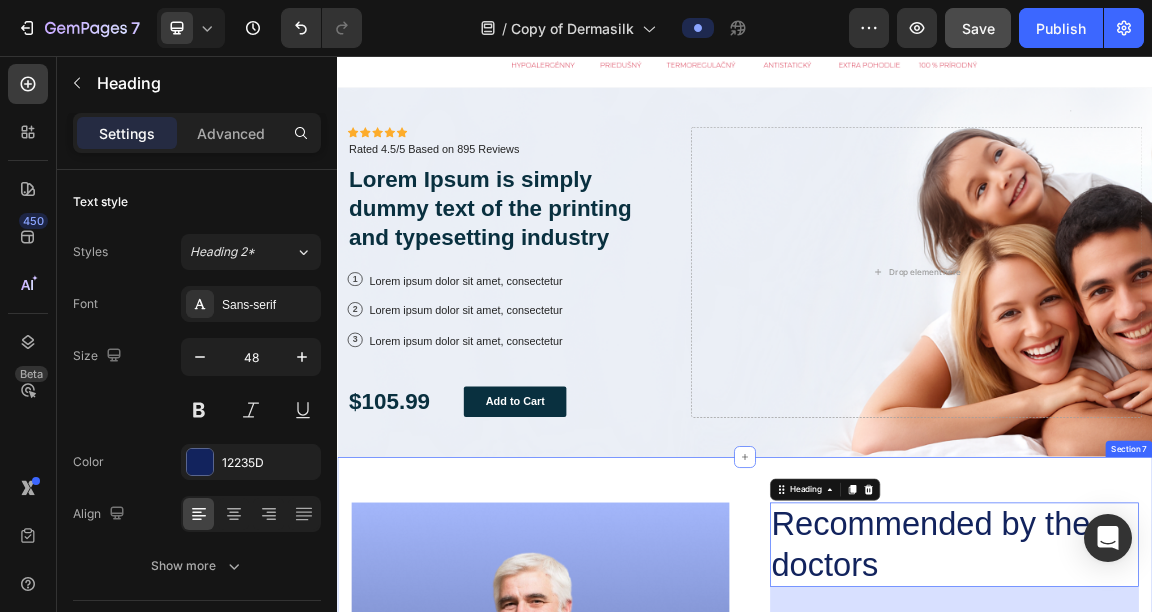 click on "Image Recommended by the doctors Heading   50 Image Memory Foam Text Block Contours to your neck and head for personalized support Text Block Row Image Hypoallergenic Cover Text Block Resists dust mites and allergens Text Block Row Image Adjustable Height Text Block Customize pillow loft to your preference Text Block Row Row Row GET YOURS NOW Button Row Section 7" at bounding box center [937, 1100] 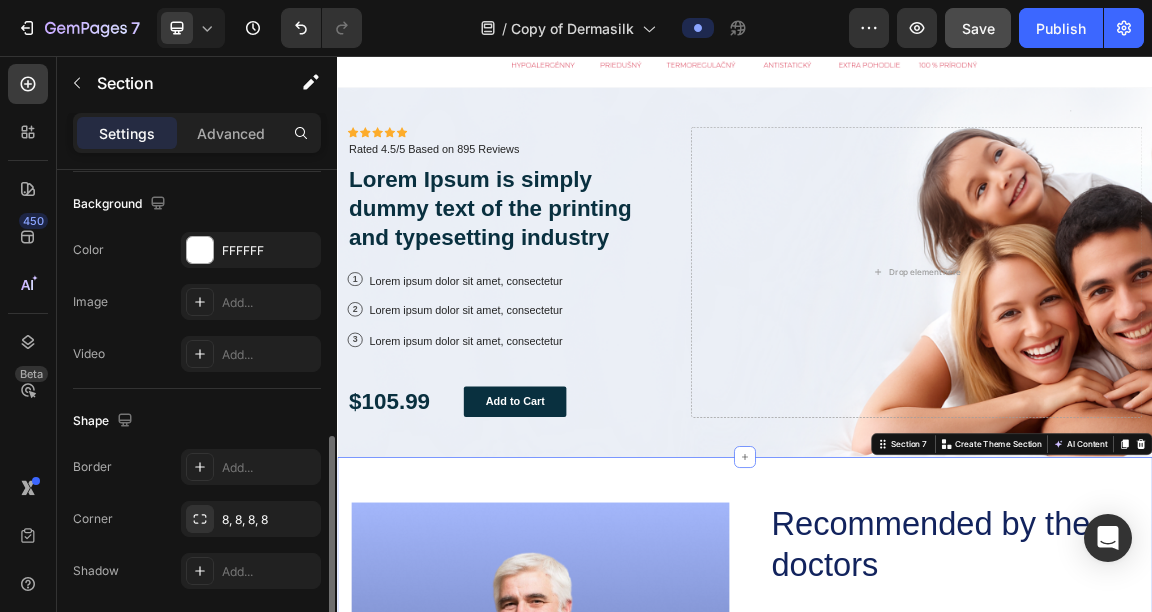 scroll, scrollTop: 650, scrollLeft: 0, axis: vertical 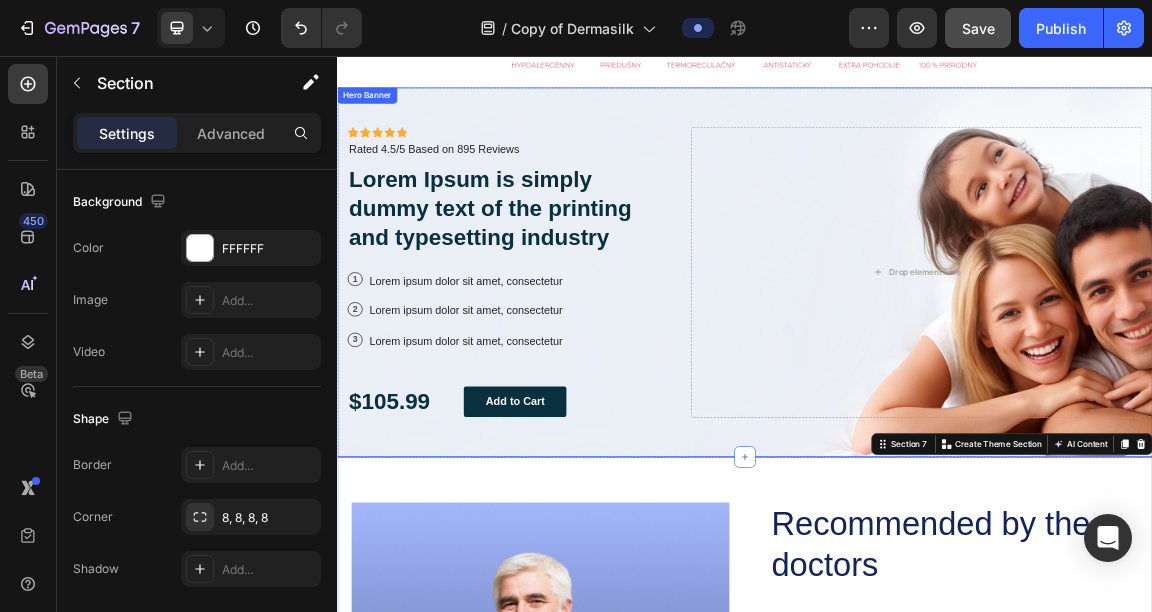 click on "Icon Icon Icon Icon Icon Icon List Icon Icon Icon Icon Icon Icon List Rated 4.5/5 Based on 895 Reviews Text Block Row Lorem Ipsum is simply dummy text of the printing and typesetting industry Heading 1 Text Block Row Lorem ipsum dolor sit amet, consectetur Text Block Row 2 Text Block Row Lorem ipsum dolor sit amet, consectetur Text Block Row 3 Text Block Row Lorem ipsum dolor sit amet, consectetur Text Block Row $105.99 Text Block Add to Cart Button Row
Drop element here" at bounding box center (937, 374) 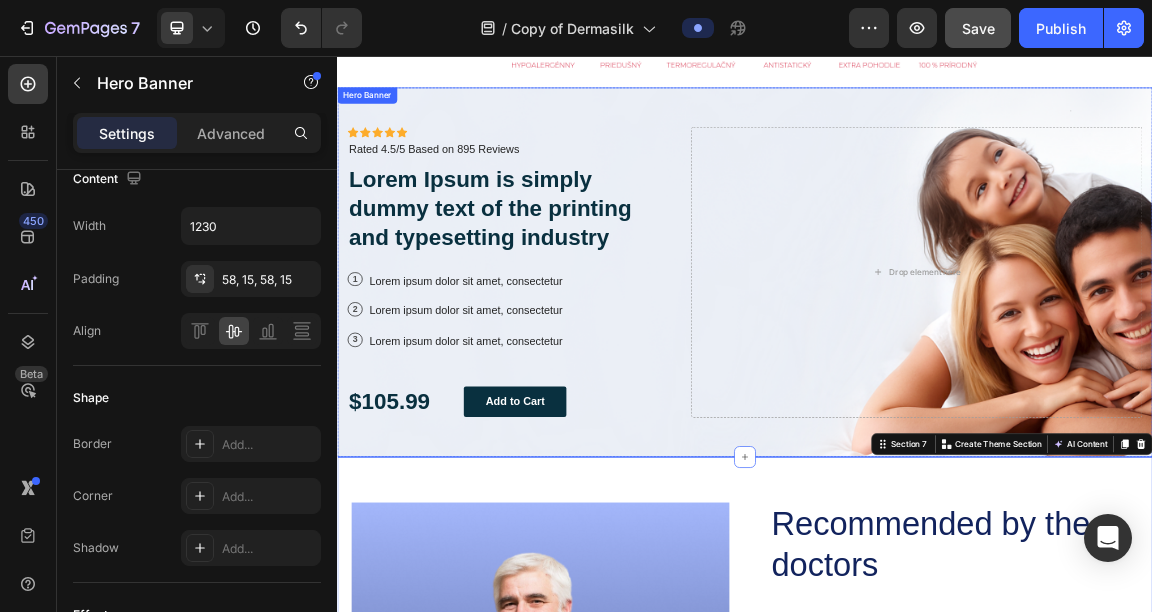 scroll, scrollTop: 0, scrollLeft: 0, axis: both 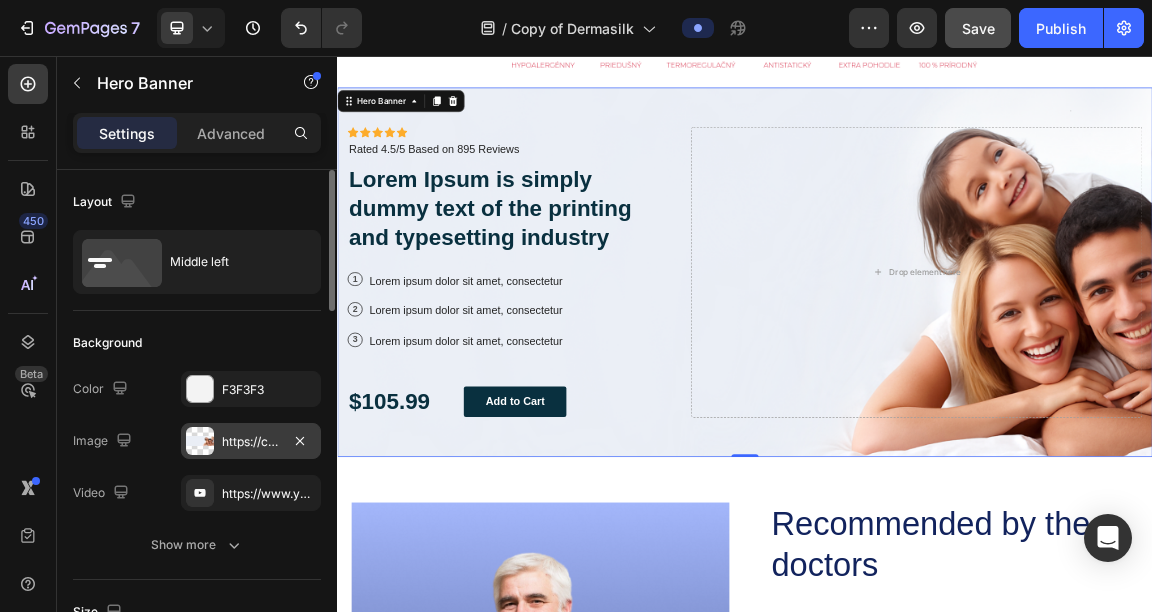 click on "https://cdn.shopify.com/s/files/1/0832/1971/0296/files/gempages_576415707223294538-64400e17-82bf-4af1-b8fe-3391f0adc495.png" at bounding box center [251, 442] 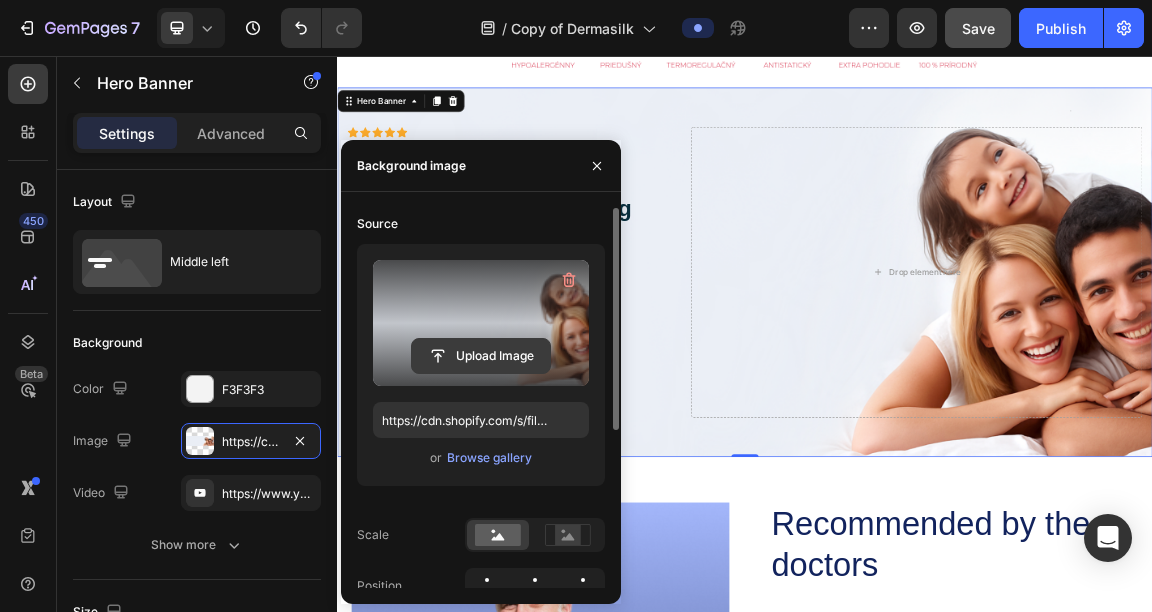 click 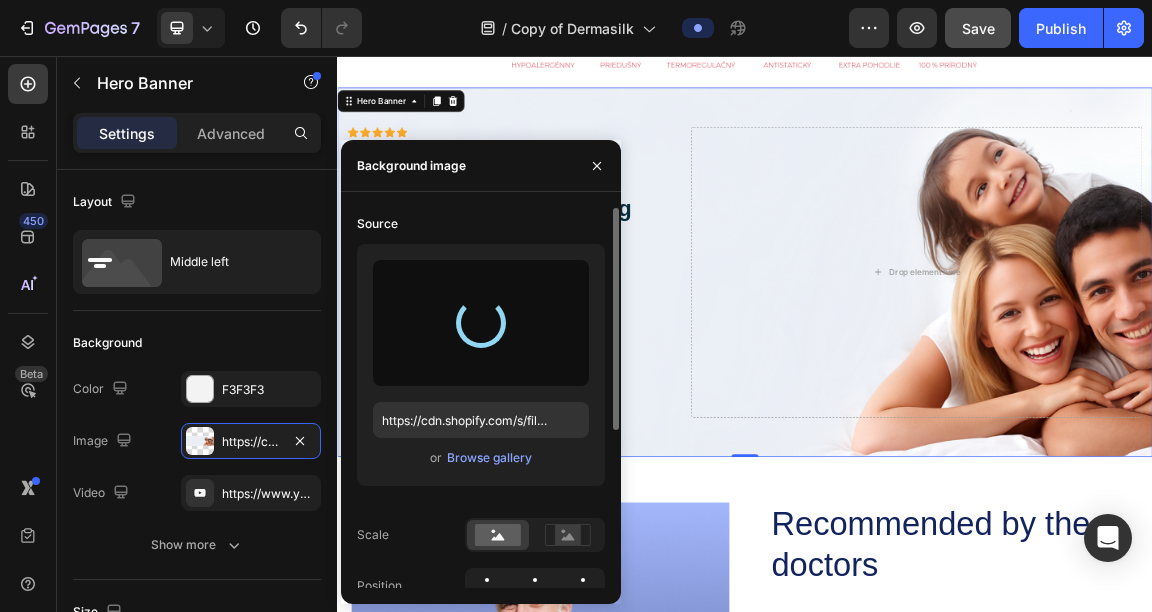 type on "https://cdn.shopify.com/s/files/1/0832/1971/0296/files/gempages_576415707223294538-029236f9-8d48-497c-93eb-febc62920589.png" 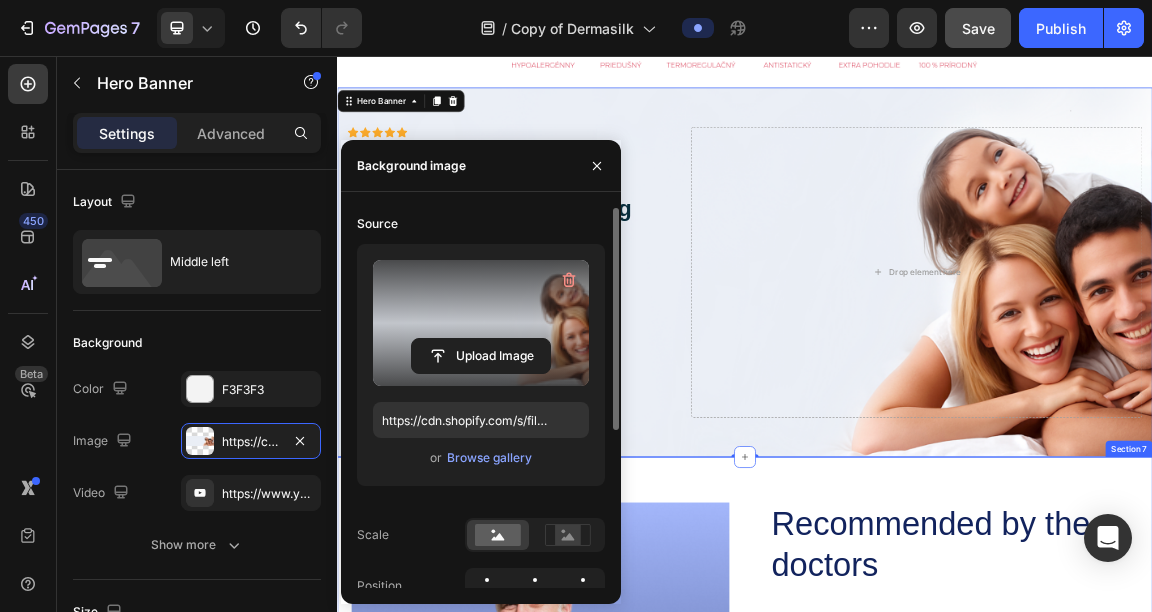 click on "Image Recommended by the doctors Heading Image Memory Foam Text Block Contours to your neck and head for personalized support Text Block Row Image Hypoallergenic Cover Text Block Resists dust mites and allergens Text Block Row Image Adjustable Height Text Block Customize pillow loft to your preference Text Block Row Row Row GET YOURS NOW Button Row Section 7" at bounding box center [937, 1100] 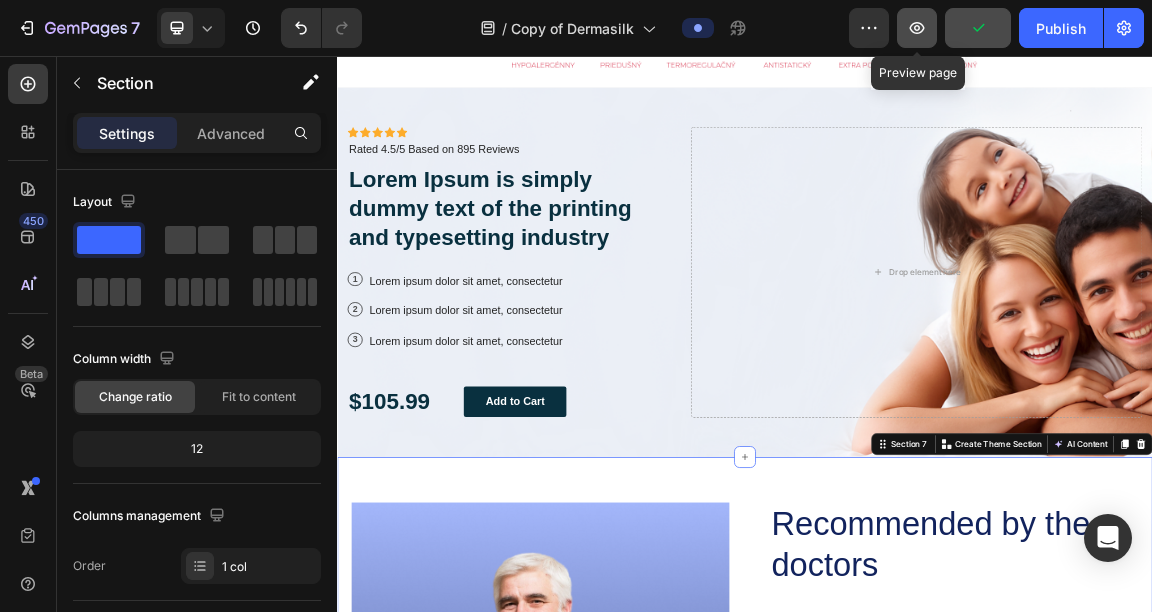 click 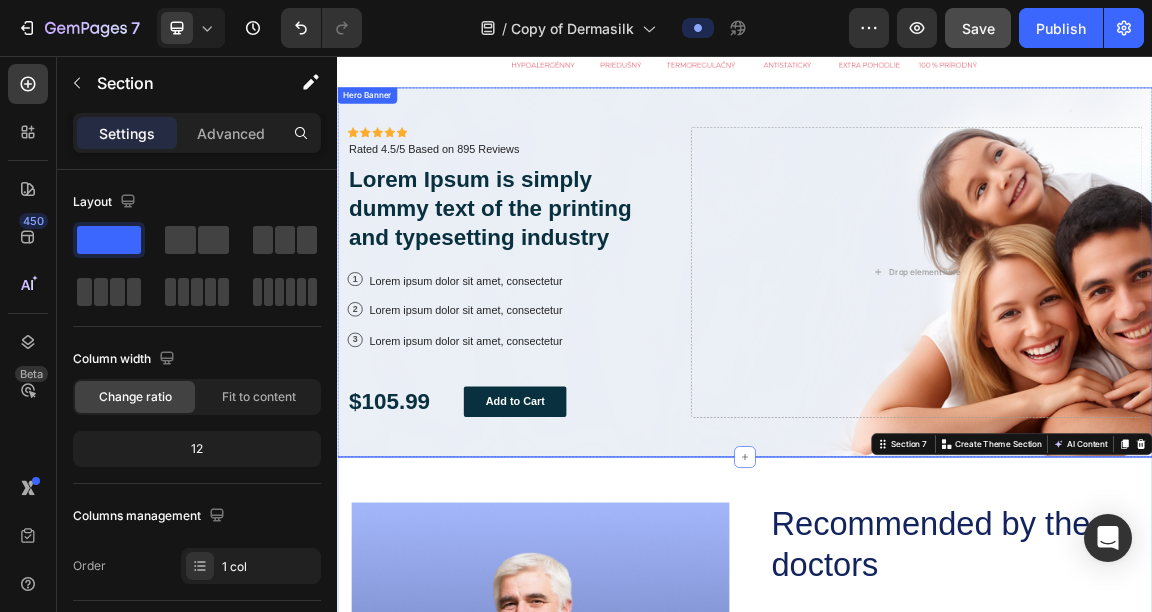 click on "Icon Icon Icon Icon Icon Icon List Icon Icon Icon Icon Icon Icon List Rated 4.5/5 Based on 895 Reviews Text Block Row Lorem Ipsum is simply dummy text of the printing and typesetting industry Heading 1 Text Block Row Lorem ipsum dolor sit amet, consectetur Text Block Row 2 Text Block Row Lorem ipsum dolor sit amet, consectetur Text Block Row 3 Text Block Row Lorem ipsum dolor sit amet, consectetur Text Block Row $105.99 Text Block Add to Cart Button Row
Drop element here" at bounding box center [937, 374] 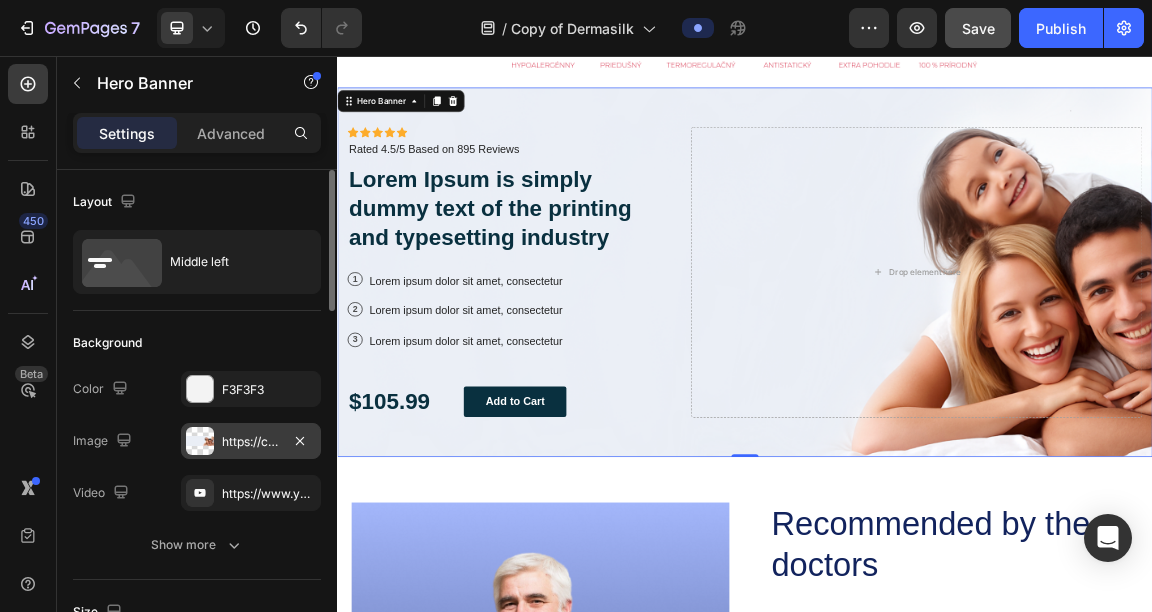 click on "https://cdn.shopify.com/s/files/1/0832/1971/0296/files/gempages_576415707223294538-029236f9-8d48-497c-93eb-febc62920589.png" at bounding box center (251, 442) 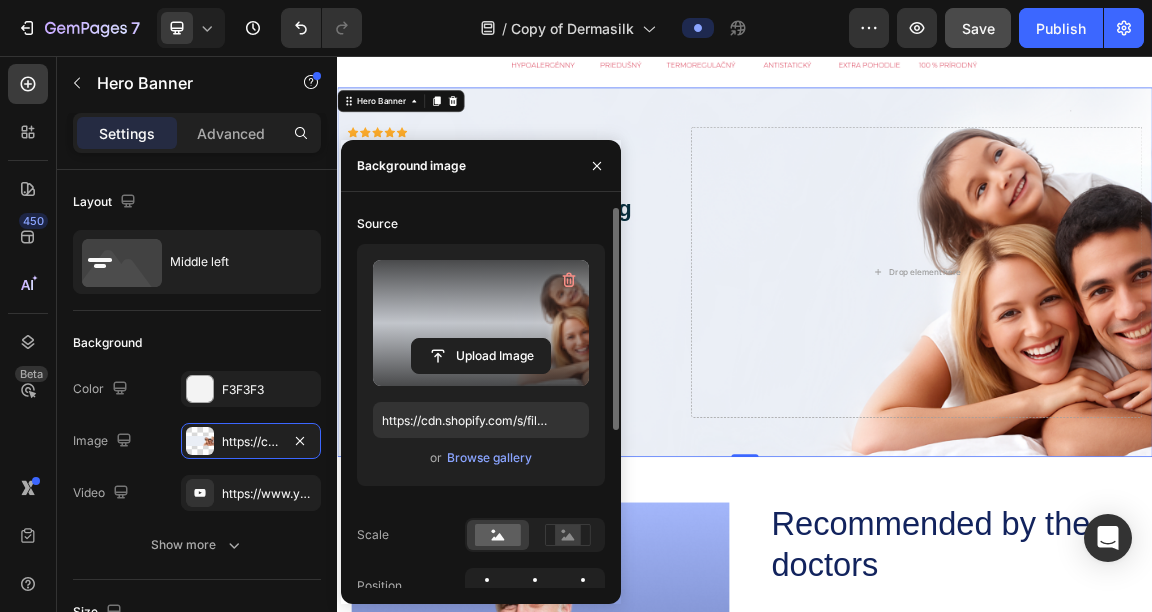 click at bounding box center [481, 323] 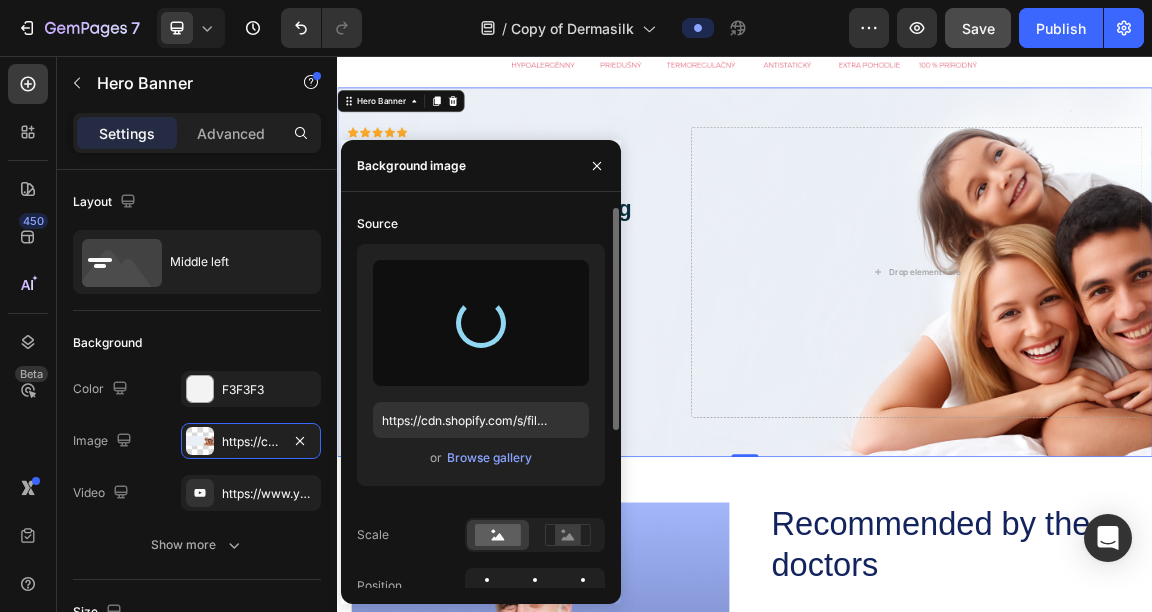 type on "https://cdn.shopify.com/s/files/1/0832/1971/0296/files/gempages_576415707223294538-c48eccfc-4ef9-4ddf-a607-4ab987829d03.png" 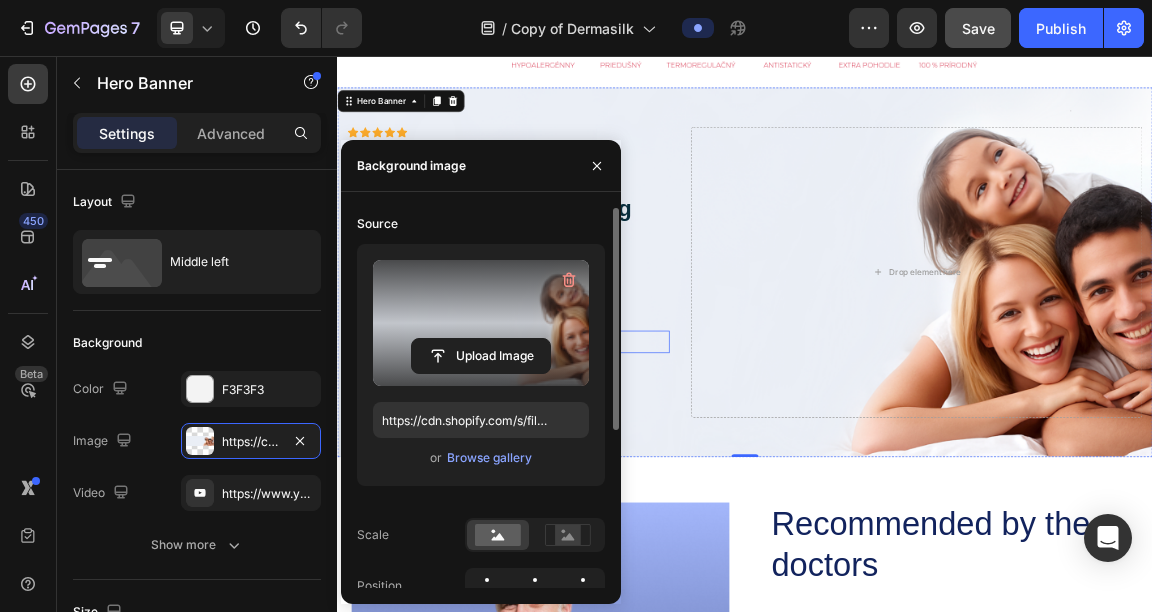 click on "3 Text Block Row Lorem ipsum dolor sit amet, consectetur Text Block Row" at bounding box center [589, 476] 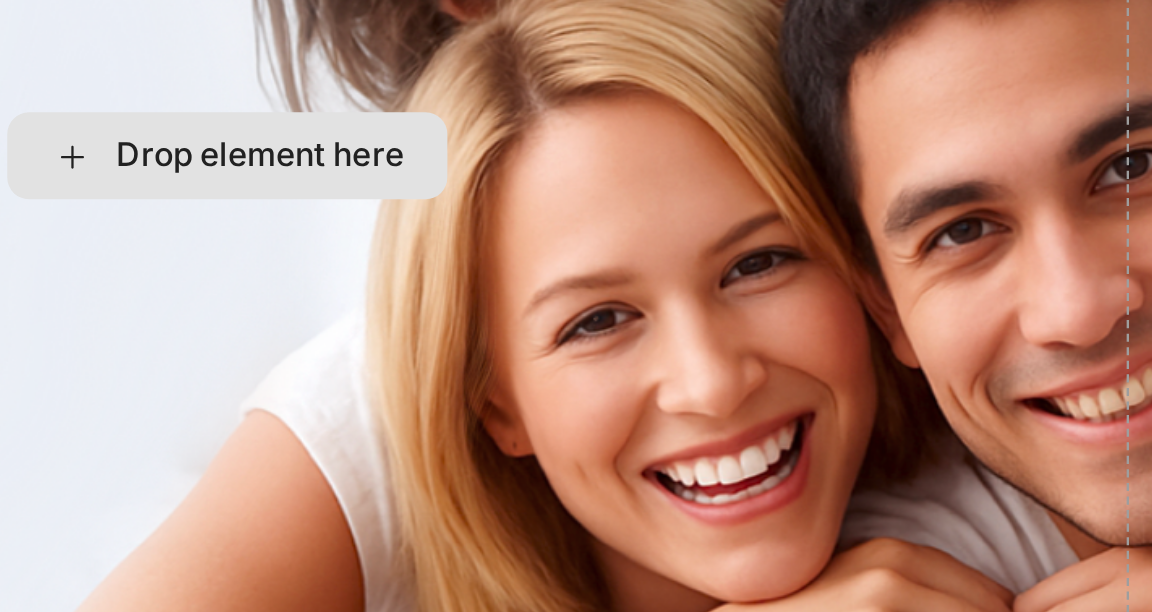 scroll, scrollTop: 1789, scrollLeft: 0, axis: vertical 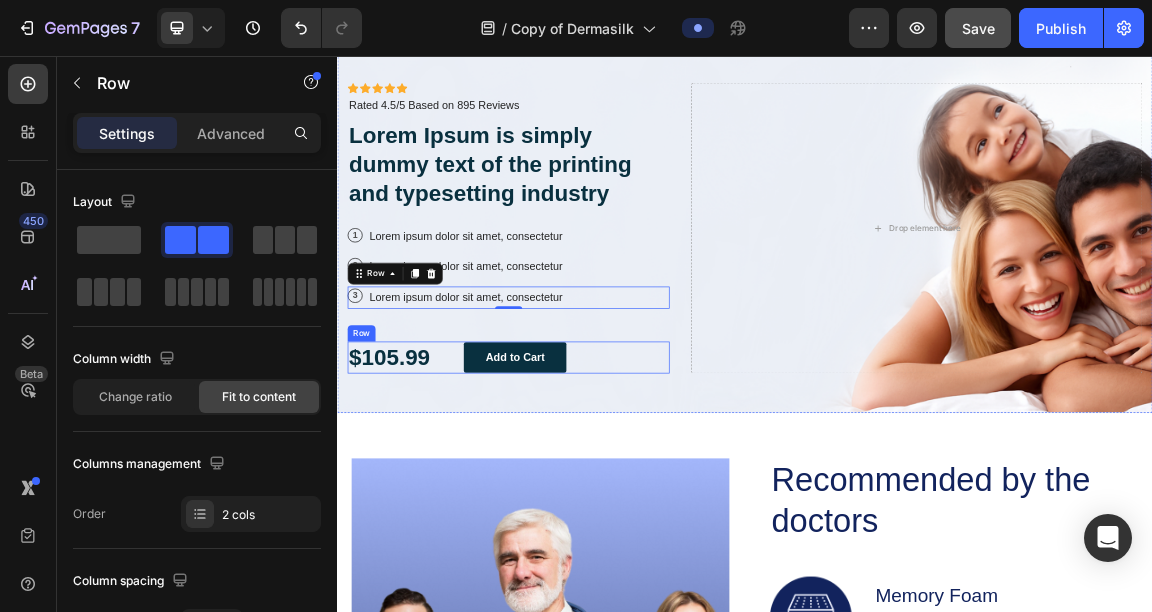 click on "$105.99 Text Block Add to Cart Button Row" at bounding box center [589, 499] 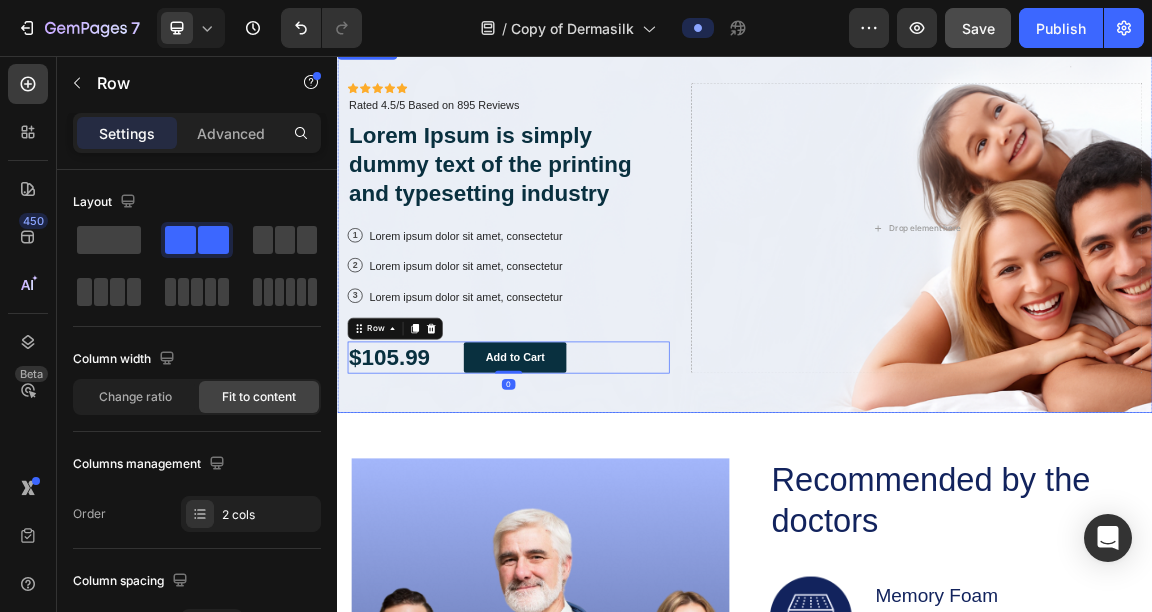 click on "Icon Icon Icon Icon Icon Icon List Icon Icon Icon Icon Icon Icon List Rated 4.5/5 Based on 895 Reviews Text Block Row Lorem Ipsum is simply dummy text of the printing and typesetting industry Heading 1 Text Block Row Lorem ipsum dolor sit amet, consectetur Text Block Row 2 Text Block Row Lorem ipsum dolor sit amet, consectetur Text Block Row 3 Text Block Row Lorem ipsum dolor sit amet, consectetur Text Block Row $105.99 Text Block Add to Cart Button Row   0
Drop element here" at bounding box center (937, 309) 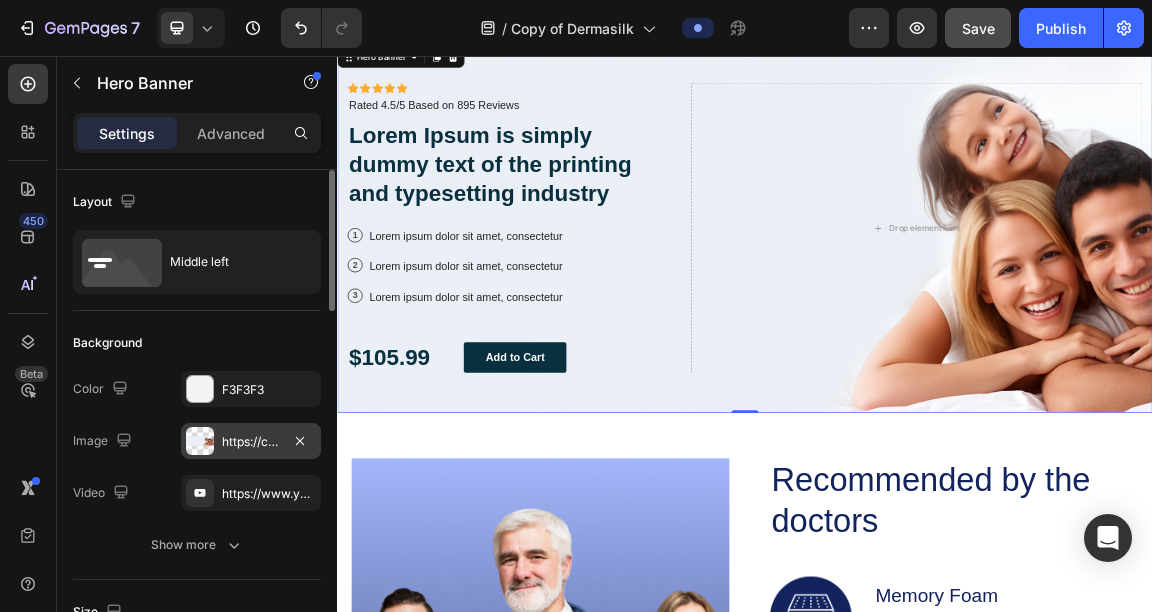 click at bounding box center [200, 441] 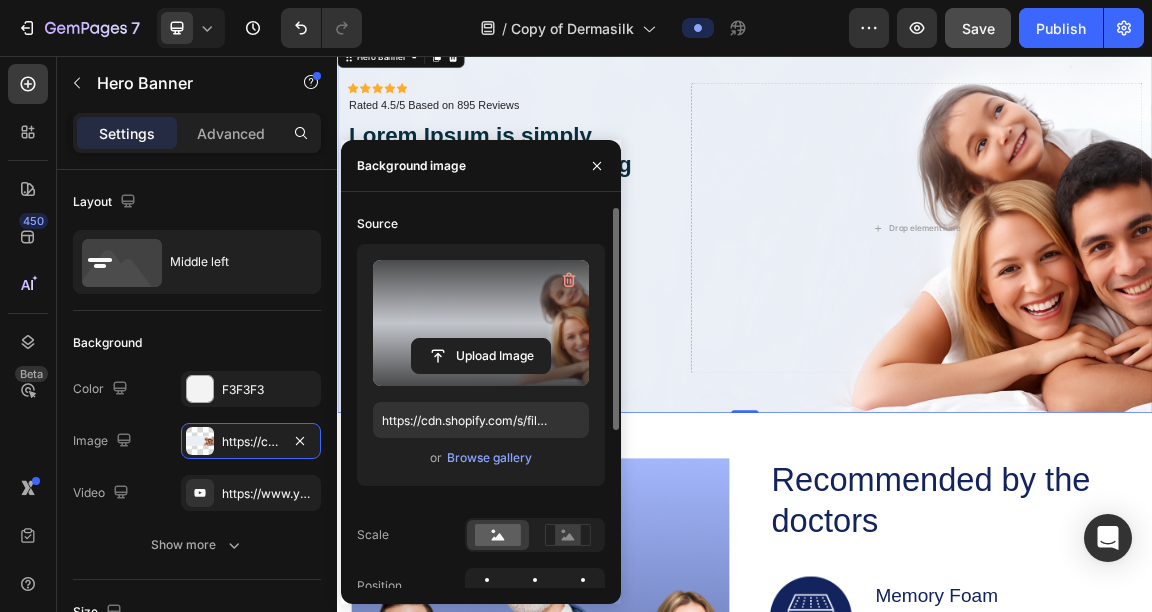 click at bounding box center [481, 323] 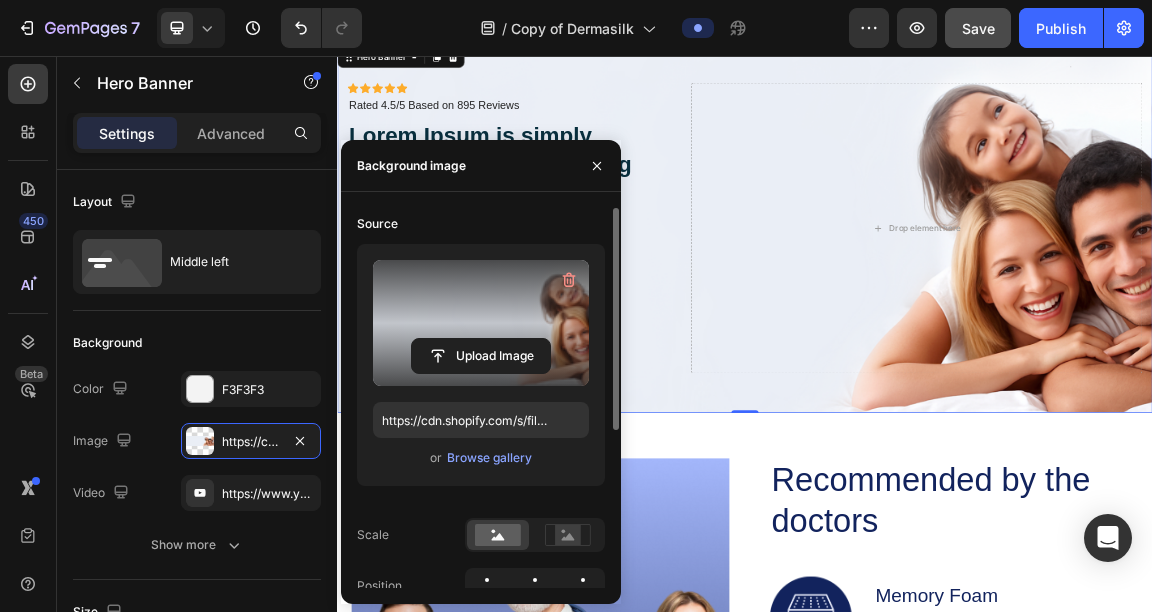 click on "Icon Icon Icon Icon Icon Icon List Icon Icon Icon Icon Icon Icon List Rated 4.5/5 Based on 895 Reviews Text Block Row Lorem Ipsum is simply dummy text of the printing and typesetting industry Heading 1 Text Block Row Lorem ipsum dolor sit amet, consectetur Text Block Row 2 Text Block Row Lorem ipsum dolor sit amet, consectetur Text Block Row 3 Text Block Row Lorem ipsum dolor sit amet, consectetur Text Block Row $105.99 Text Block Add to Cart Button Row
Drop element here" at bounding box center [937, 309] 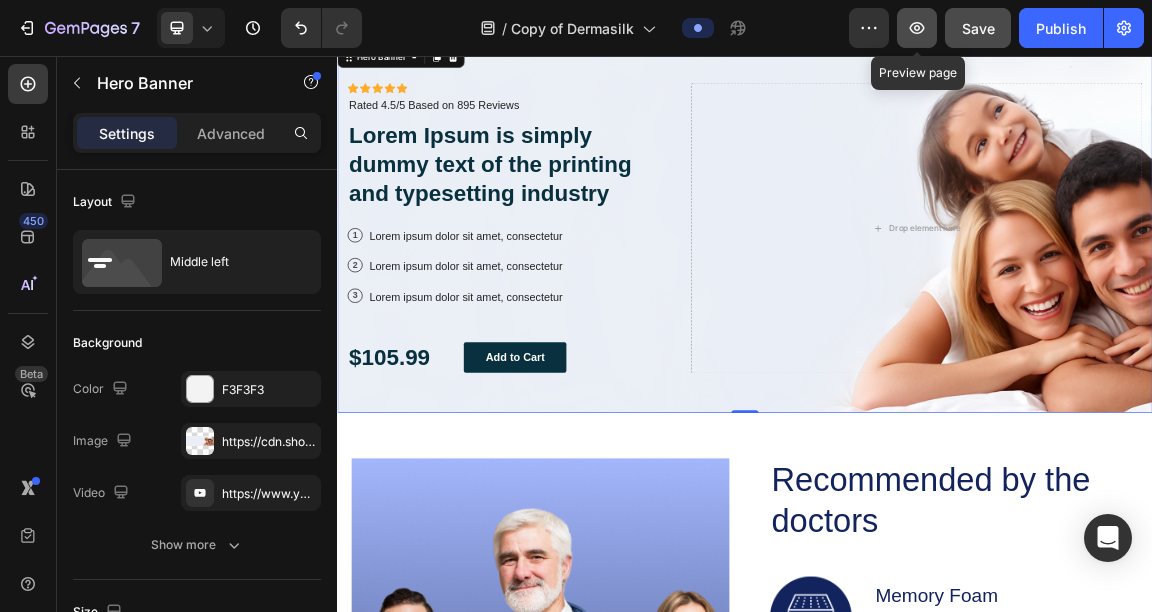 click 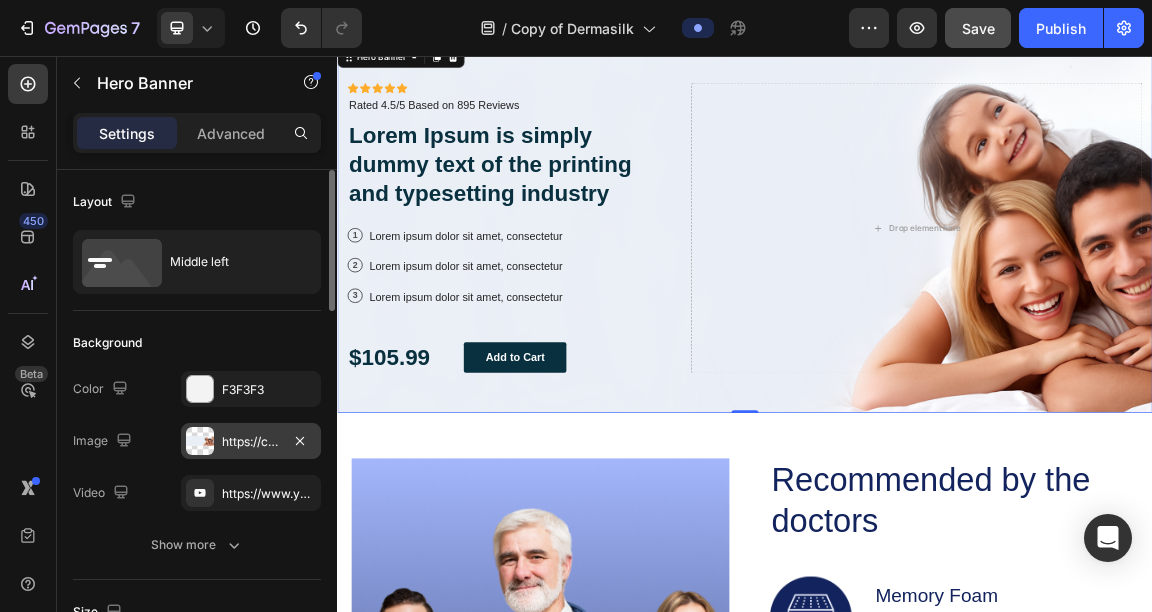 click on "https://cdn.shopify.com/s/files/1/0832/1971/0296/files/gempages_576415707223294538-28ca7d67-37d3-4aae-8109-6b9194e63c96.png" at bounding box center [251, 442] 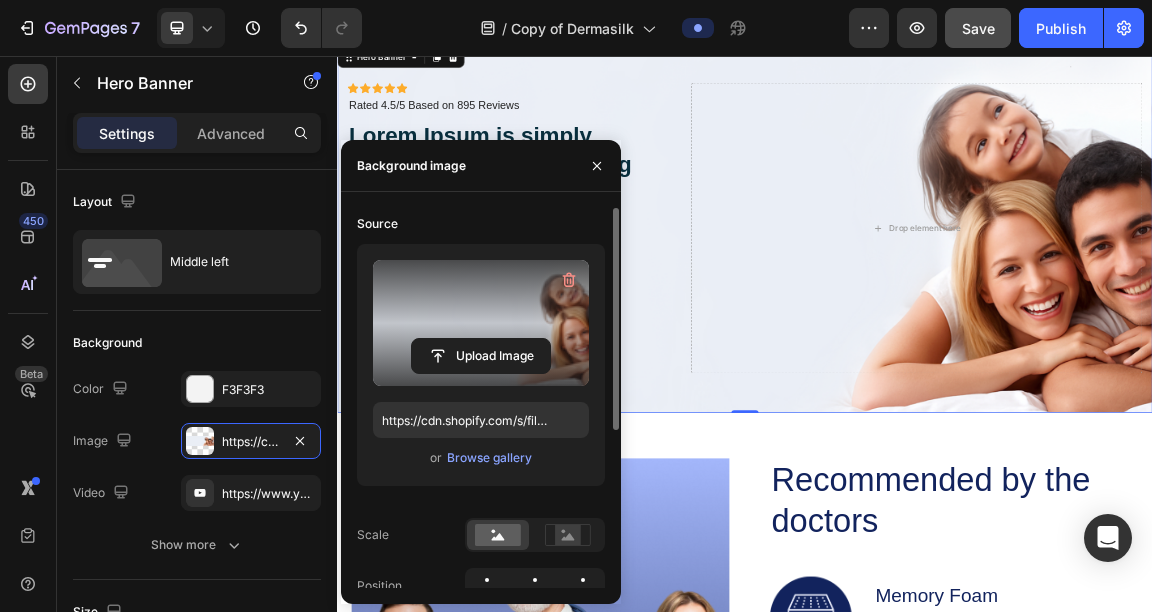click at bounding box center (481, 323) 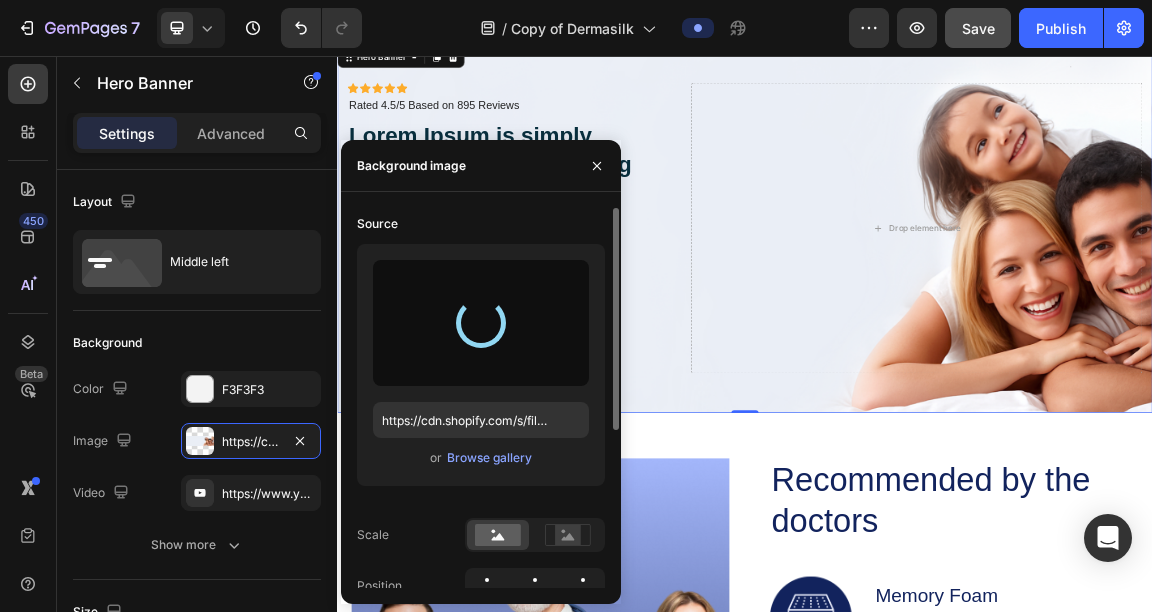 type on "https://cdn.shopify.com/s/files/1/0832/1971/0296/files/gempages_576415707223294538-23272805-e2f4-41d7-96c2-a461c214ceab.png" 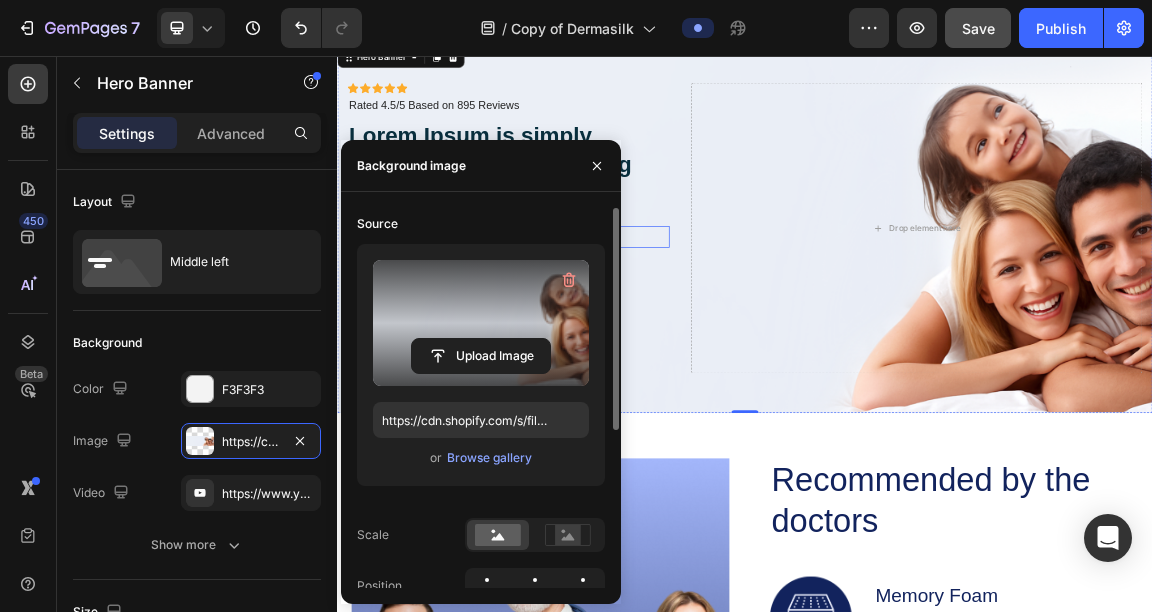 click on "1 Text Block Row Lorem ipsum dolor sit amet, consectetur Text Block Row" at bounding box center (589, 322) 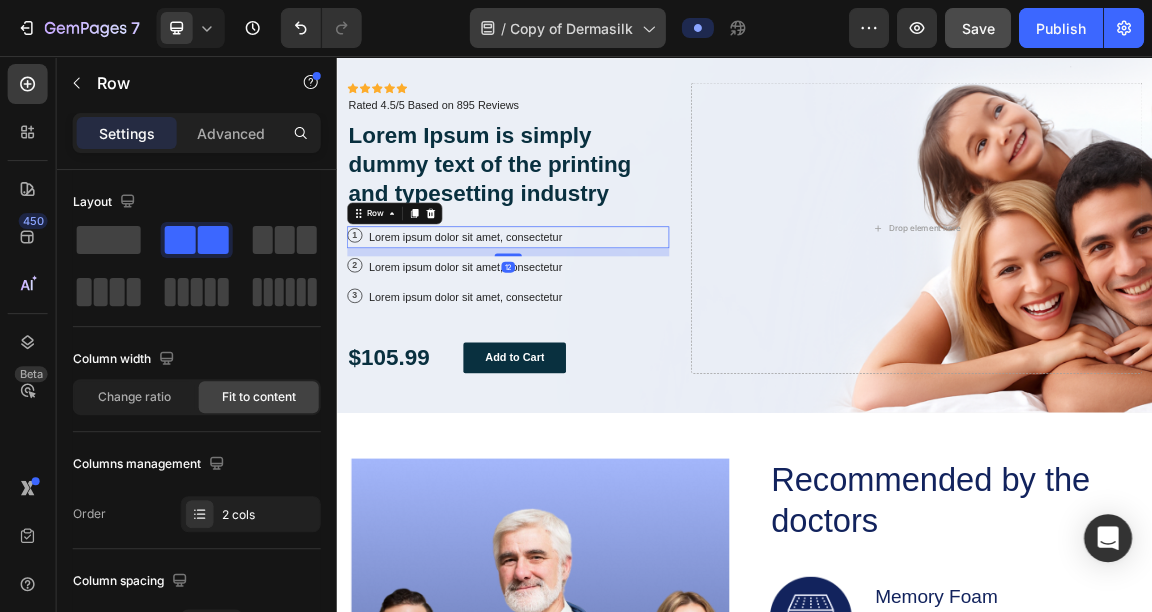 scroll, scrollTop: 0, scrollLeft: 0, axis: both 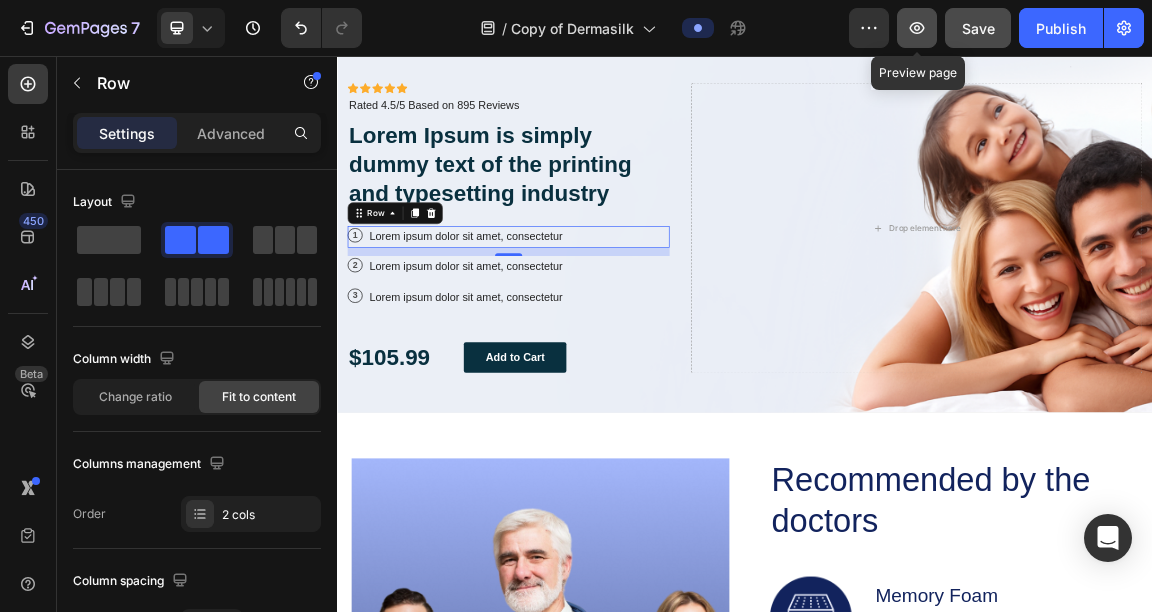 click 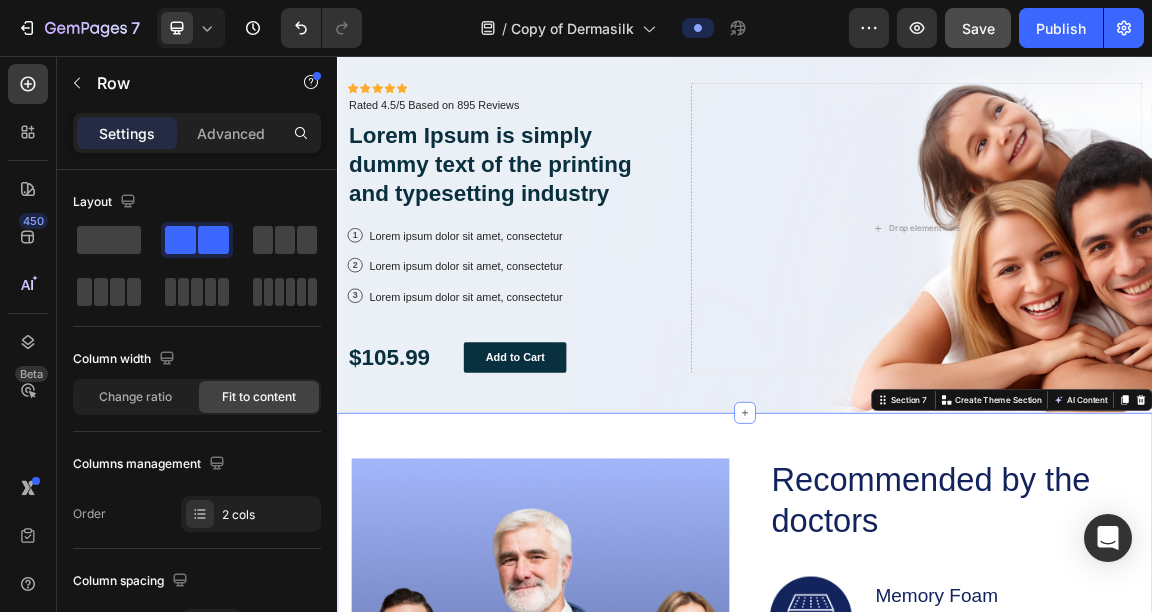 click on "Image Recommended by the doctors Heading Image Memory Foam Text Block Contours to your neck and head for personalized support Text Block Row Image Hypoallergenic Cover Text Block Resists dust mites and allergens Text Block Row Image Adjustable Height Text Block Customize pillow loft to your preference Text Block Row Row Row GET YOURS NOW Button Row Section 7   You can create reusable sections Create Theme Section AI Content Write with GemAI What would you like to describe here? Tone and Voice Persuasive Product Show more Generate" at bounding box center (937, 1035) 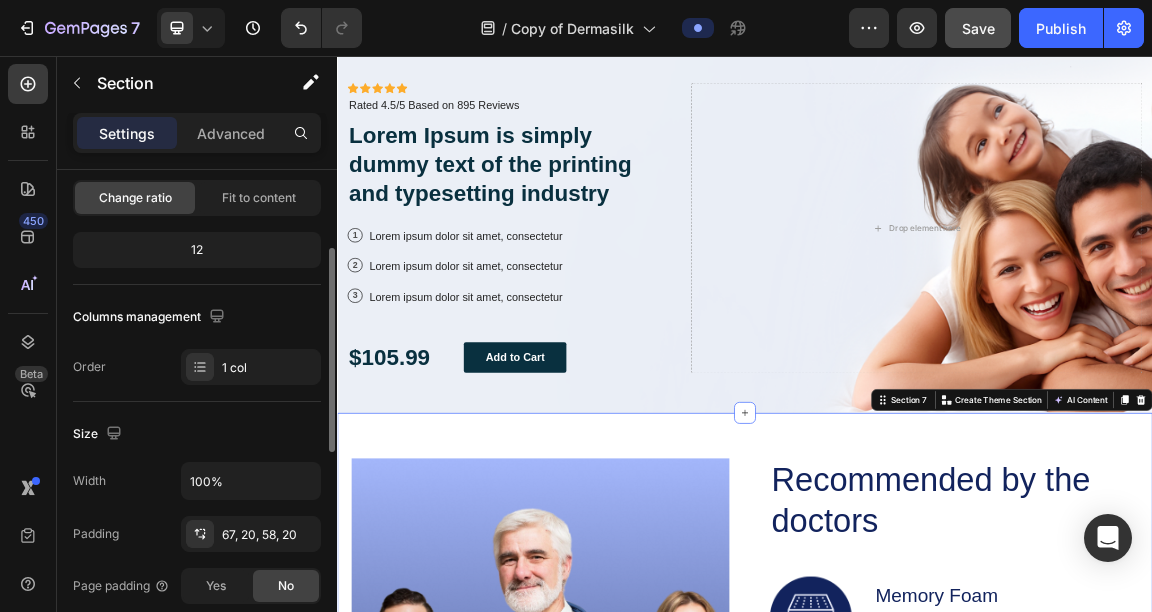 scroll, scrollTop: 200, scrollLeft: 0, axis: vertical 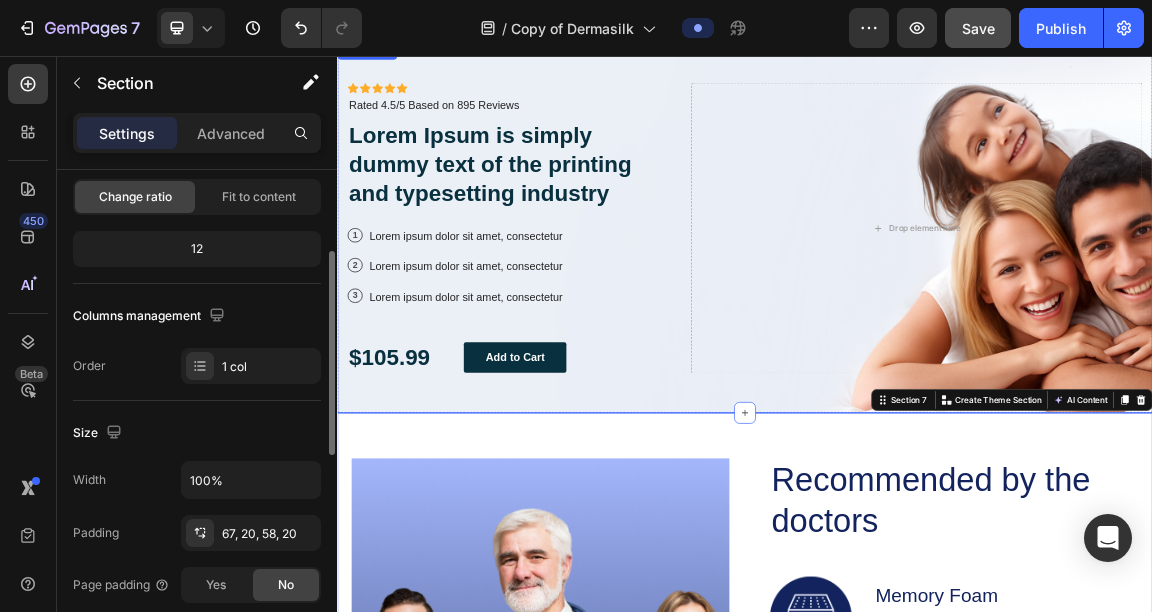 click on "Icon Icon Icon Icon Icon Icon List Icon Icon Icon Icon Icon Icon List Rated 4.5/5 Based on 895 Reviews Text Block Row Lorem Ipsum is simply dummy text of the printing and typesetting industry Heading 1 Text Block Row Lorem ipsum dolor sit amet, consectetur Text Block Row 2 Text Block Row Lorem ipsum dolor sit amet, consectetur Text Block Row 3 Text Block Row Lorem ipsum dolor sit amet, consectetur Text Block Row $105.99 Text Block Add to Cart Button Row
Drop element here" at bounding box center (937, 309) 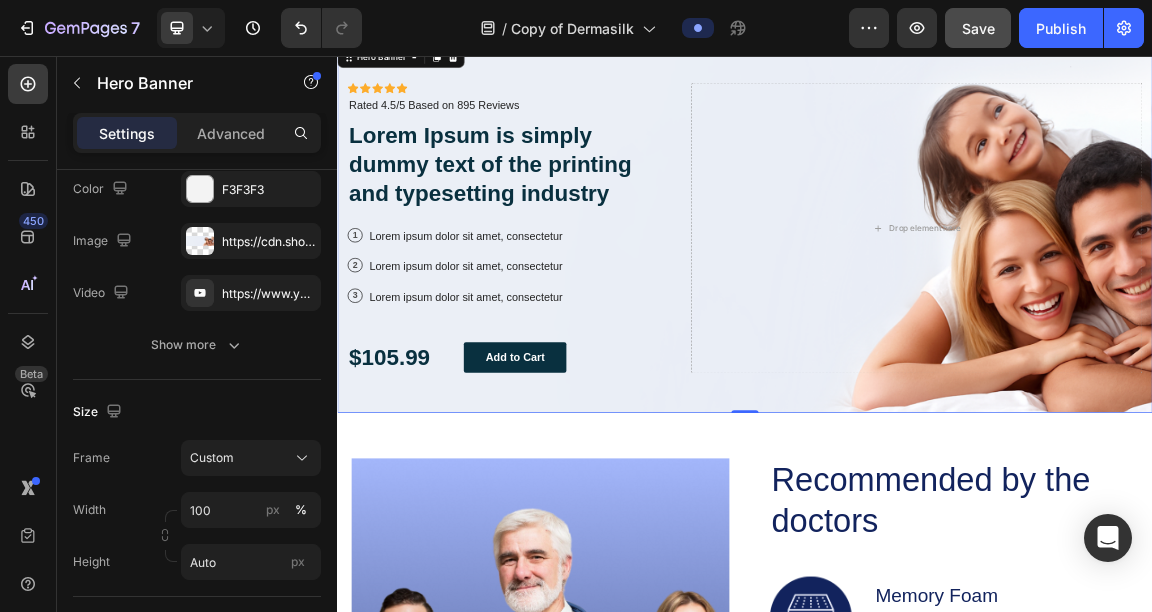 scroll, scrollTop: 0, scrollLeft: 0, axis: both 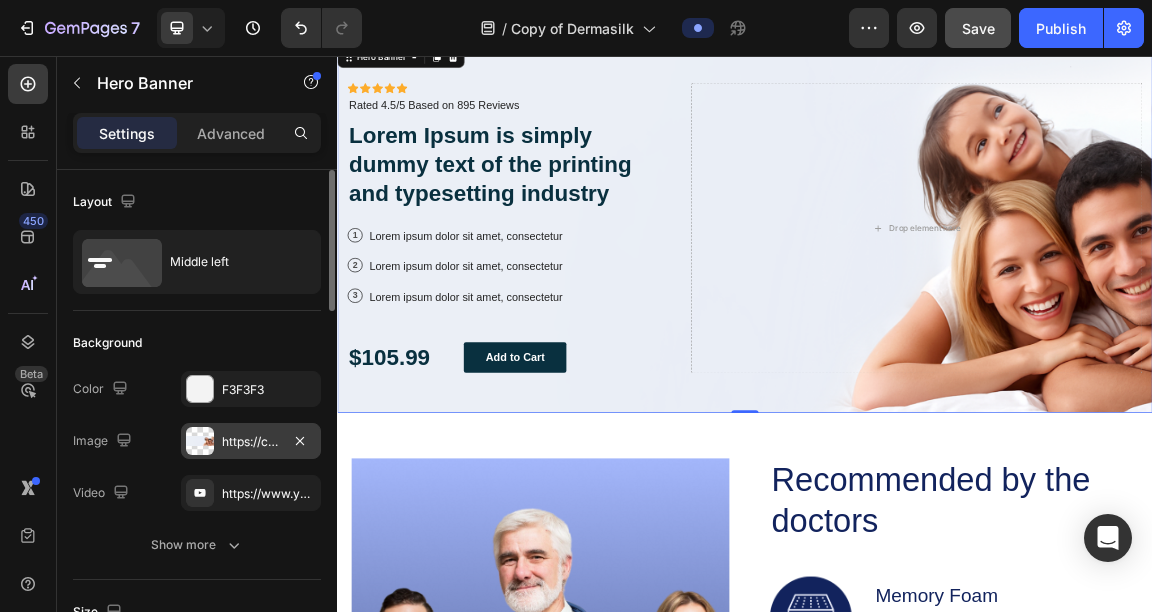 click on "https://cdn.shopify.com/s/files/1/0832/1971/0296/files/gempages_576415707223294538-23272805-e2f4-41d7-96c2-a461c214ceab.png" at bounding box center [251, 442] 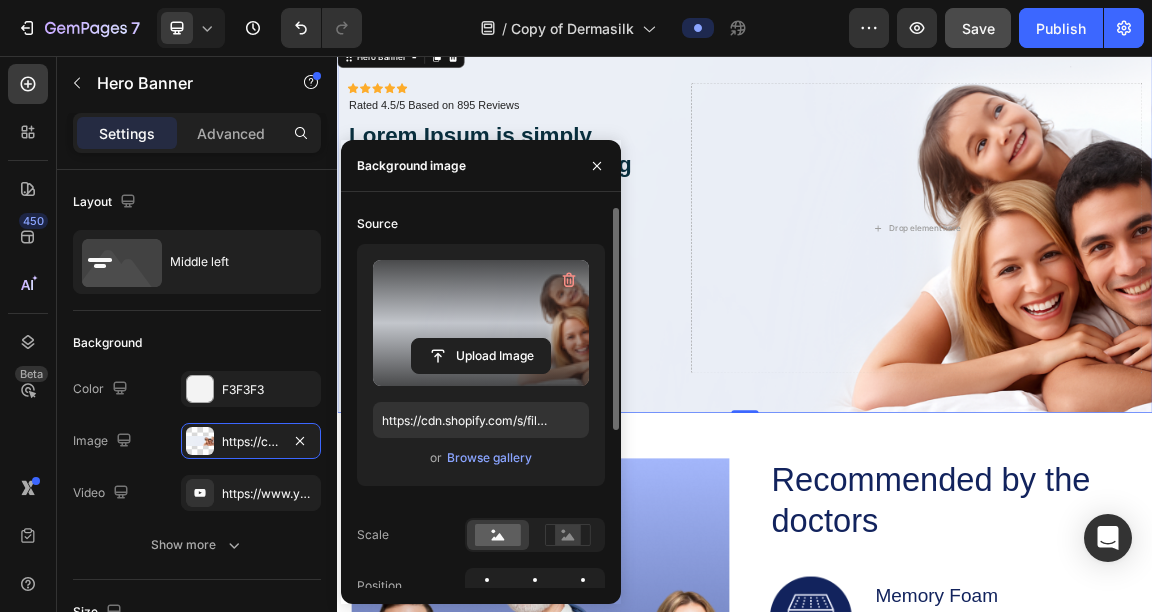 click at bounding box center (481, 323) 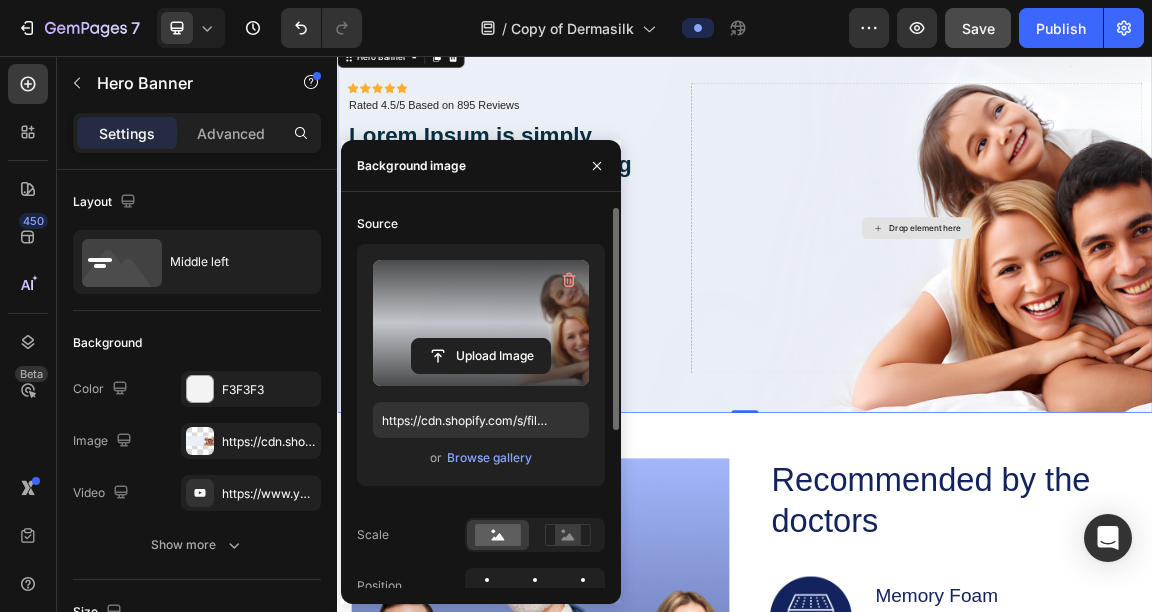 click on "Drop element here" at bounding box center [1190, 309] 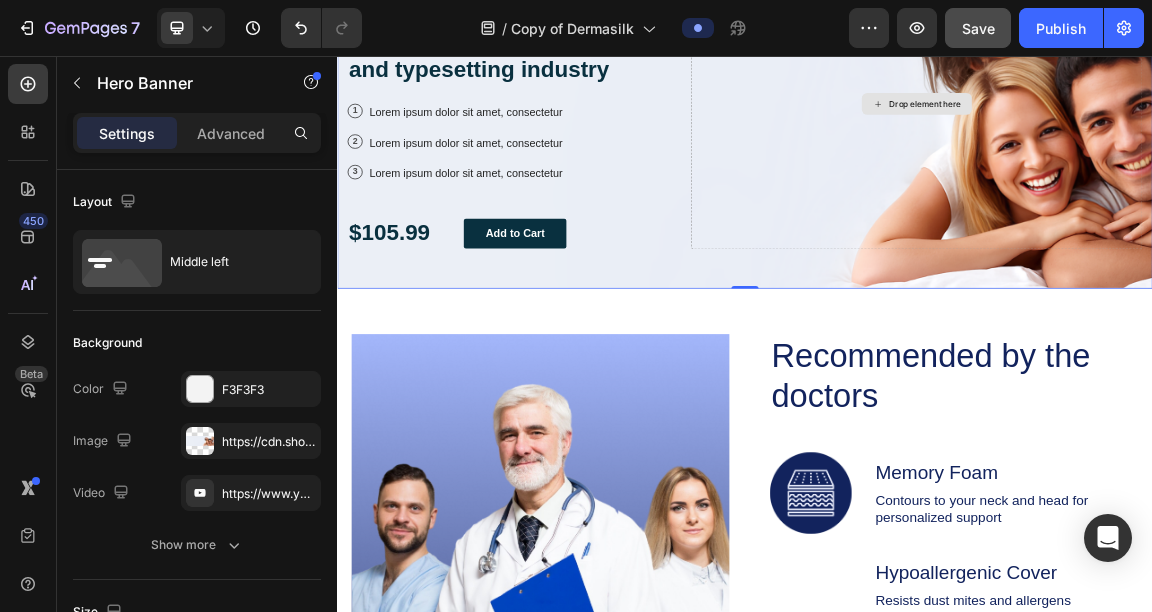scroll, scrollTop: 1762, scrollLeft: 0, axis: vertical 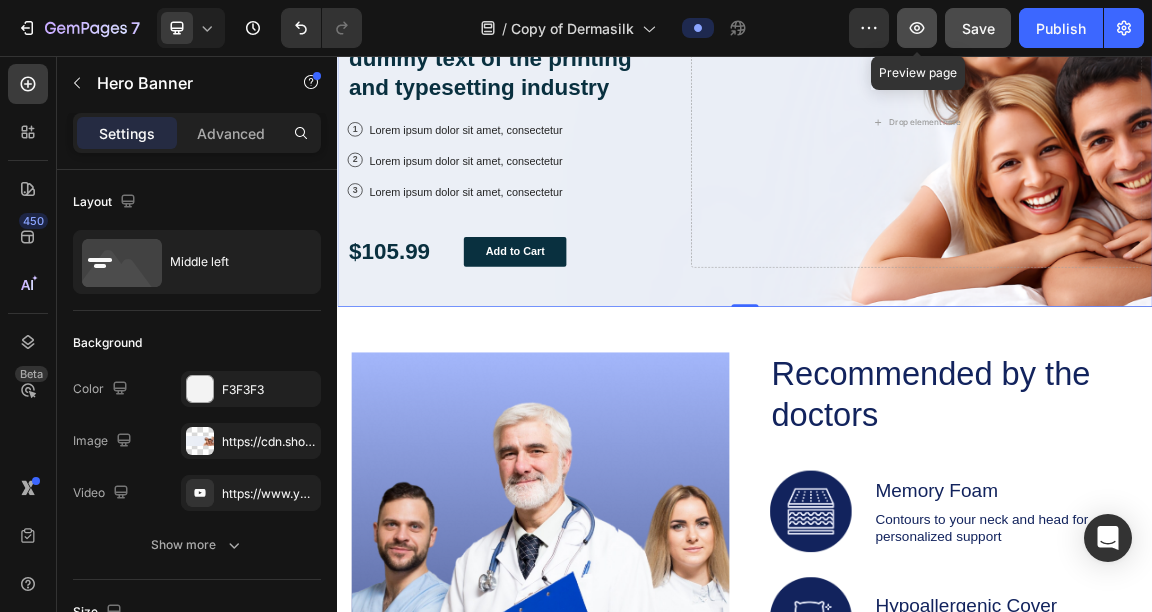 click 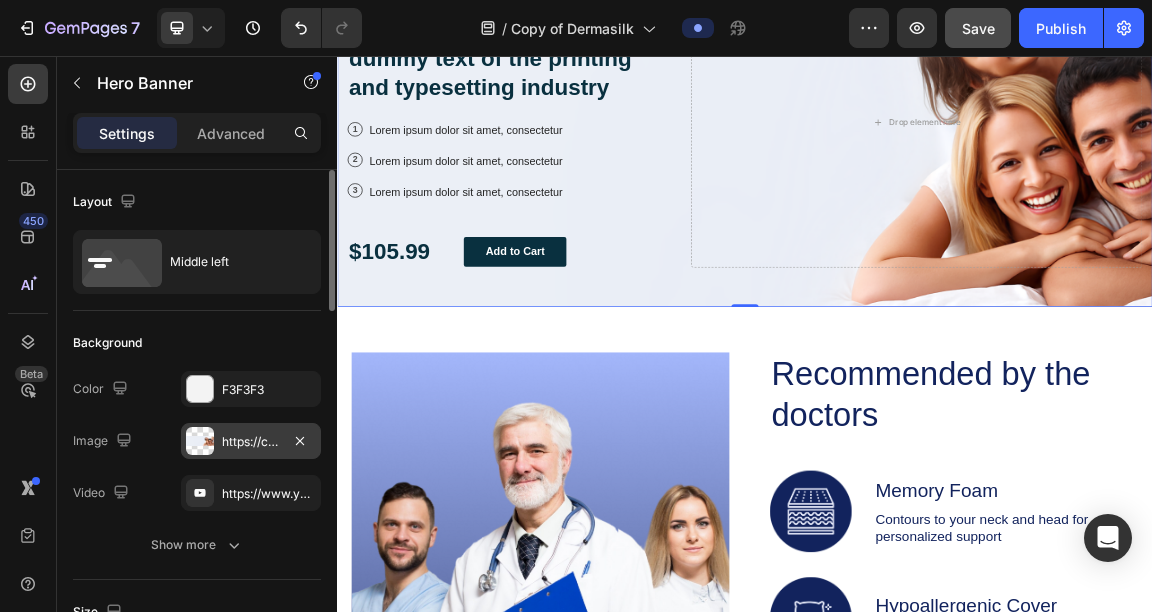 click on "https://cdn.shopify.com/s/files/1/0832/1971/0296/files/gempages_576415707223294538-29352b8a-867d-4aa3-9eee-b620c0c079b4.png" at bounding box center (251, 442) 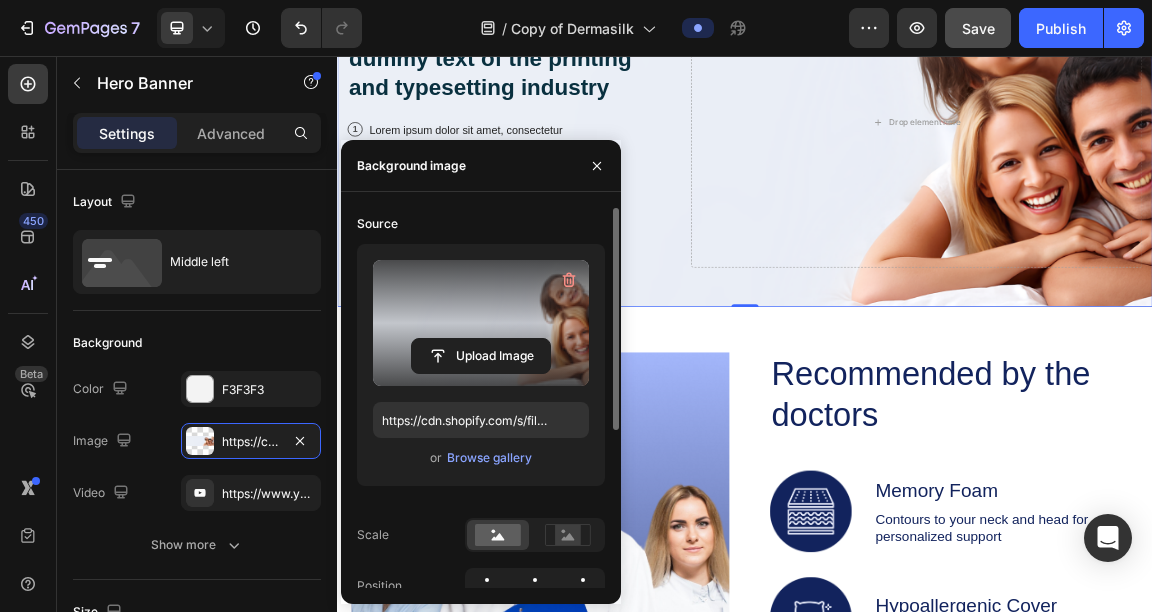 click at bounding box center [481, 323] 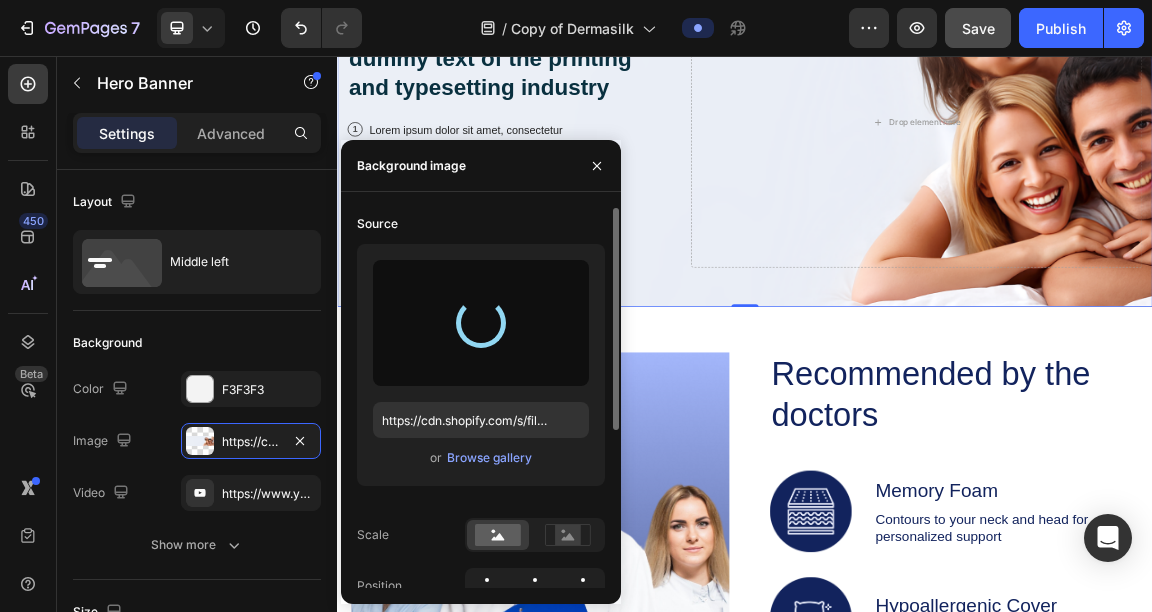 type on "https://cdn.shopify.com/s/files/1/0832/1971/0296/files/gempages_576415707223294538-eed40237-3239-4ae4-a676-3d091682b065.png" 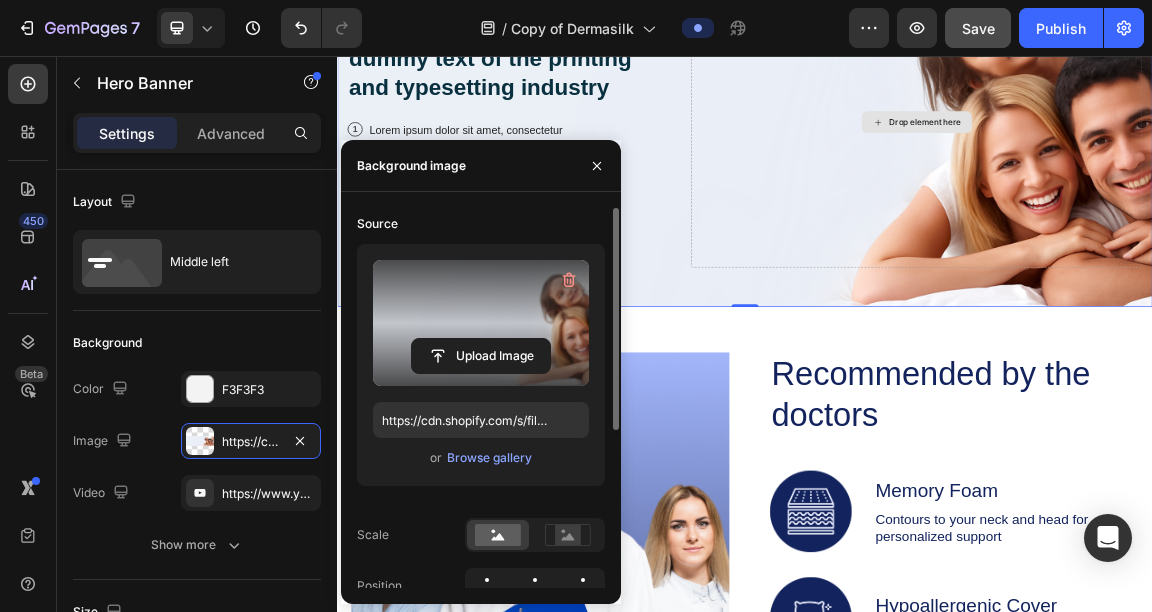 click on "Drop element here" at bounding box center [1190, 154] 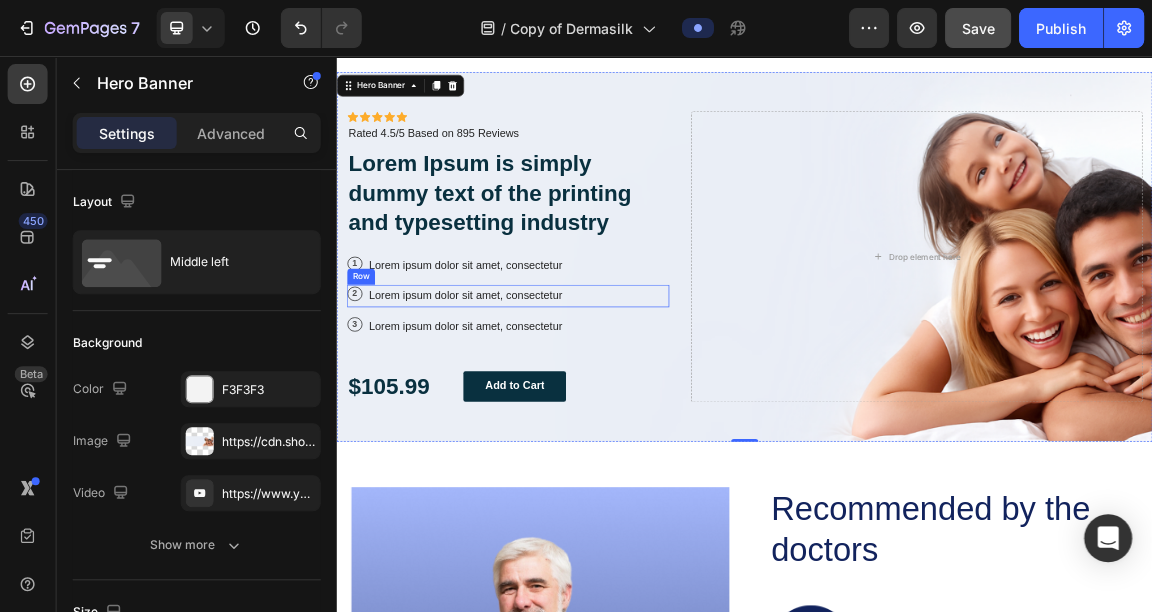 scroll, scrollTop: 0, scrollLeft: 0, axis: both 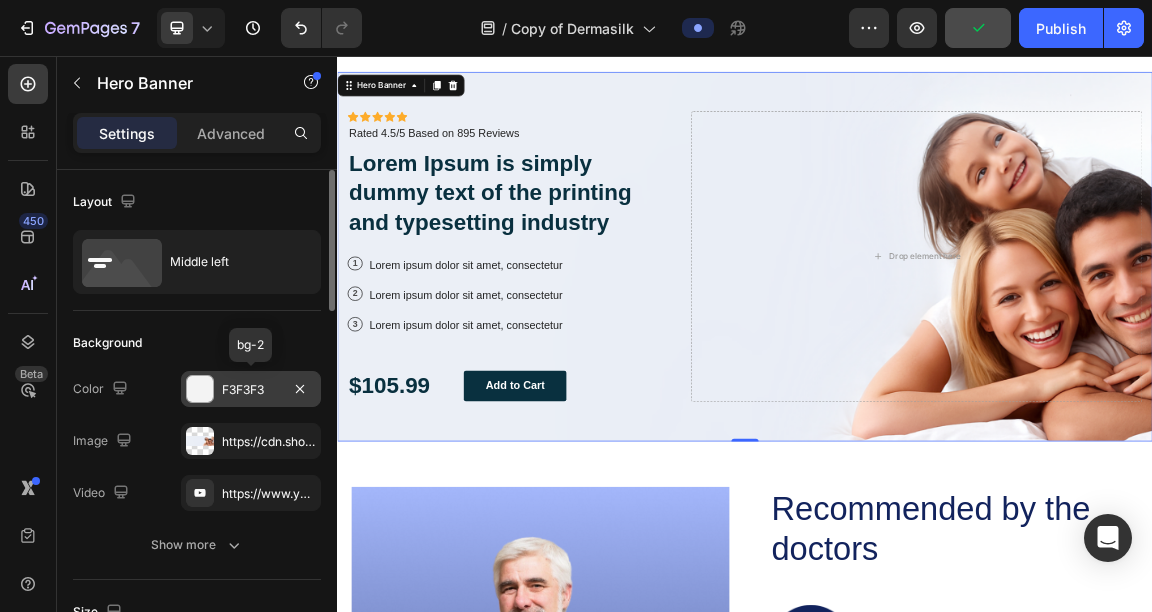 click on "F3F3F3" at bounding box center [251, 390] 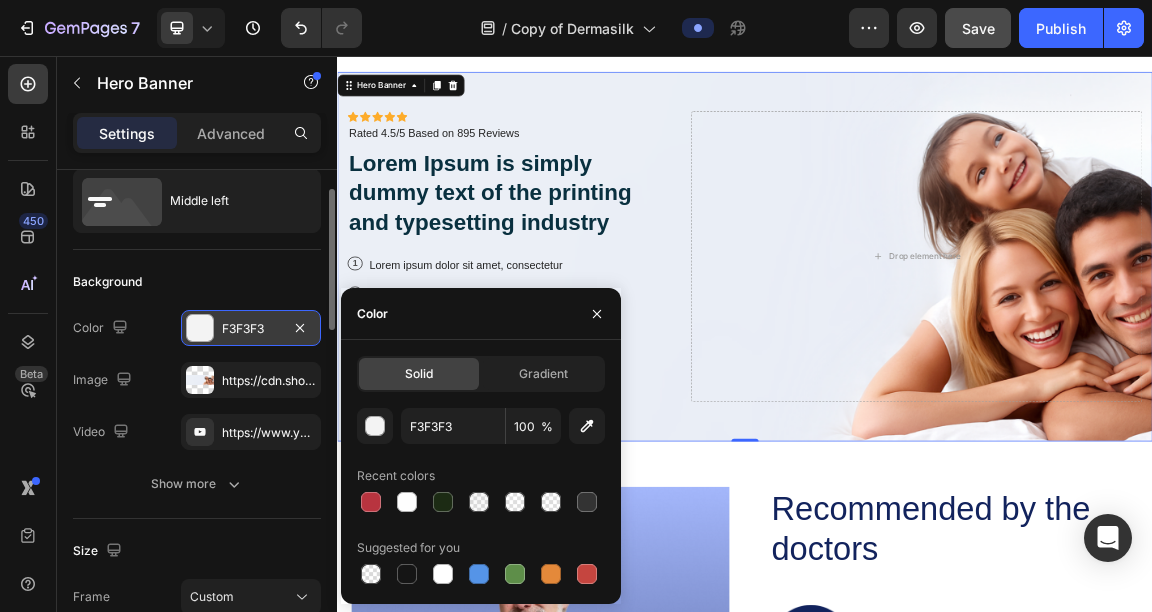 scroll, scrollTop: 64, scrollLeft: 0, axis: vertical 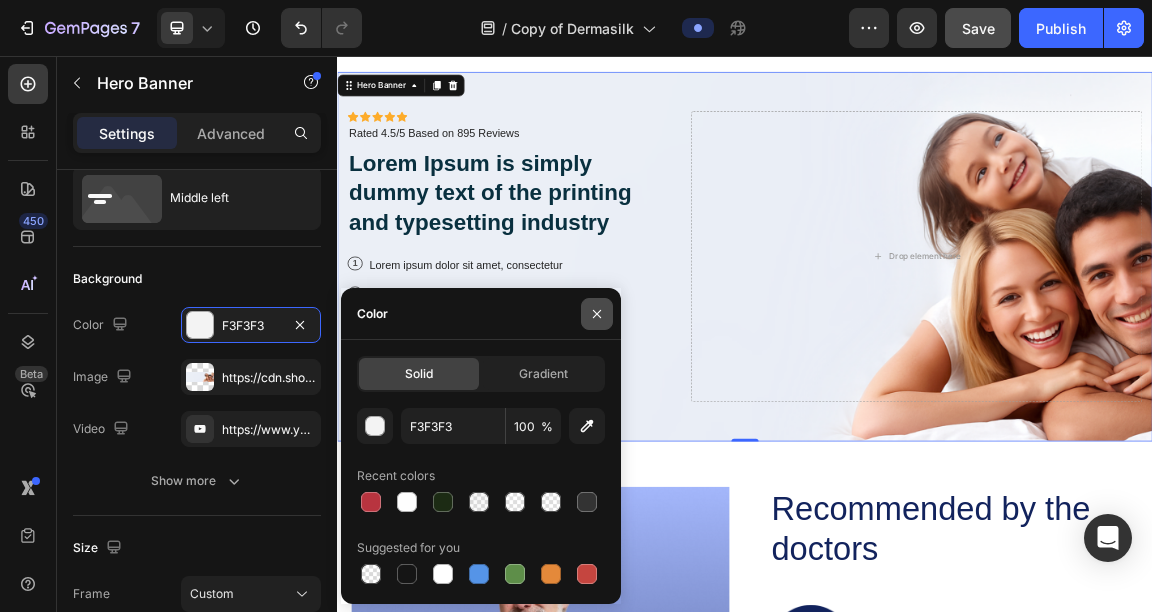 click at bounding box center (597, 314) 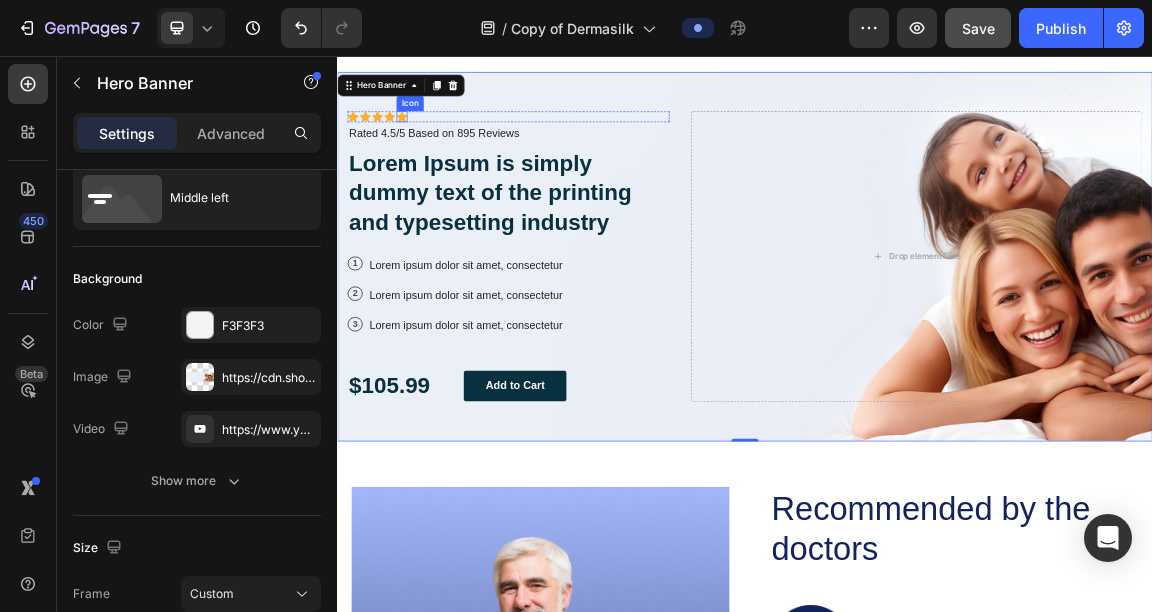 click on "Icon" at bounding box center [432, 145] 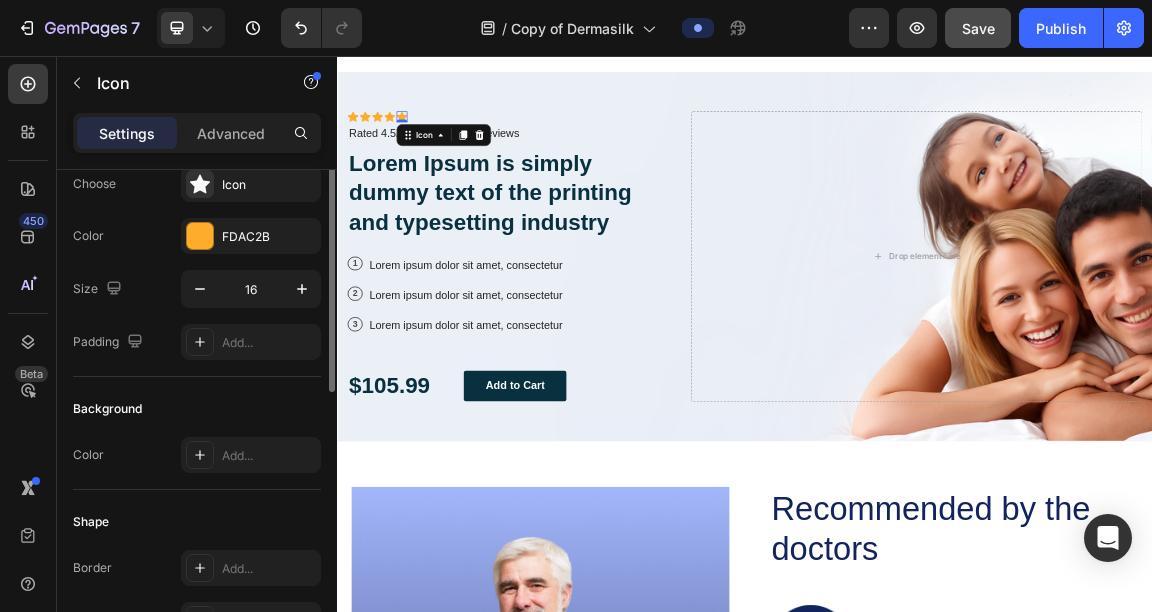 scroll, scrollTop: 0, scrollLeft: 0, axis: both 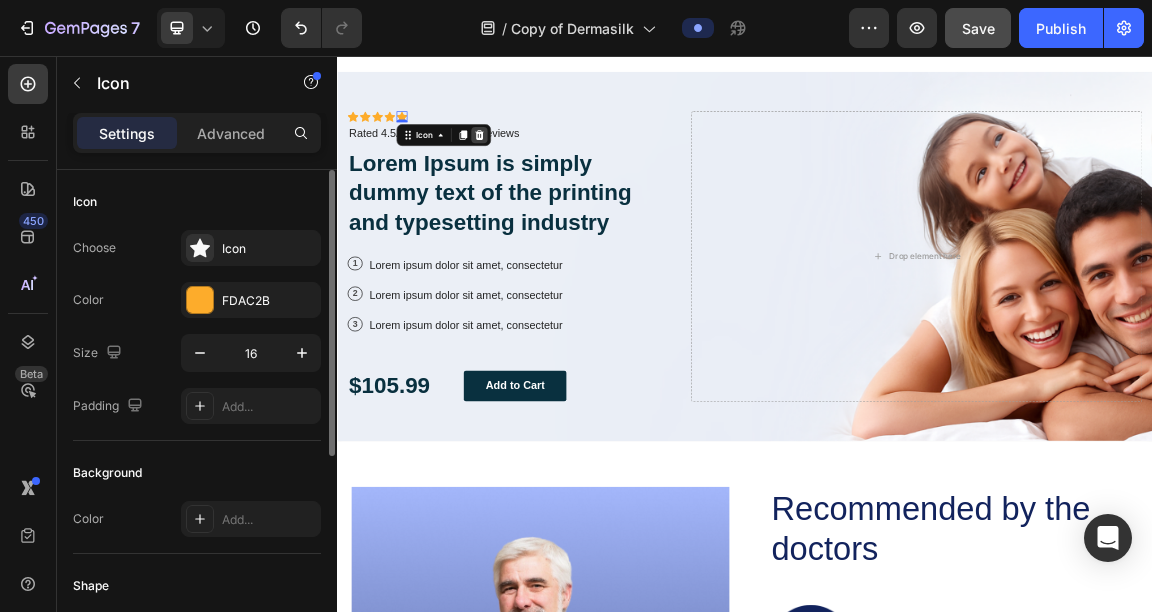 click 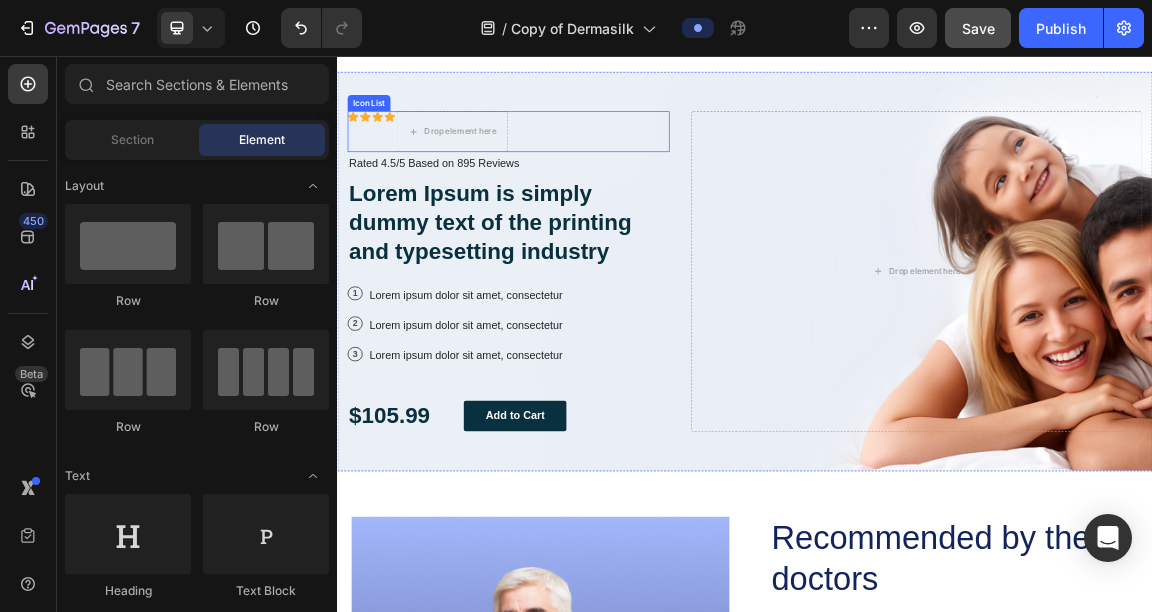 click on "Icon" at bounding box center [360, 167] 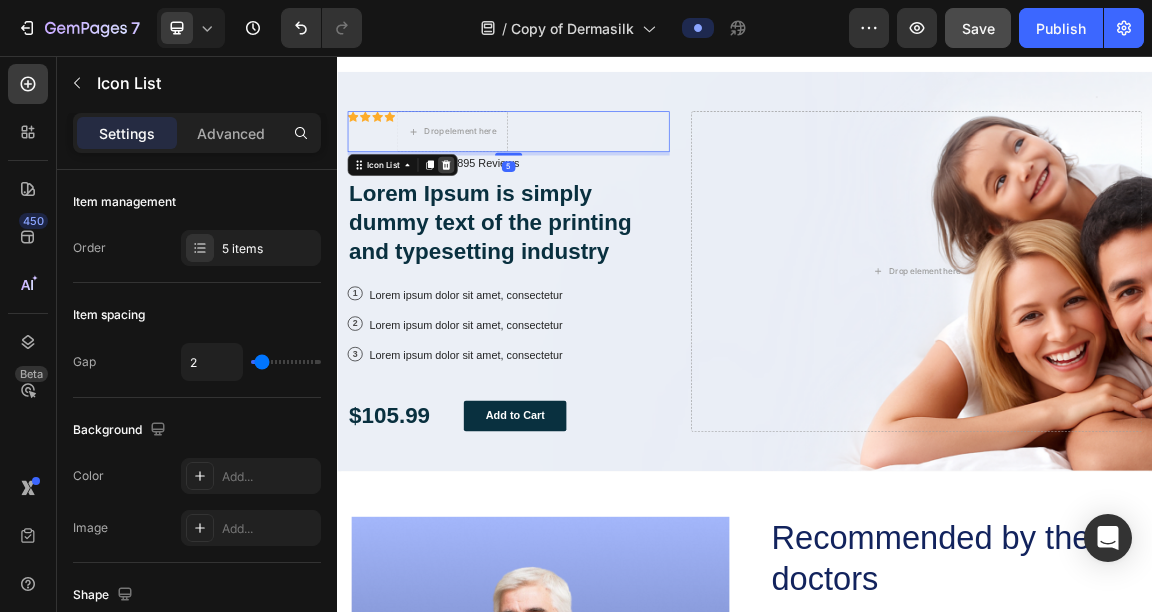 click 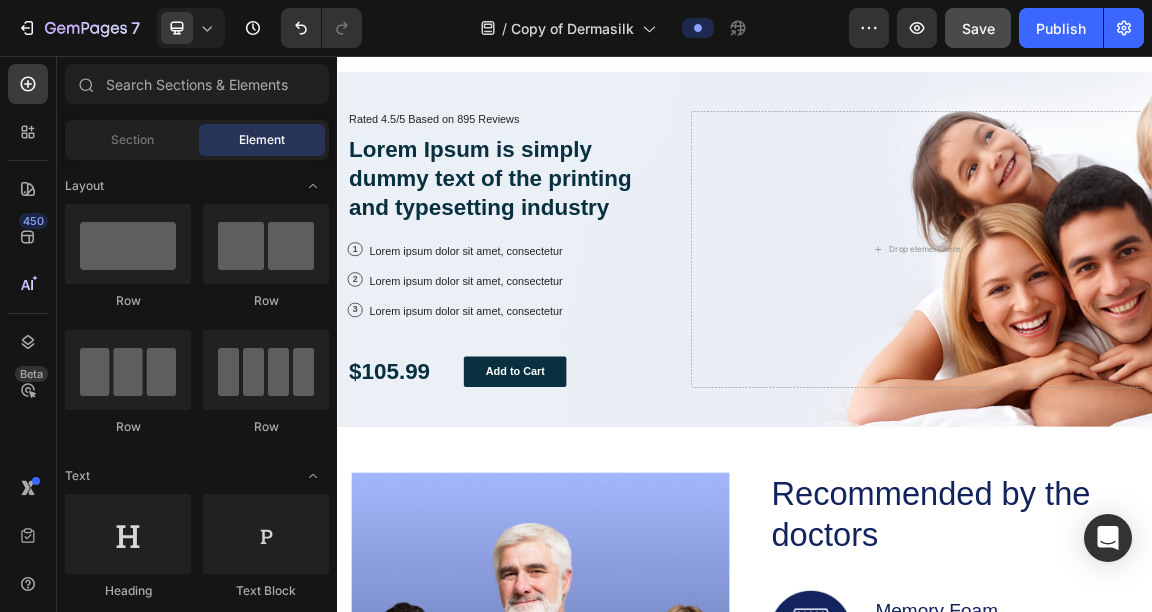 click on "Lorem Ipsum is simply dummy text of the printing and typesetting industry" at bounding box center (589, 236) 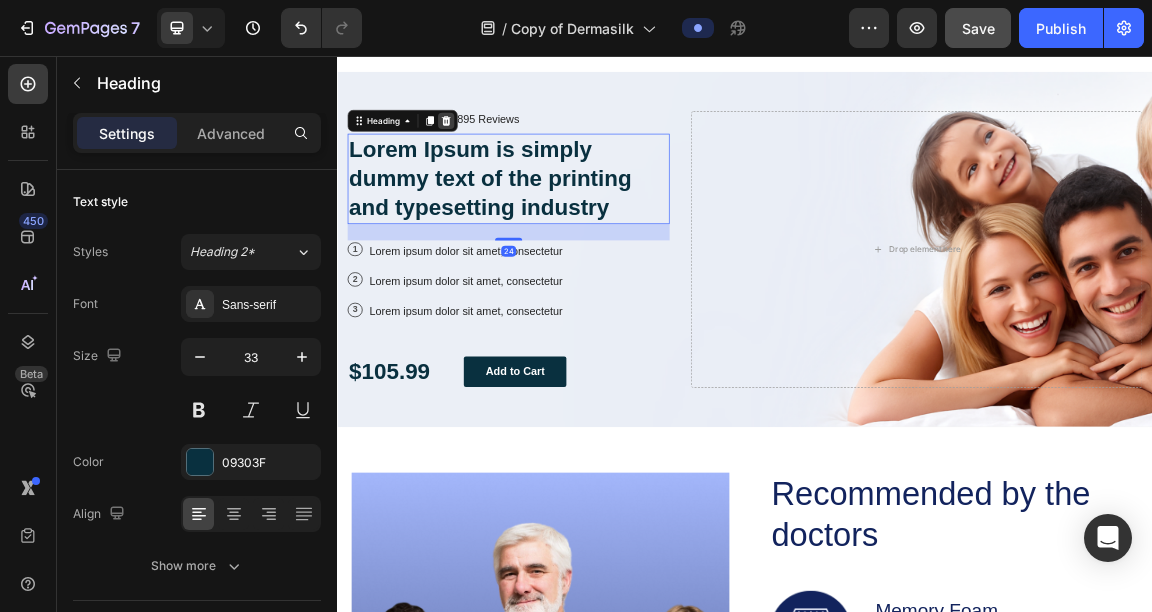 click 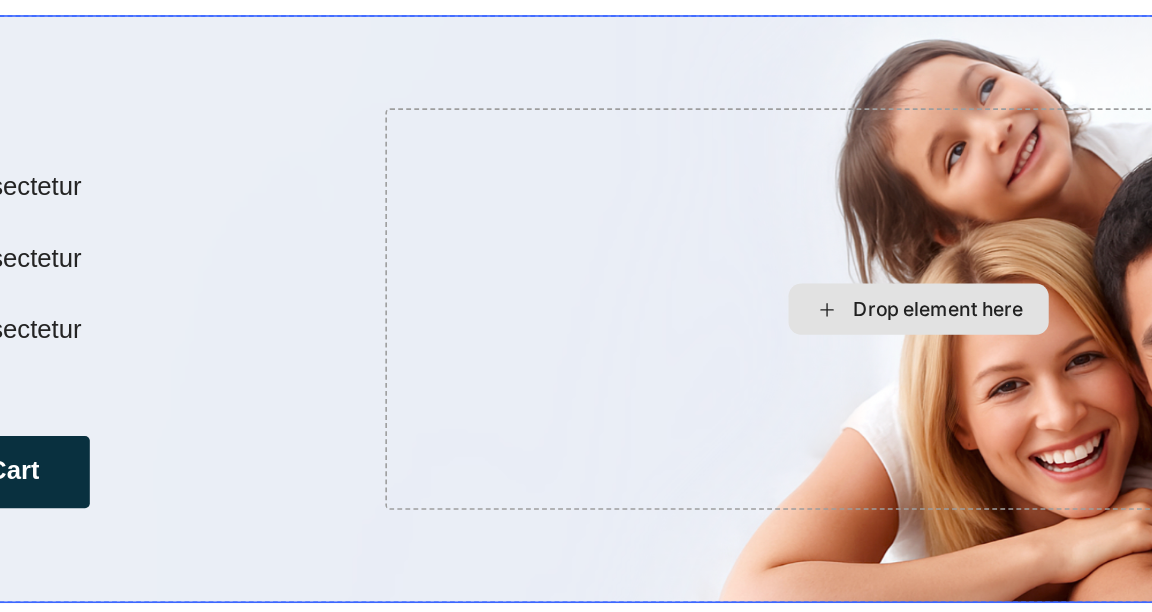 scroll, scrollTop: 1626, scrollLeft: 0, axis: vertical 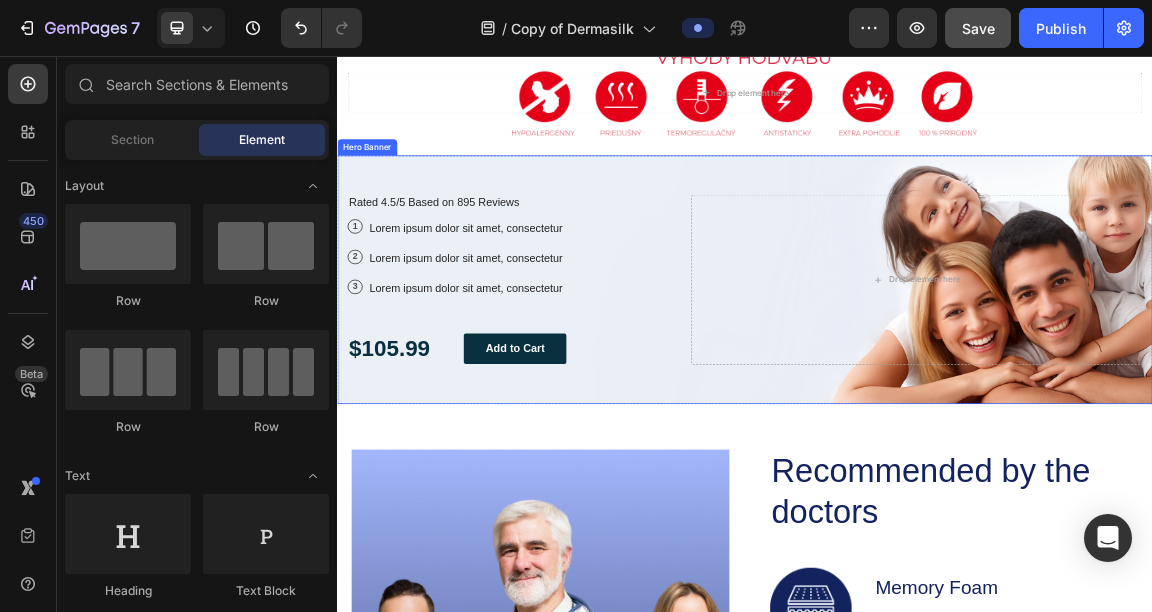 click on "Icon Icon Icon Icon Icon Icon List Rated 4.5/5 Based on 895 Reviews Text Block Row 1 Text Block Row Lorem ipsum dolor sit amet, consectetur Text Block Row 2 Text Block Row Lorem ipsum dolor sit amet, consectetur Text Block Row 3 Text Block Row Lorem ipsum dolor sit amet, consectetur Text Block Row $105.99 Text Block Add to Cart Button Row
Drop element here" at bounding box center (937, 385) 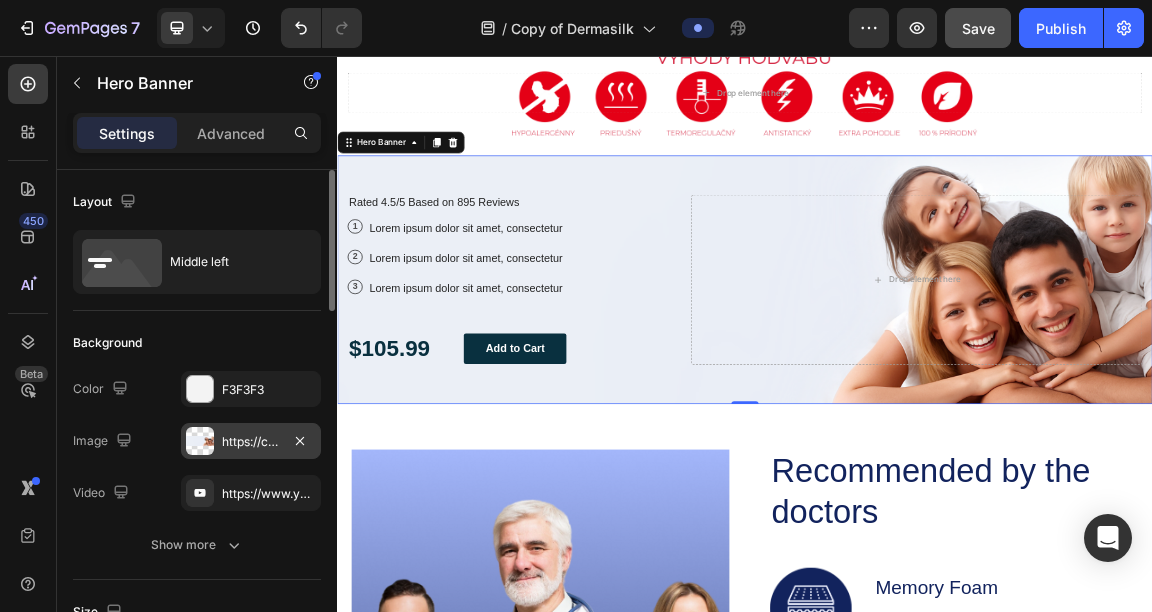 click on "https://cdn.shopify.com/s/files/1/0832/1971/0296/files/gempages_576415707223294538-eed40237-3239-4ae4-a676-3d091682b065.png" at bounding box center [251, 442] 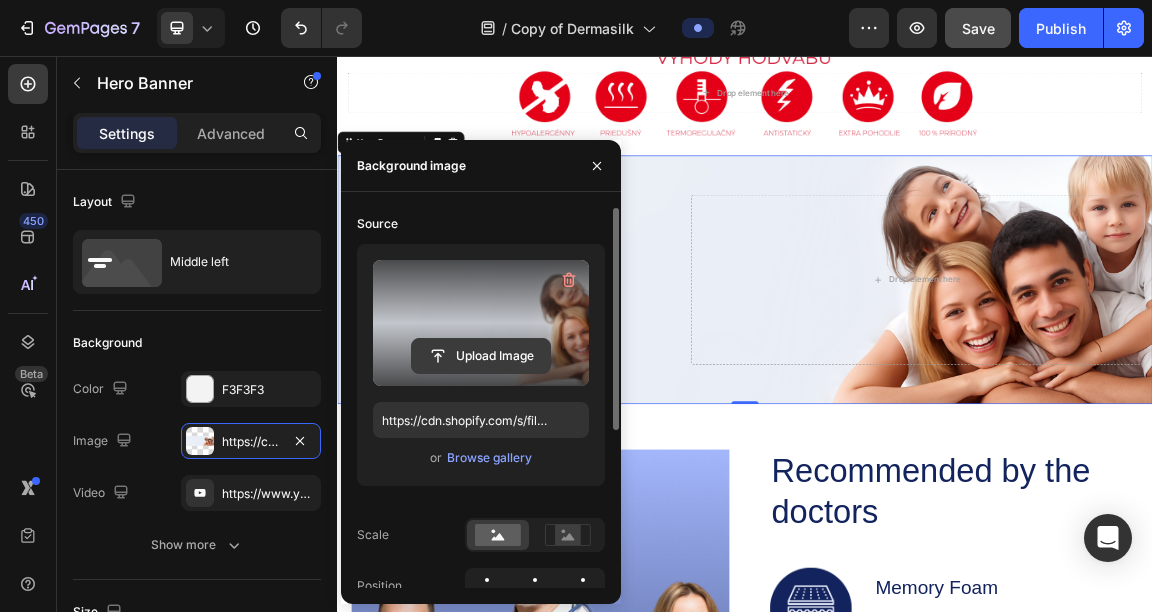 click 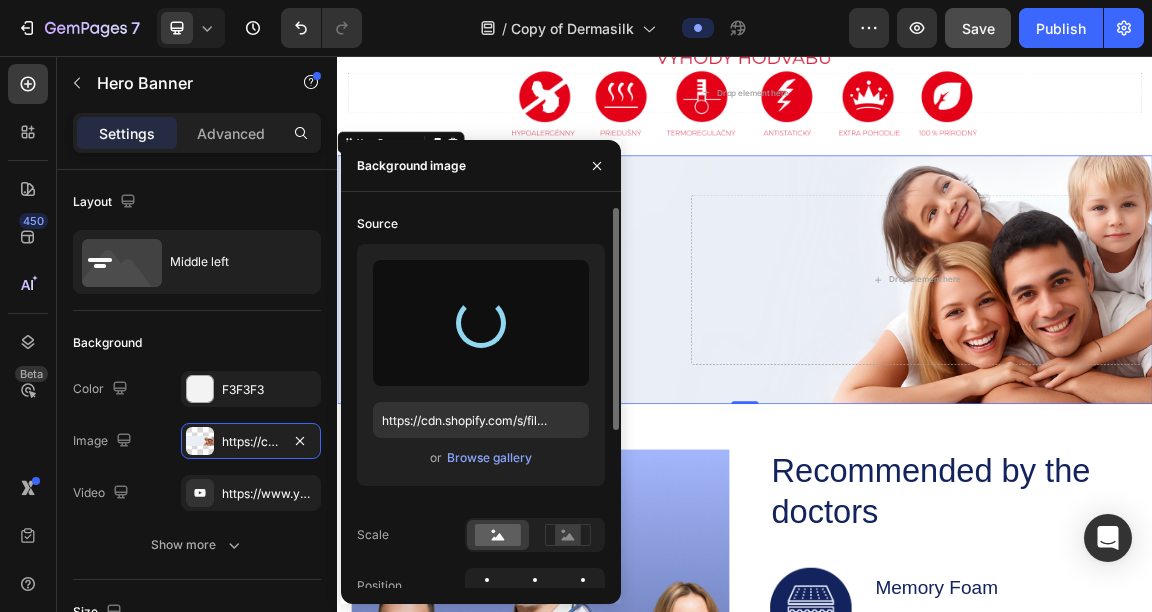 type on "https://cdn.shopify.com/s/files/1/0832/1971/0296/files/gempages_576415707223294538-0b356fbf-7bfa-4b4c-b475-9d0daf014e82.jpg" 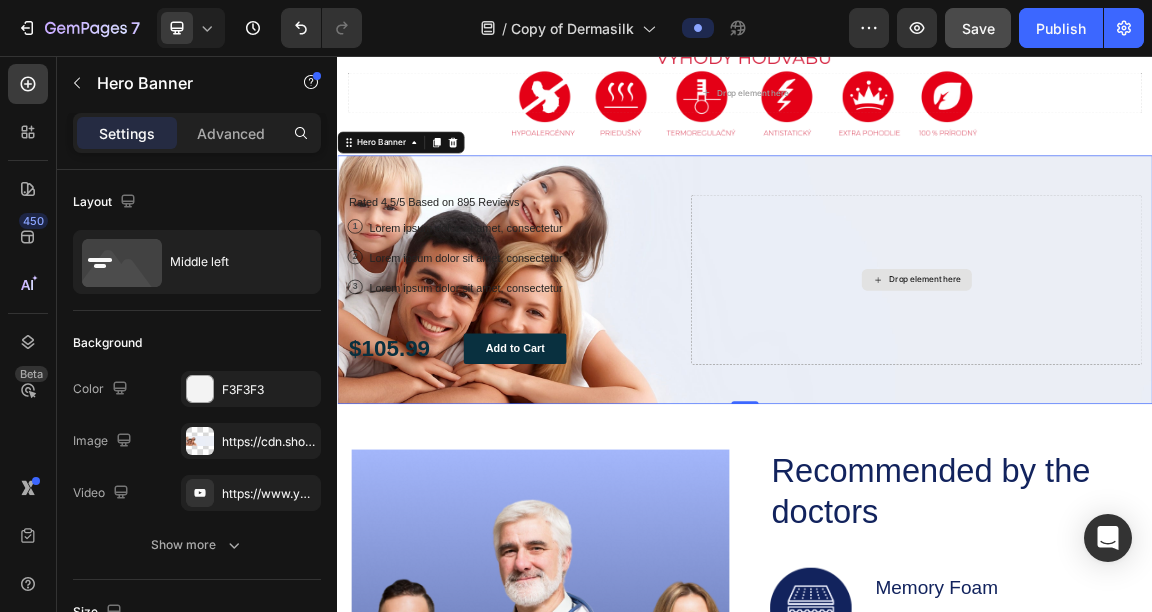 click on "Drop element here" at bounding box center [1190, 385] 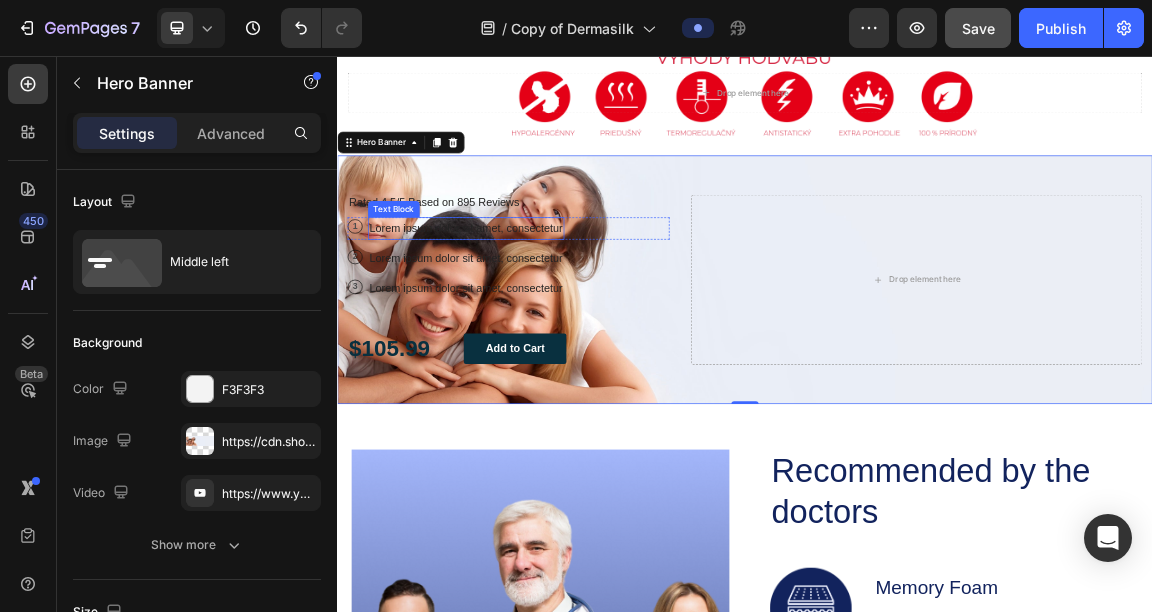 click on "Lorem ipsum dolor sit amet, consectetur" at bounding box center [526, 309] 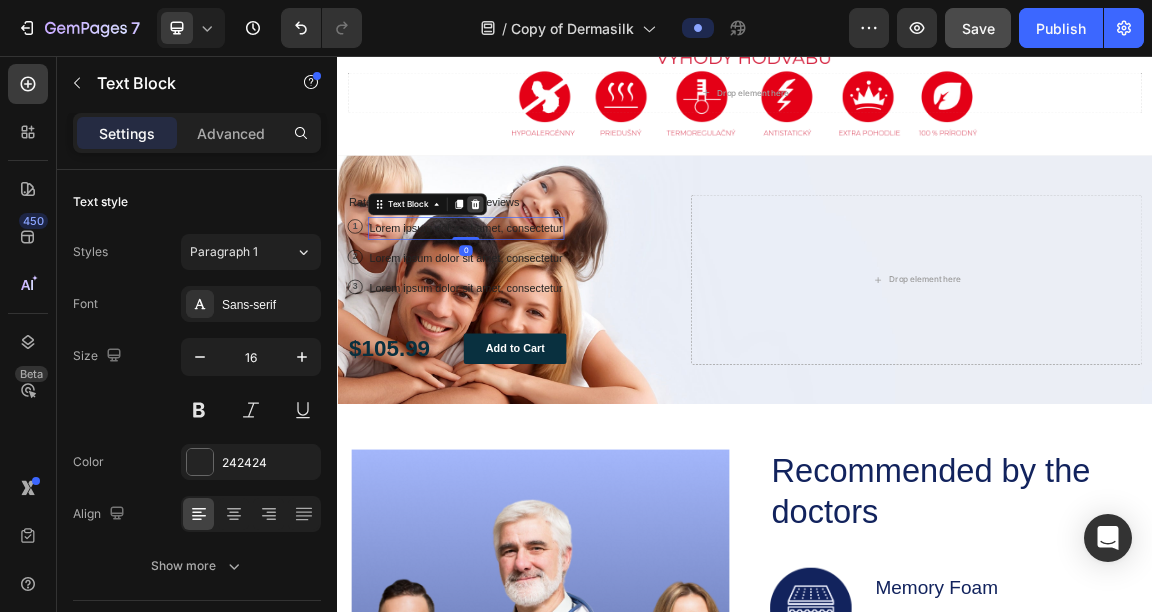 click 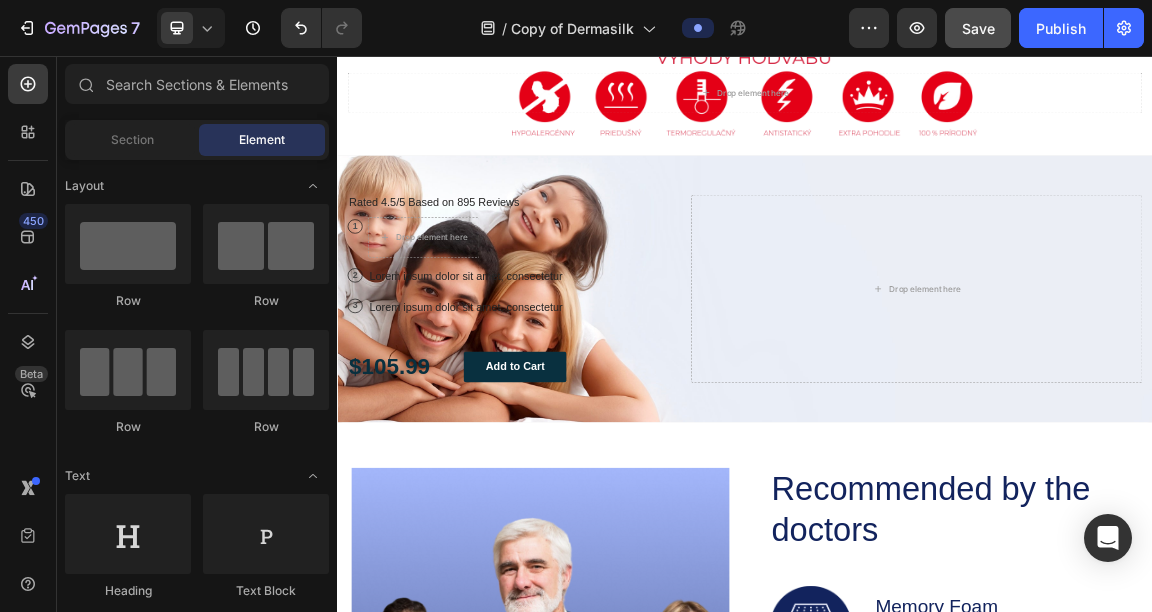 click on "Rated 4.5/5 Based on 895 Reviews" at bounding box center (479, 272) 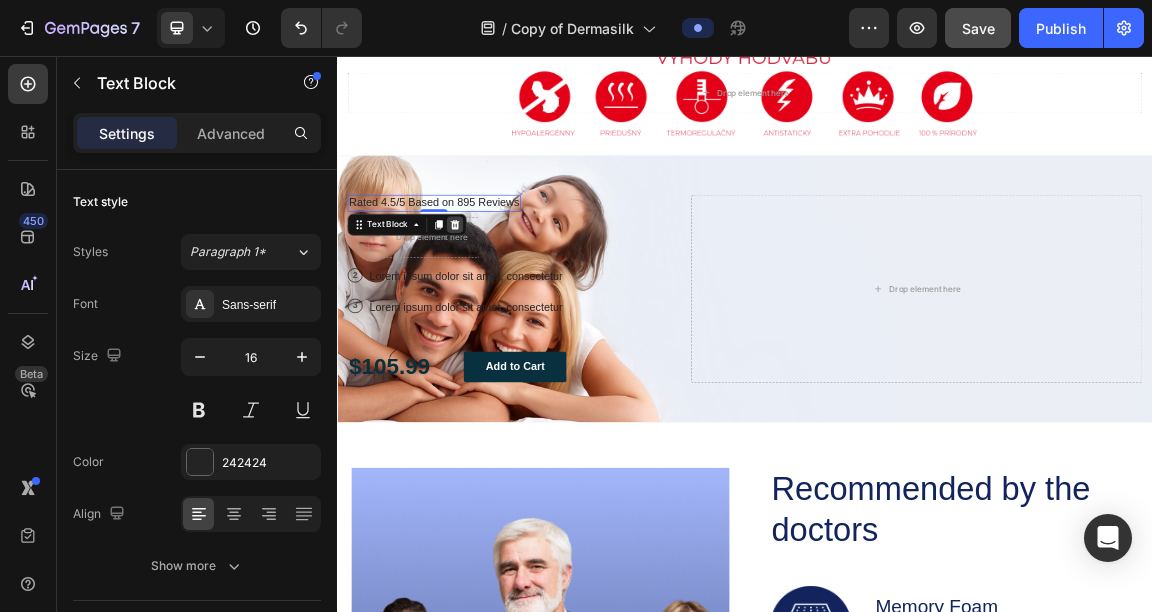 click at bounding box center (510, 304) 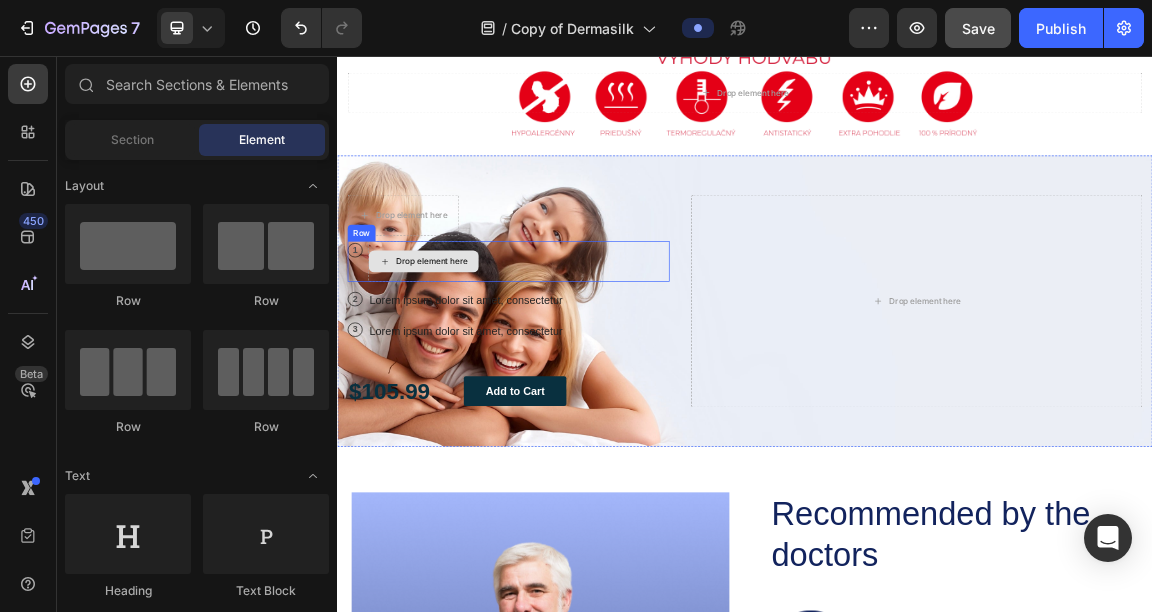 click on "Drop element here" at bounding box center (464, 358) 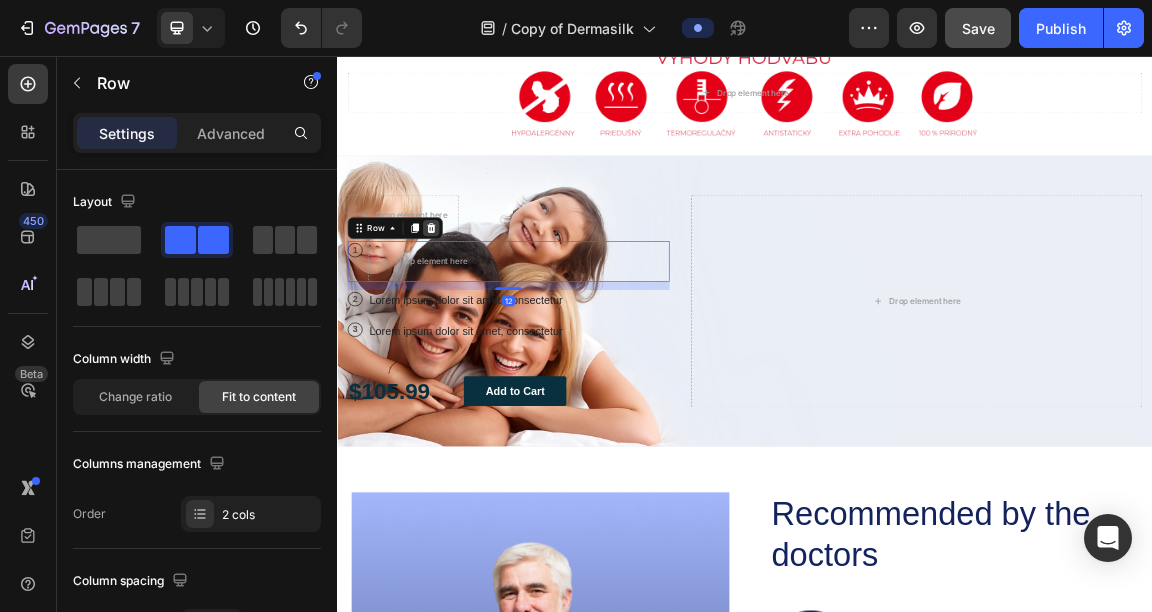 click 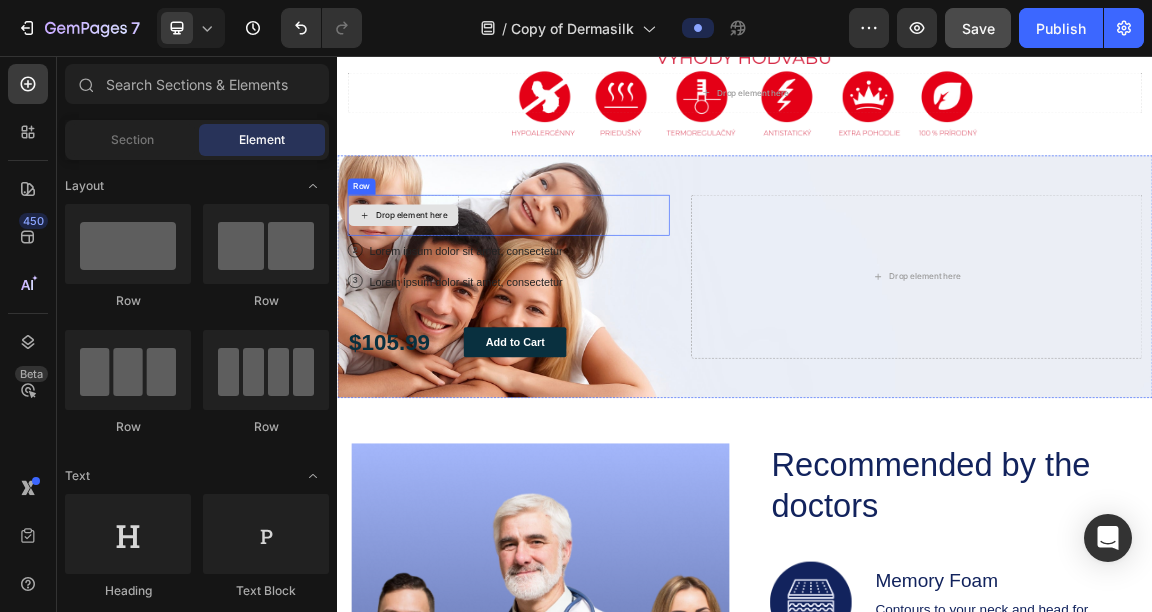 click on "Drop element here" at bounding box center [434, 290] 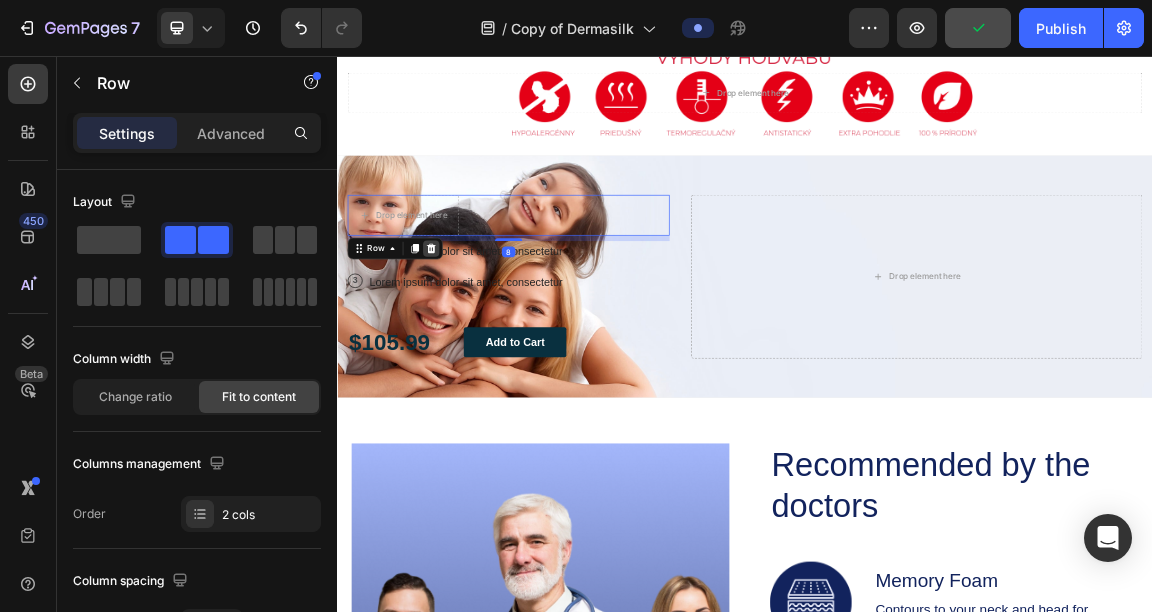 click 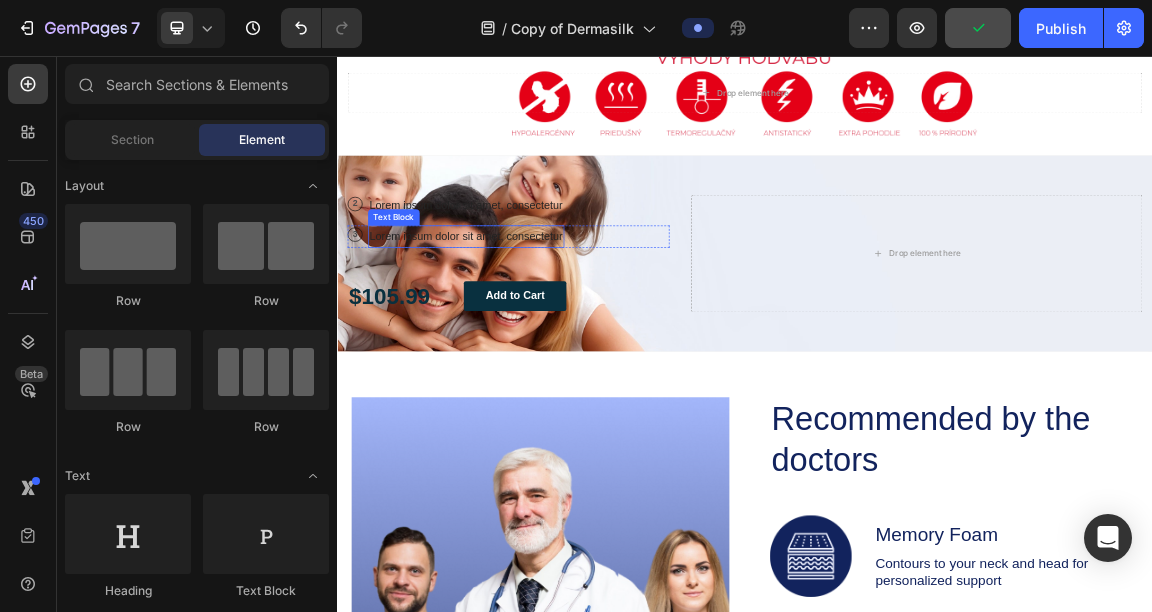 click on "Lorem ipsum dolor sit amet, consectetur" at bounding box center (526, 321) 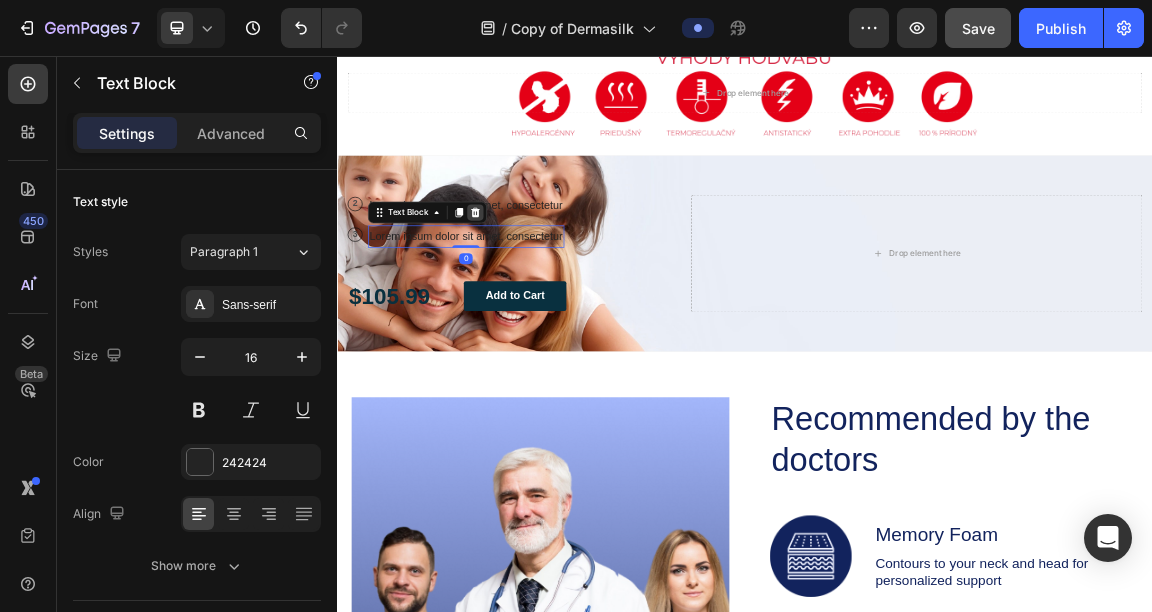 click 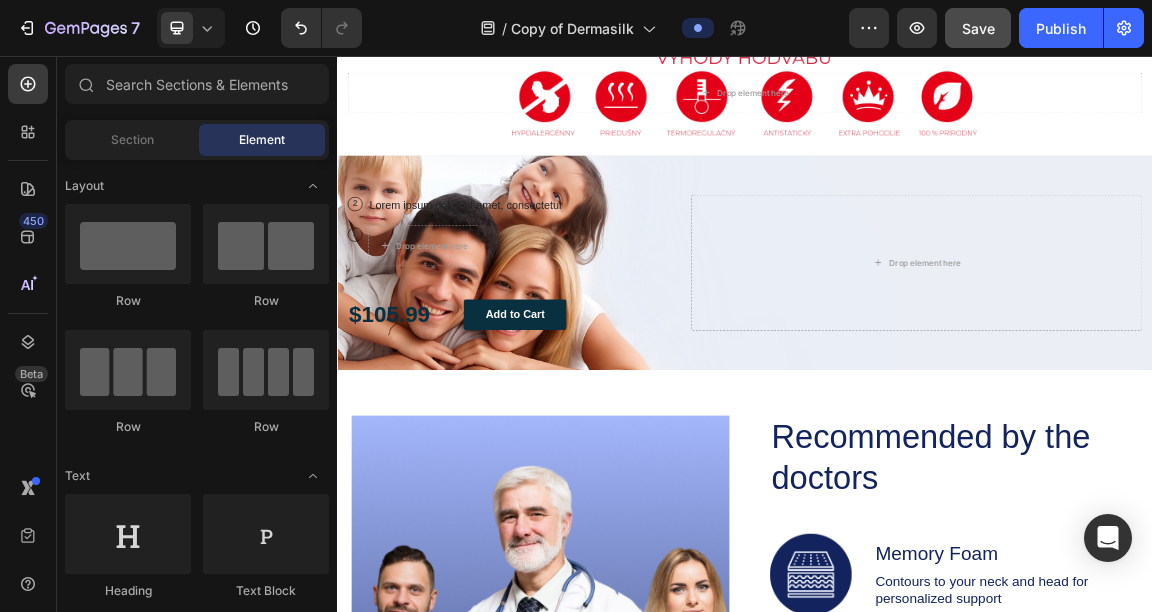 click on "Lorem ipsum dolor sit amet, consectetur" at bounding box center (526, 276) 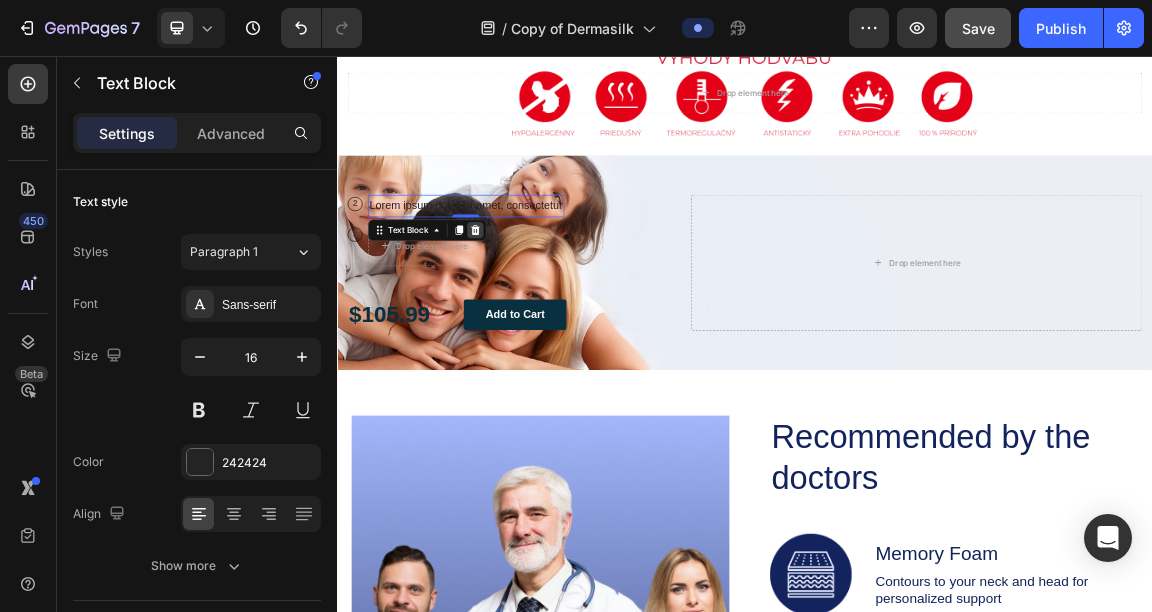 click 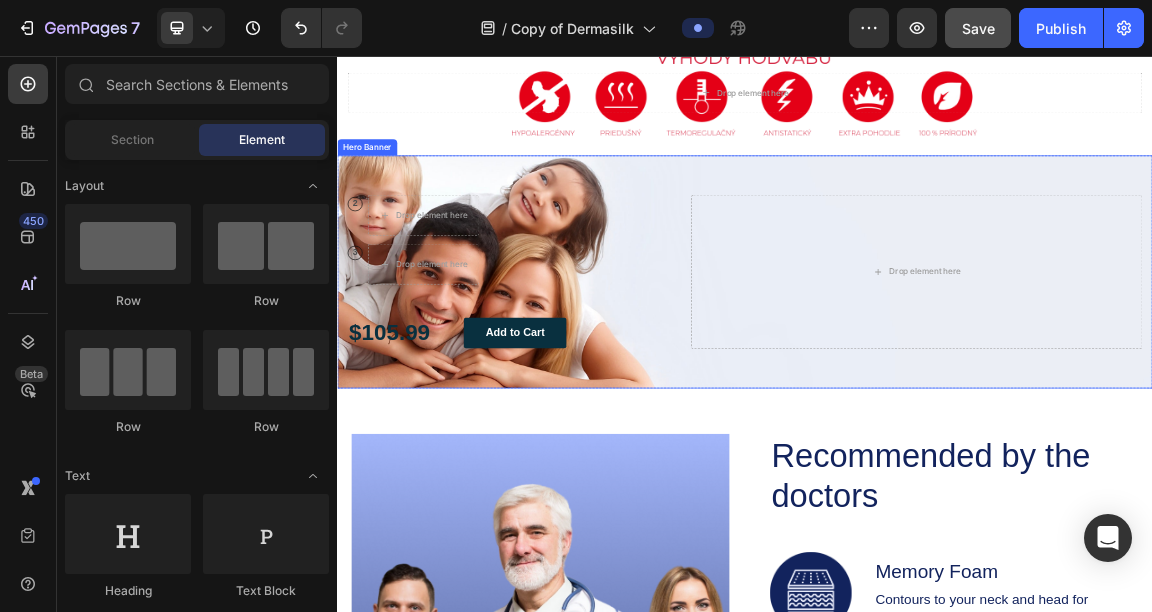 click on "2 Text Block Row
Drop element here Row 3 Text Block Row
Drop element here Row $105.99 Text Block Add to Cart Button Row
Drop element here" at bounding box center [937, 373] 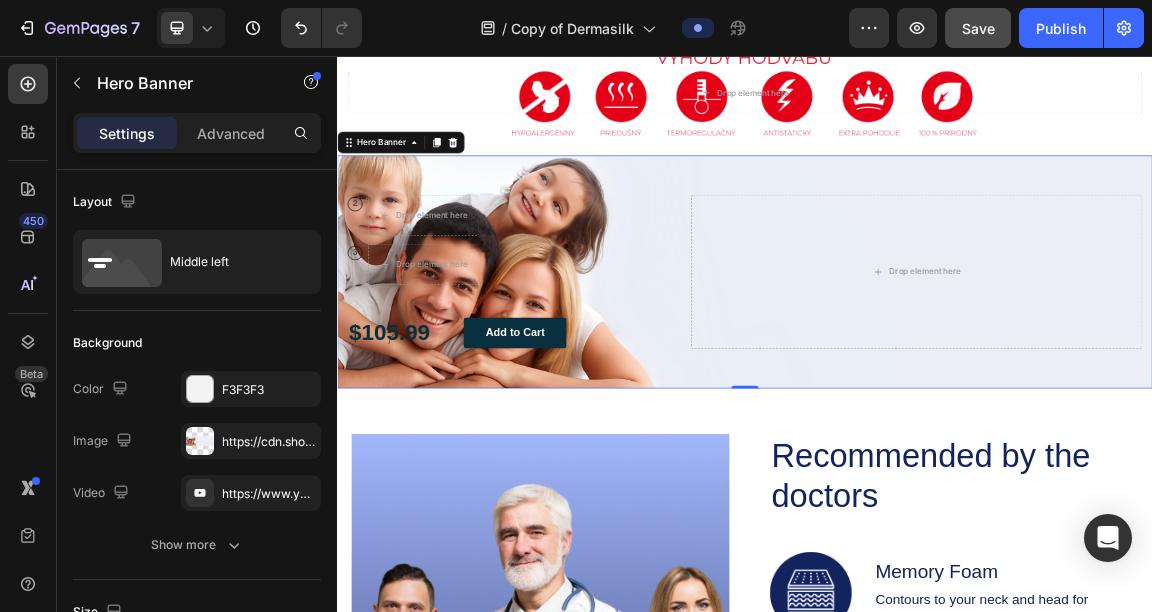 click on "Drop element here" at bounding box center (464, 290) 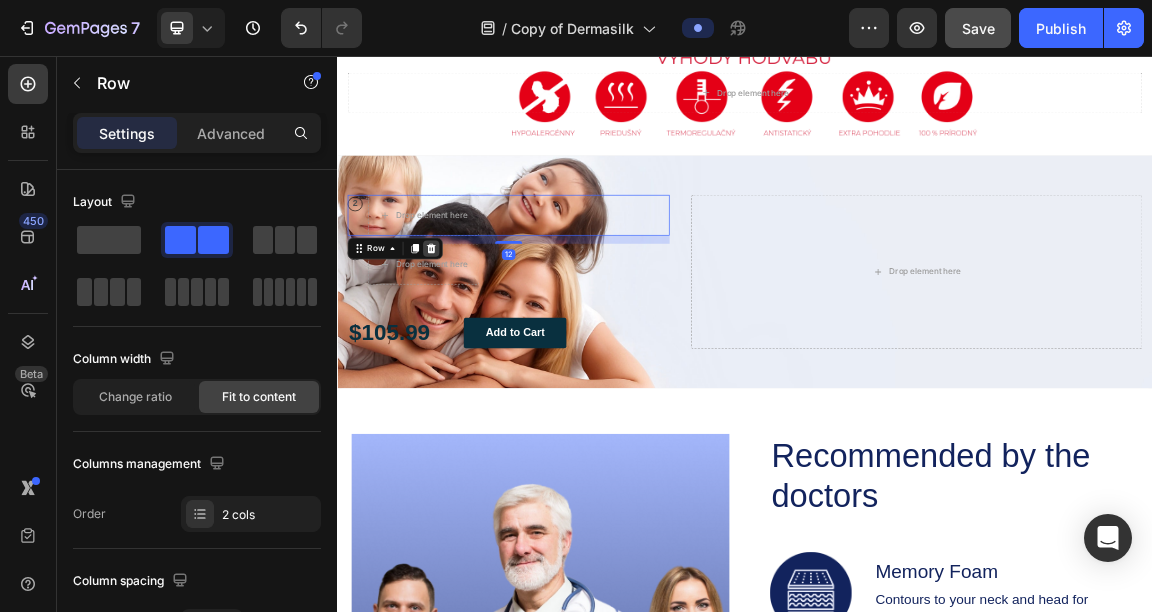 click 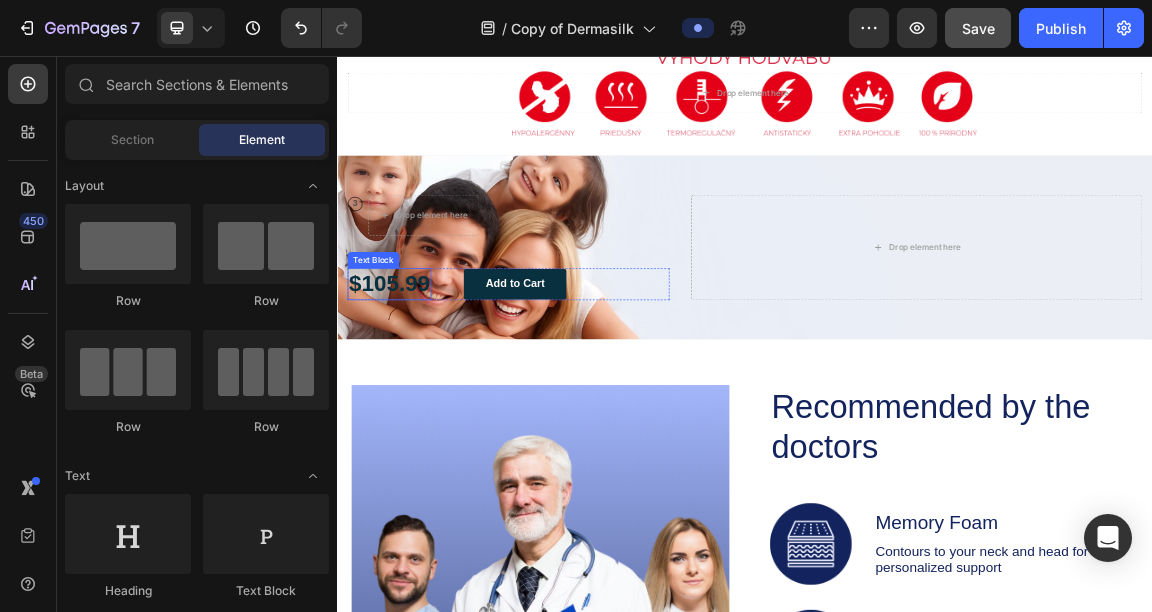 click on "$105.99" at bounding box center [413, 391] 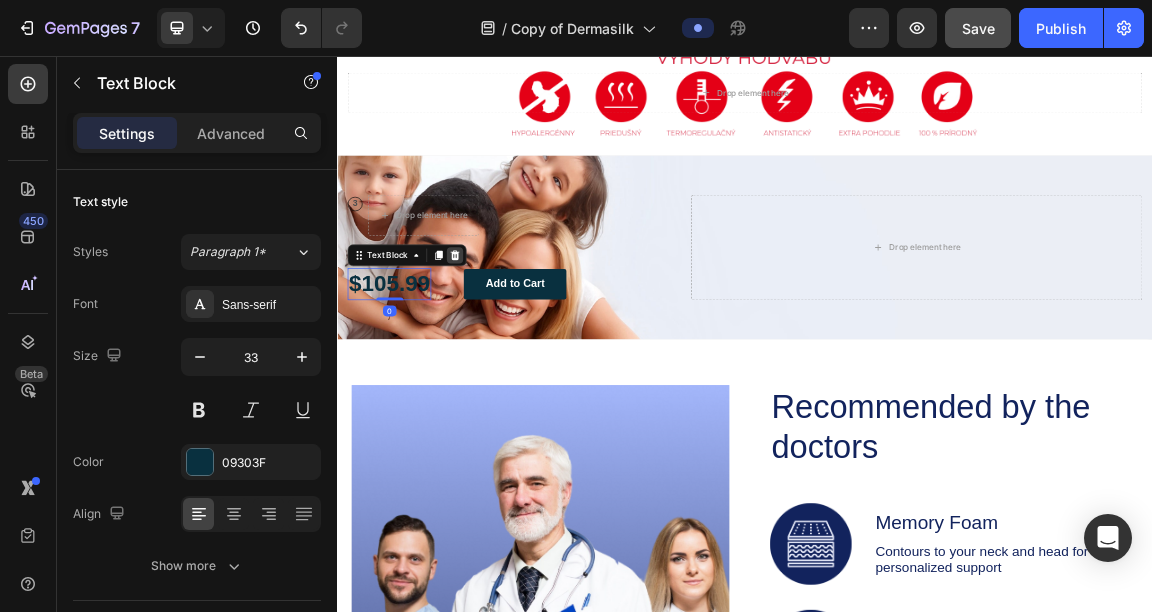 click 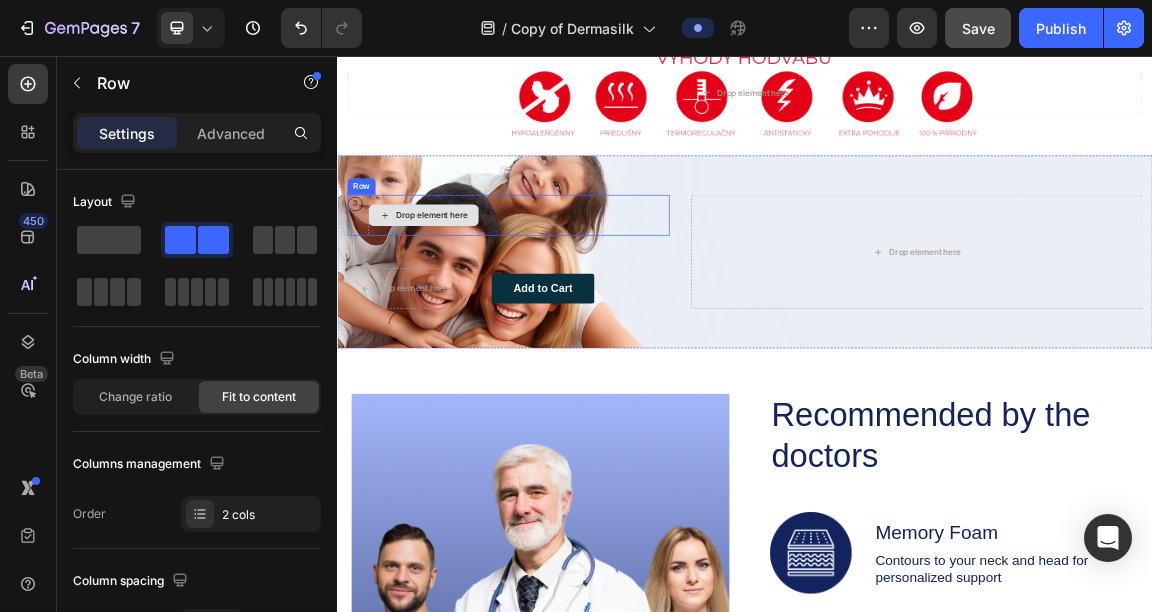 click on "Drop element here" at bounding box center (464, 290) 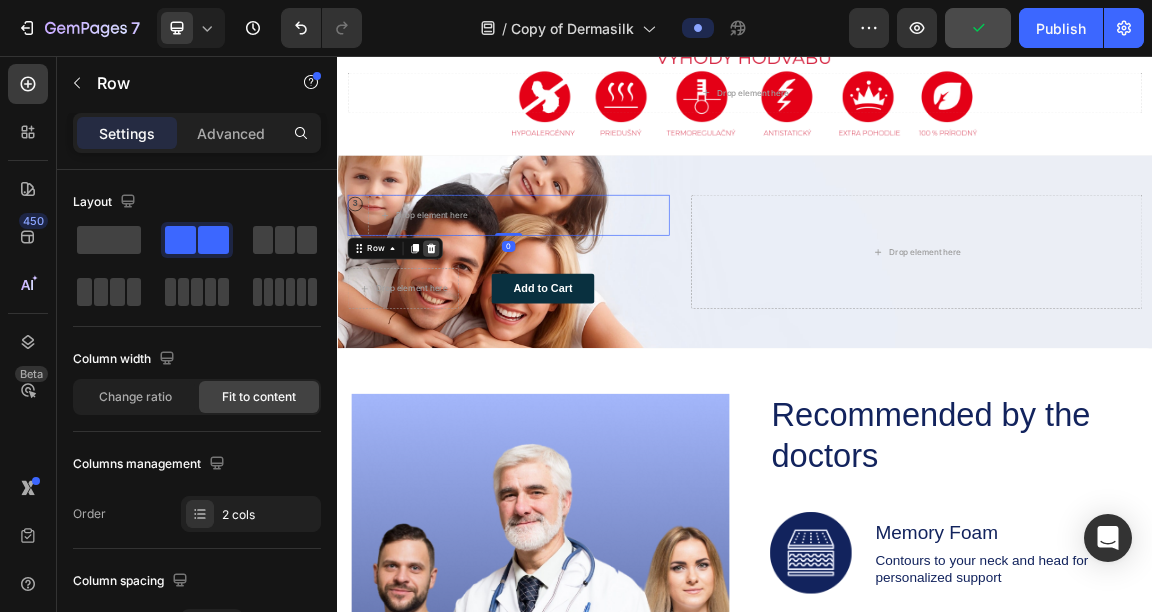 click 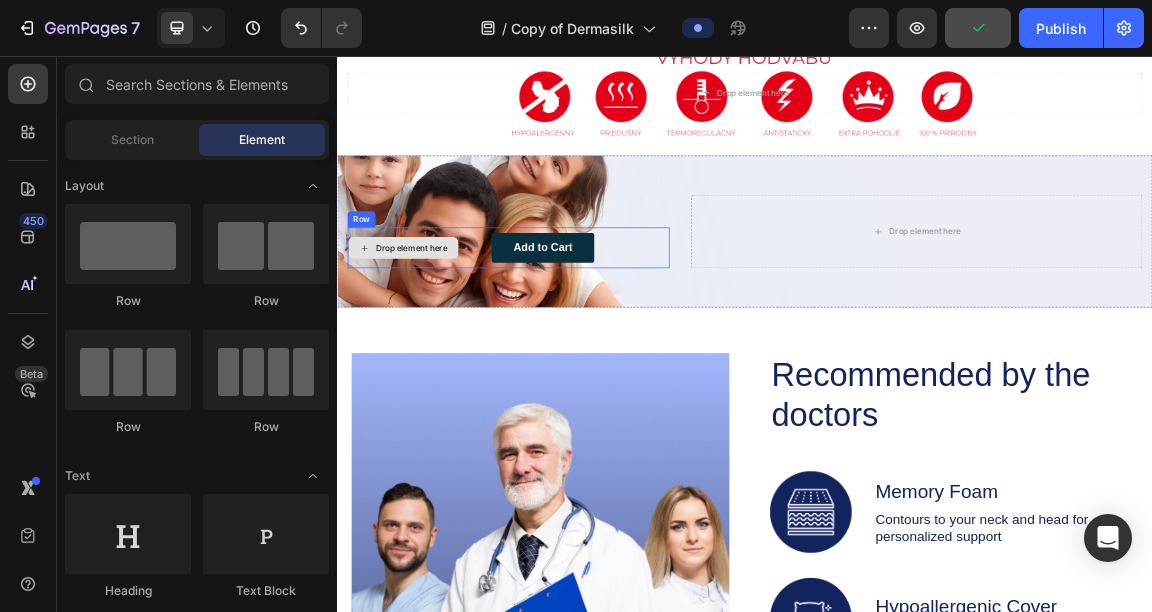 click on "Drop element here" at bounding box center (446, 338) 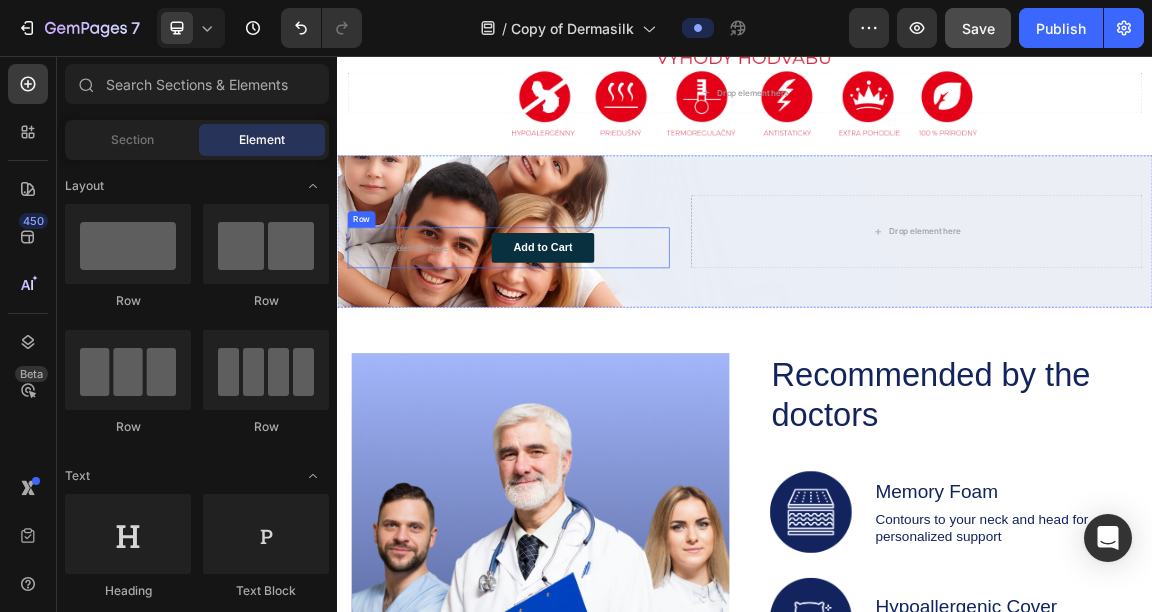 click on "Row" at bounding box center [372, 296] 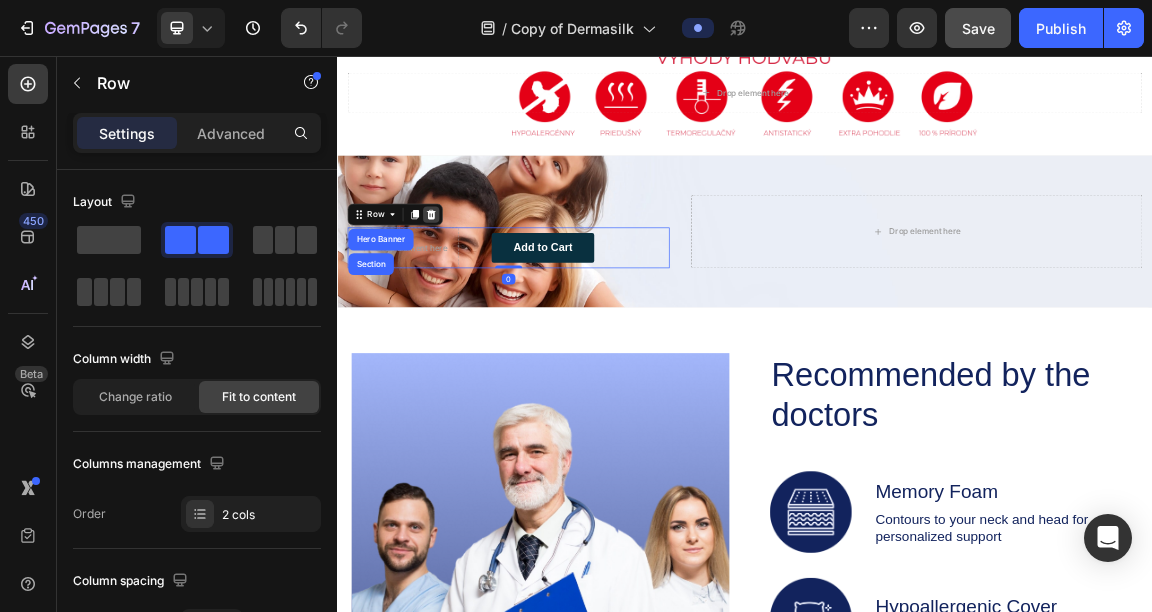 click 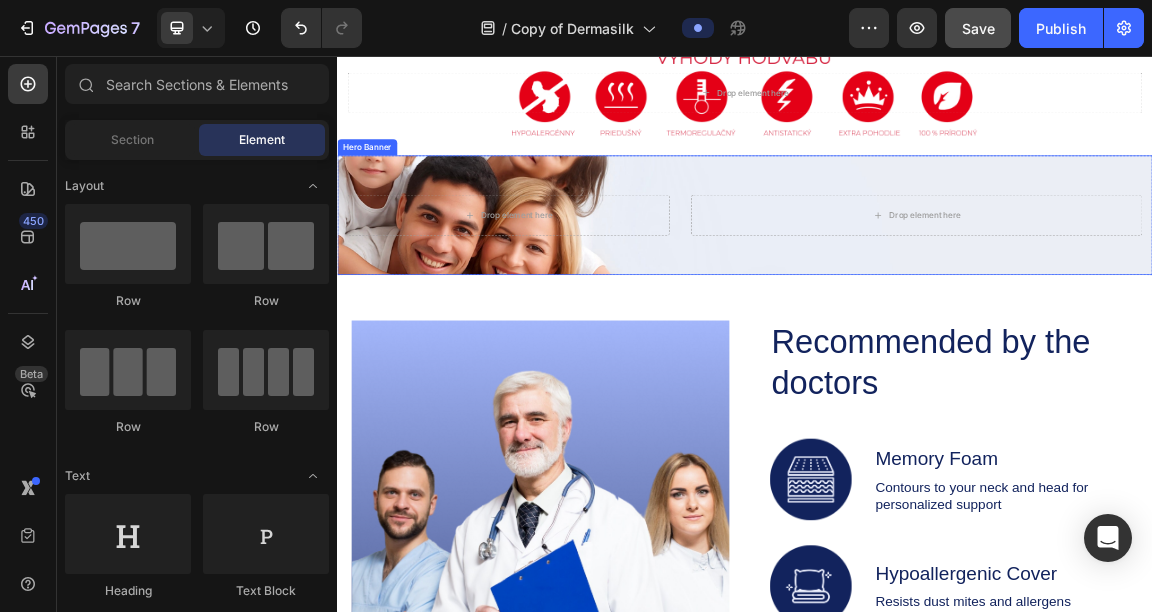 click on "Drop element here
Drop element here" at bounding box center (937, 290) 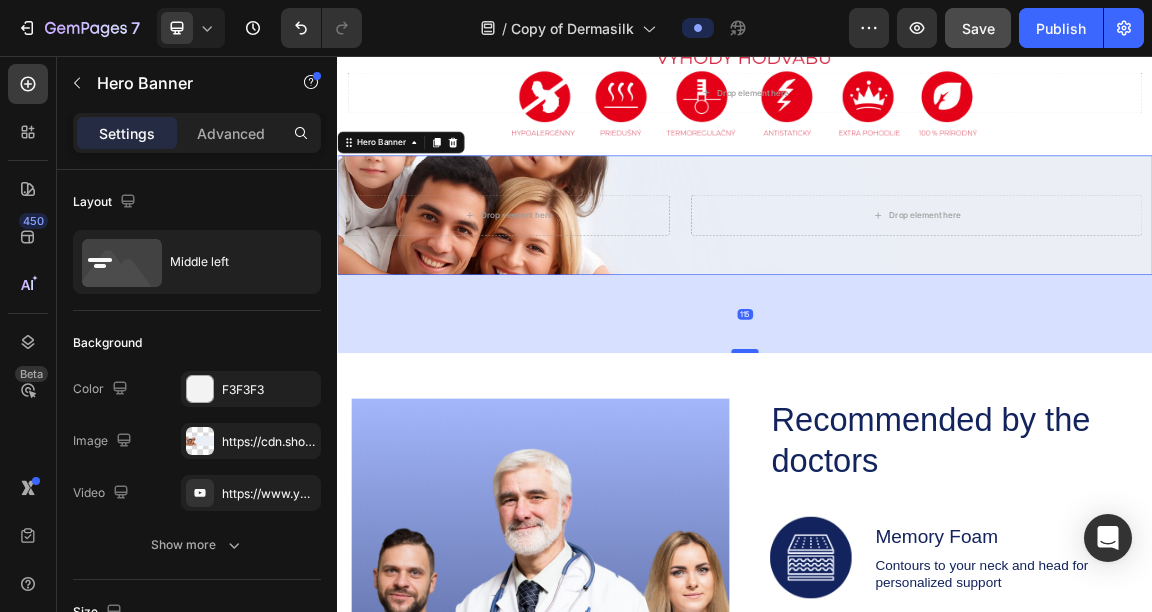 drag, startPoint x: 934, startPoint y: 371, endPoint x: 929, endPoint y: 488, distance: 117.10679 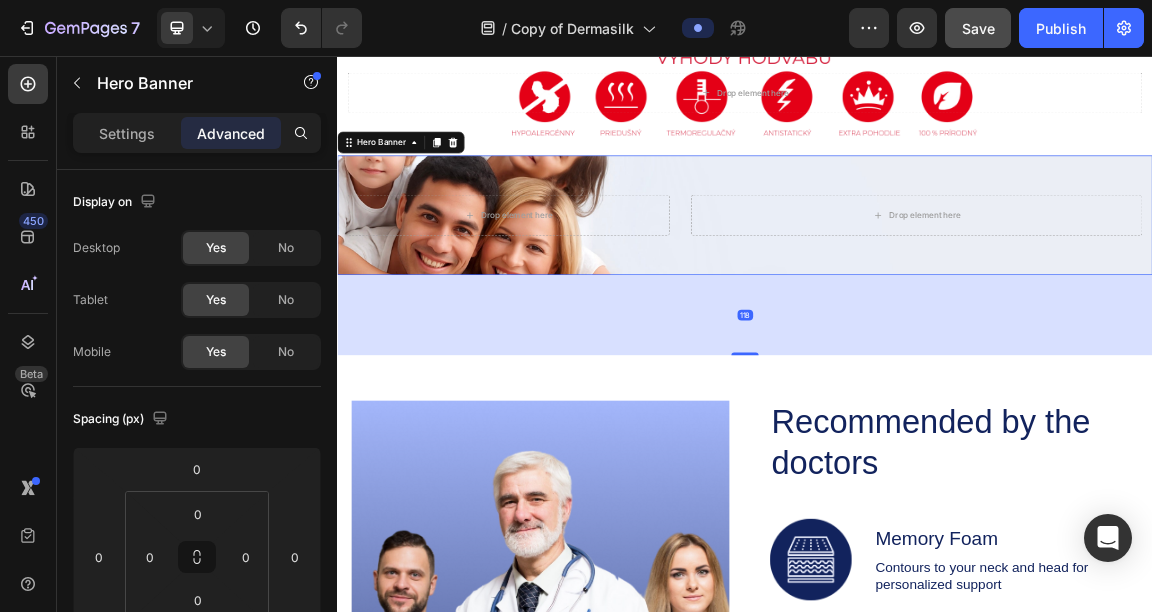 click on "Drop element here
Drop element here" at bounding box center [937, 290] 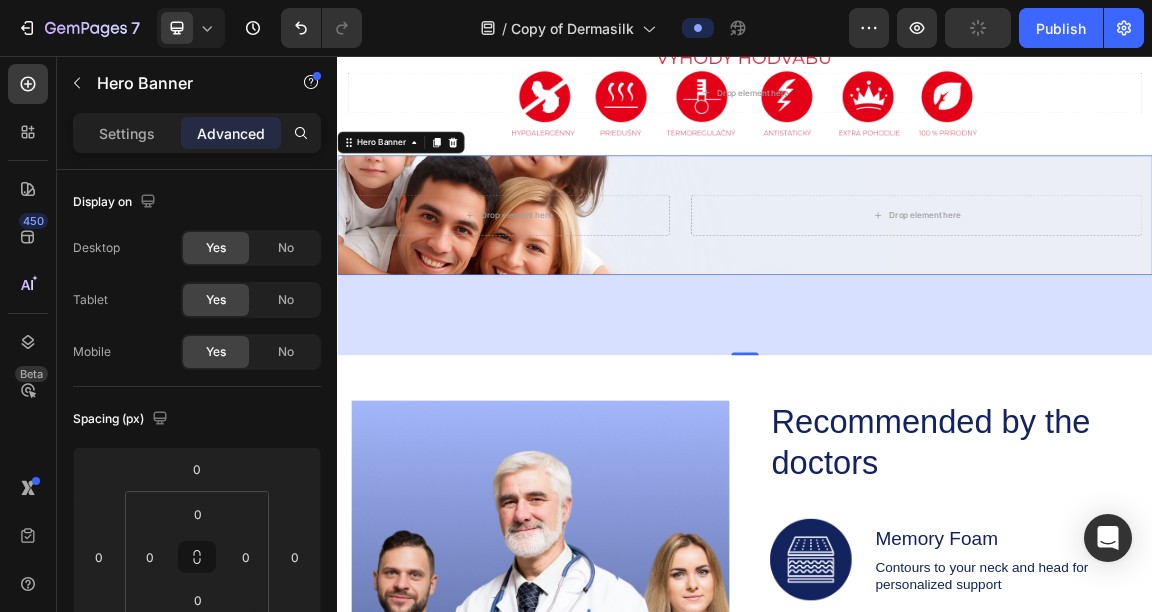 click on "118" at bounding box center (937, 437) 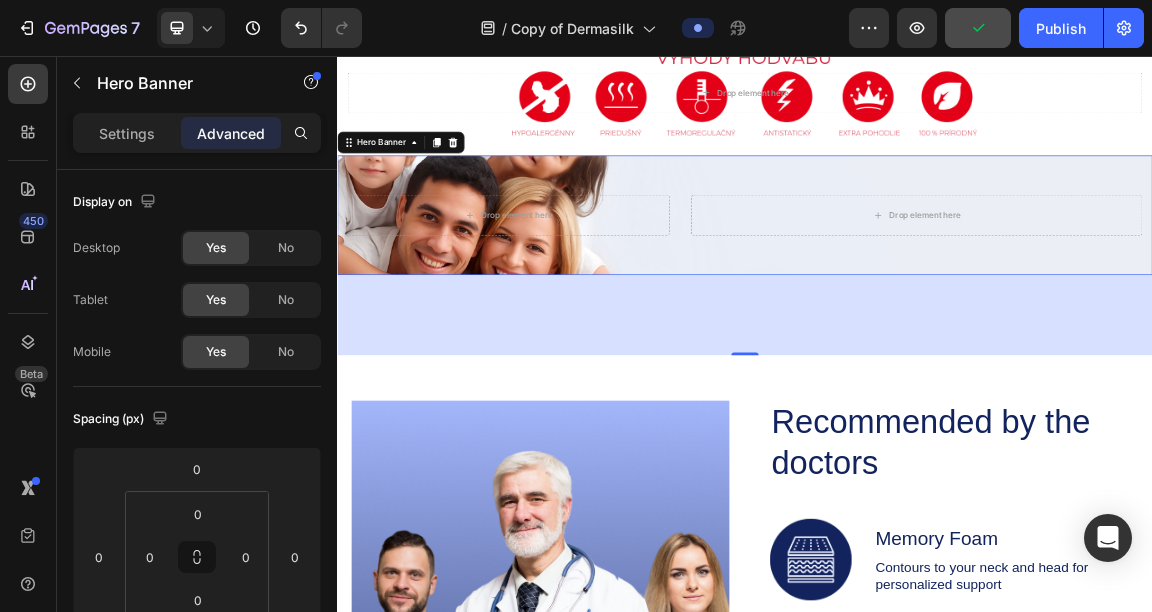 drag, startPoint x: 925, startPoint y: 493, endPoint x: 920, endPoint y: 459, distance: 34.36568 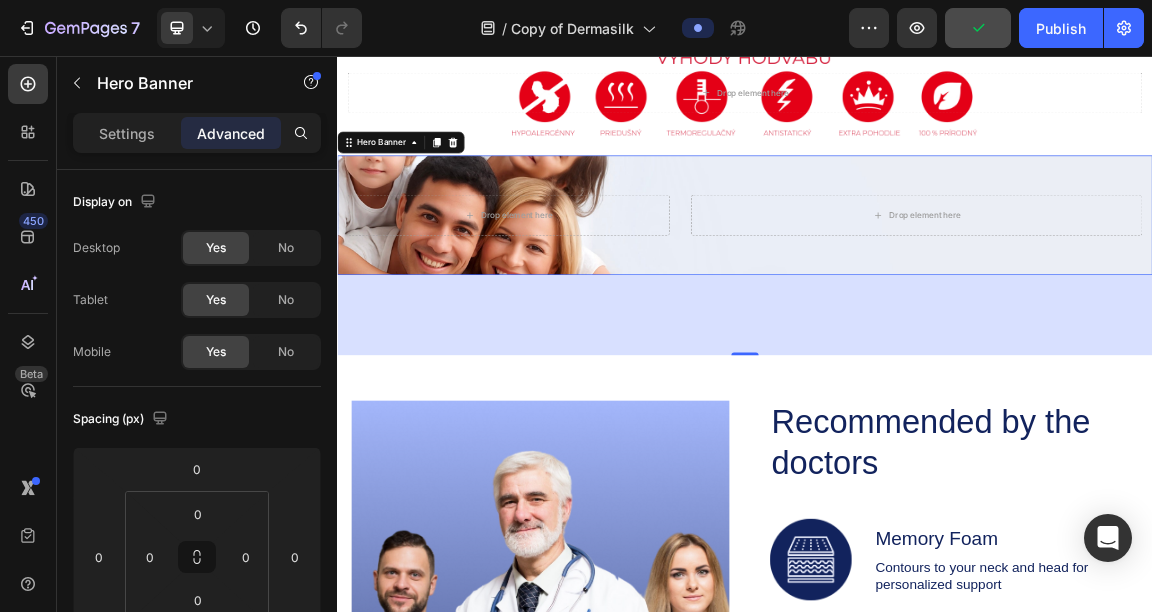 click on "Drop element here Hero Banner Section 5
Drop element here
Drop element here Hero Banner   118 Section 6 Image Recommended by the doctors Heading Image Memory Foam Text Block Contours to your neck and head for personalized support Text Block Row Image Hypoallergenic Cover Text Block Resists dust mites and allergens Text Block Row Image Adjustable Height Text Block Customize pillow loft to your preference Text Block Row Row Row GET YOURS NOW Button Row Section 7 Root" at bounding box center (937, 721) 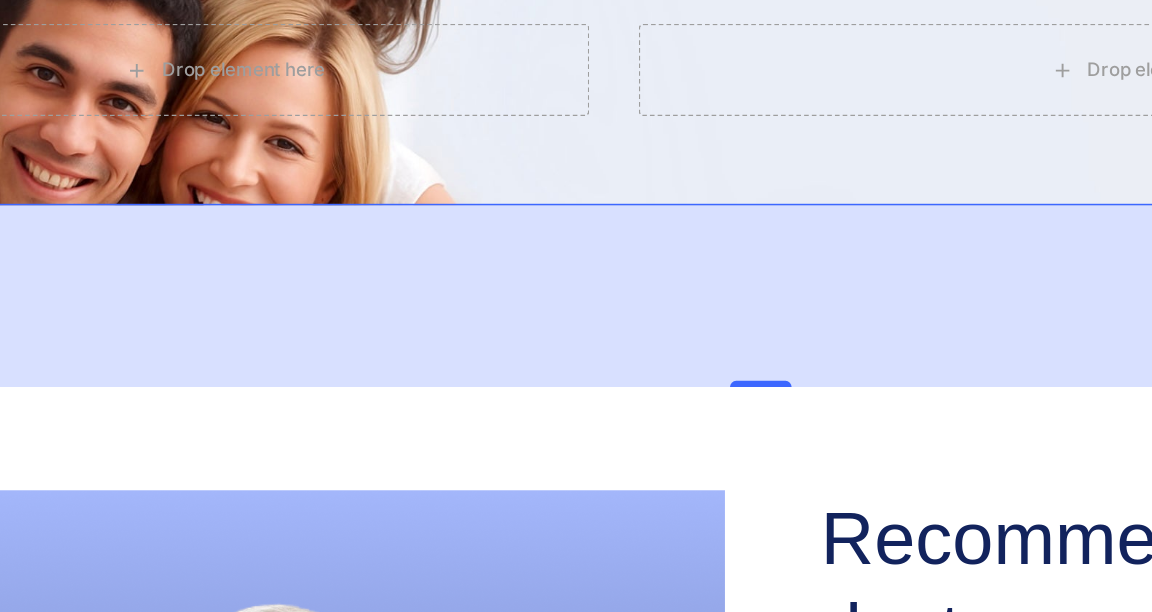 drag, startPoint x: 427, startPoint y: 141, endPoint x: 427, endPoint y: 84, distance: 57 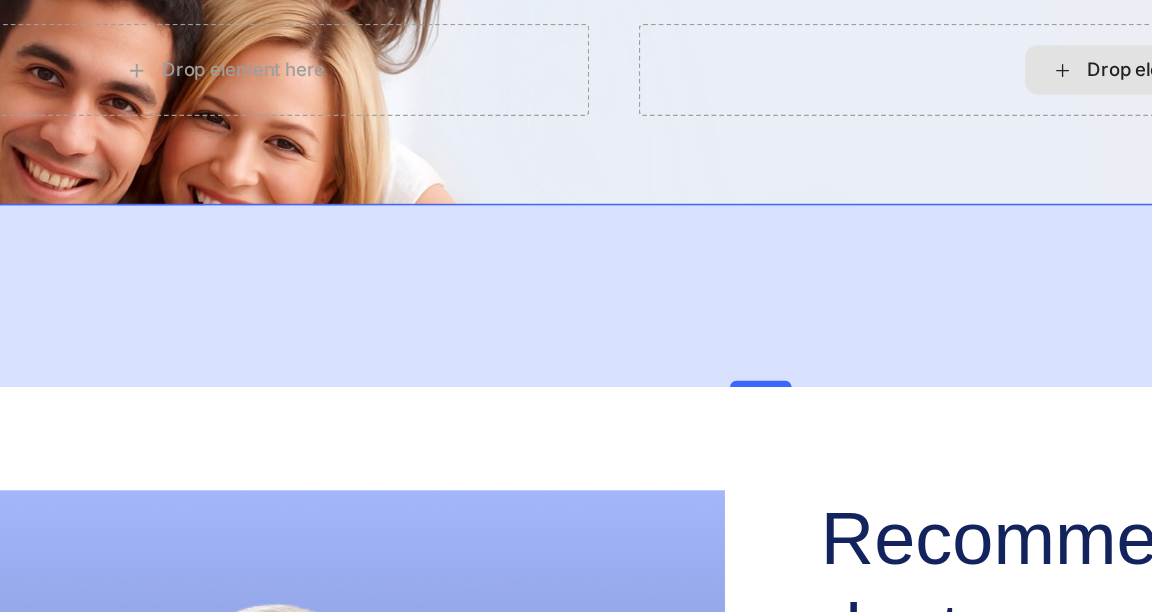 click on "Drop element here" at bounding box center [689, -57] 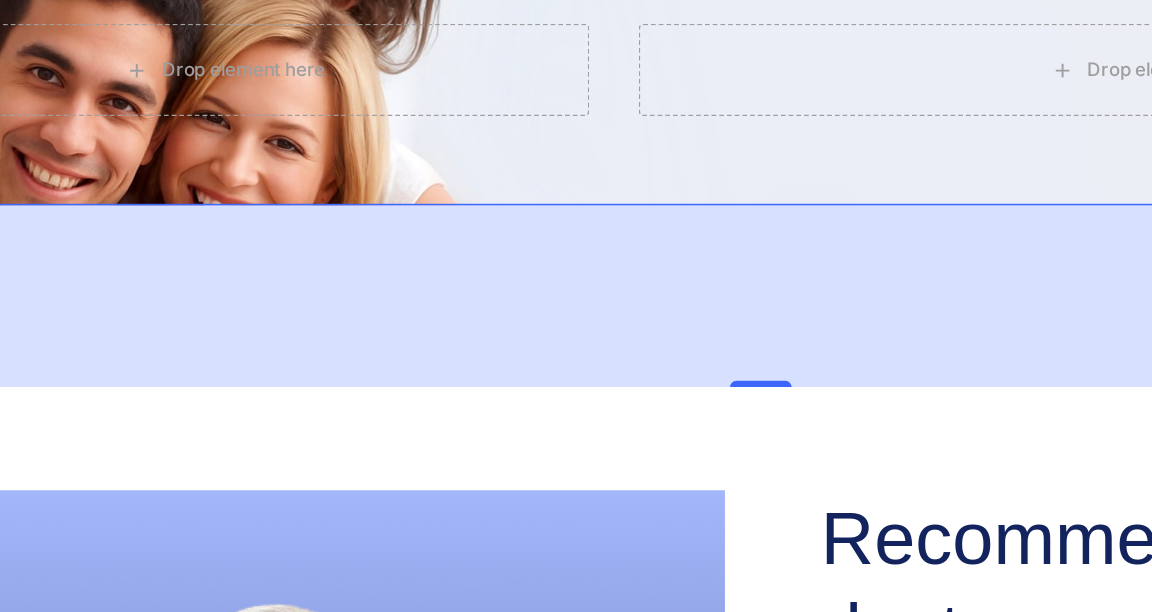 click on "118" at bounding box center (436, 90) 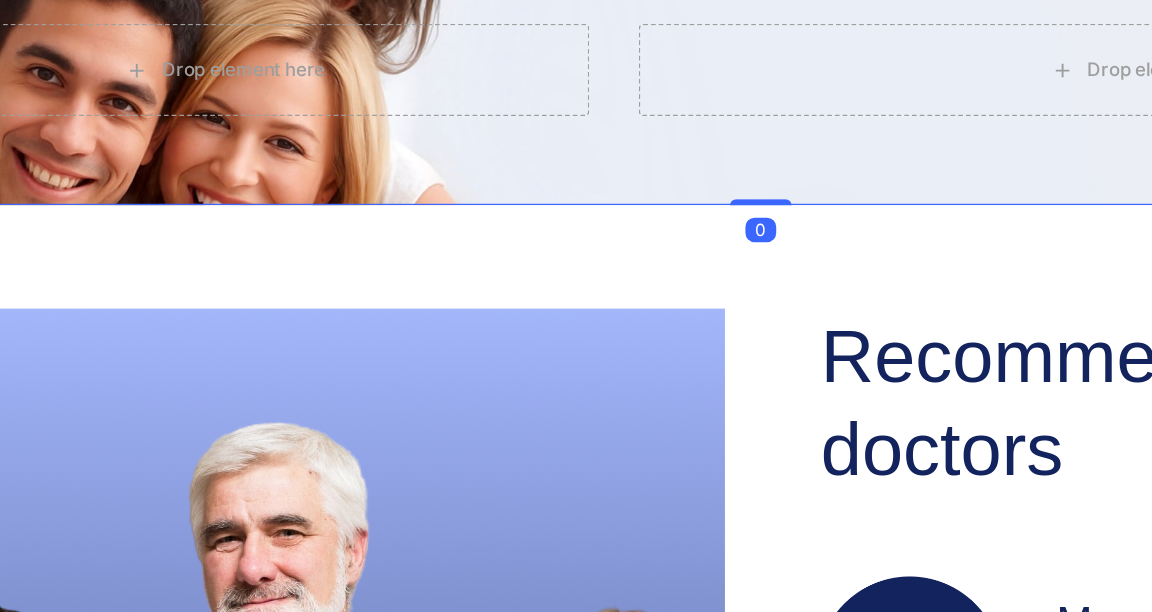 drag, startPoint x: 418, startPoint y: 143, endPoint x: 438, endPoint y: 16, distance: 128.56516 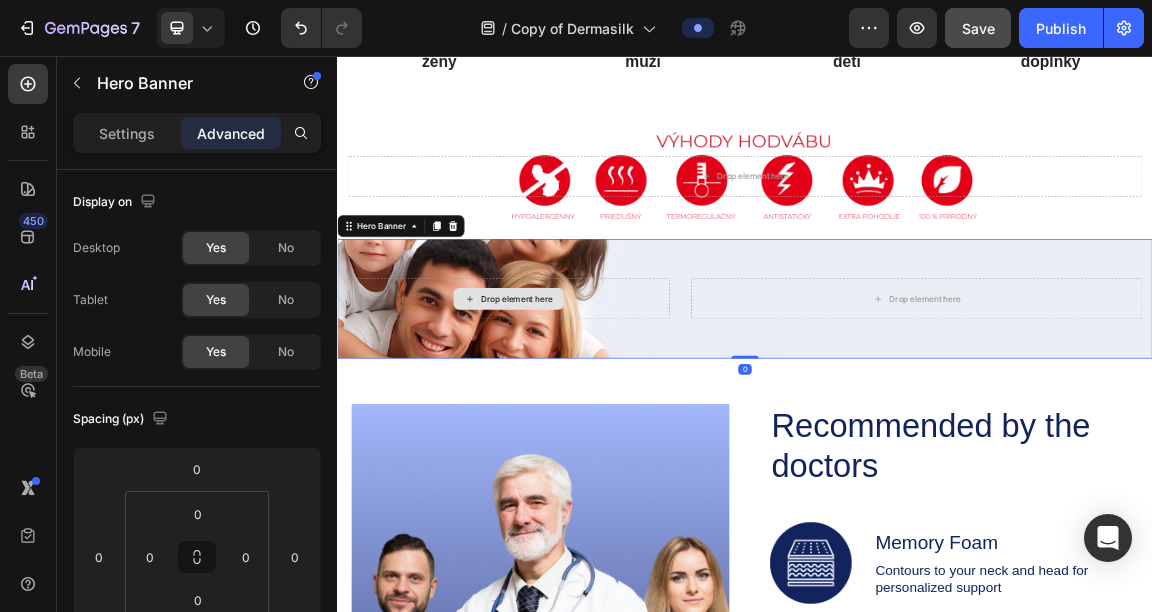 scroll, scrollTop: 1548, scrollLeft: 0, axis: vertical 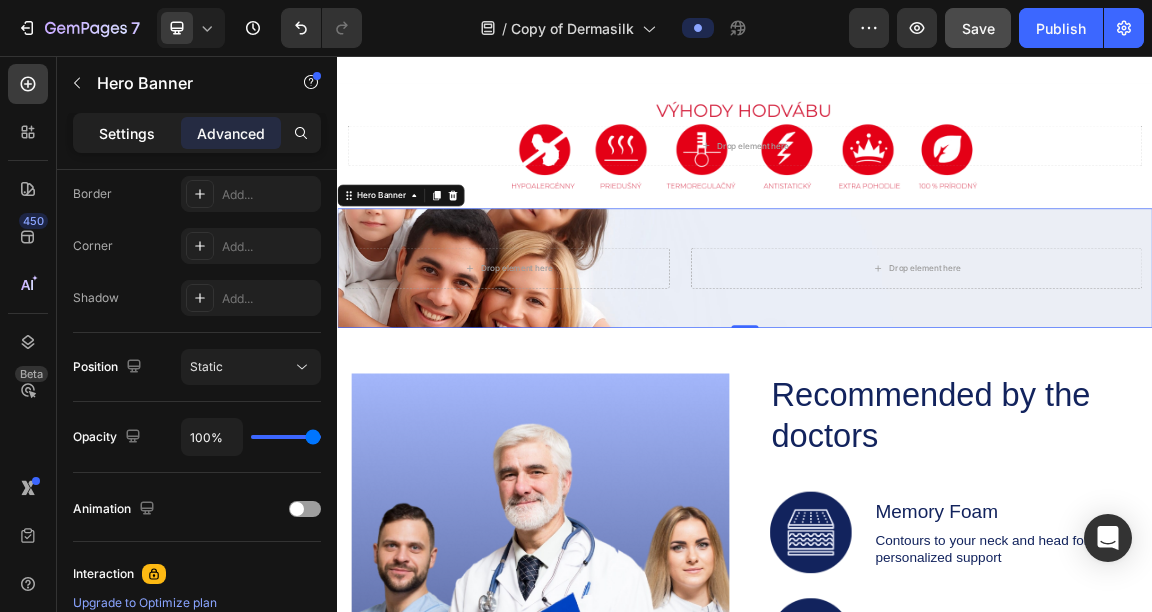 click on "Settings" at bounding box center [127, 133] 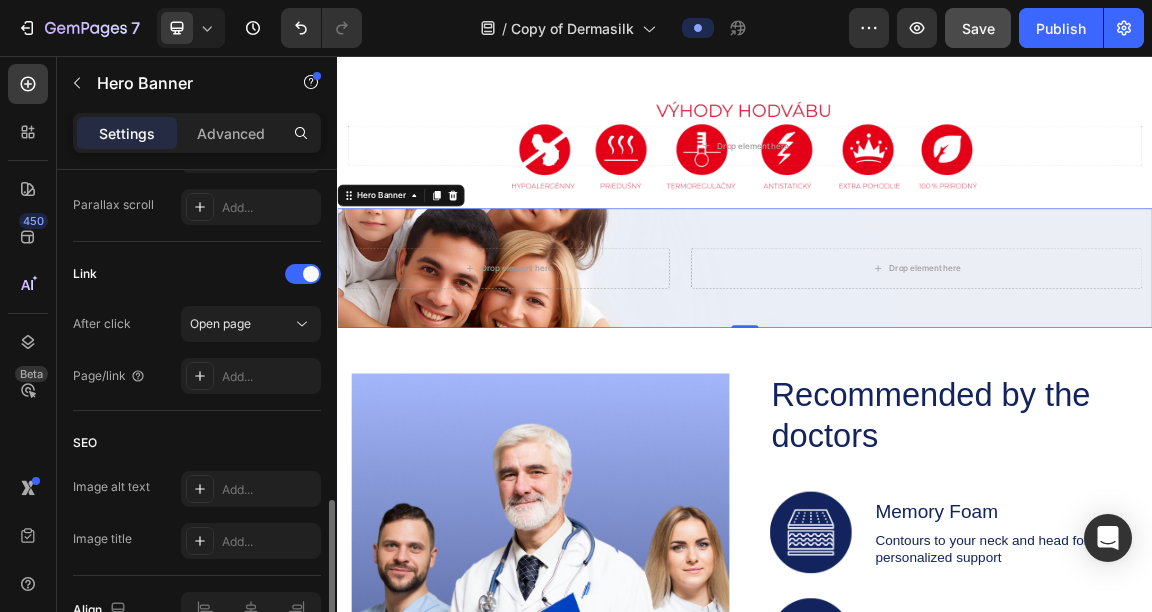 scroll, scrollTop: 1159, scrollLeft: 0, axis: vertical 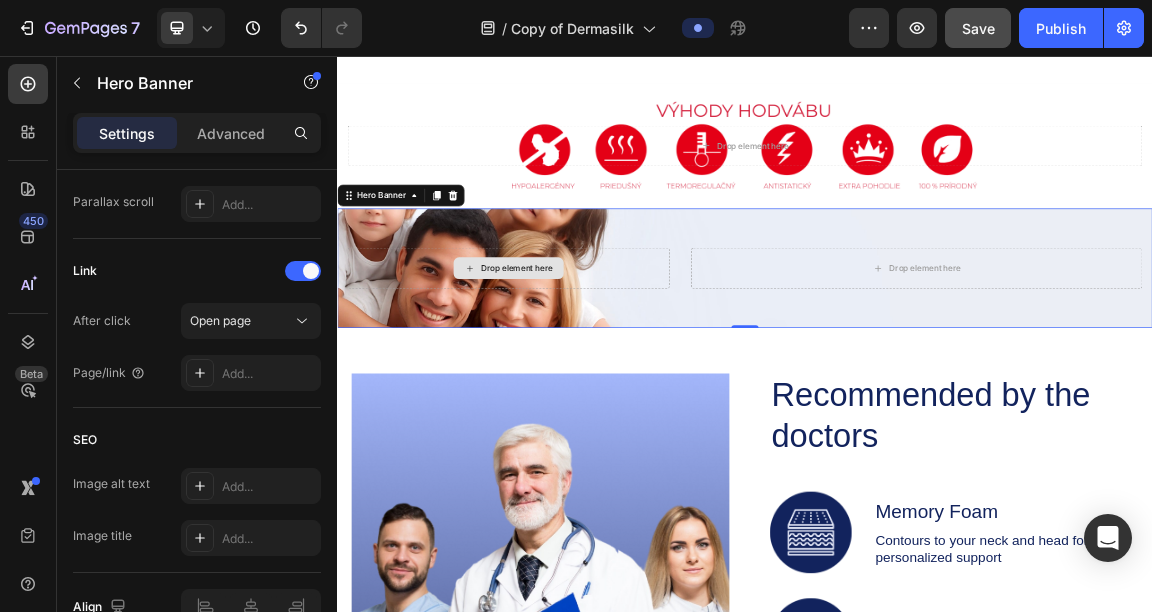 click on "Drop element here" at bounding box center (589, 368) 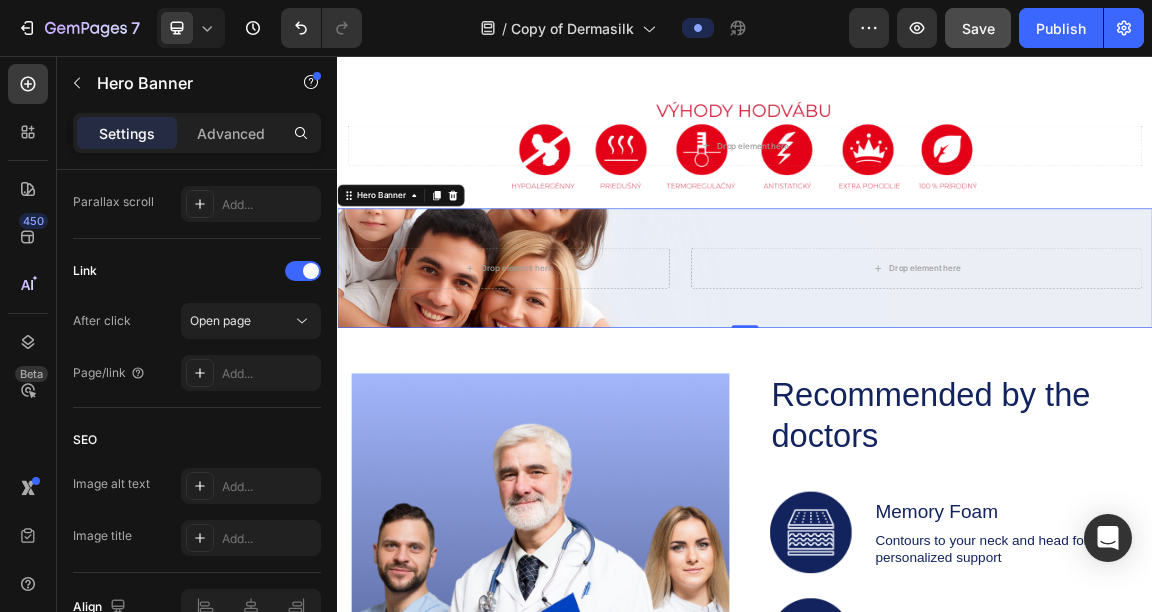 click on "Drop element here
Drop element here" at bounding box center [937, 368] 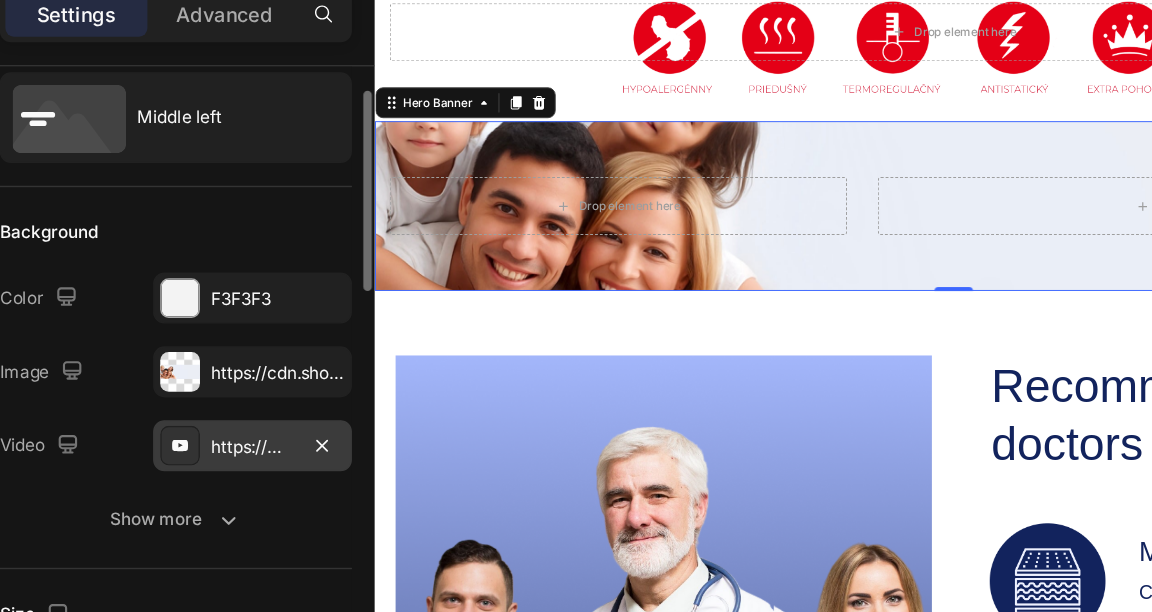scroll, scrollTop: 55, scrollLeft: 0, axis: vertical 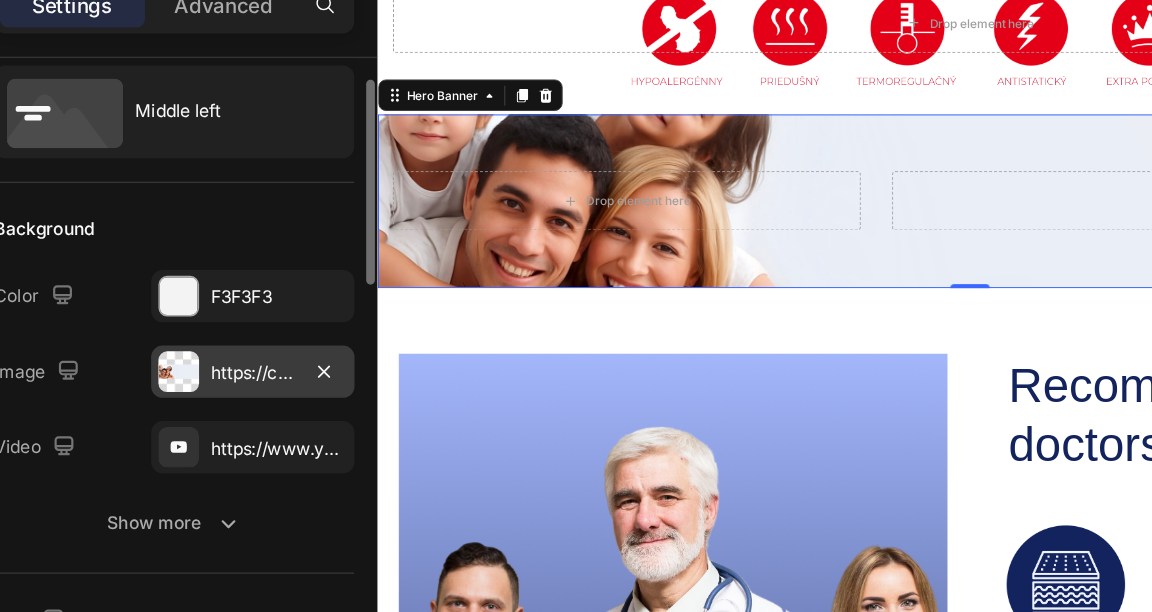 click on "https://cdn.shopify.com/s/files/1/0832/1971/0296/files/gempages_576415707223294538-0b356fbf-7bfa-4b4c-b475-9d0daf014e82.jpg" at bounding box center (251, 387) 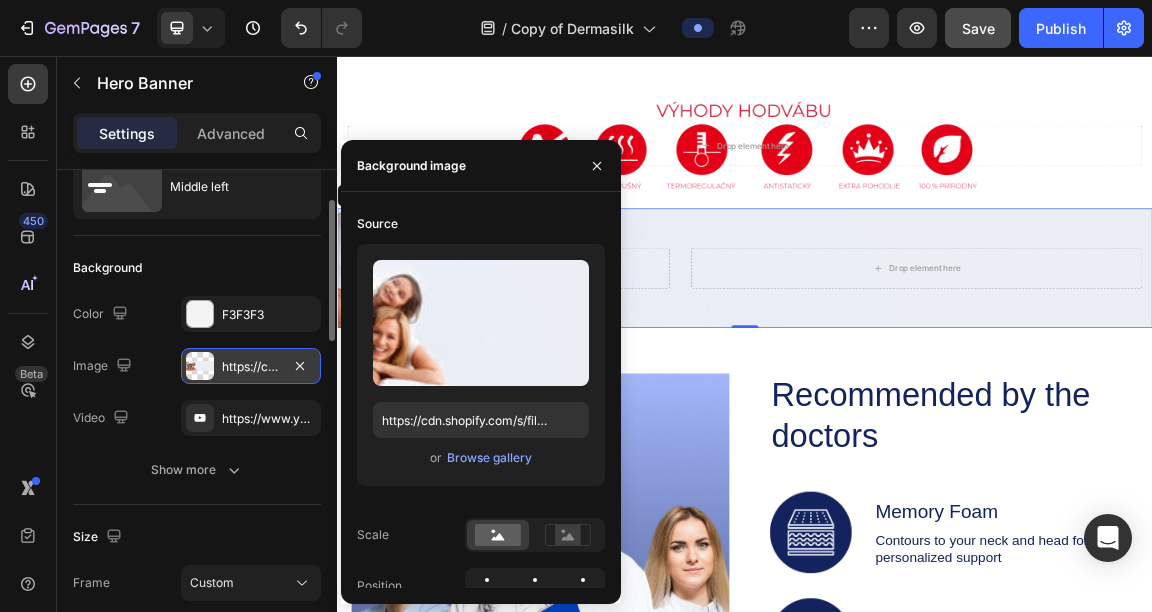 scroll, scrollTop: 82, scrollLeft: 0, axis: vertical 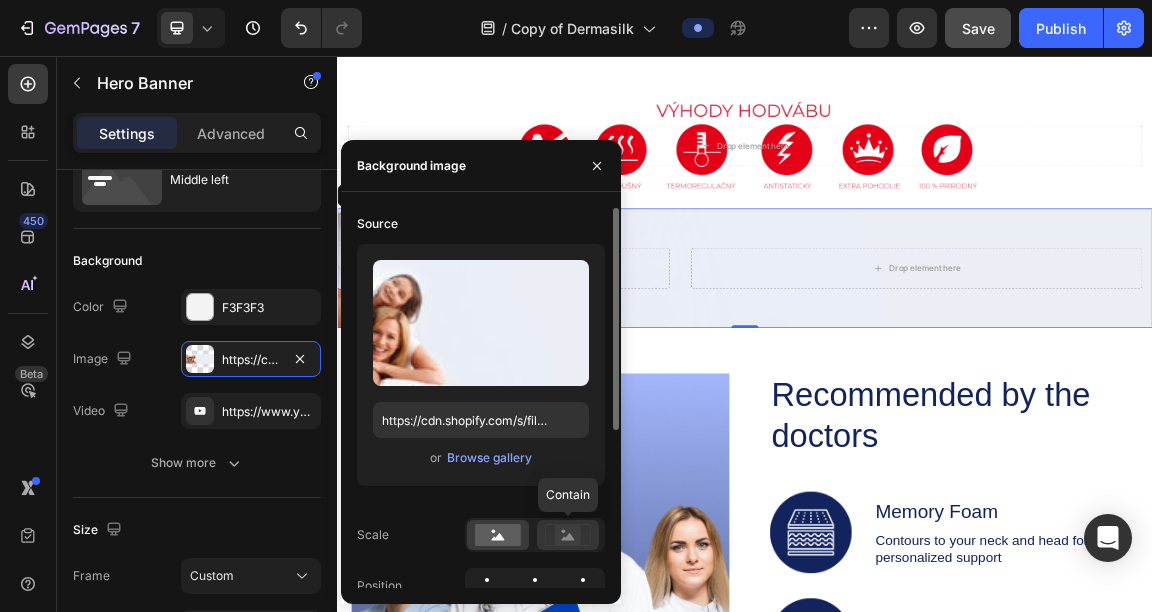 click 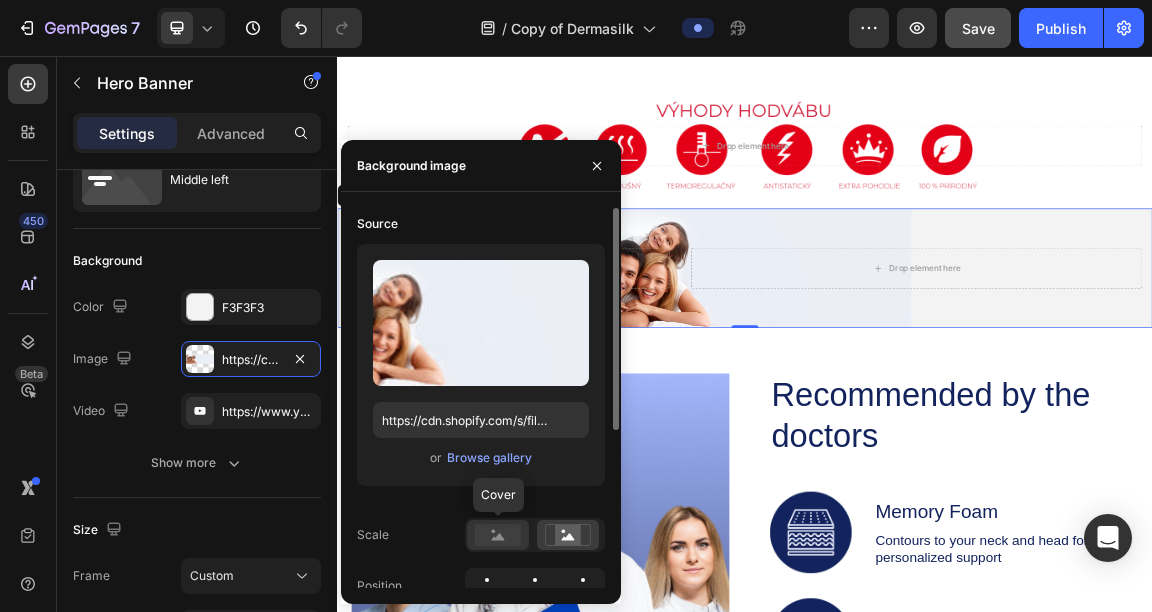click 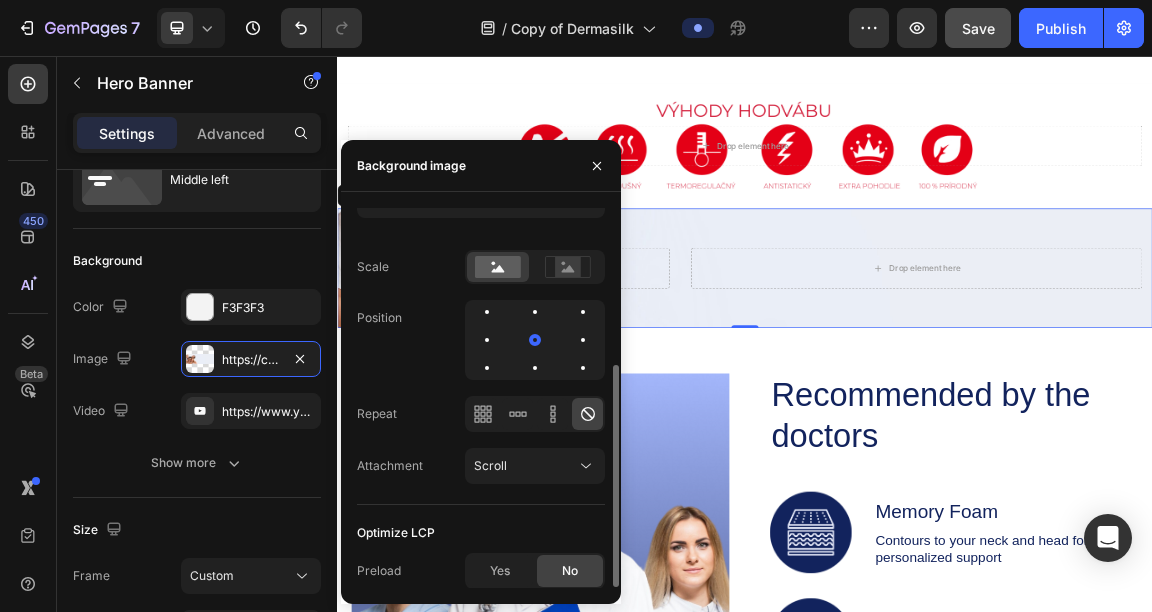 scroll, scrollTop: 268, scrollLeft: 0, axis: vertical 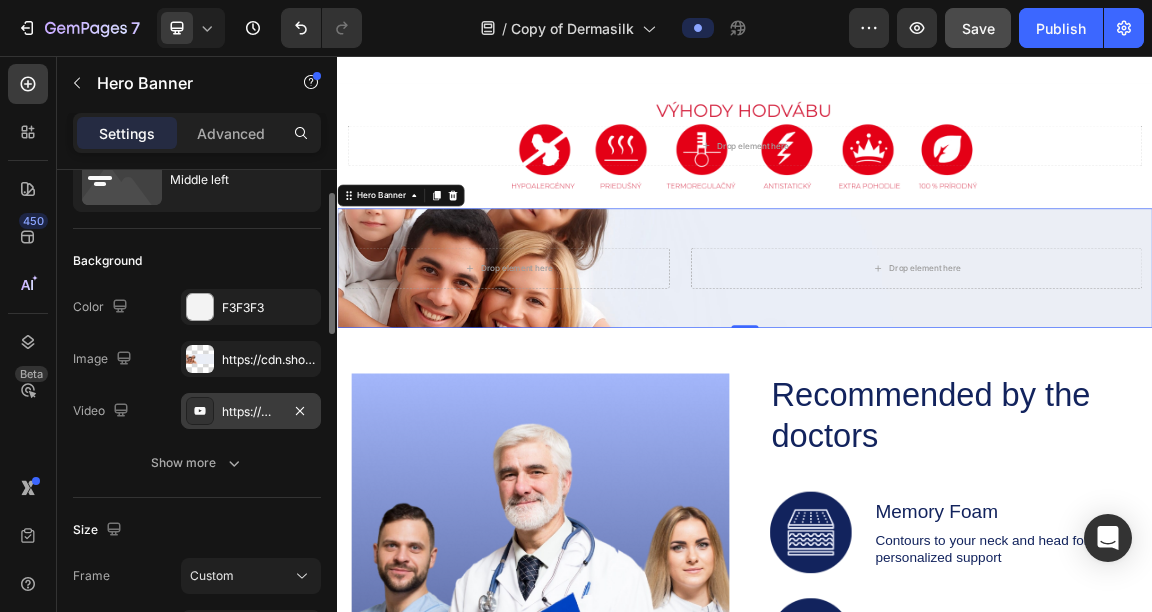 click on "https://www.youtube.com/watch?v=cyzh48XRS4M" at bounding box center (251, 411) 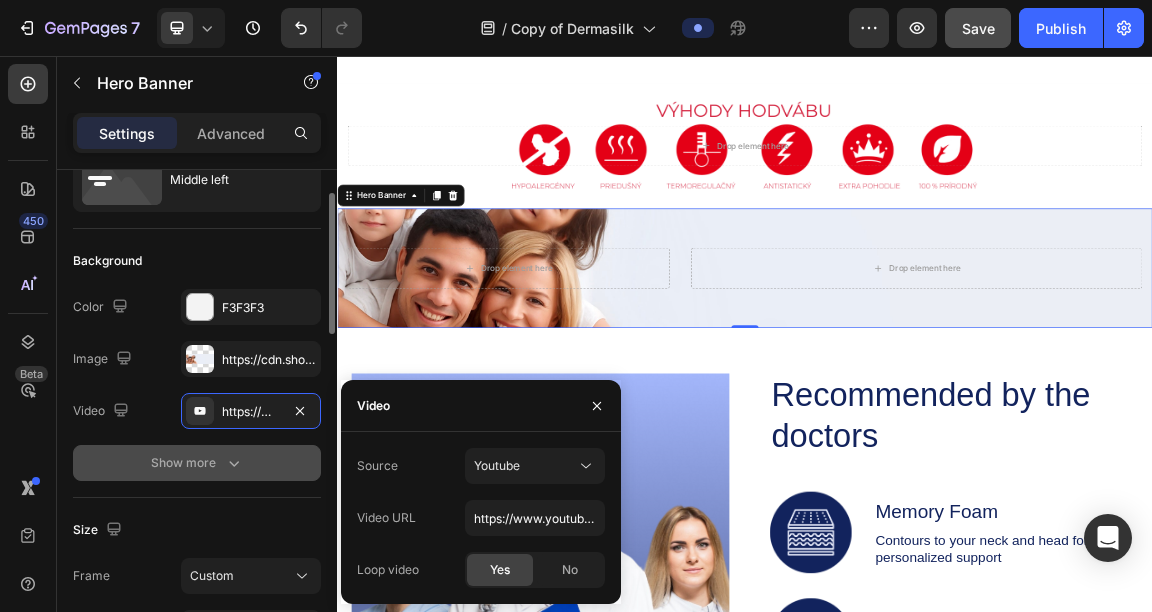 click on "Show more" at bounding box center [197, 463] 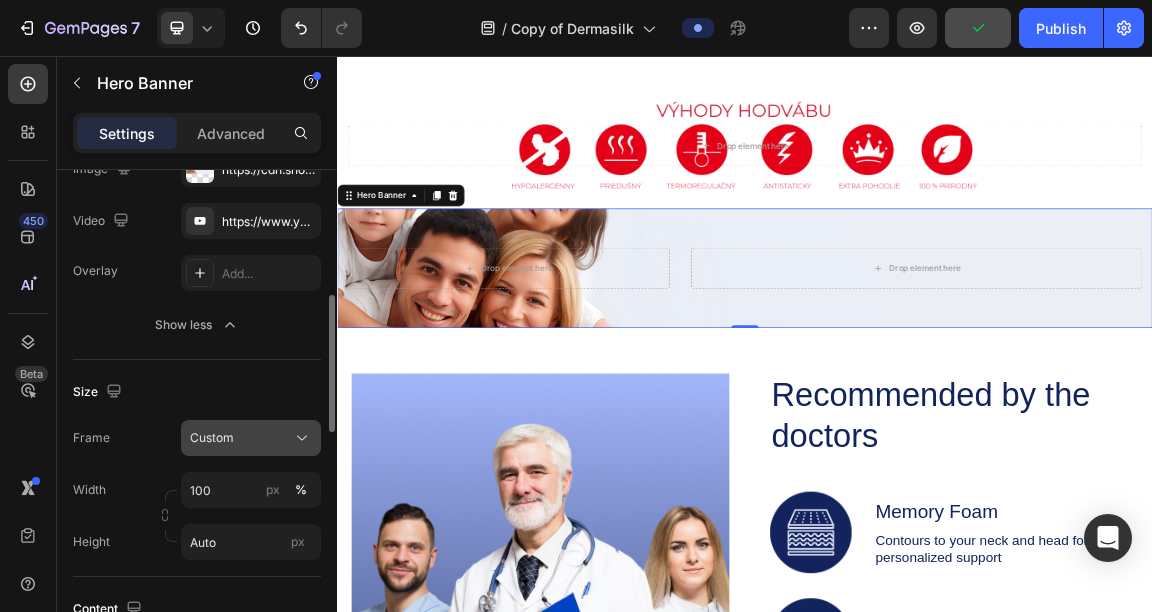 scroll, scrollTop: 326, scrollLeft: 0, axis: vertical 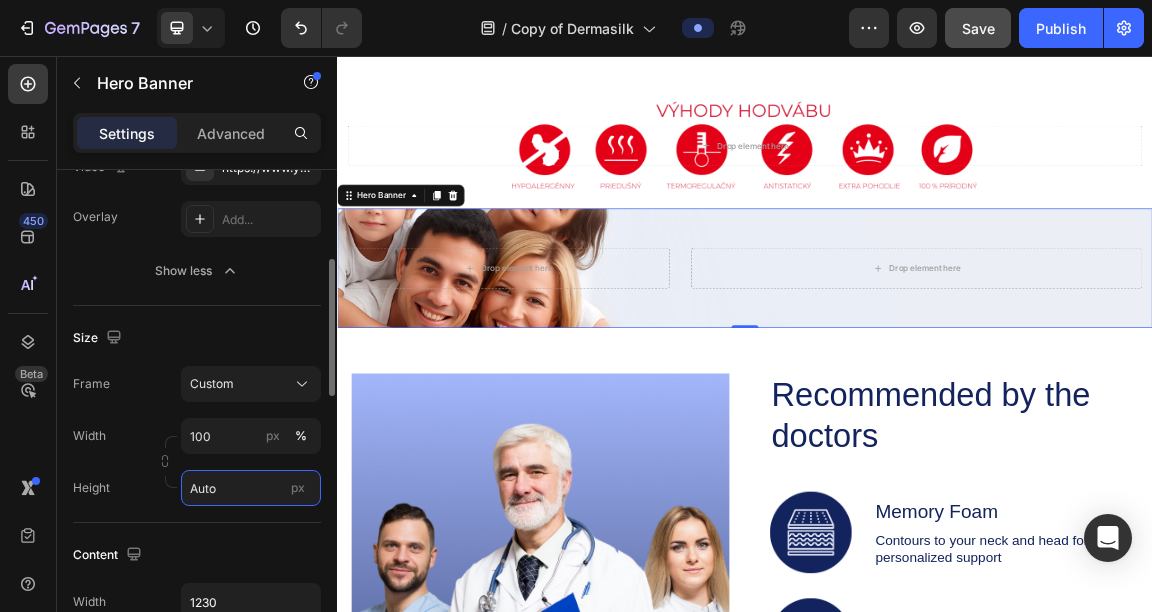 click on "Auto" at bounding box center (251, 488) 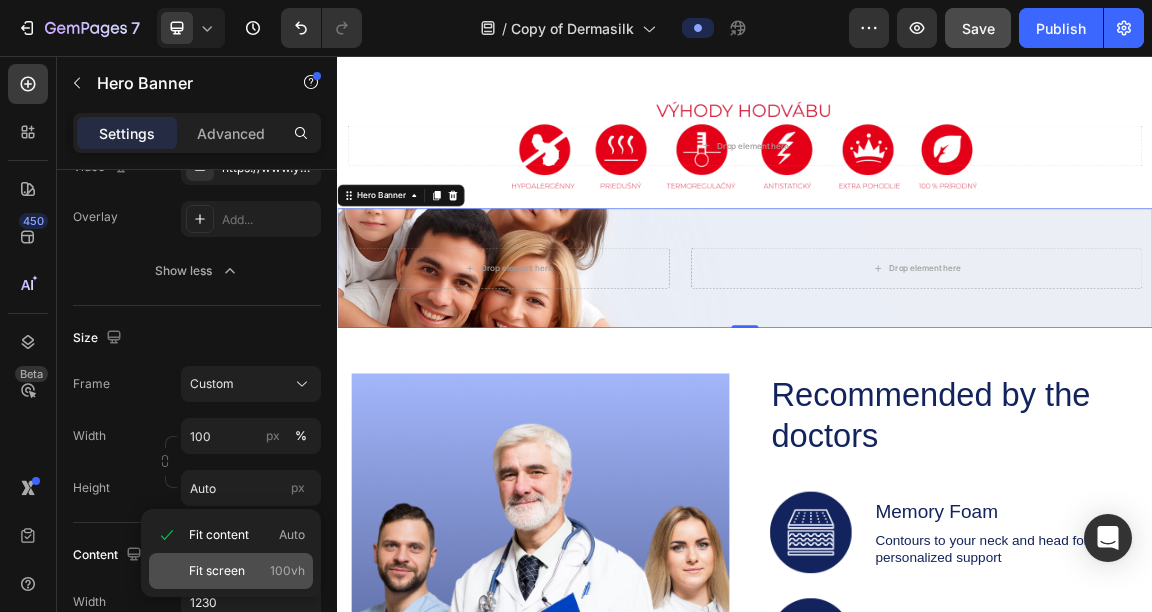 click on "Fit screen 100vh" at bounding box center [247, 571] 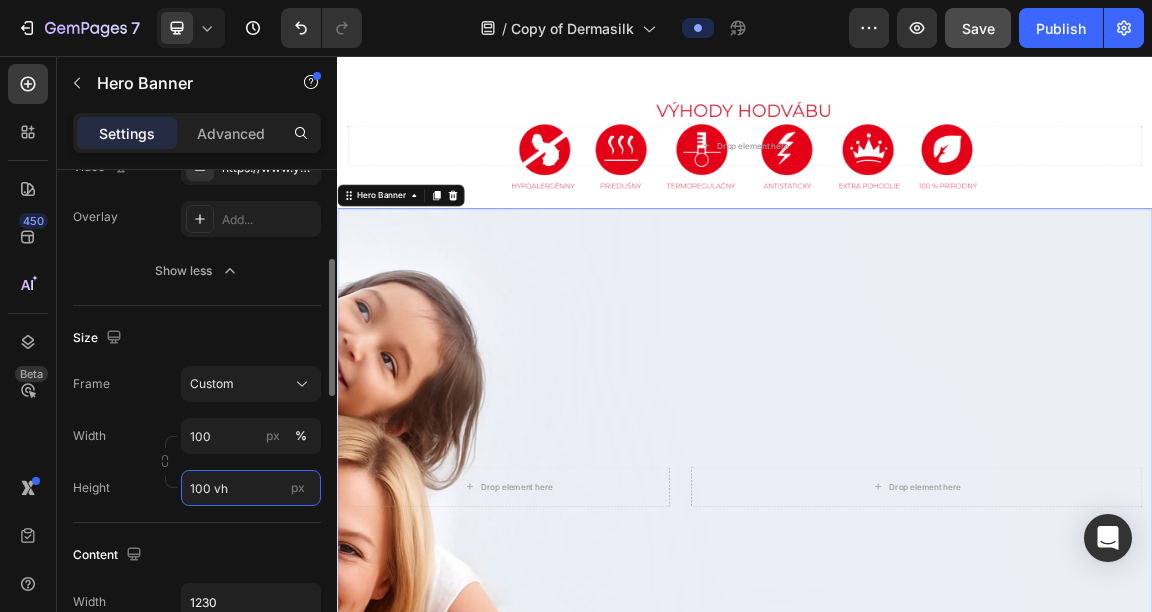 click on "100 vh" at bounding box center (251, 488) 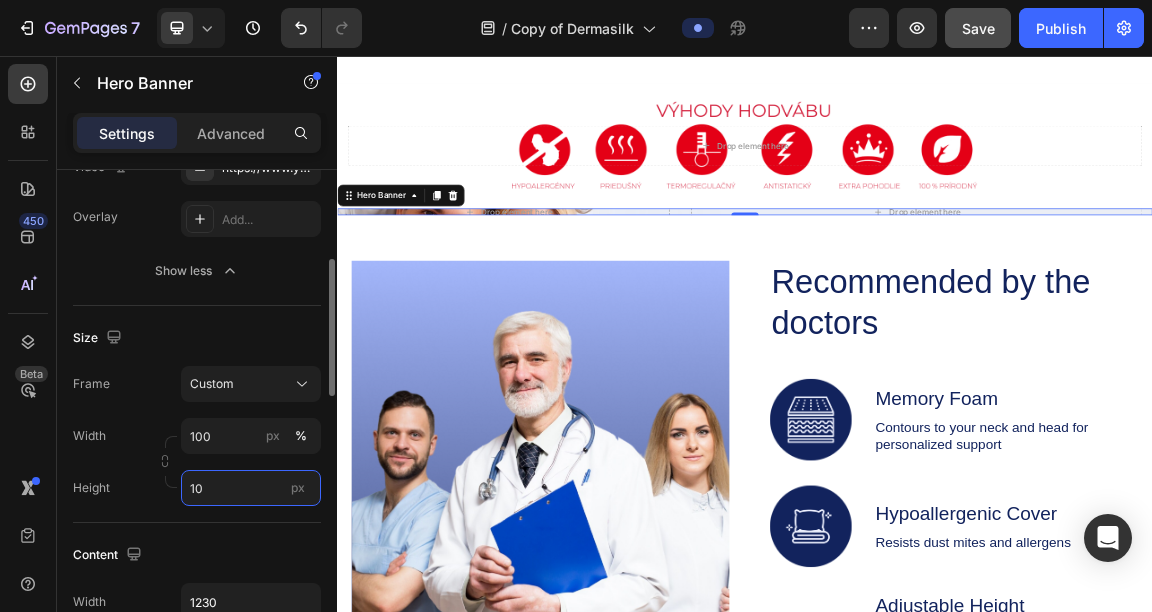 type on "1" 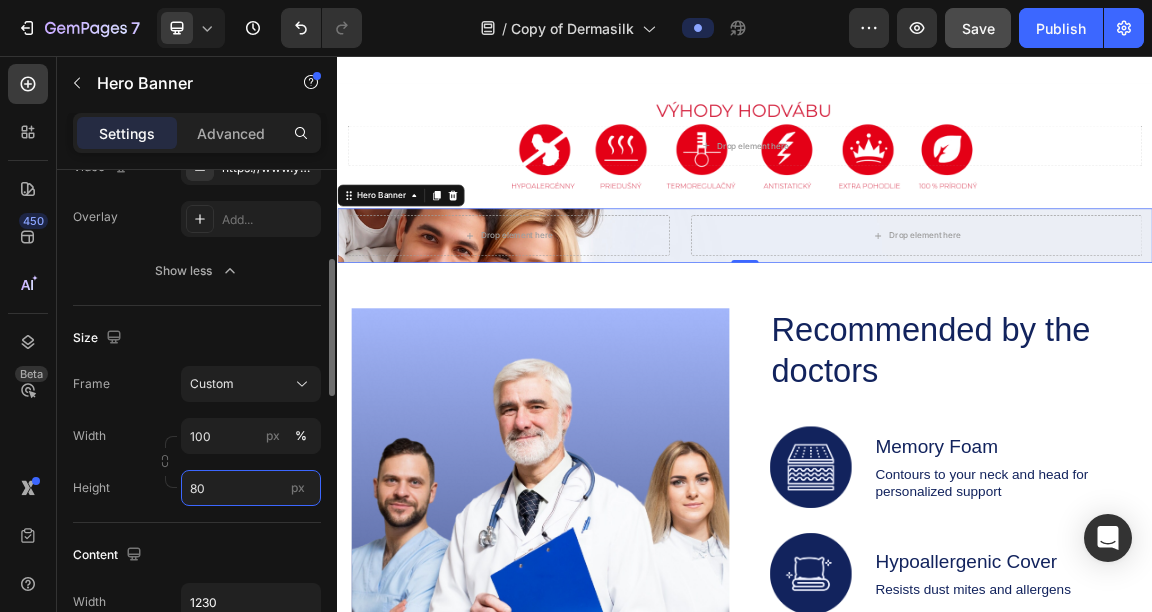 type on "8" 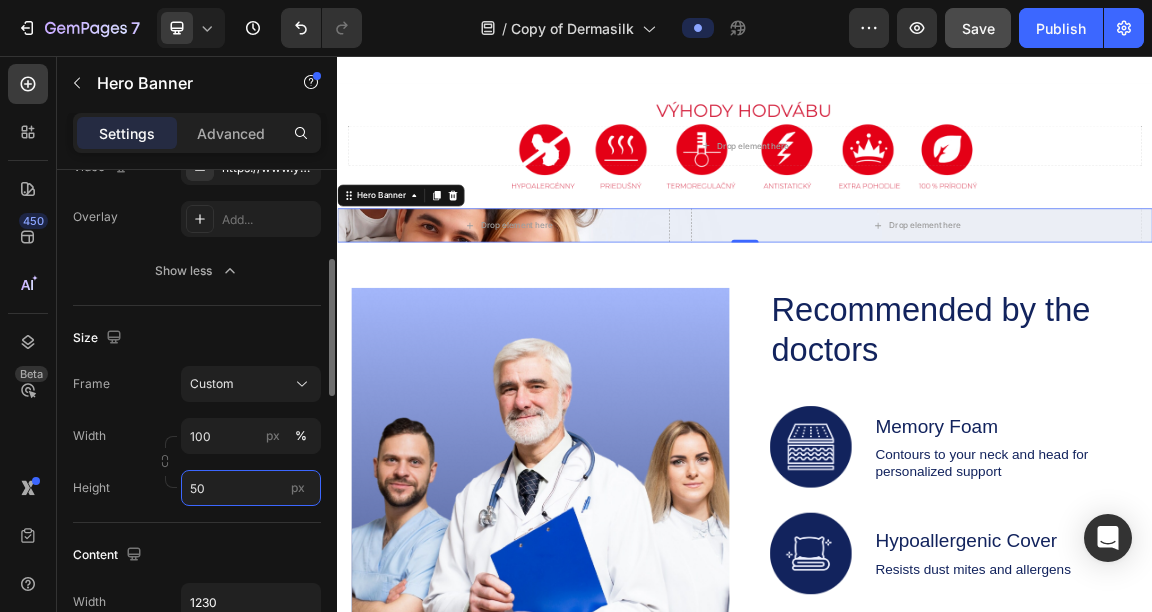 type on "5" 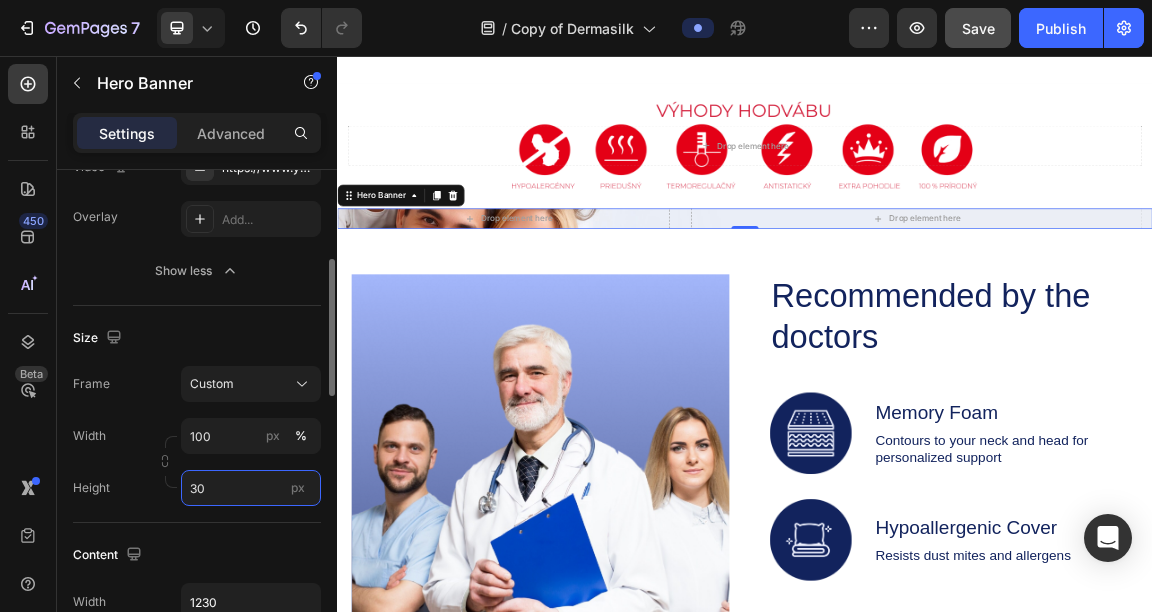 type on "3" 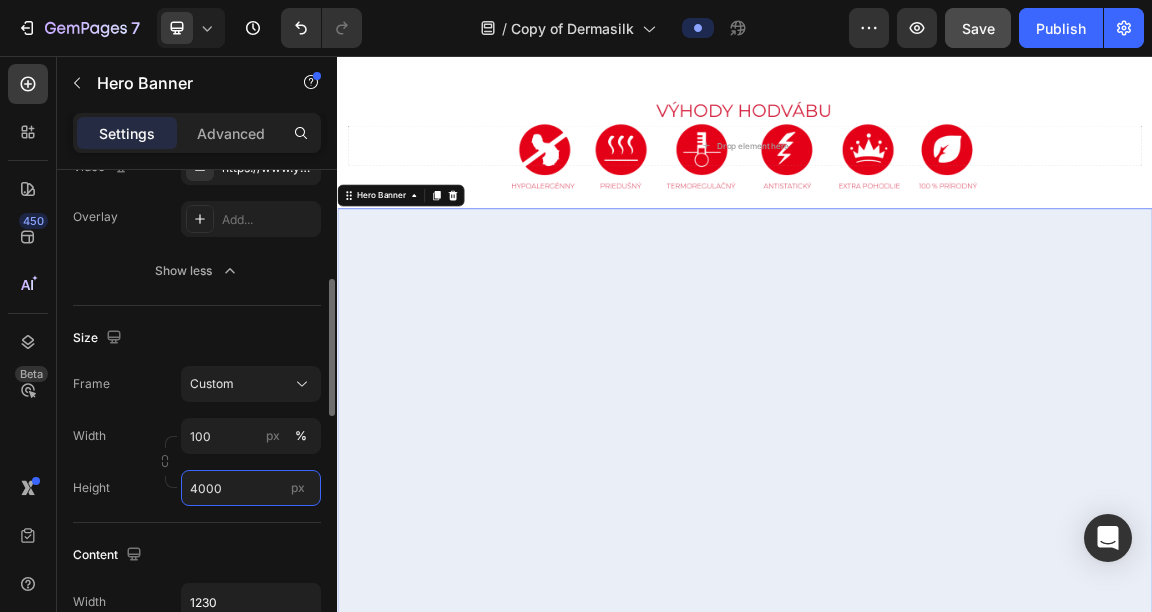 scroll, scrollTop: 350, scrollLeft: 0, axis: vertical 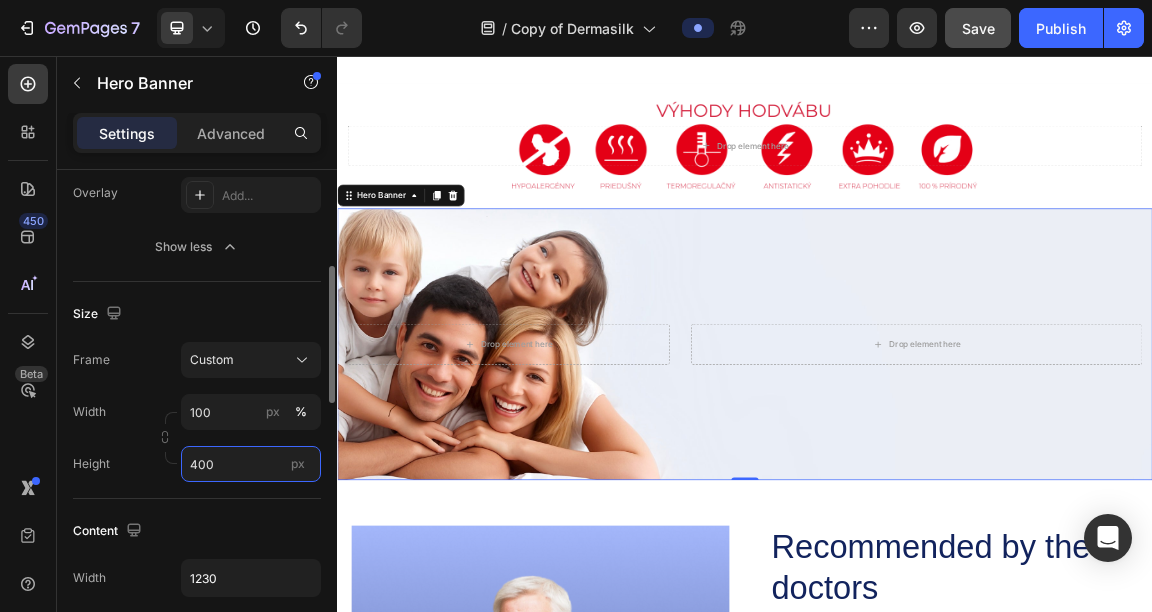 click on "400" at bounding box center (251, 464) 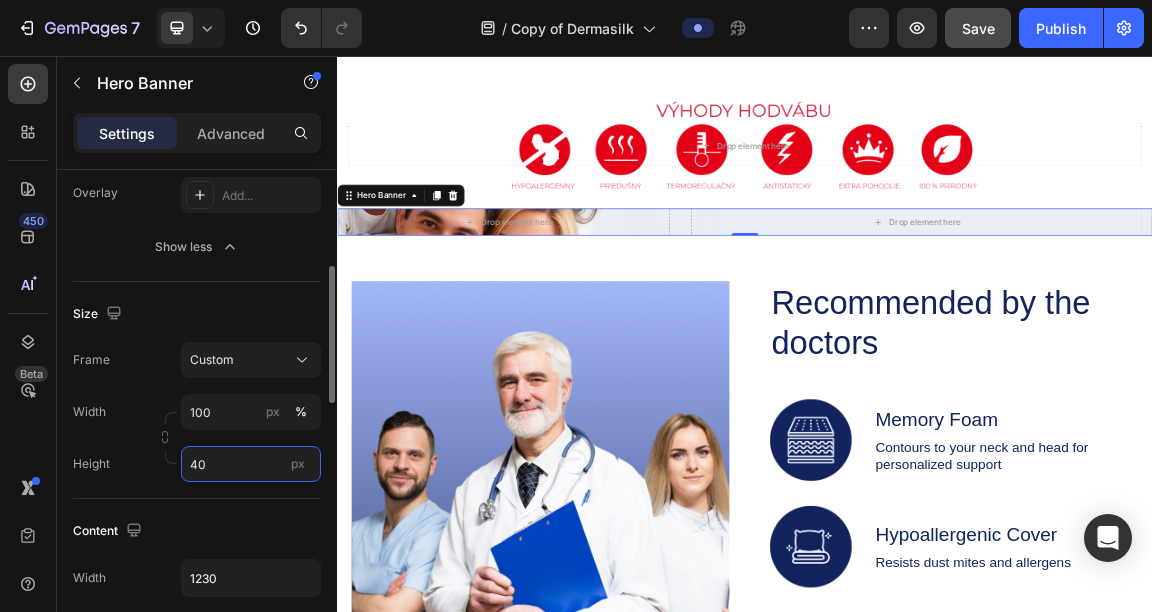 type on "4" 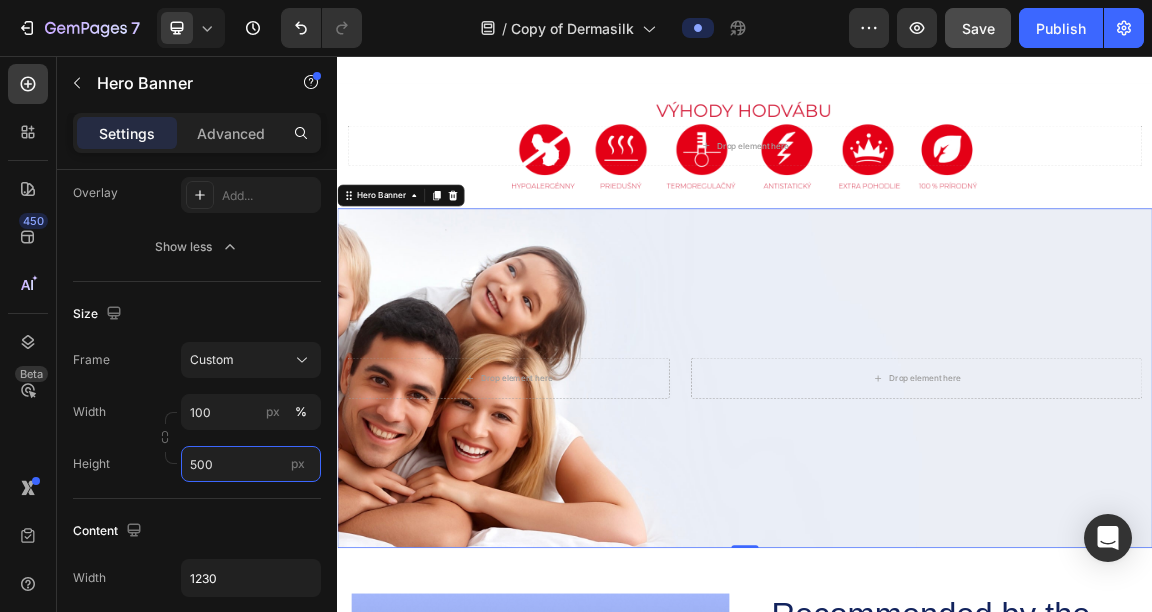 type on "500" 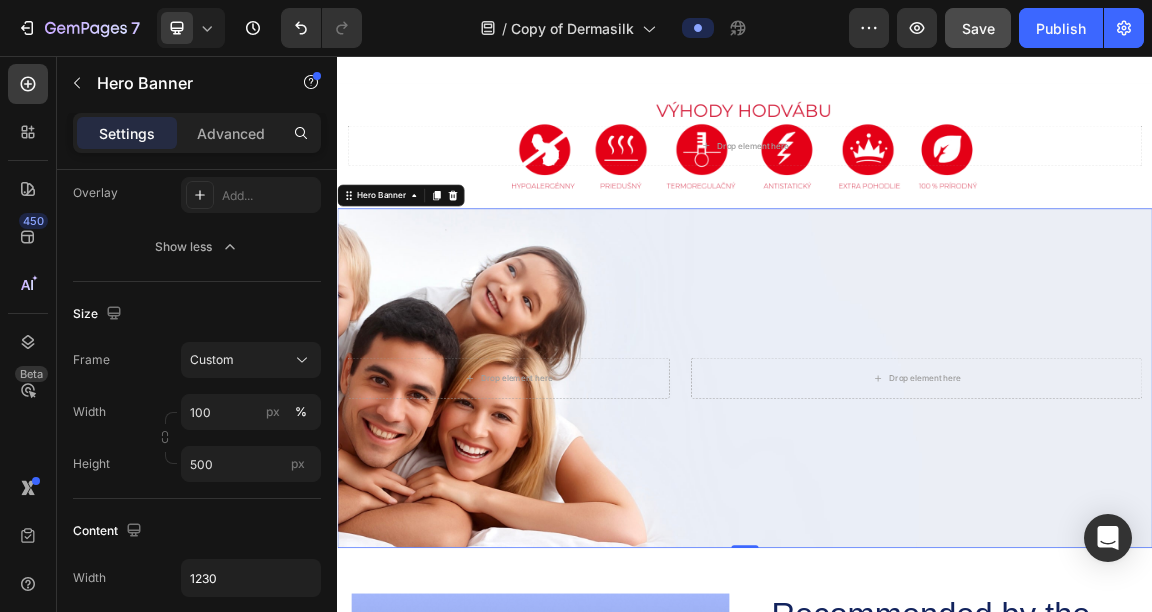 click at bounding box center (937, 530) 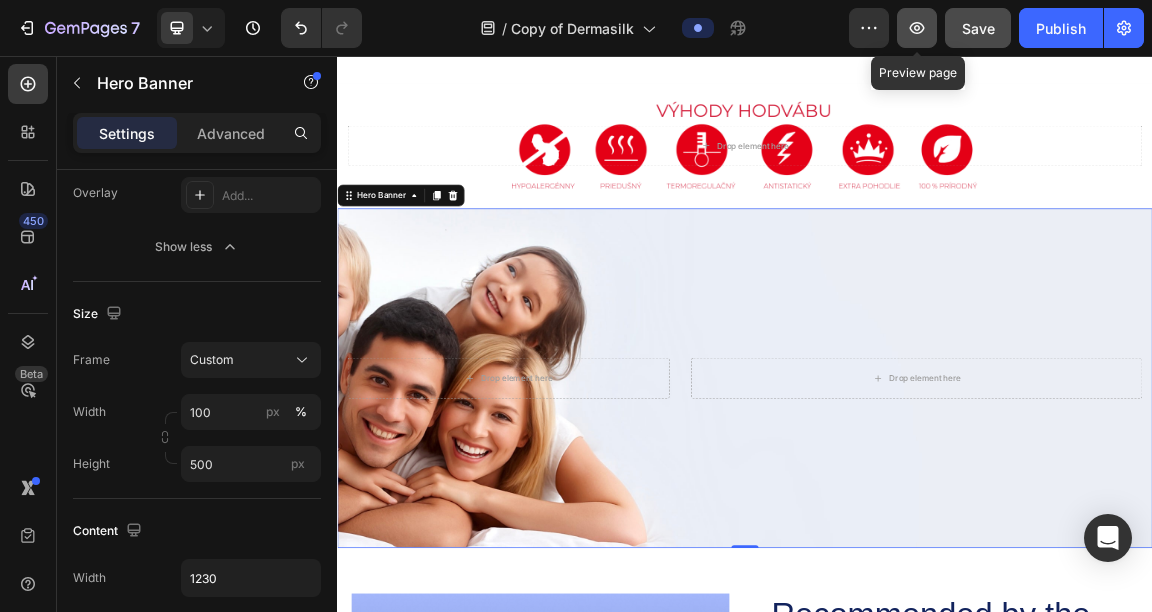 click 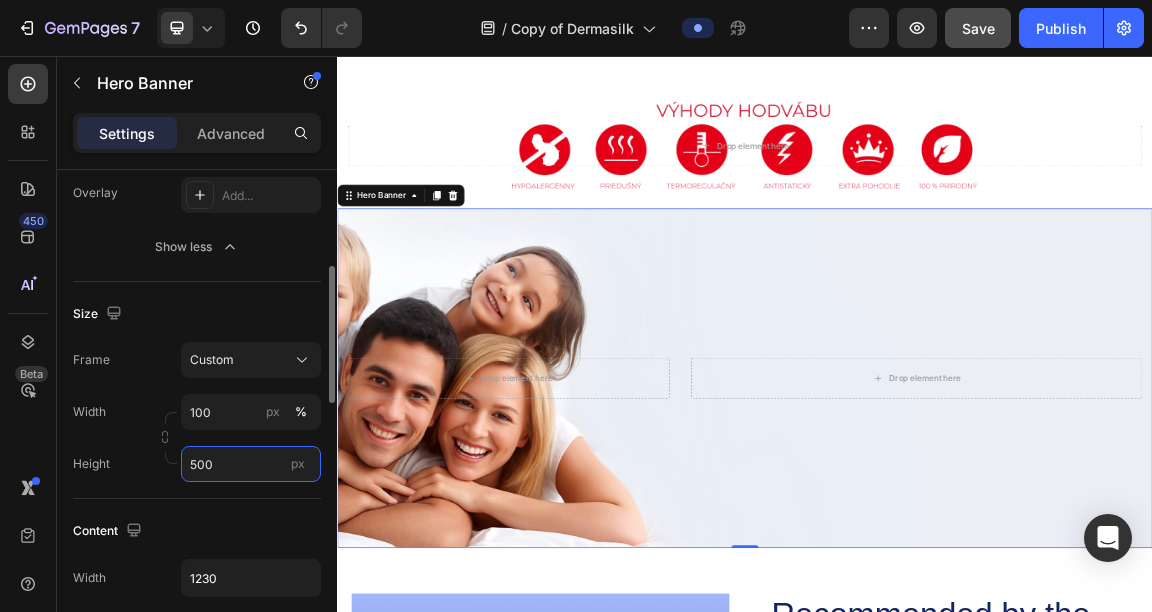 click on "500" at bounding box center [251, 464] 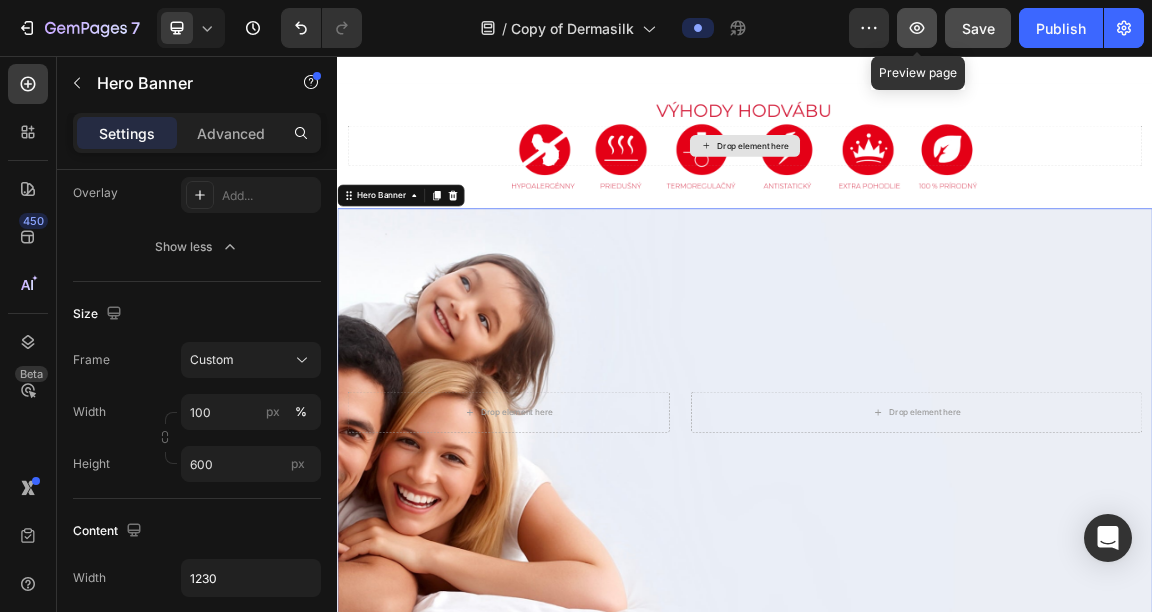 click 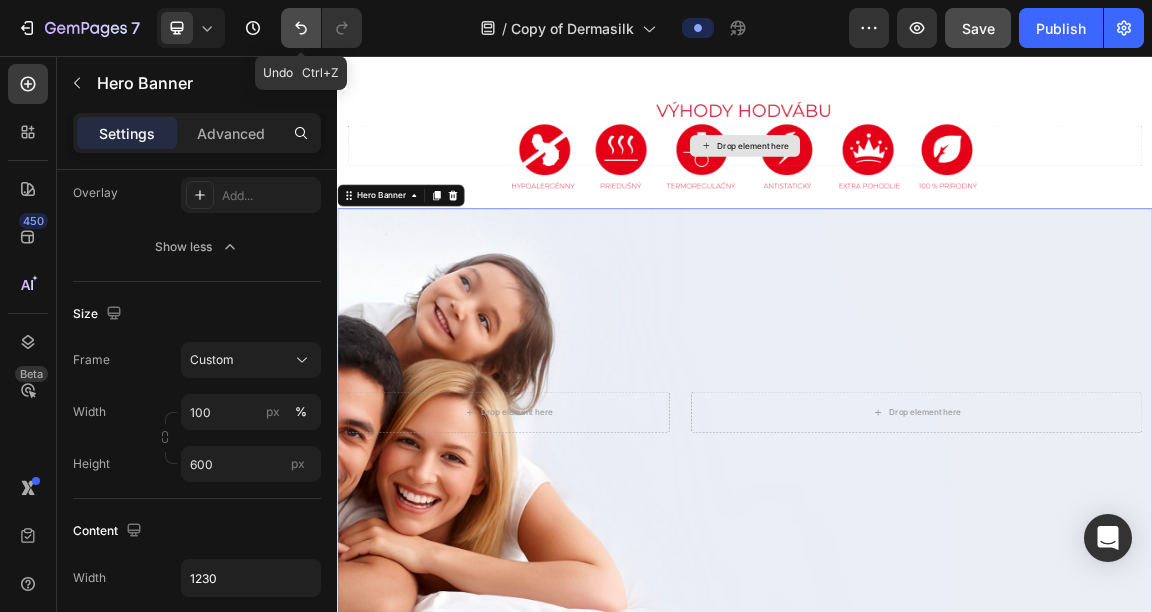click 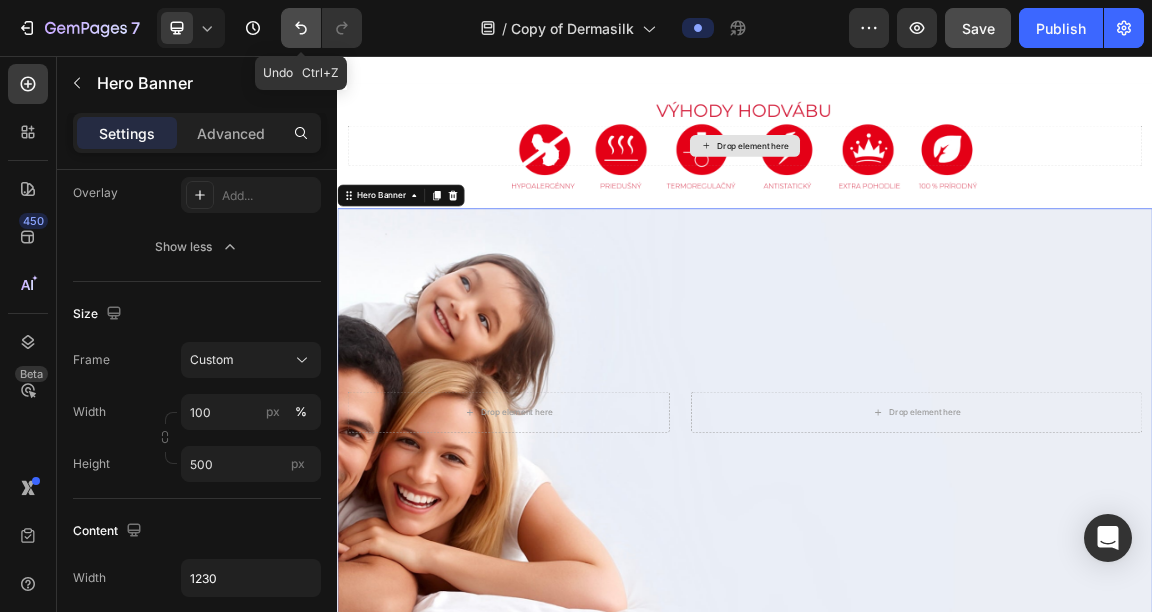 click 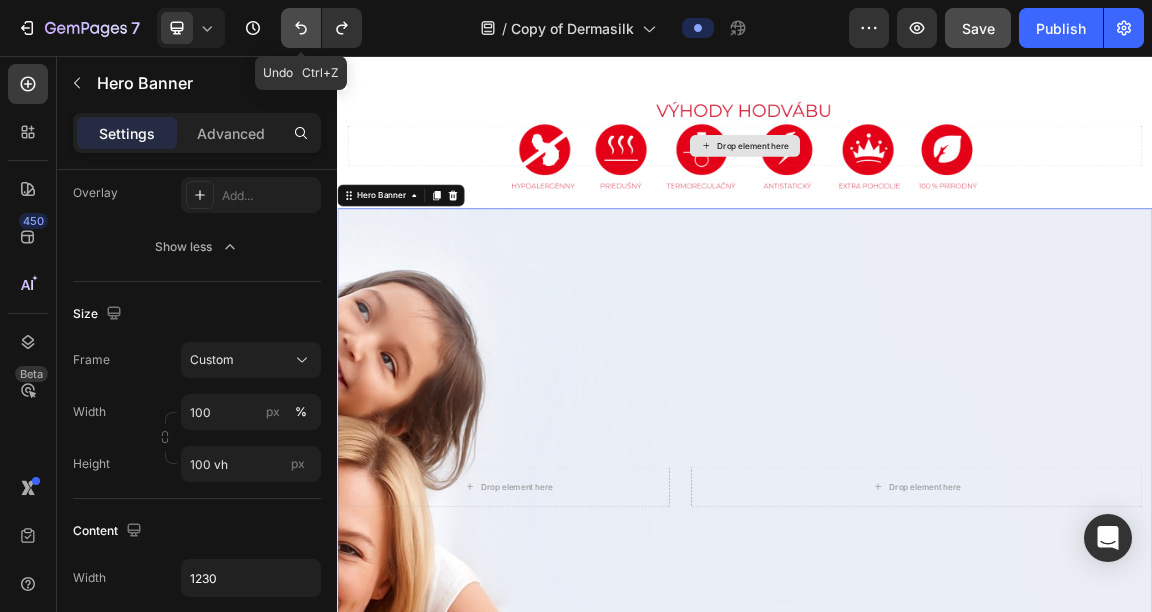 click 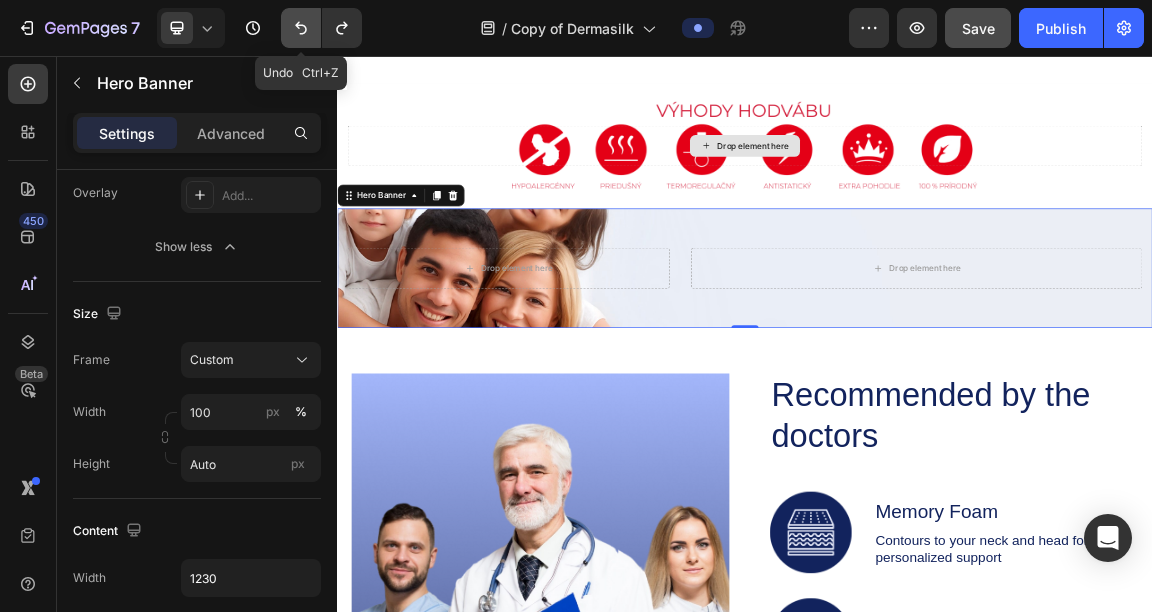 click 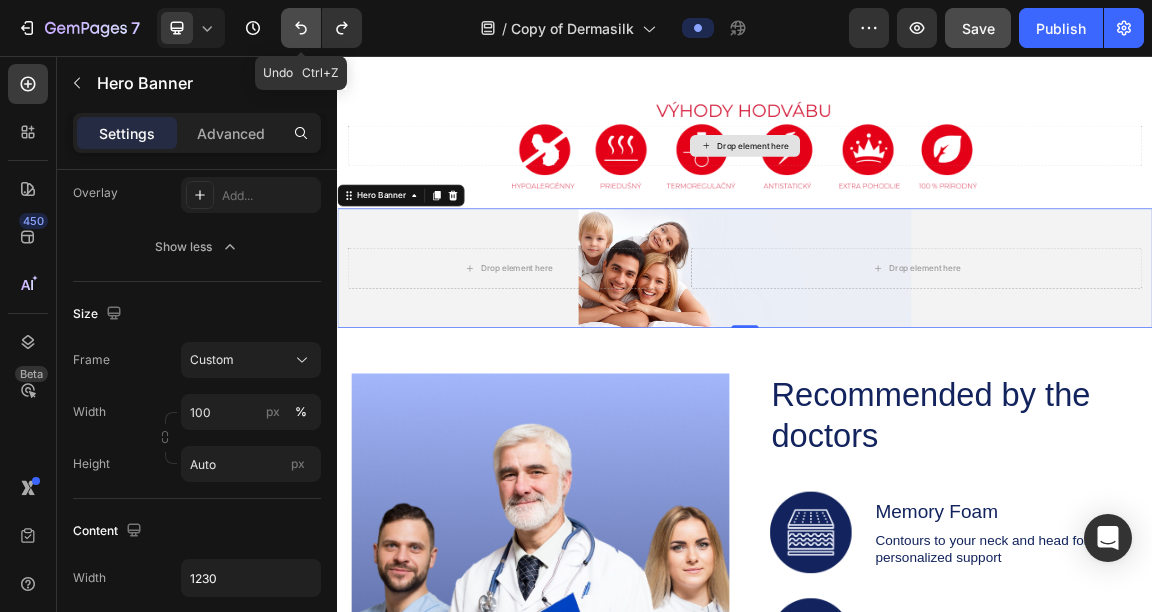 click 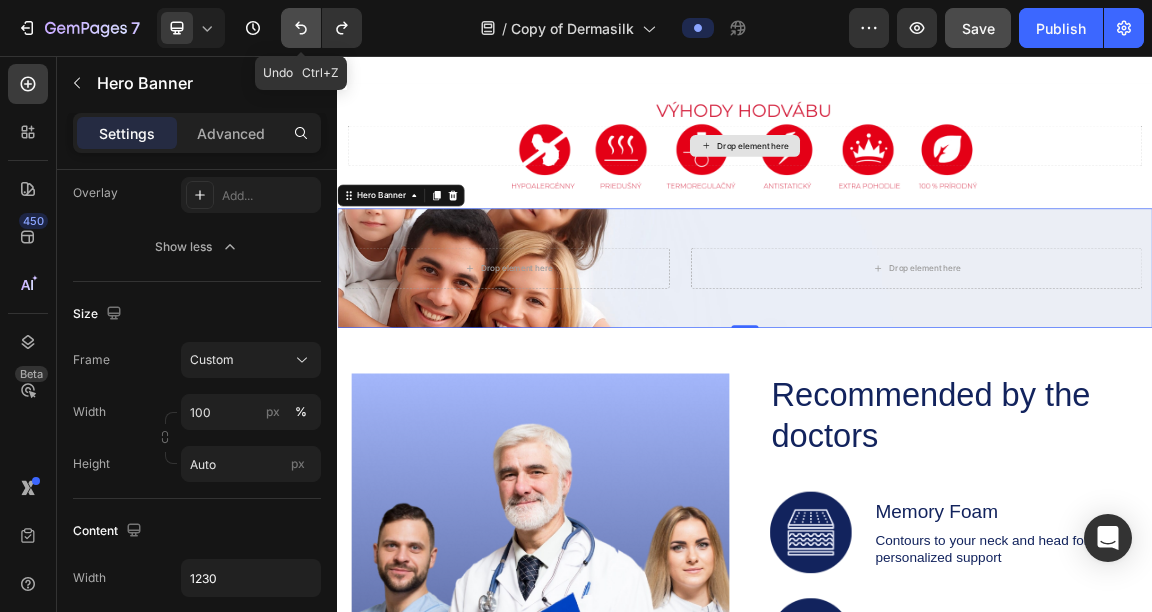 click 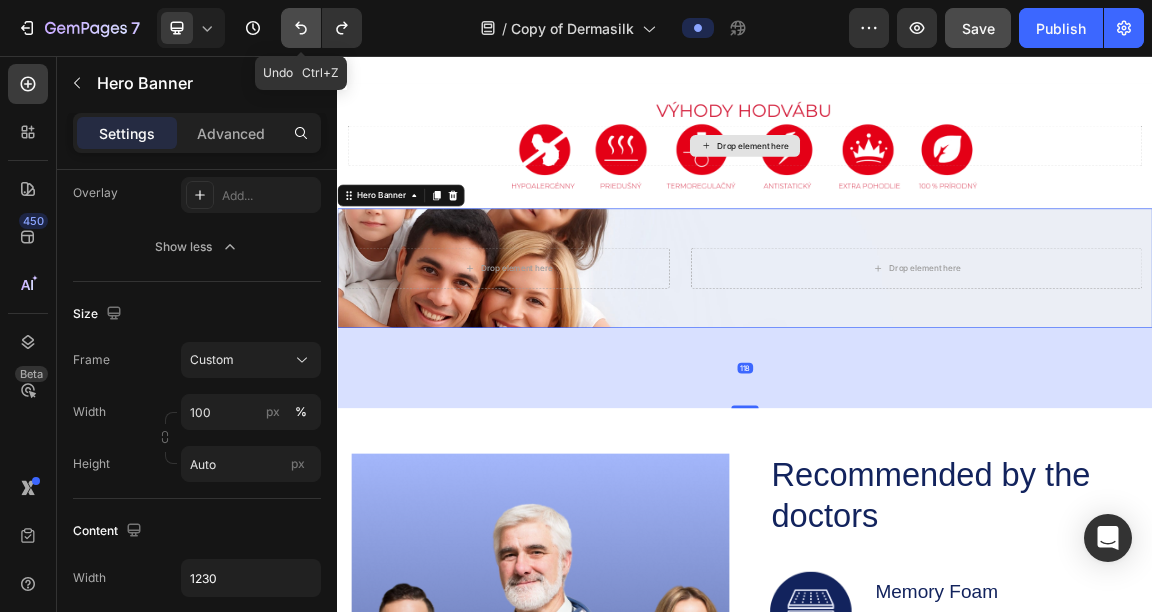 click 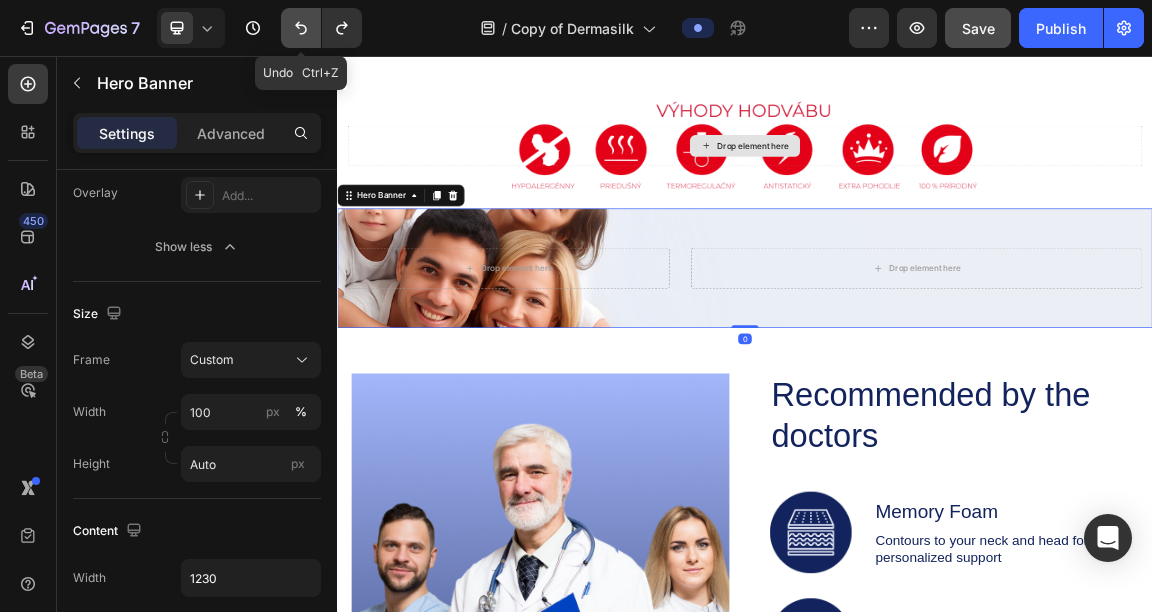 click 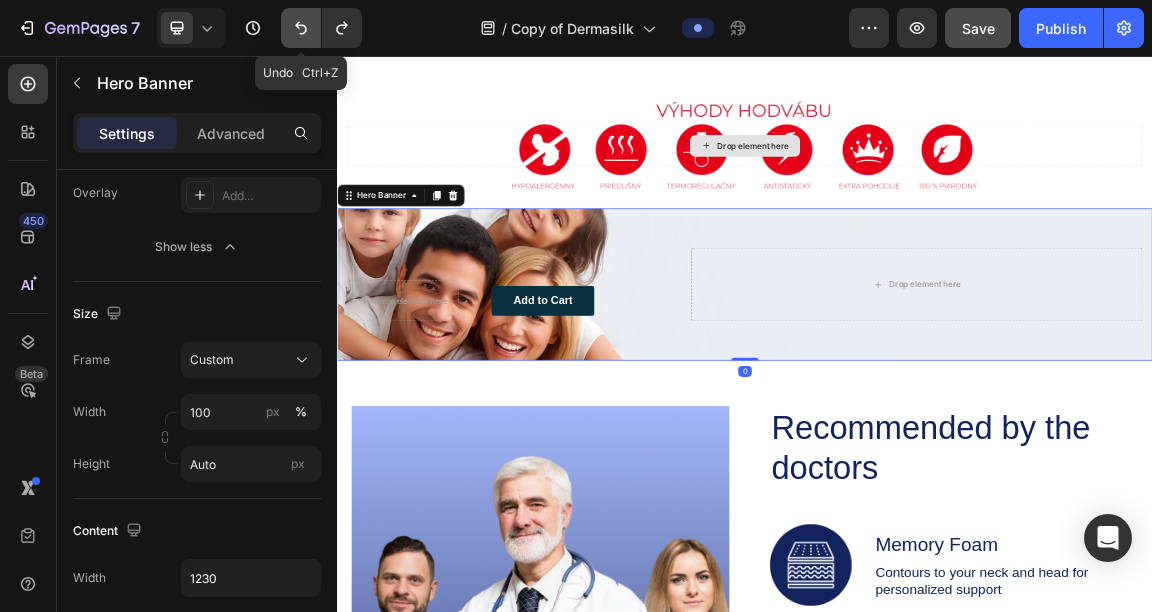 click 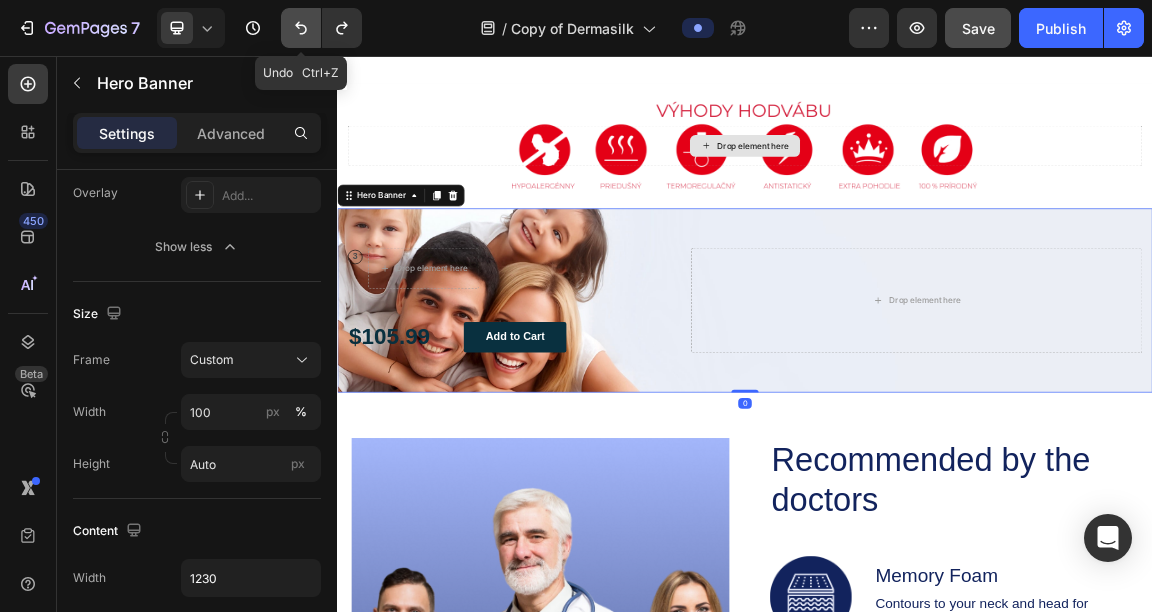 click 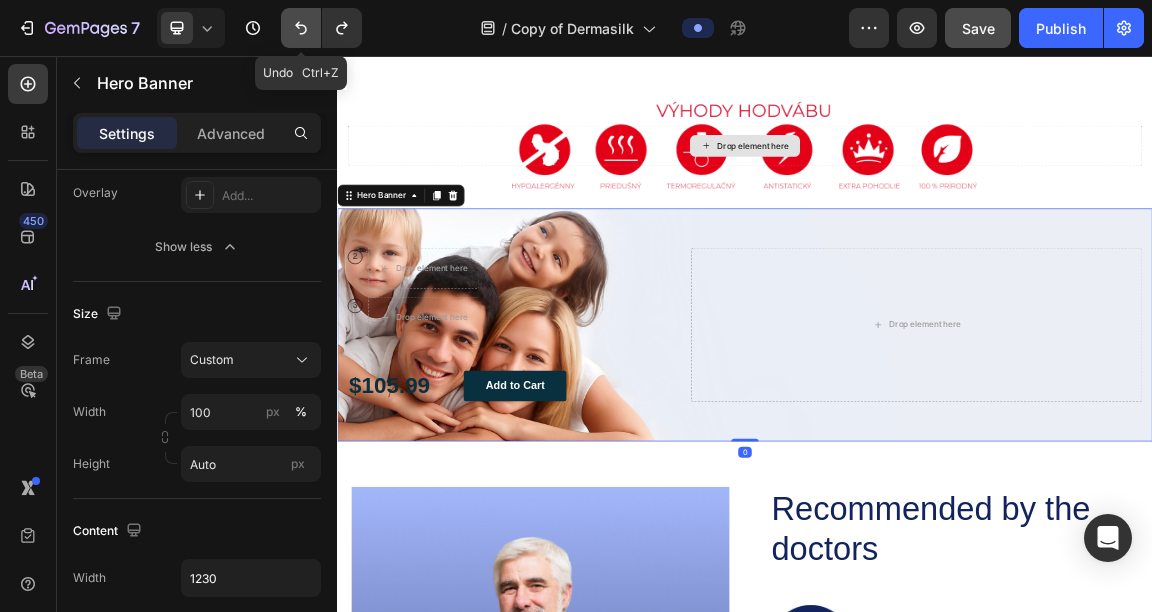 click 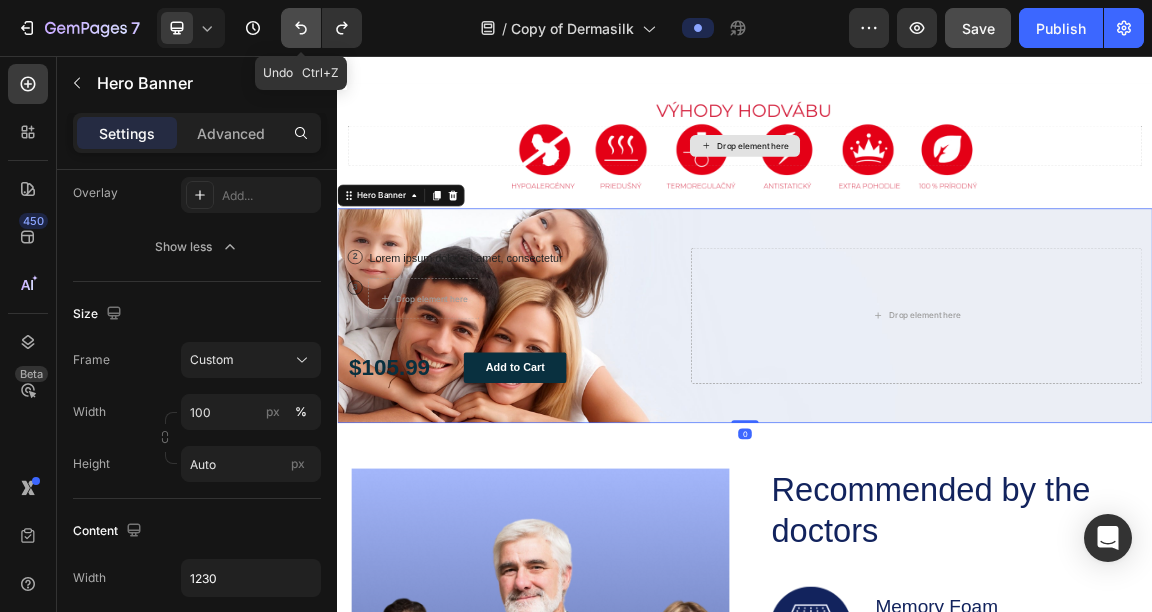 click 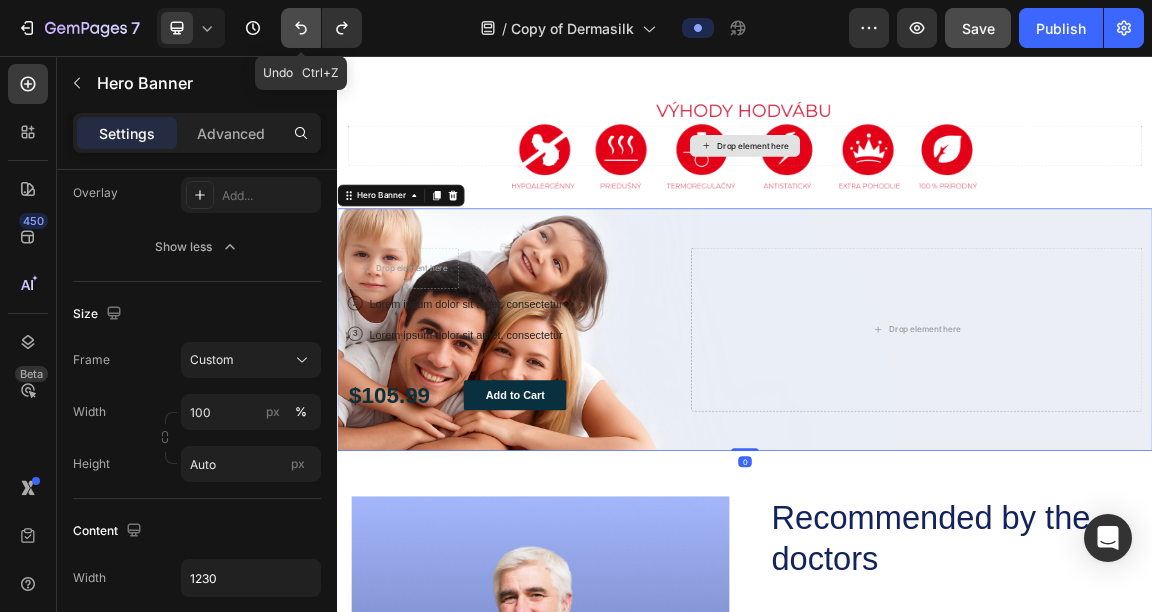 click 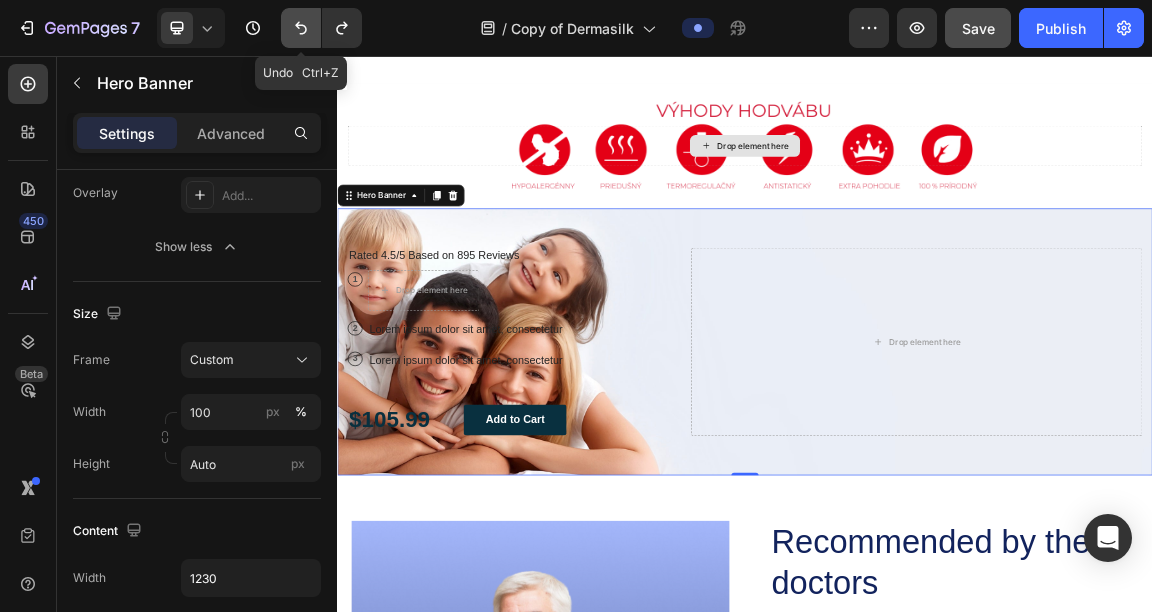 click 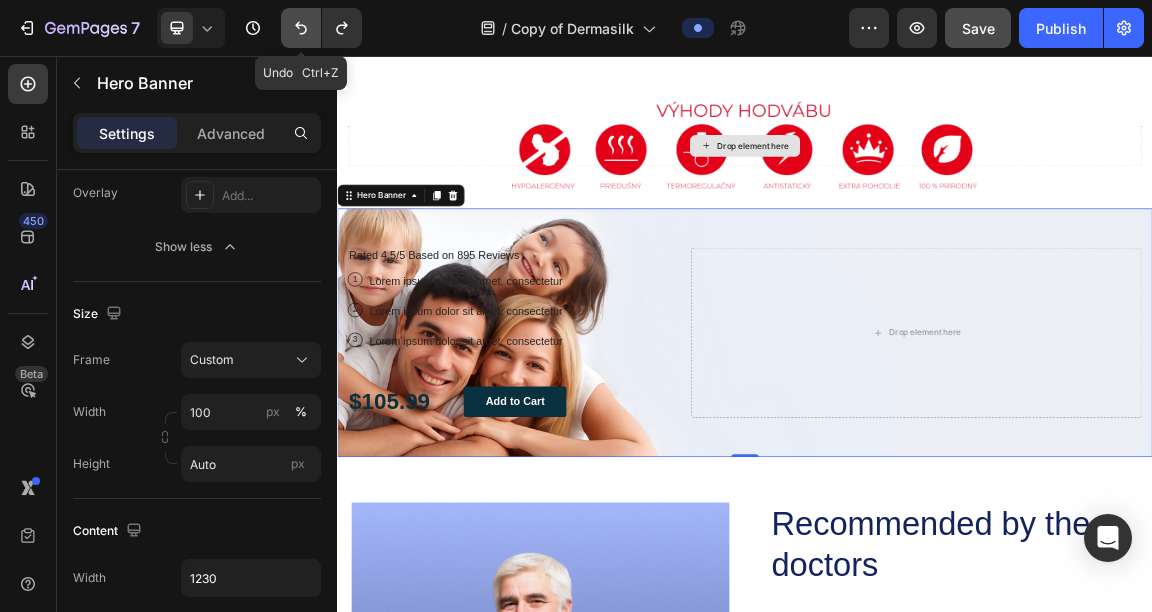 click 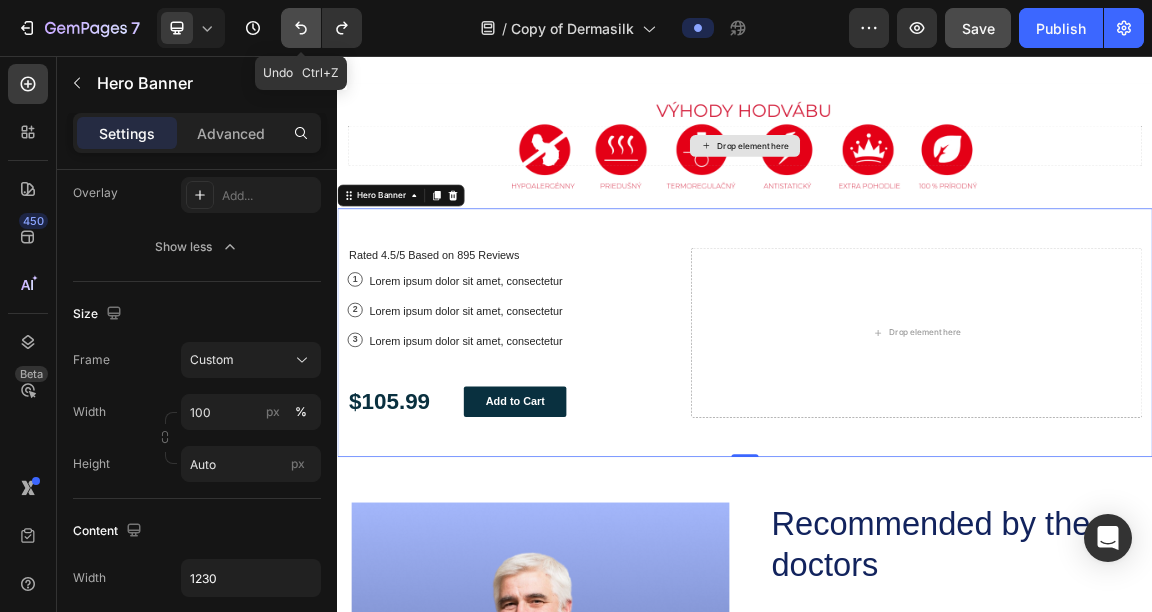 click 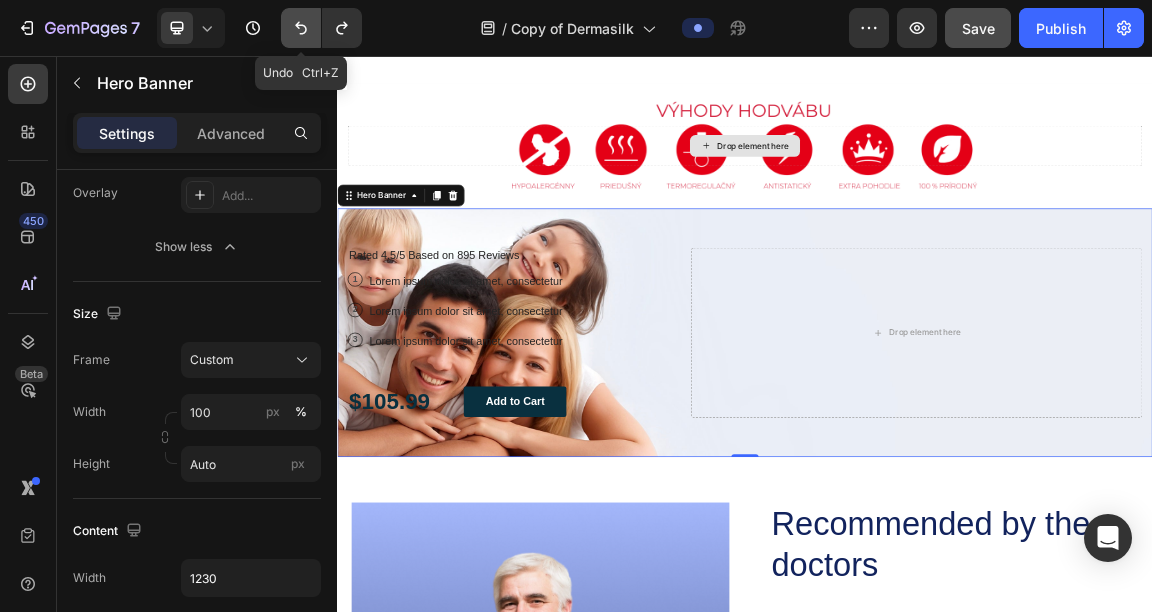 click 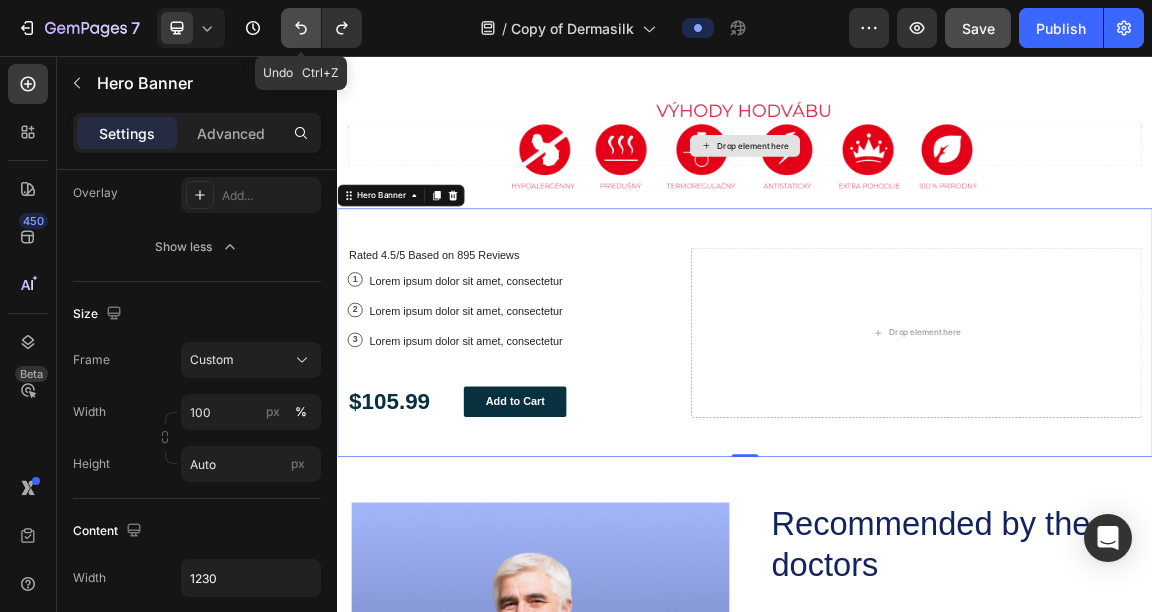 click 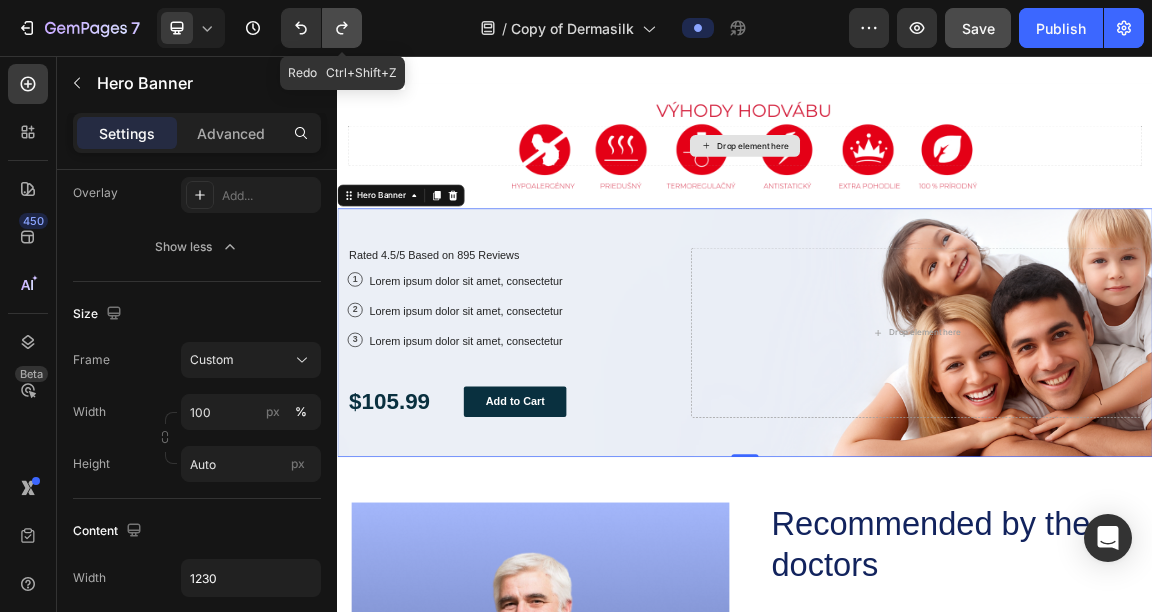 click 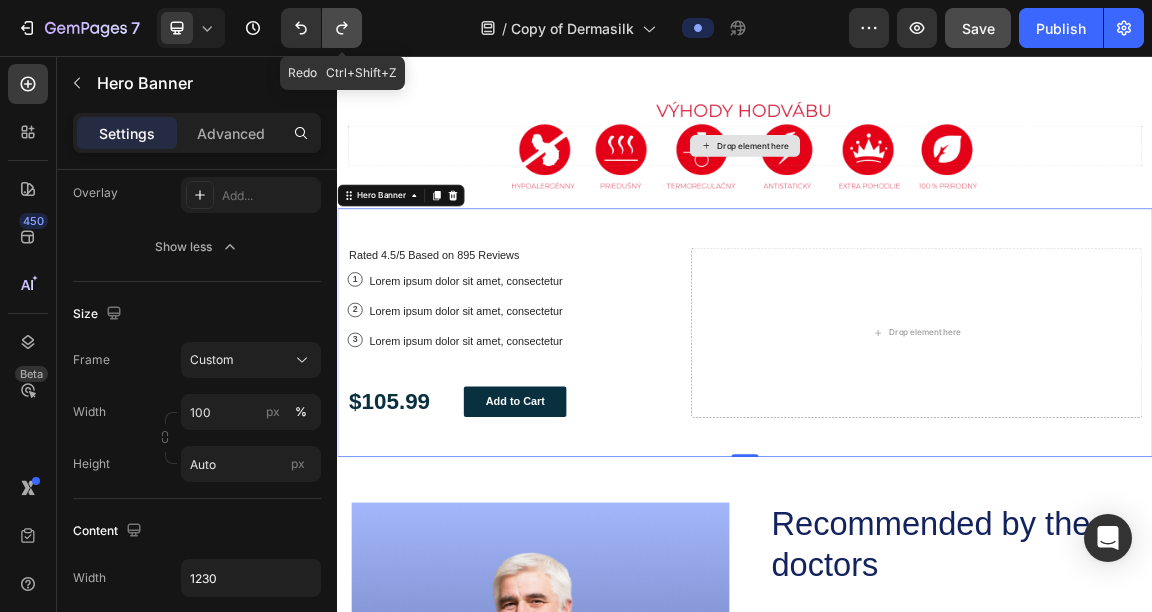 click 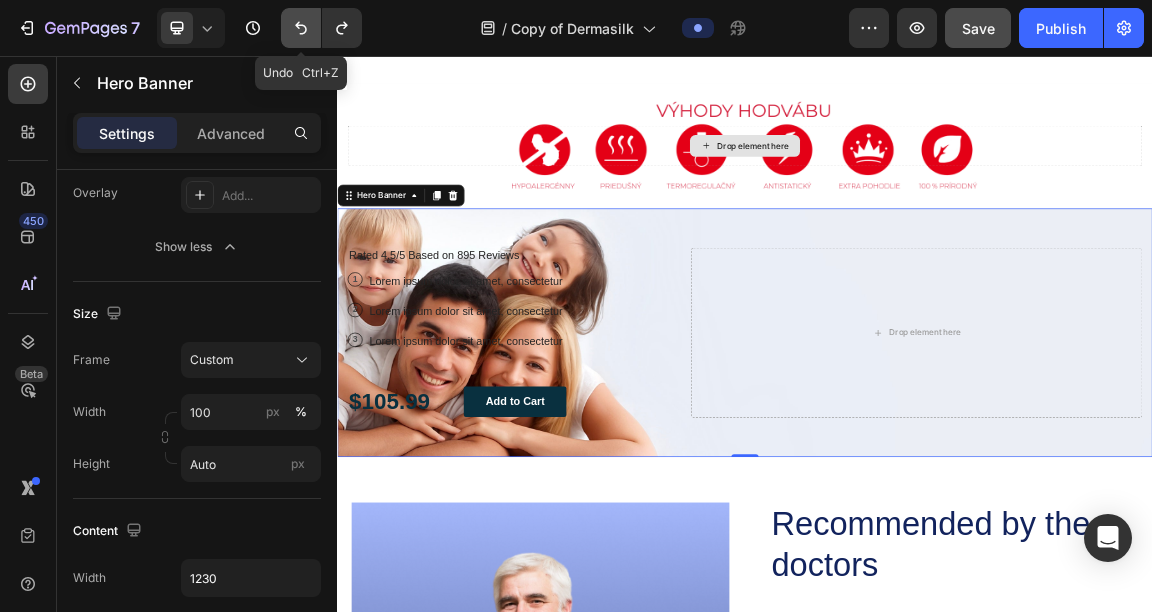 click 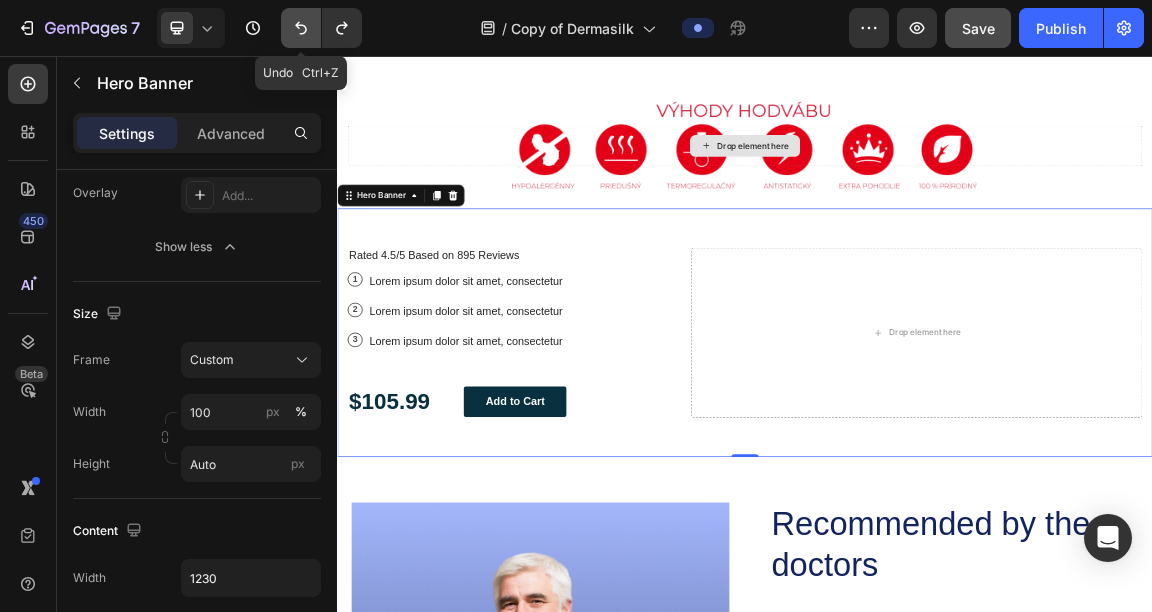 click 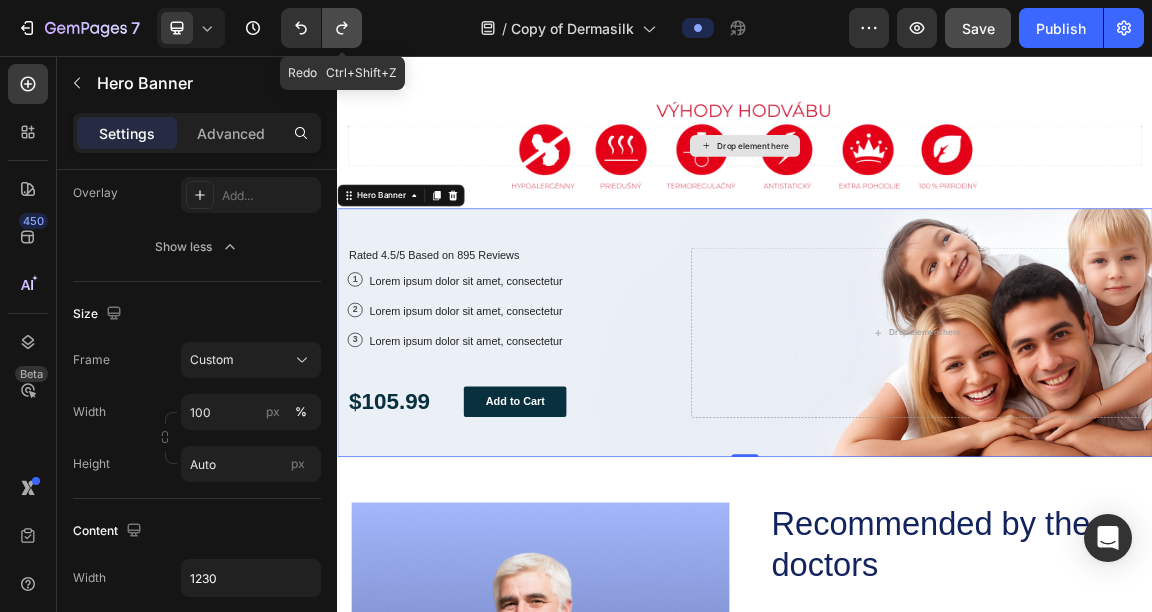 click 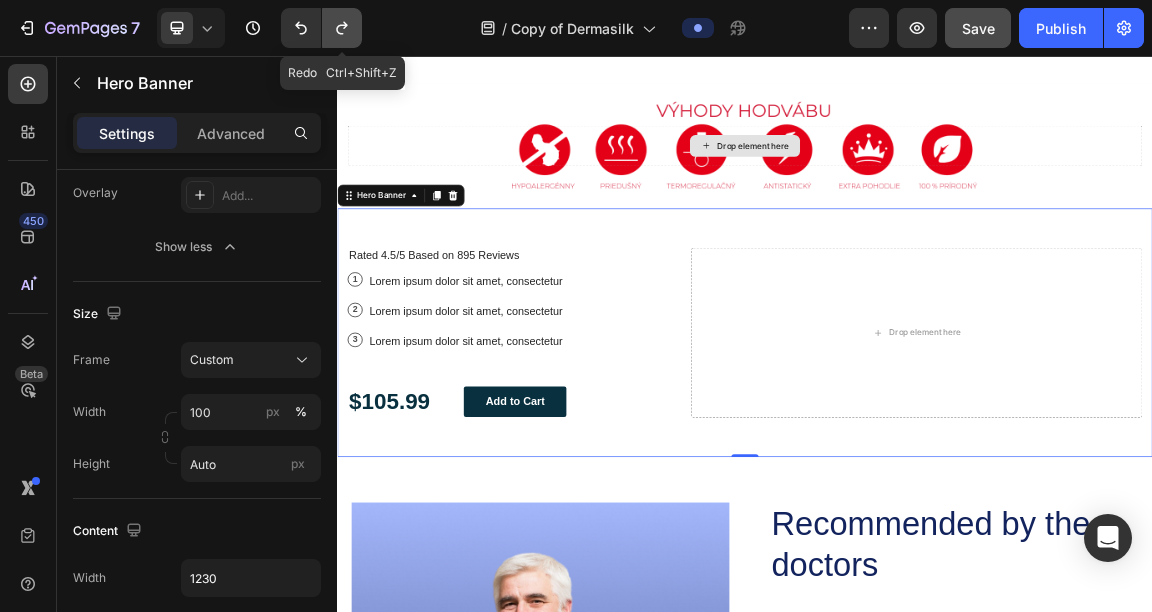 click 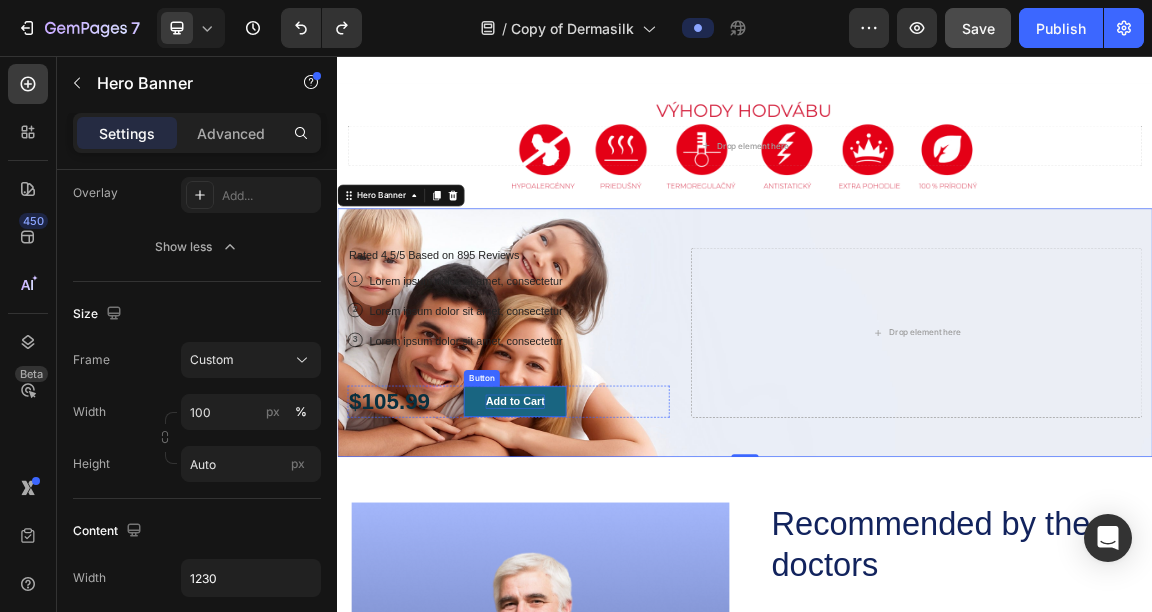 click on "Add to Cart" at bounding box center (598, 564) 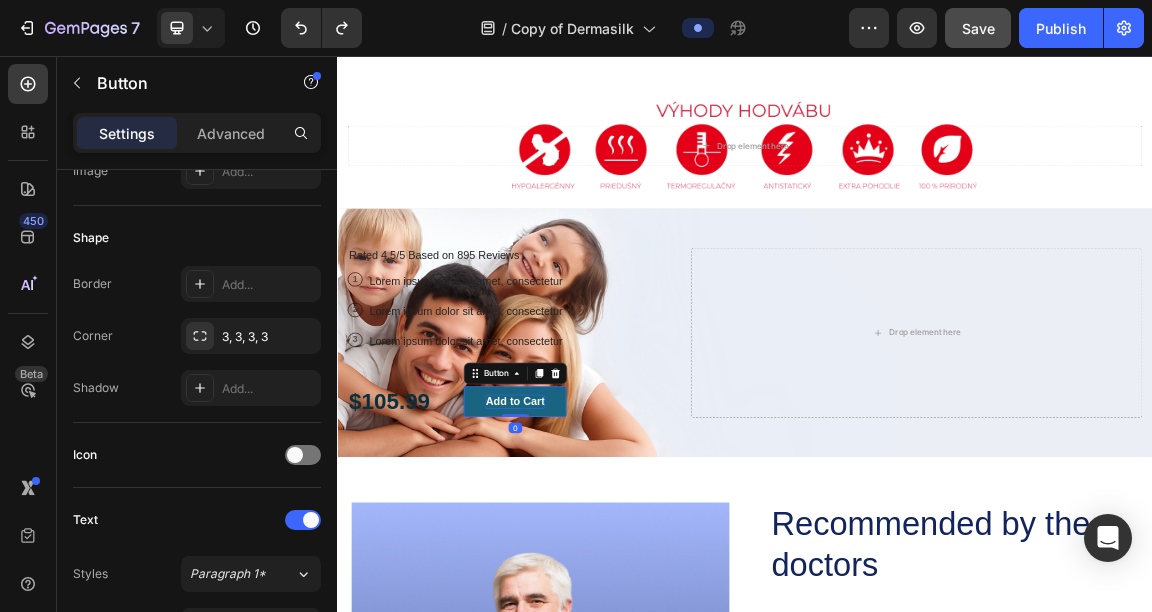 scroll, scrollTop: 0, scrollLeft: 0, axis: both 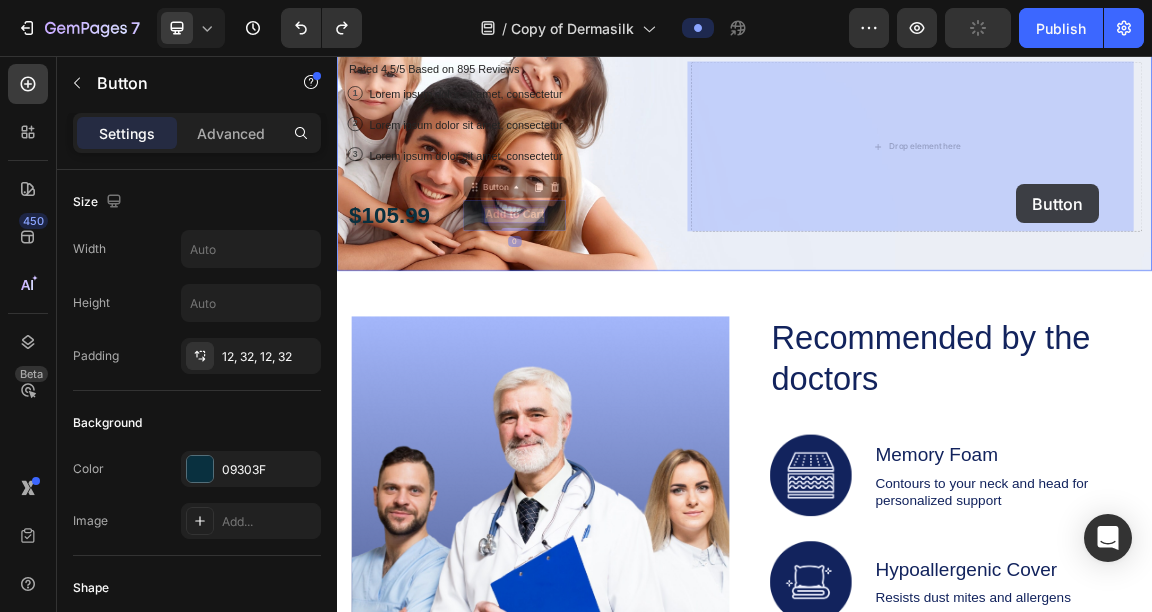 drag, startPoint x: 597, startPoint y: 558, endPoint x: 1337, endPoint y: 251, distance: 801.1548 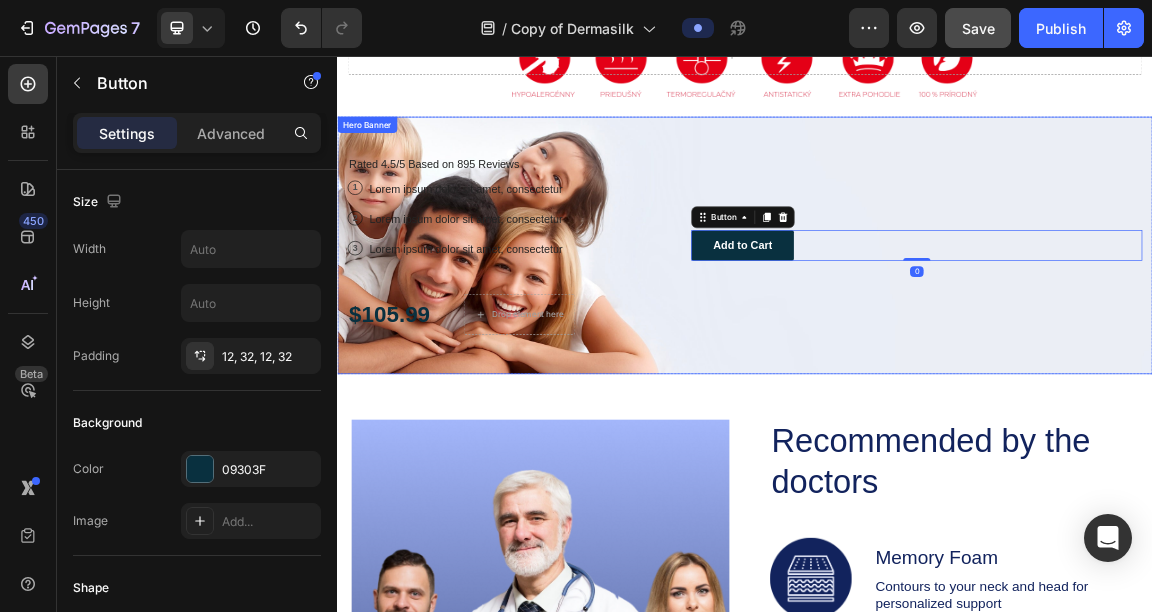 scroll, scrollTop: 1684, scrollLeft: 0, axis: vertical 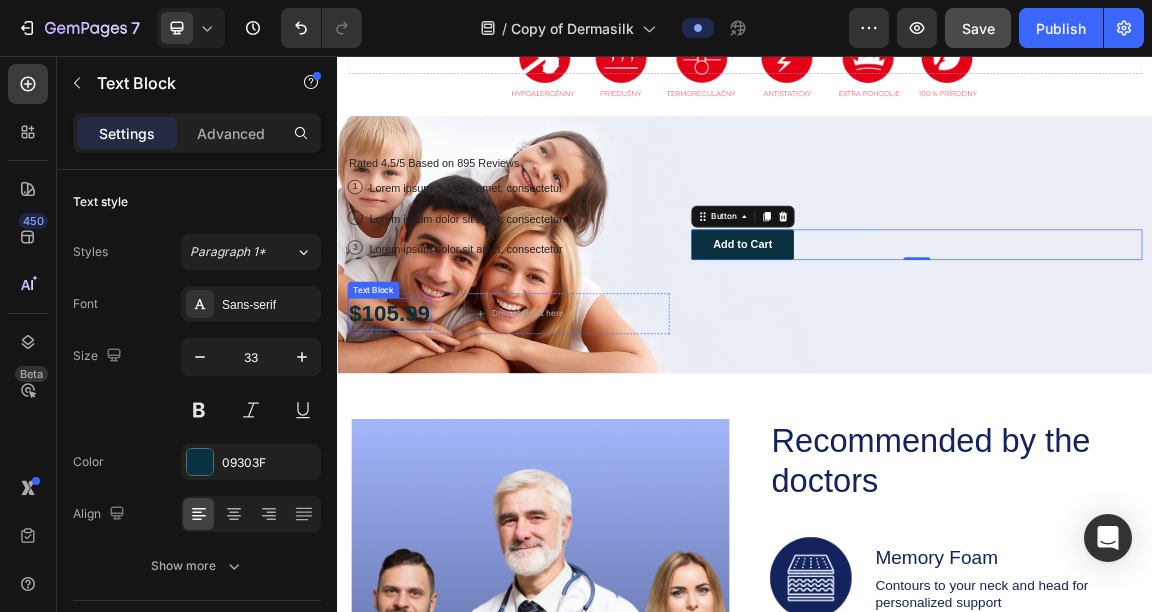click on "$105.99" at bounding box center [413, 435] 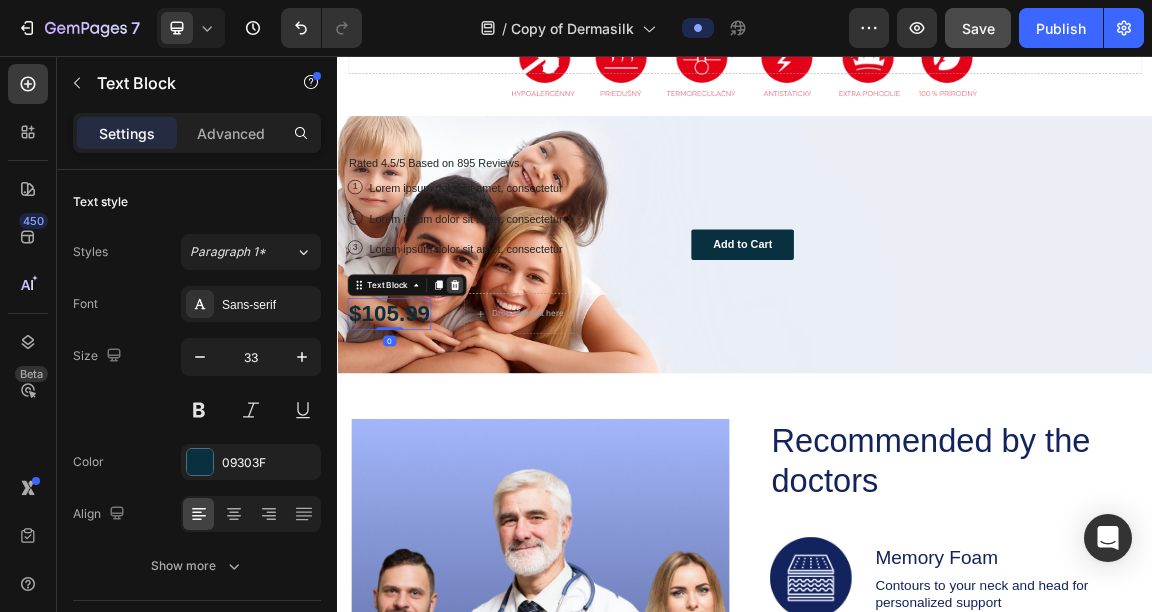 click 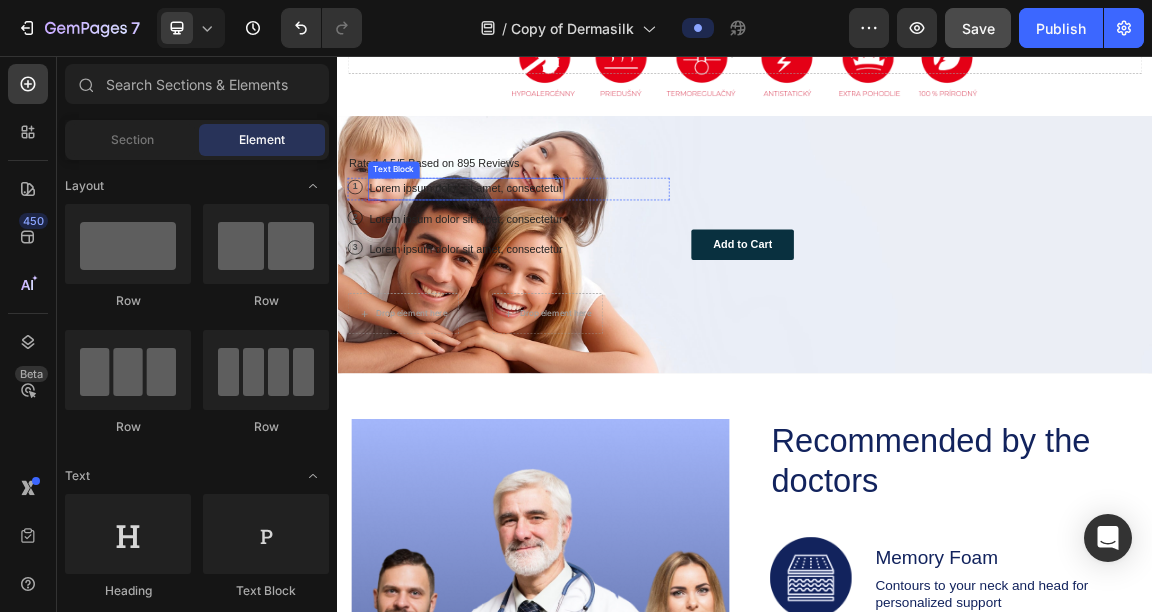 click on "Lorem ipsum dolor sit amet, consectetur" at bounding box center (526, 251) 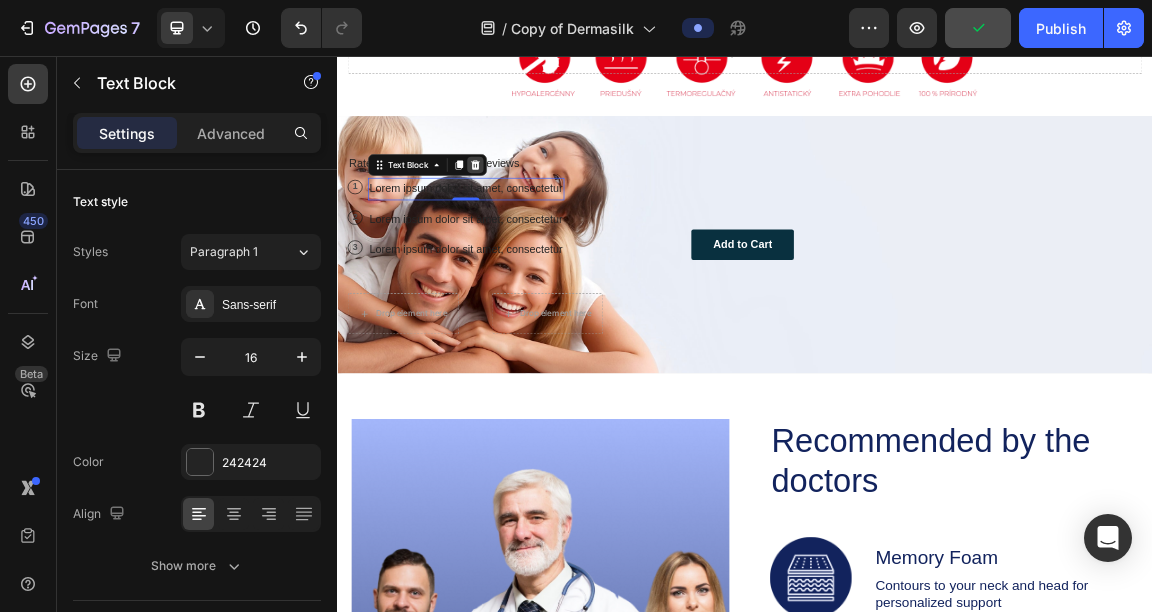 click 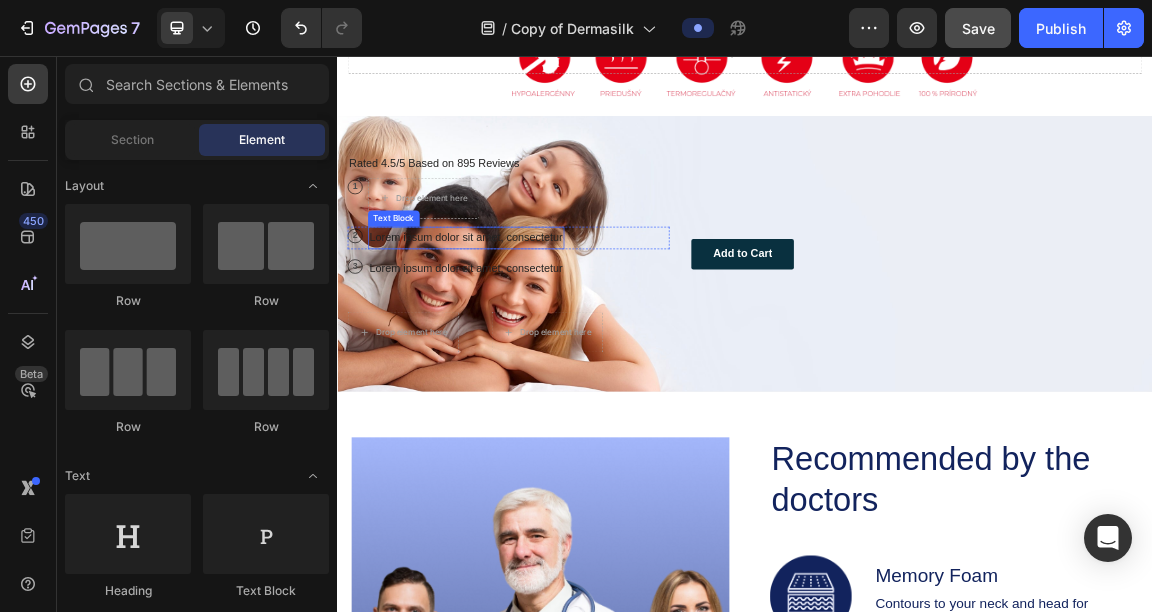 click on "Lorem ipsum dolor sit amet, consectetur" at bounding box center [526, 323] 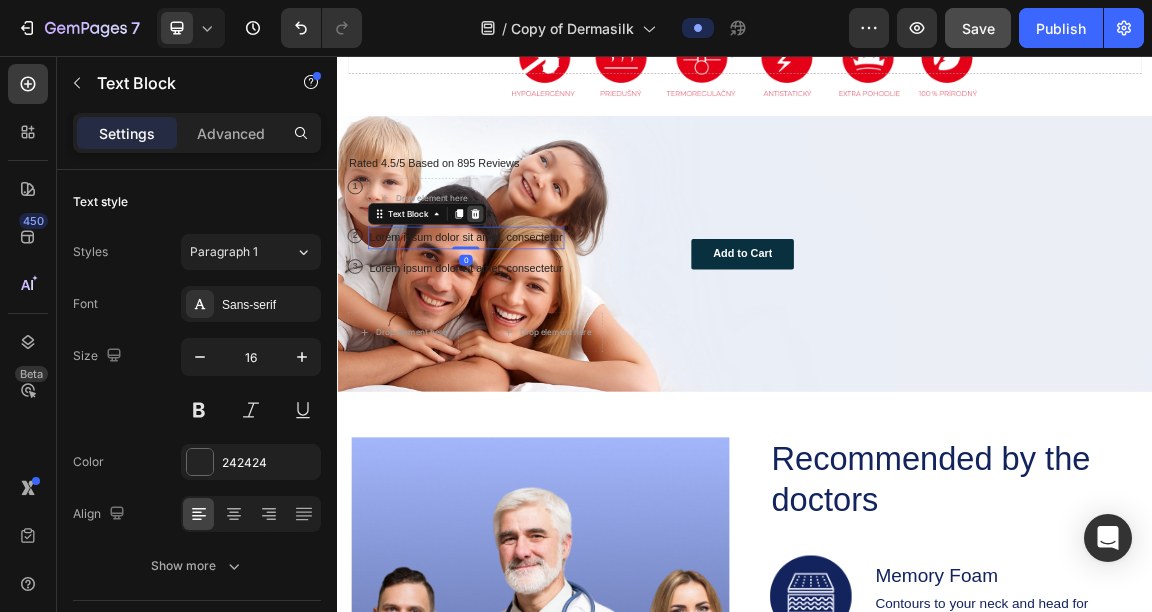 click 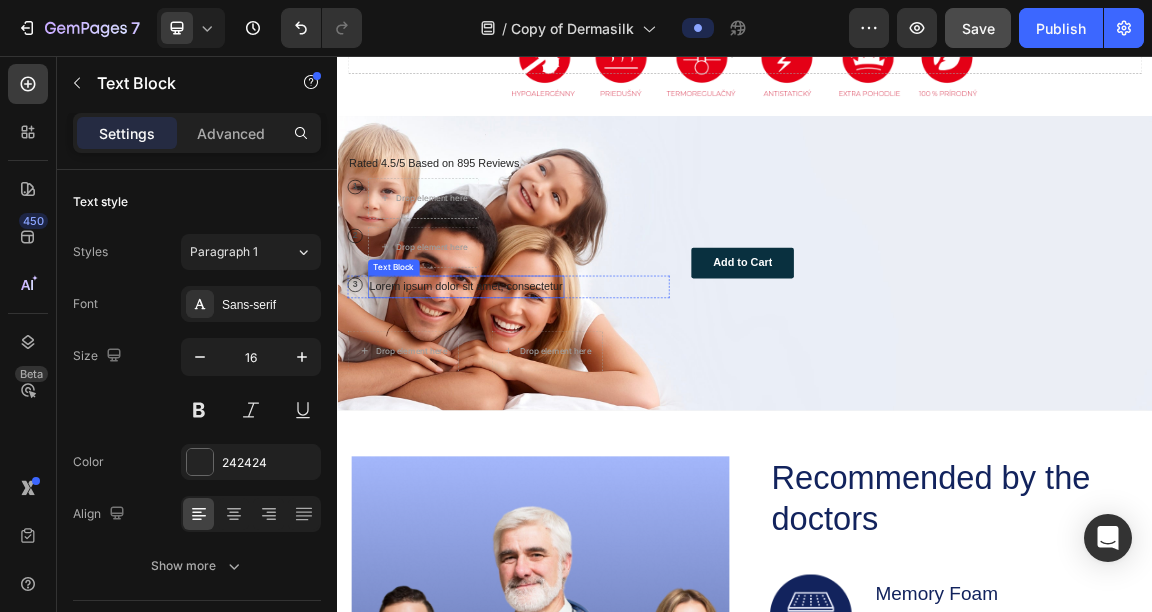 click on "Lorem ipsum dolor sit amet, consectetur" at bounding box center (526, 395) 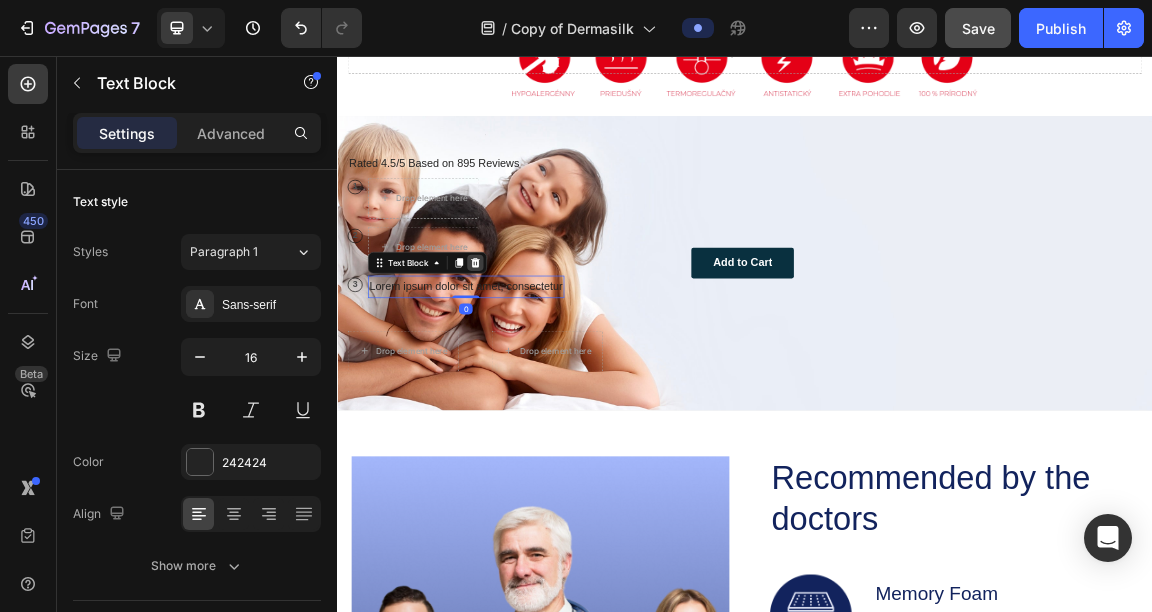 click at bounding box center (540, 360) 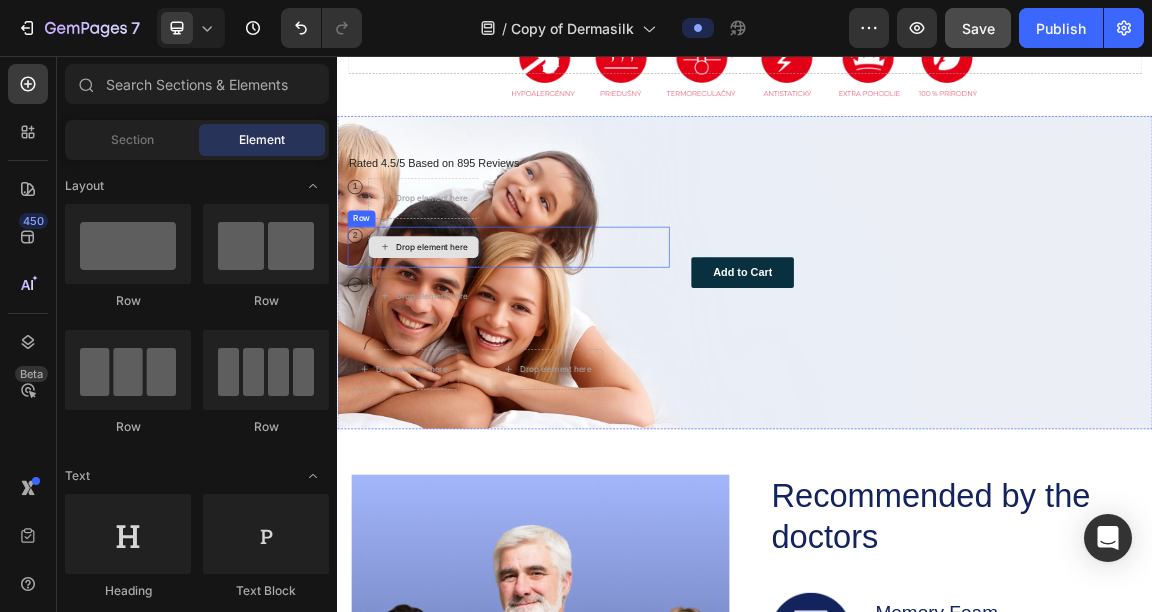 click on "Drop element here" at bounding box center (476, 337) 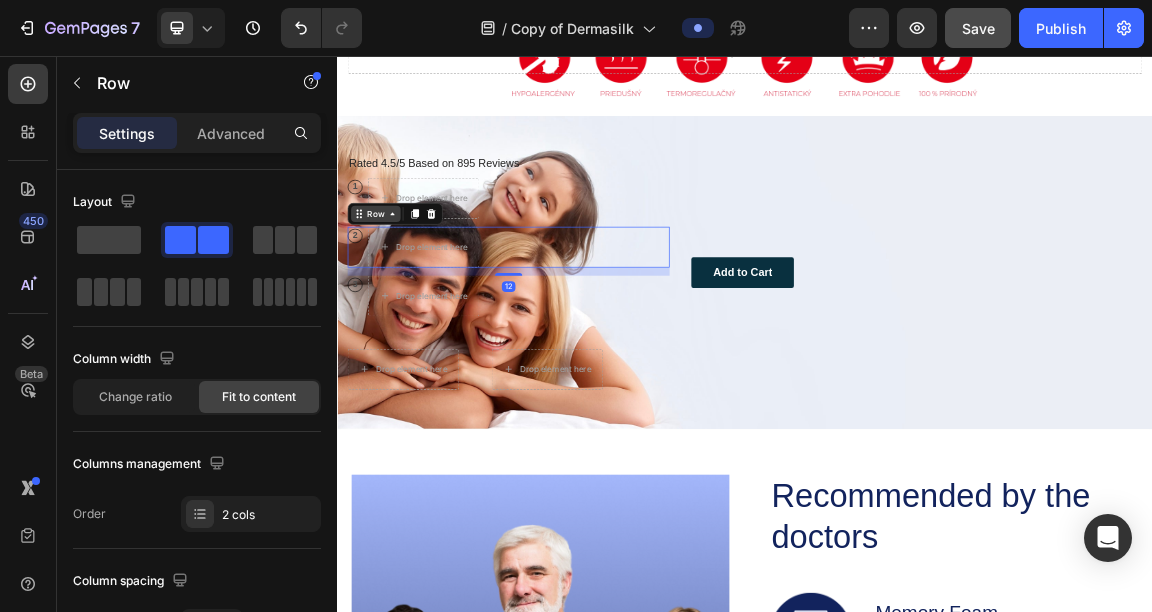 click on "Row" at bounding box center [393, 288] 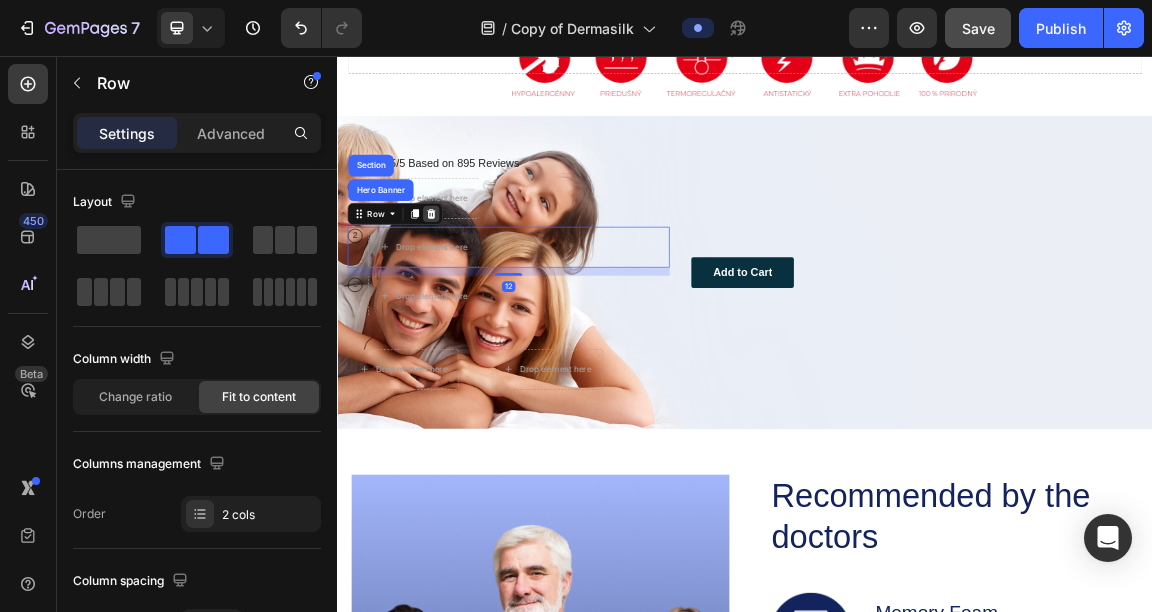 click 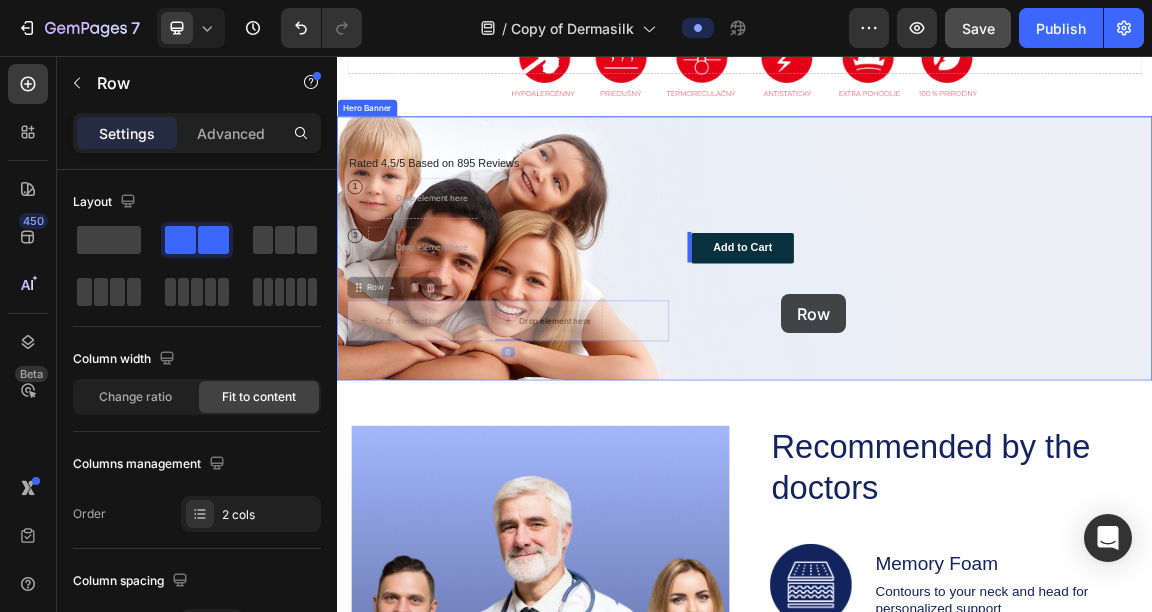 drag, startPoint x: 515, startPoint y: 415, endPoint x: 991, endPoint y: 407, distance: 476.06723 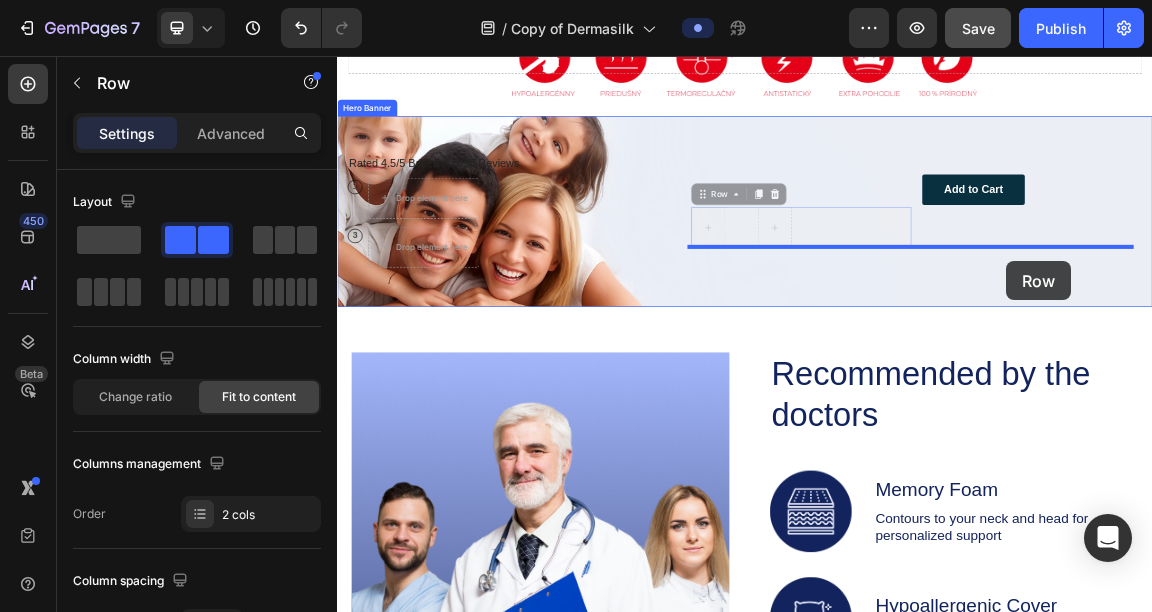 drag, startPoint x: 1092, startPoint y: 305, endPoint x: 1318, endPoint y: 355, distance: 231.4649 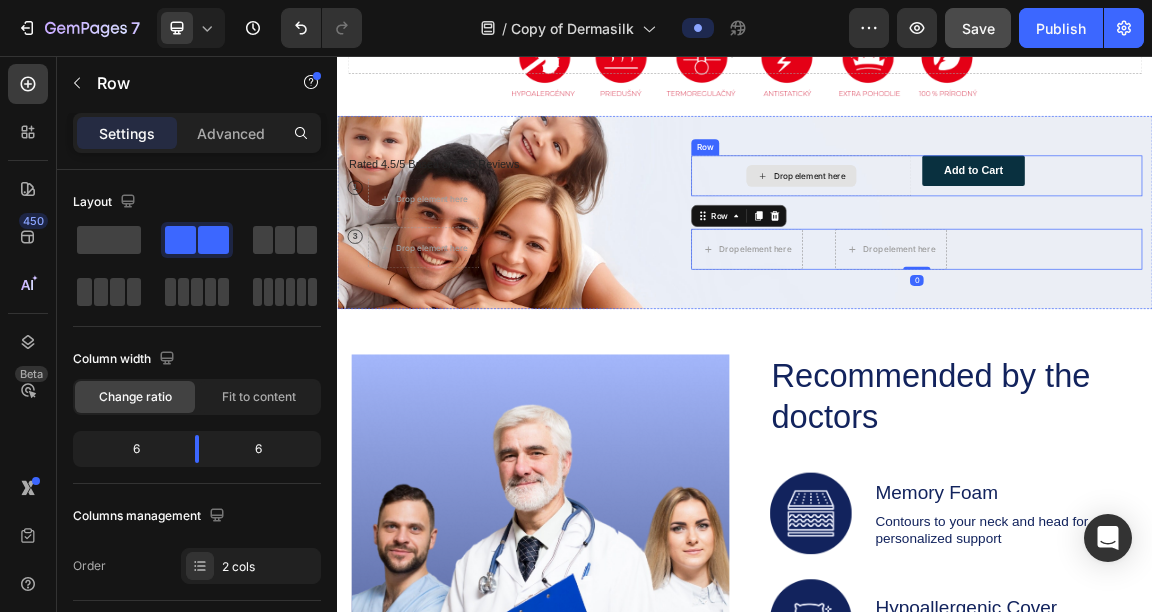 click on "Drop element here" at bounding box center [1020, 232] 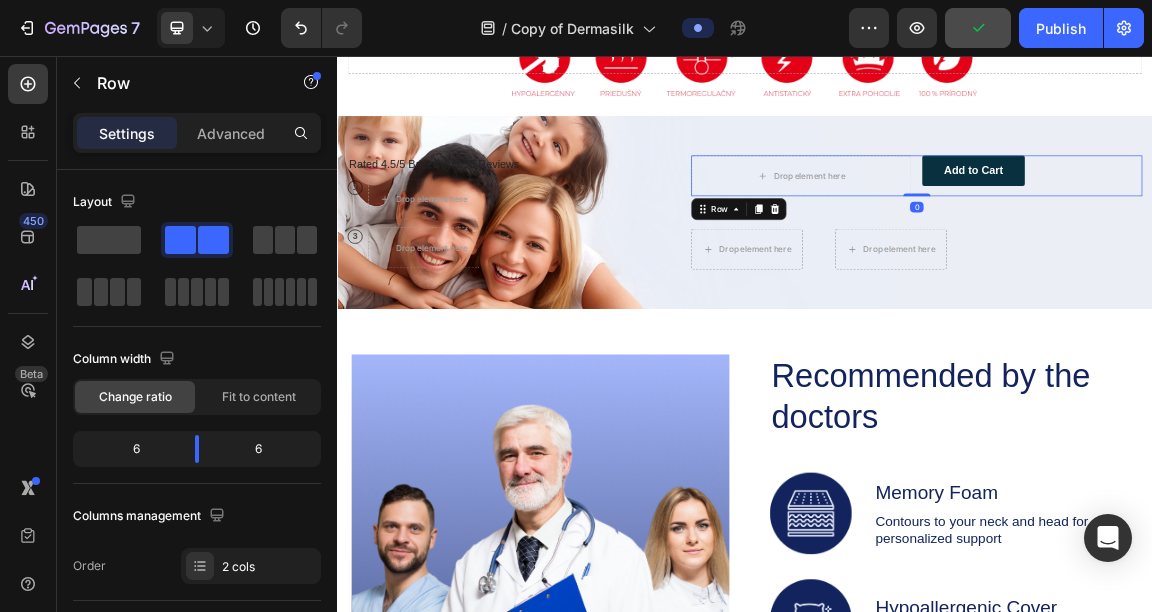 click on "Icon Icon Icon Icon Icon Icon List Rated 4.5/5 Based on 895 Reviews Text Block Row 1 Text Block Row
Drop element here Row 3 Text Block Row
Drop element here Row
Drop element here Add to Cart Button Row   0
Drop element here
Drop element here Row" at bounding box center (937, 286) 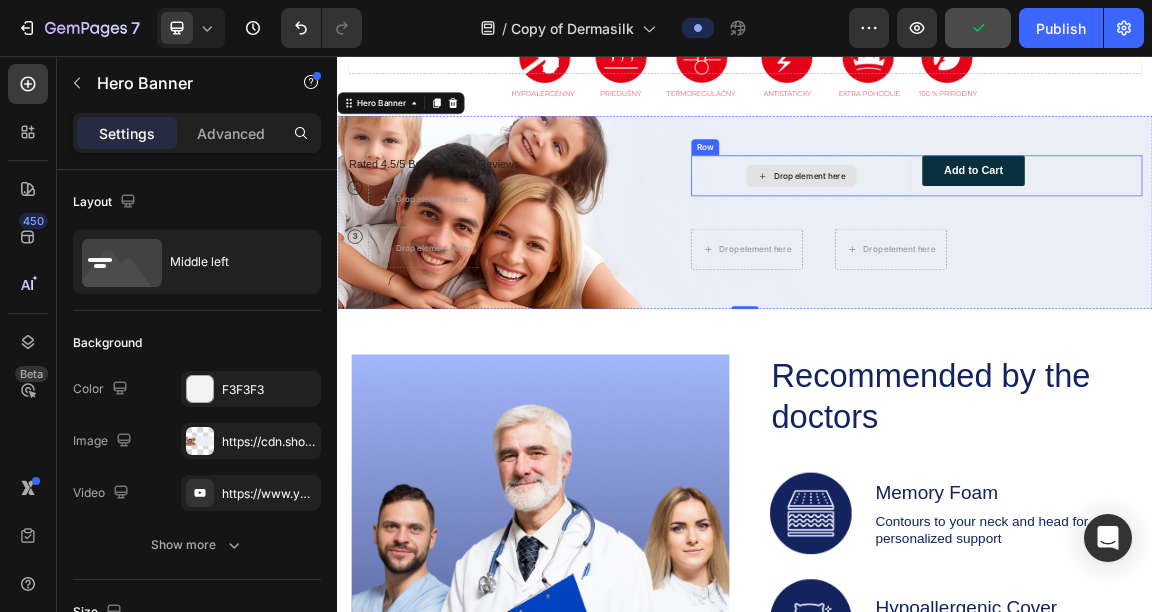 click on "Drop element here" at bounding box center [1020, 232] 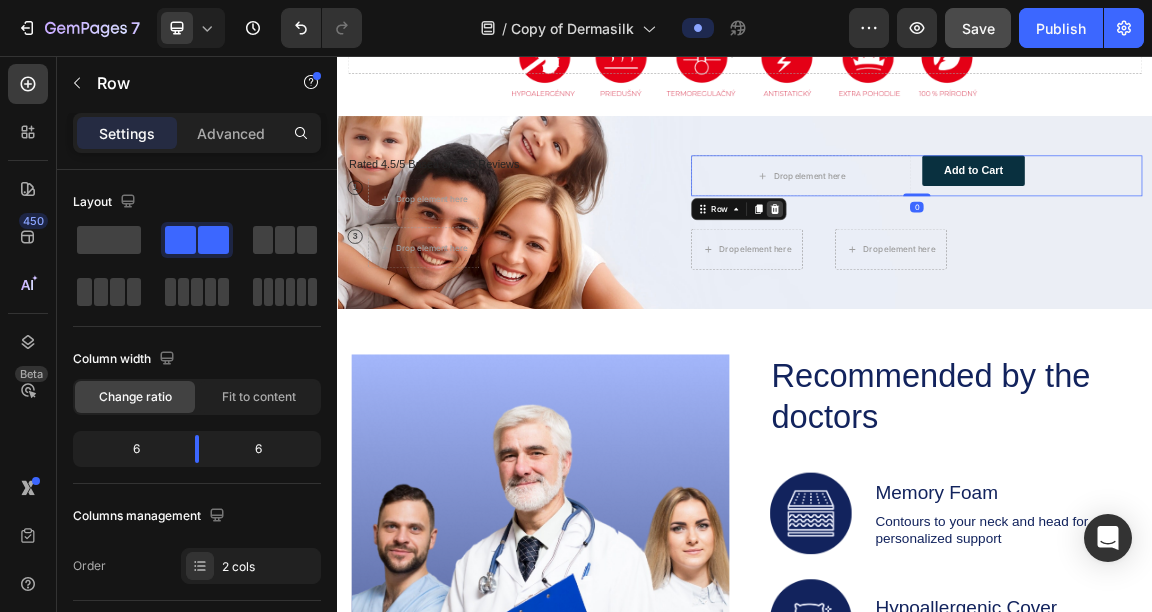 click 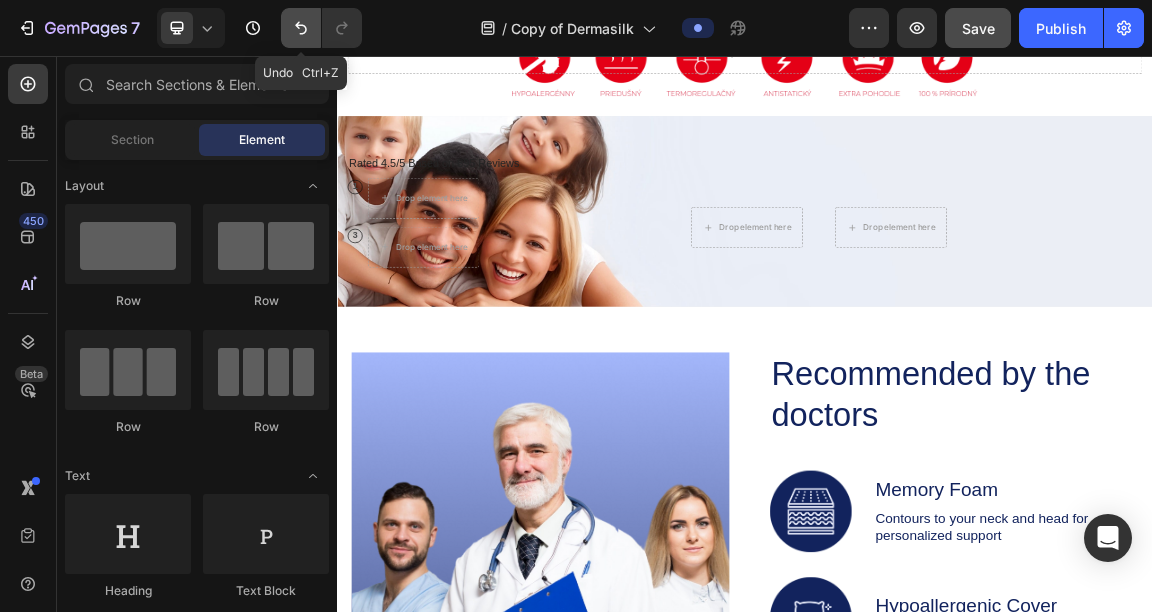 click 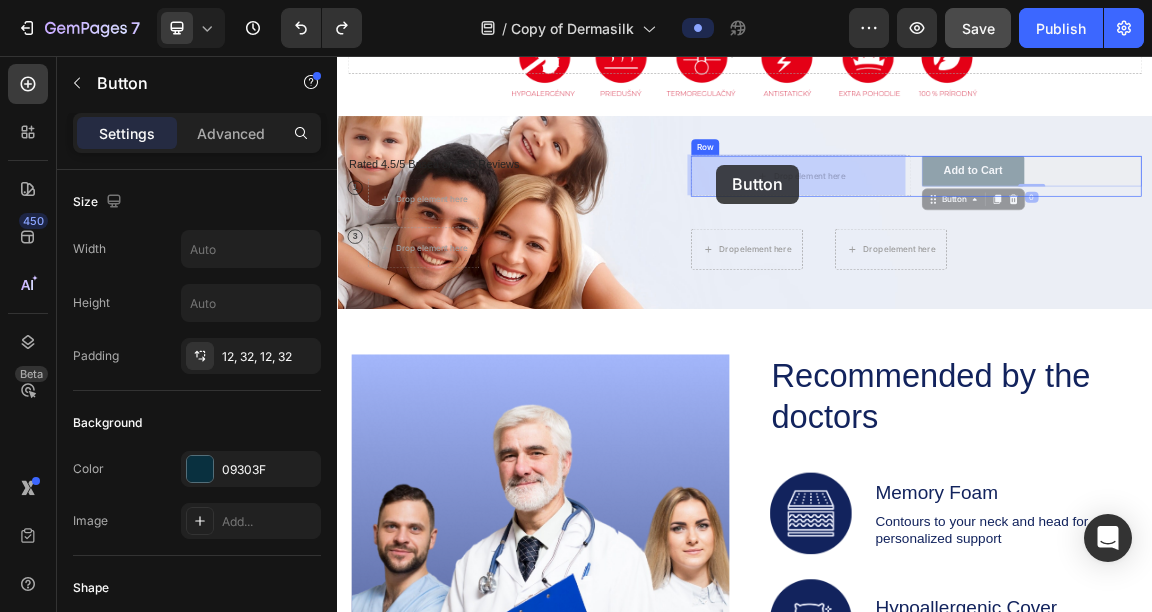 drag, startPoint x: 1196, startPoint y: 228, endPoint x: 897, endPoint y: 217, distance: 299.20227 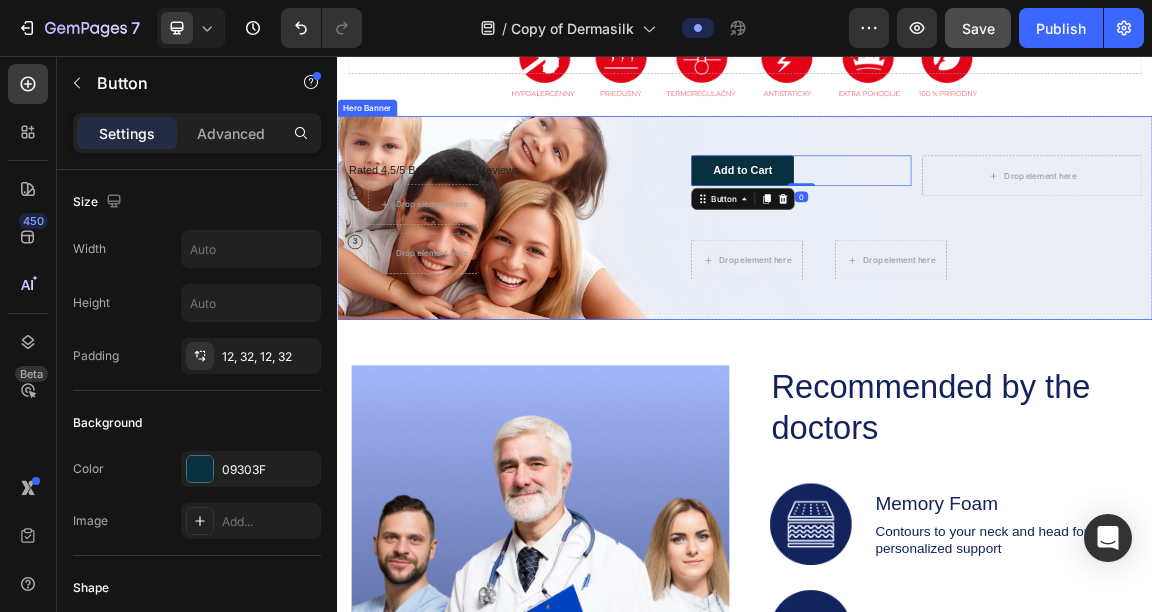 click on "Add to Cart Button   0
Drop element here Row
Drop element here
Drop element here Row" at bounding box center (1190, 294) 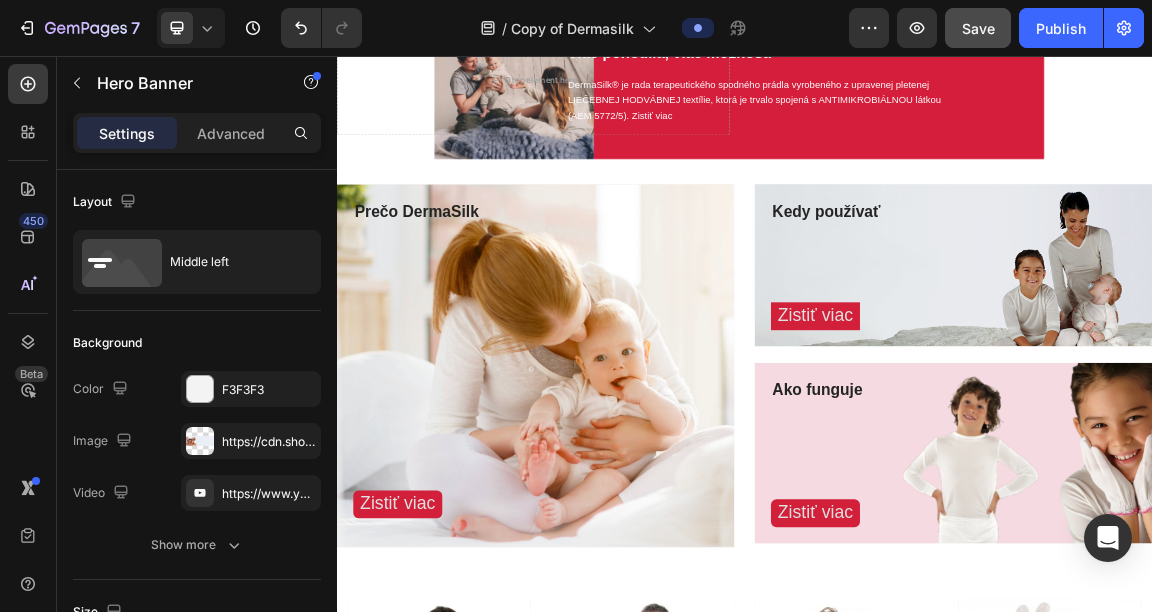 scroll, scrollTop: 385, scrollLeft: 0, axis: vertical 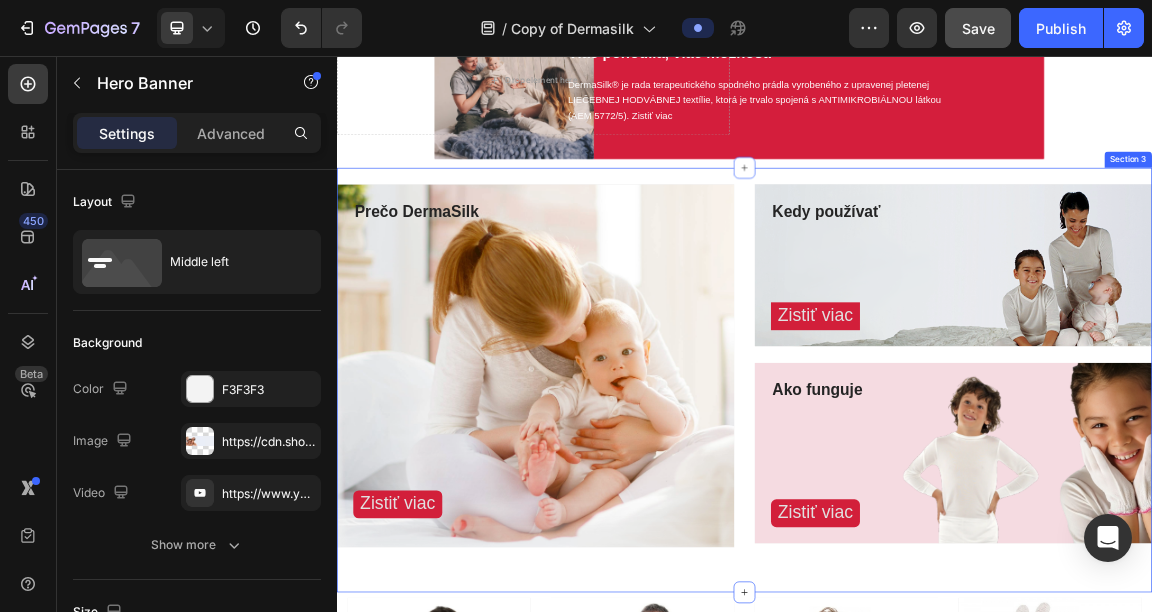 click on "Prečo DermaSilk Heading    Zistiť viac   Button Row Hero Banner Kedy používať  Heading   Zistiť viac   Button Row Hero Banner Ako funguje  Heading Row   Zistiť viac   Button Hero Banner Row Section 3" at bounding box center (937, 532) 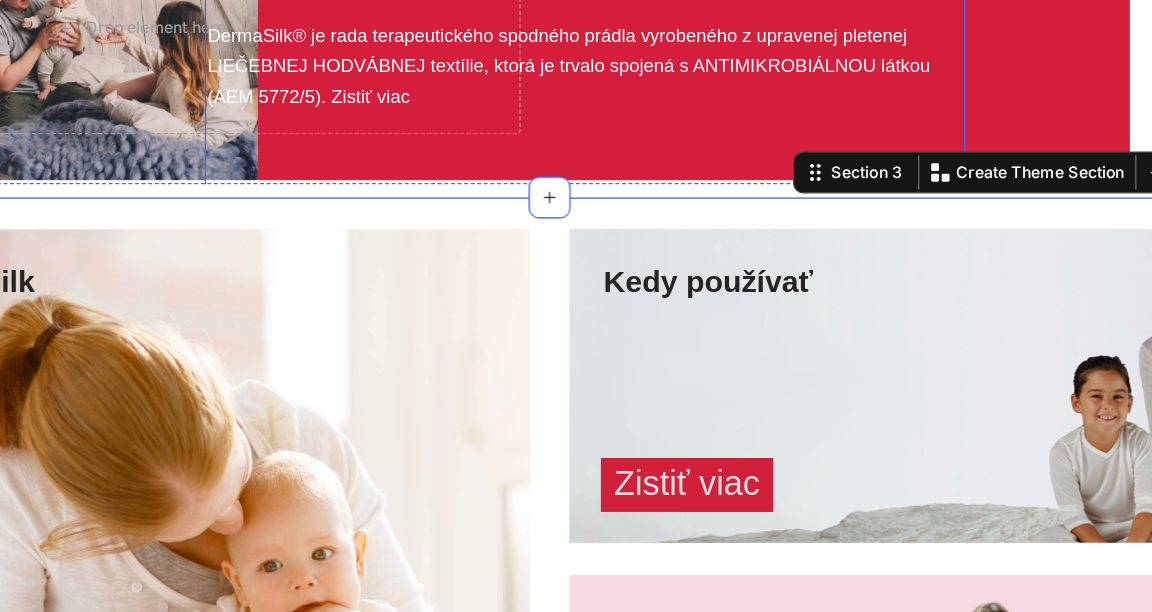 scroll, scrollTop: 0, scrollLeft: 0, axis: both 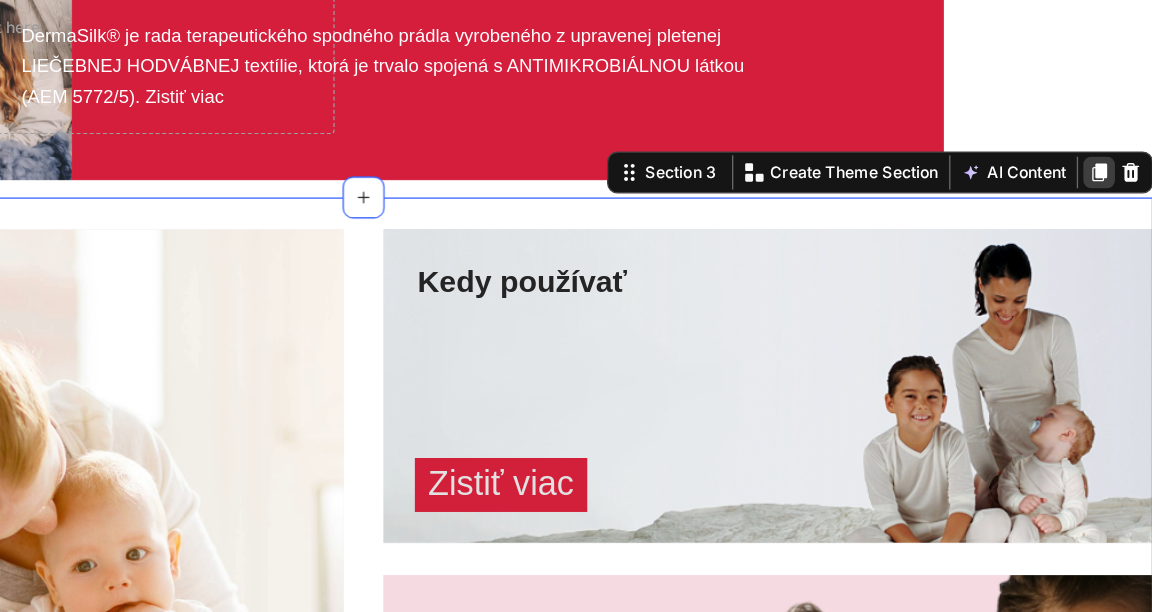 click 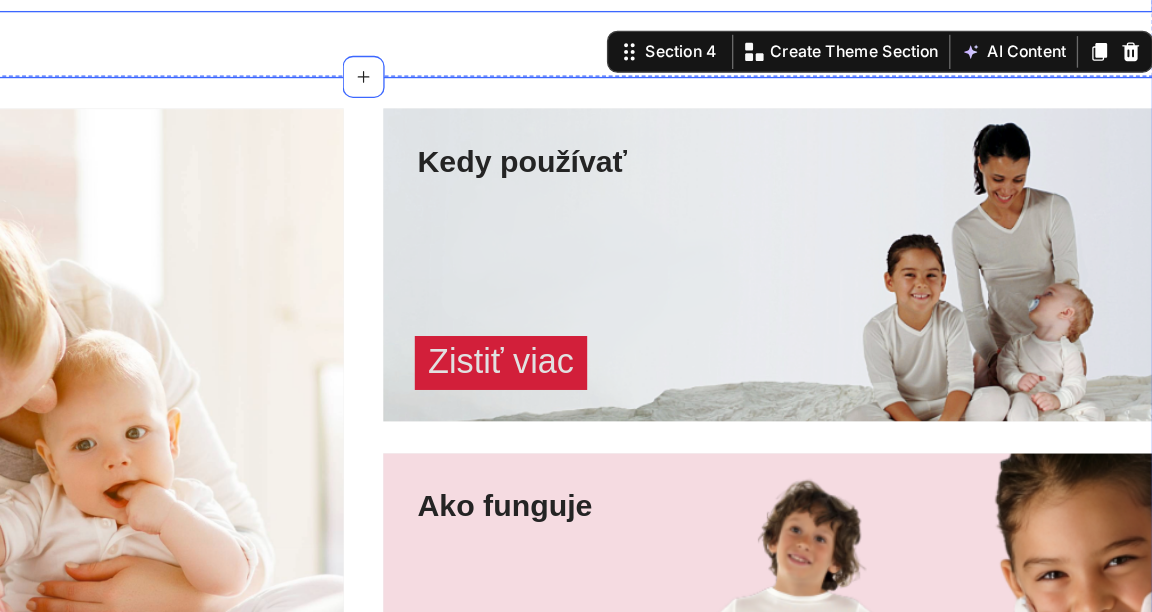 scroll, scrollTop: 0, scrollLeft: 0, axis: both 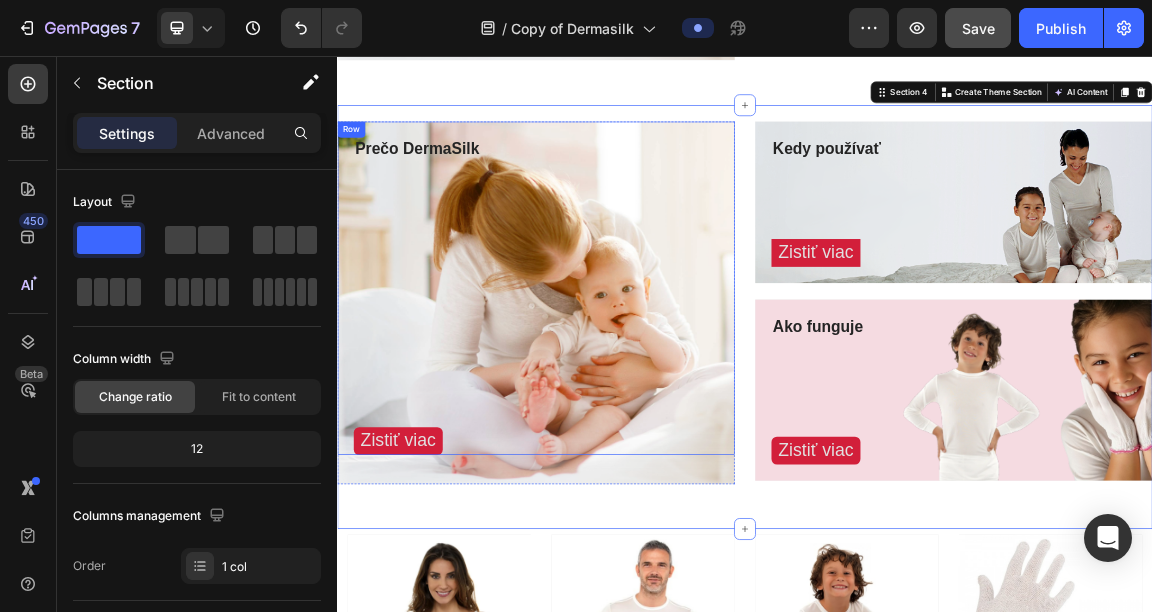 click on "Prečo DermaSilk" at bounding box center [641, 193] 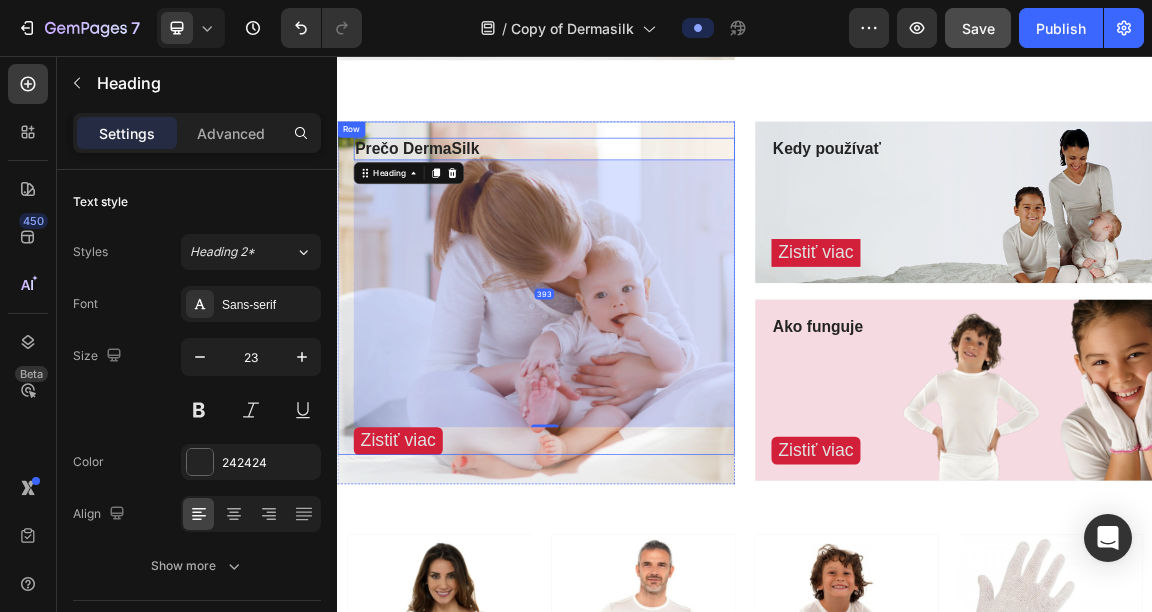 click on "Prečo DermaSilk Heading   393    Zistiť viac   Button Row" at bounding box center [629, 398] 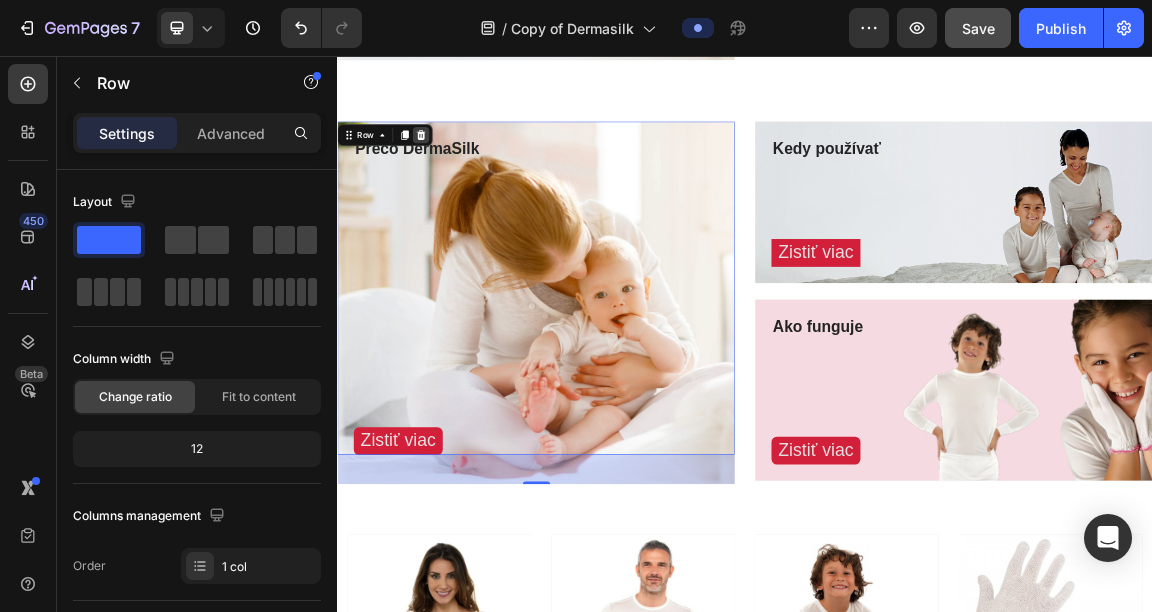 click at bounding box center (460, 172) 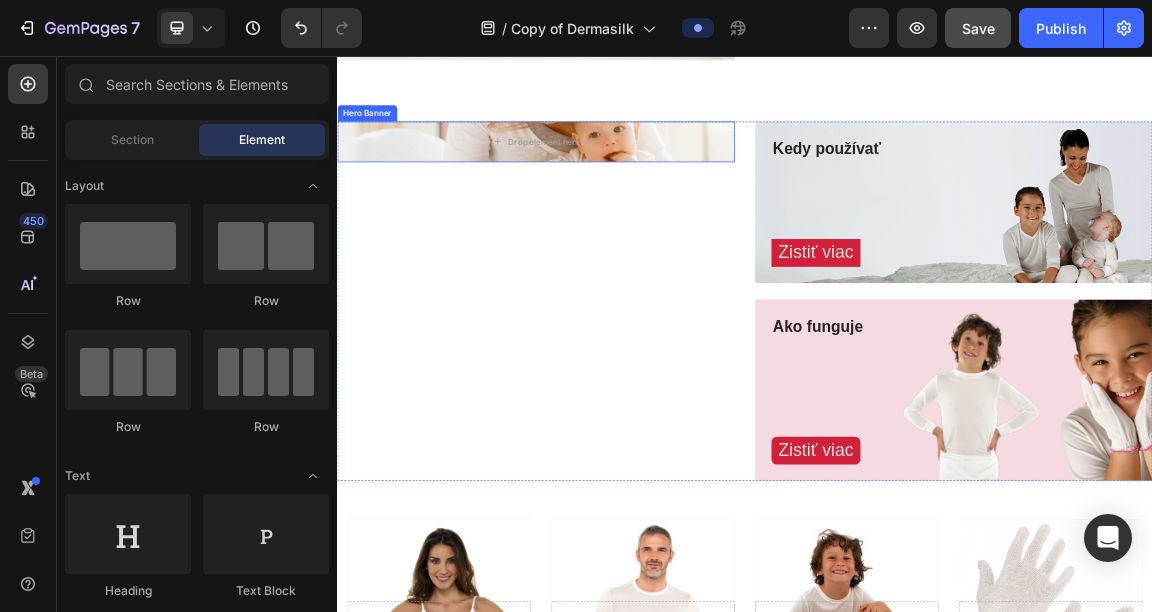 click on "Hero Banner" at bounding box center (381, 140) 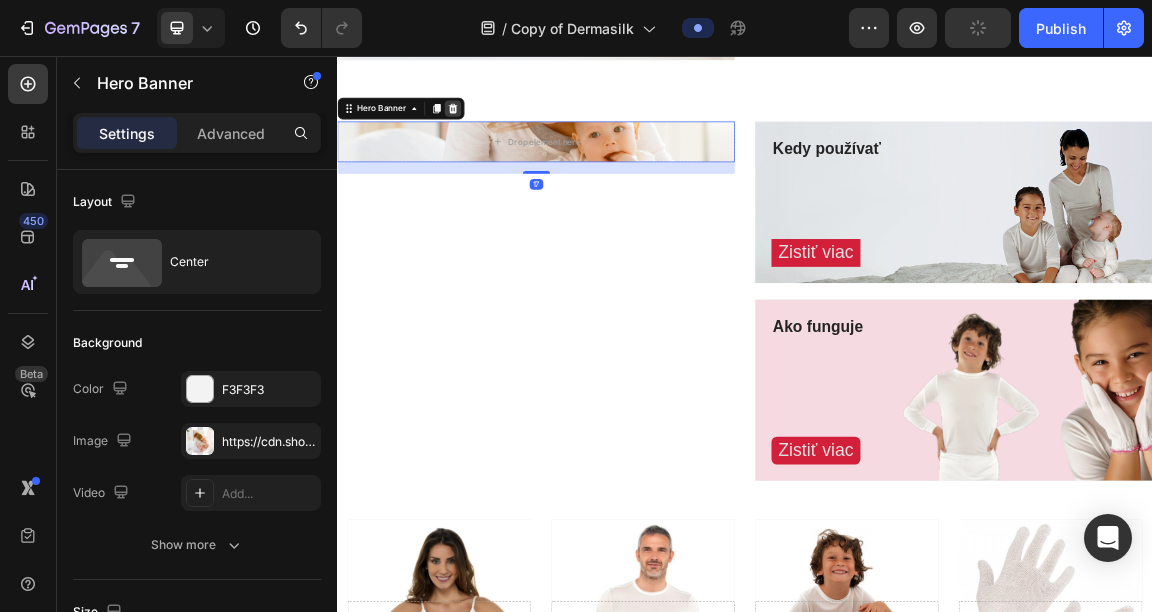 click 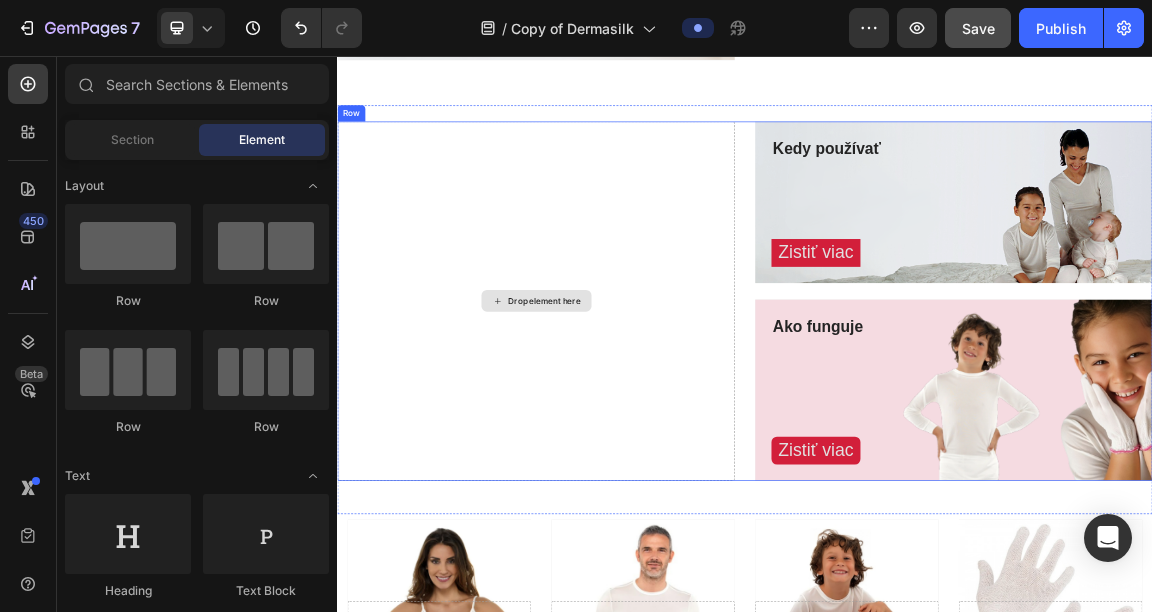 click on "Drop element here" at bounding box center [629, 416] 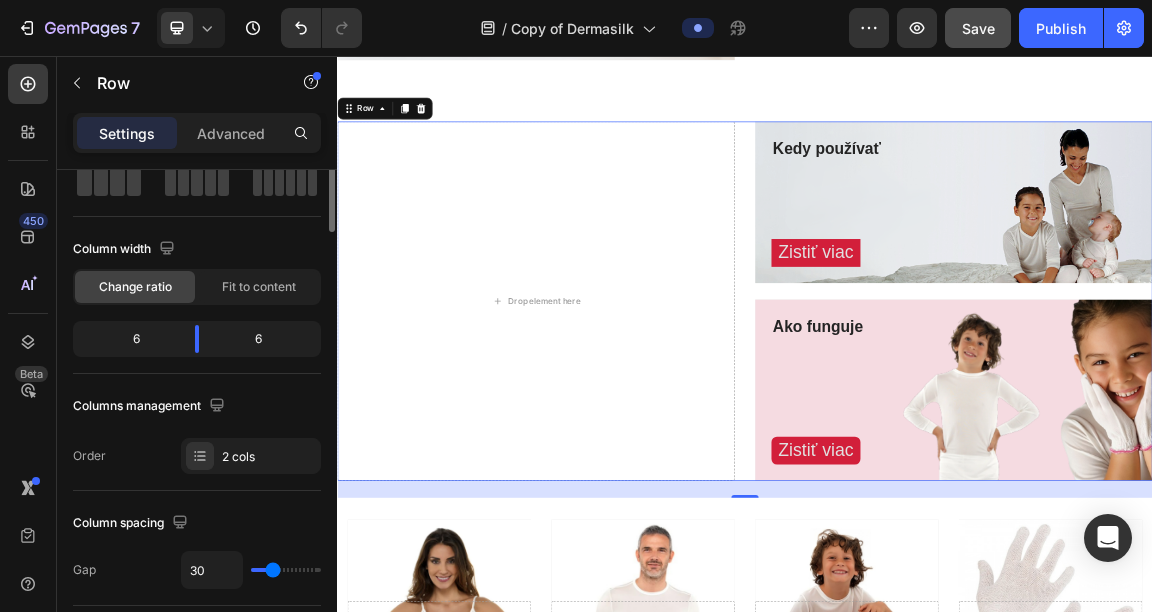 scroll, scrollTop: 0, scrollLeft: 0, axis: both 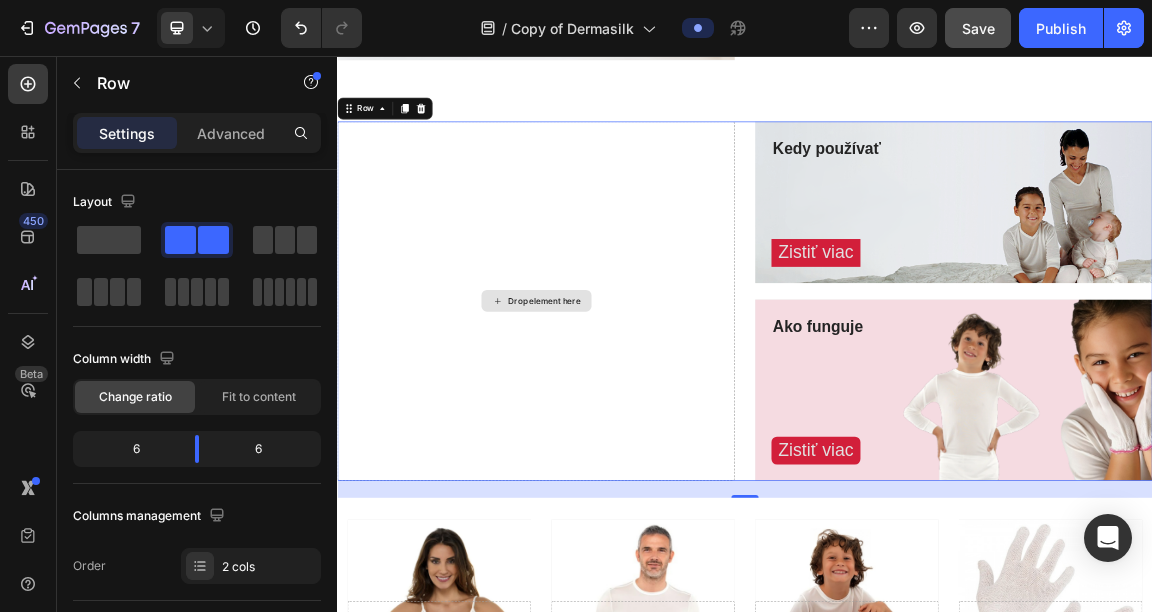 click on "Drop element here" at bounding box center [629, 416] 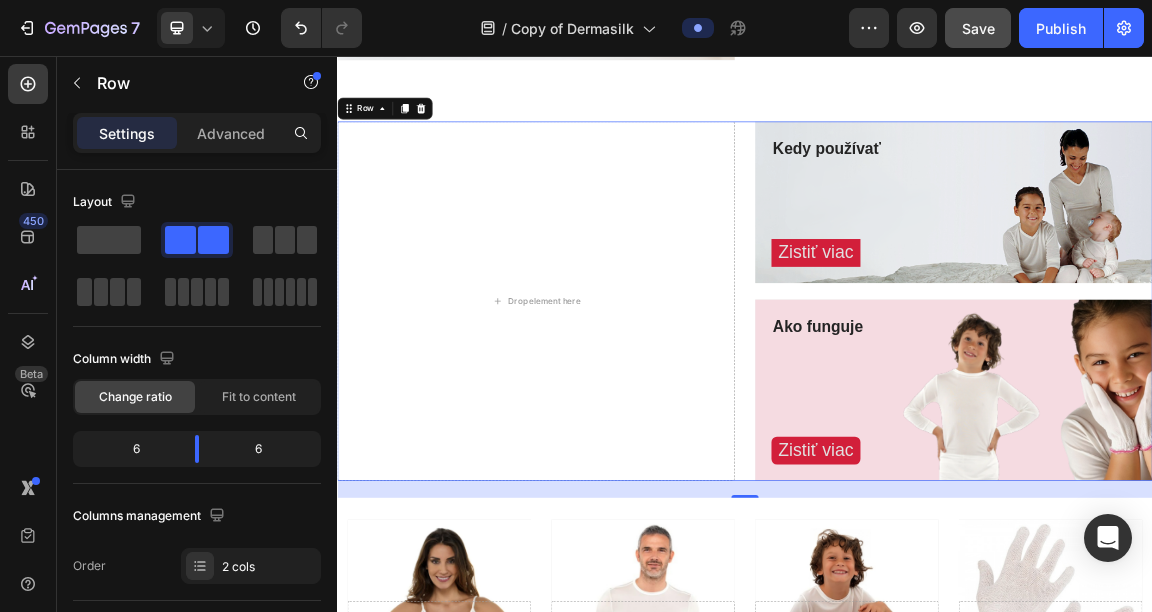 click on "Drop element here Kedy používať  Heading   Zistiť viac   Button Row Hero Banner Ako funguje  Heading Row   Zistiť viac   Button Hero Banner Row   25" at bounding box center [937, 416] 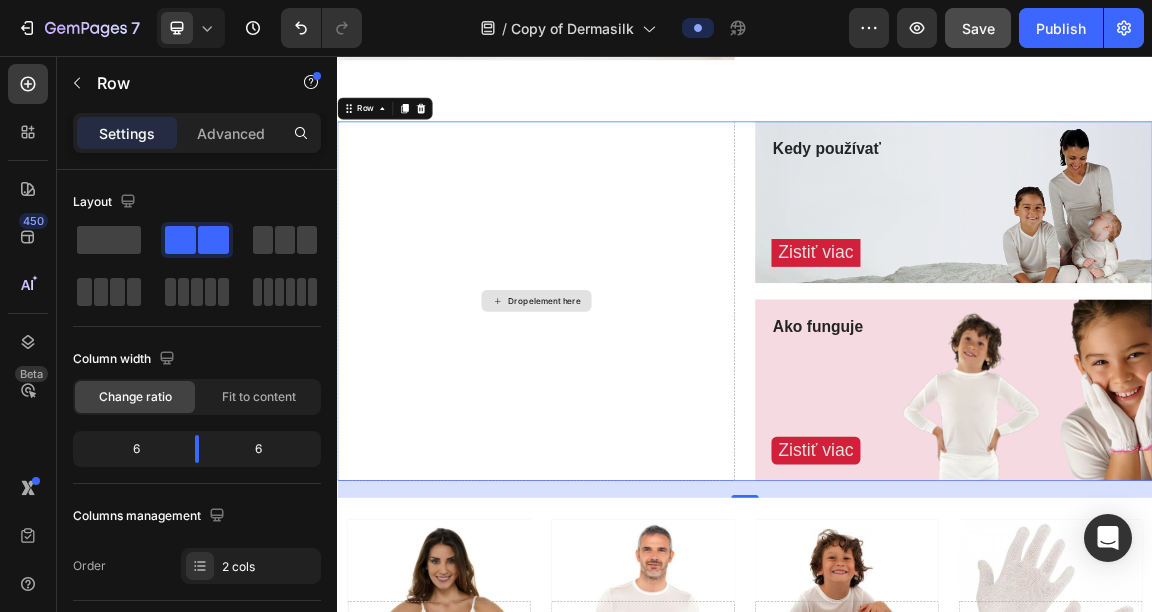 click on "Drop element here" at bounding box center [629, 416] 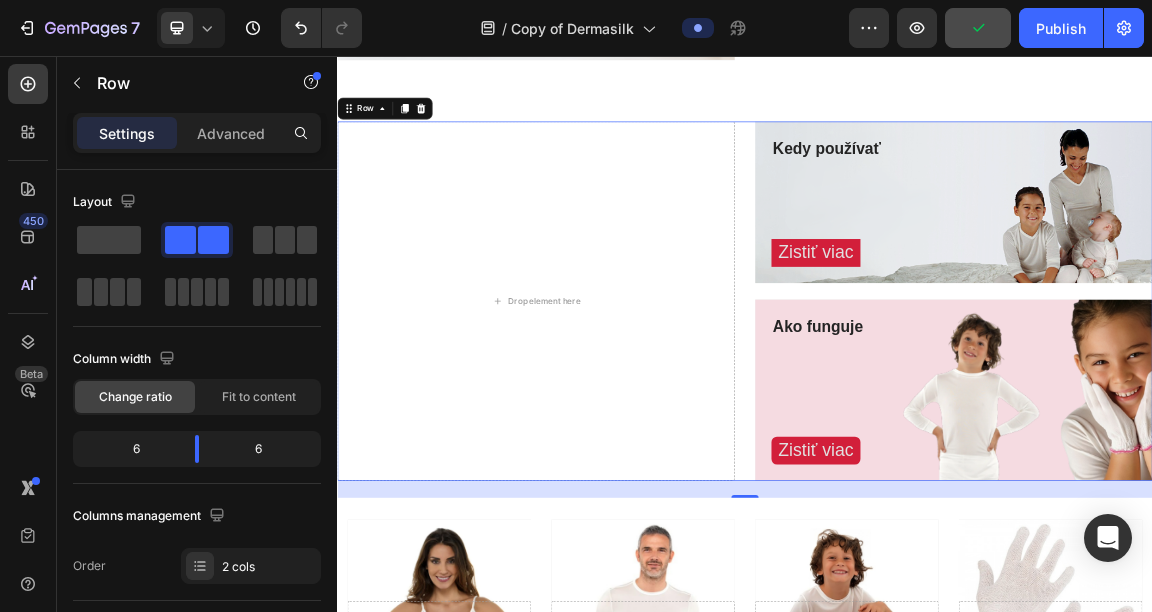 click on "Drop element here Kedy používať  Heading   Zistiť viac   Button Row Hero Banner Ako funguje  Heading Row   Zistiť viac   Button Hero Banner Row   25" at bounding box center [937, 416] 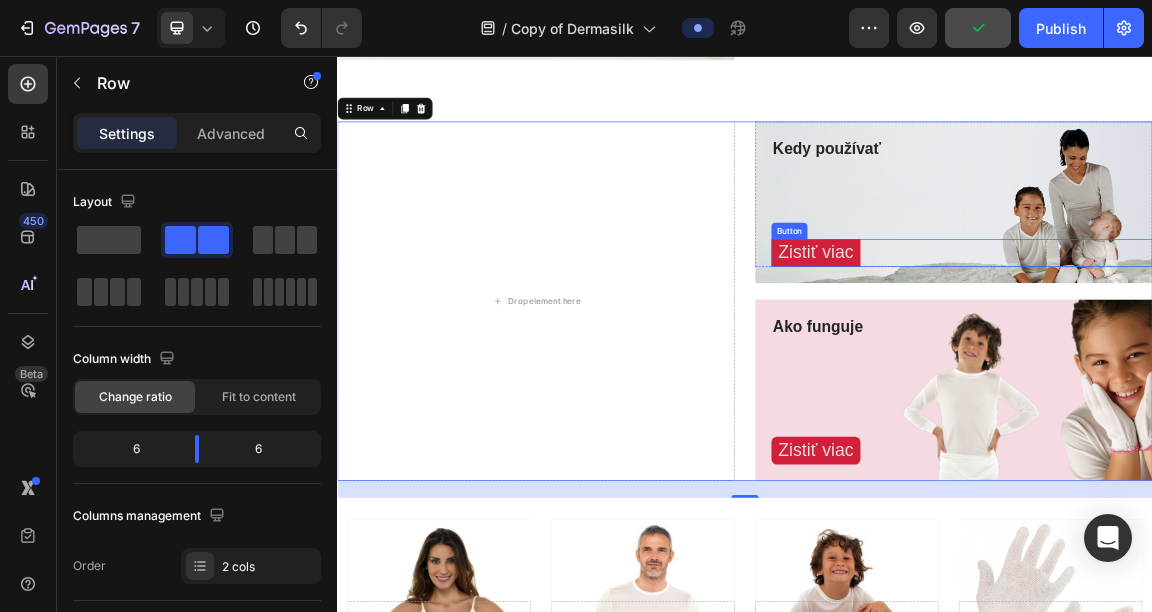 click on "Zistiť viac   Button" at bounding box center (1256, 345) 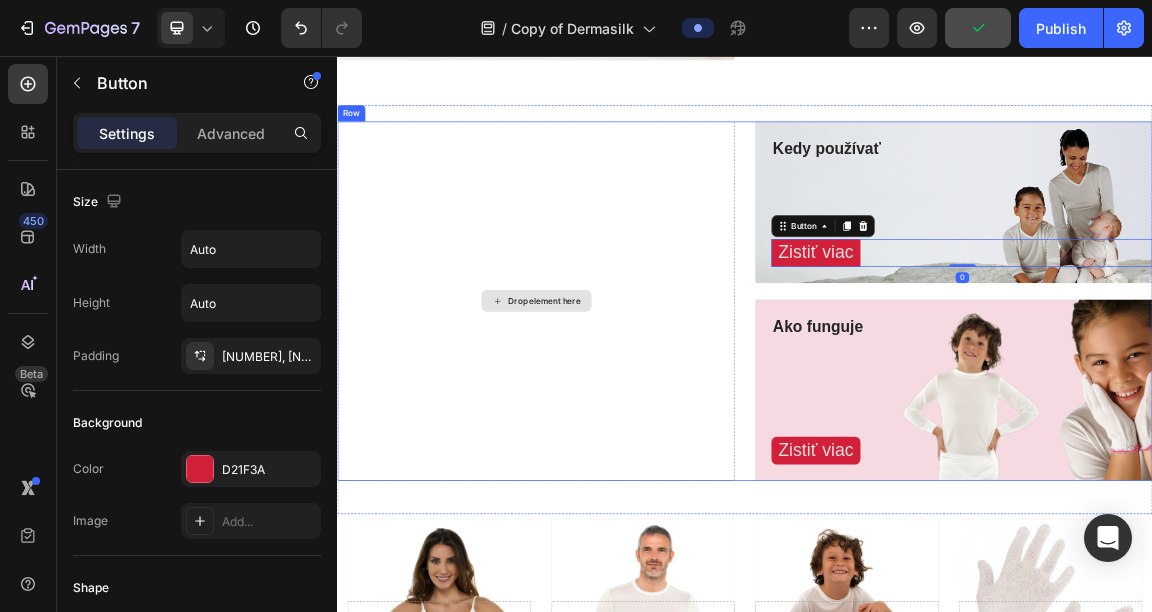 click on "Drop element here" at bounding box center [629, 416] 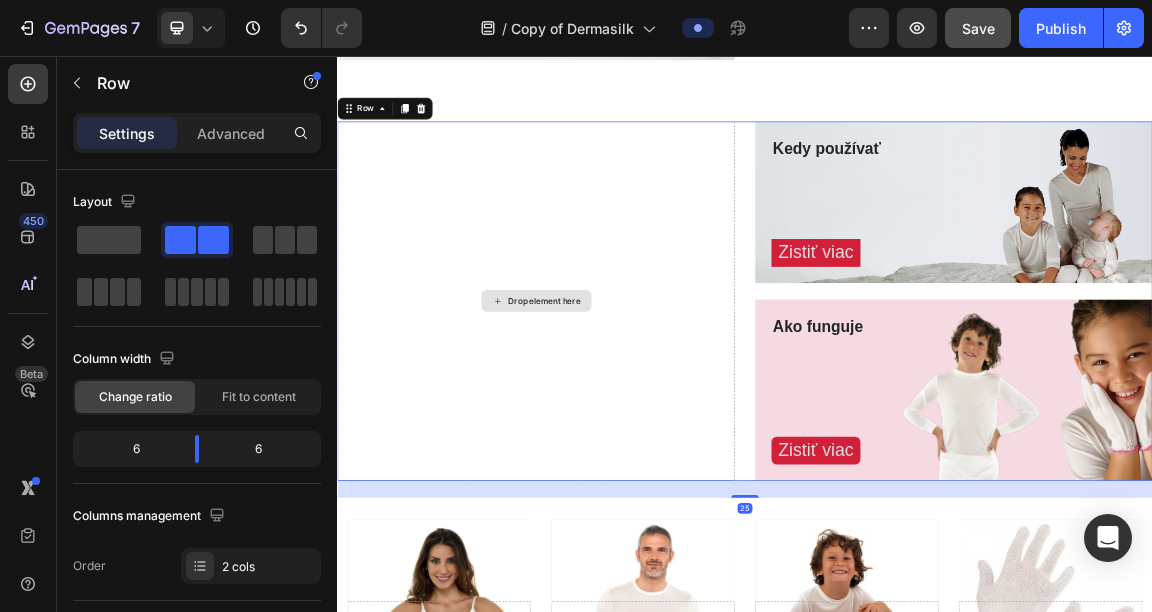 click on "Drop element here" at bounding box center (629, 416) 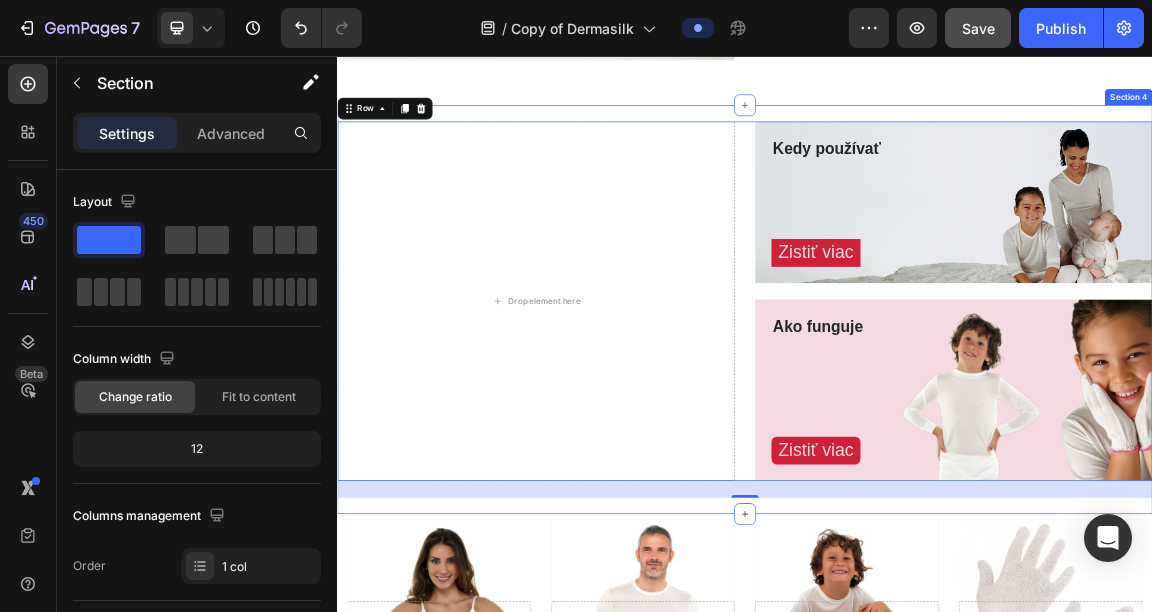 click on "Drop element here Kedy používať  Heading   Zistiť viac   Button Row Hero Banner Ako funguje  Heading Row   Zistiť viac   Button Hero Banner Row   25 Section 4" at bounding box center [937, 429] 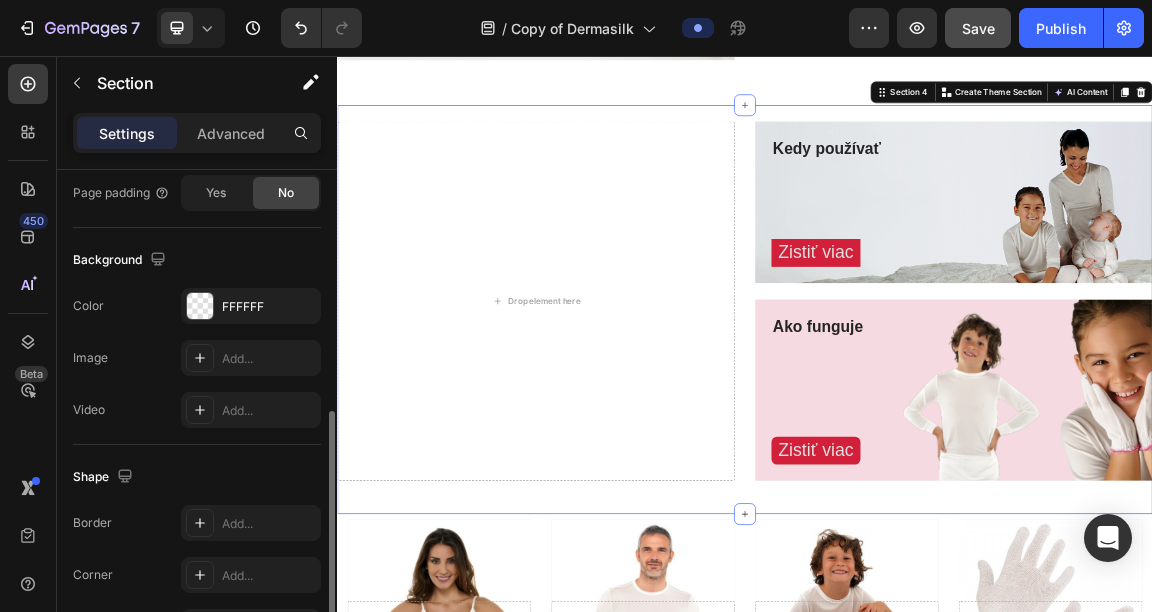 scroll, scrollTop: 591, scrollLeft: 0, axis: vertical 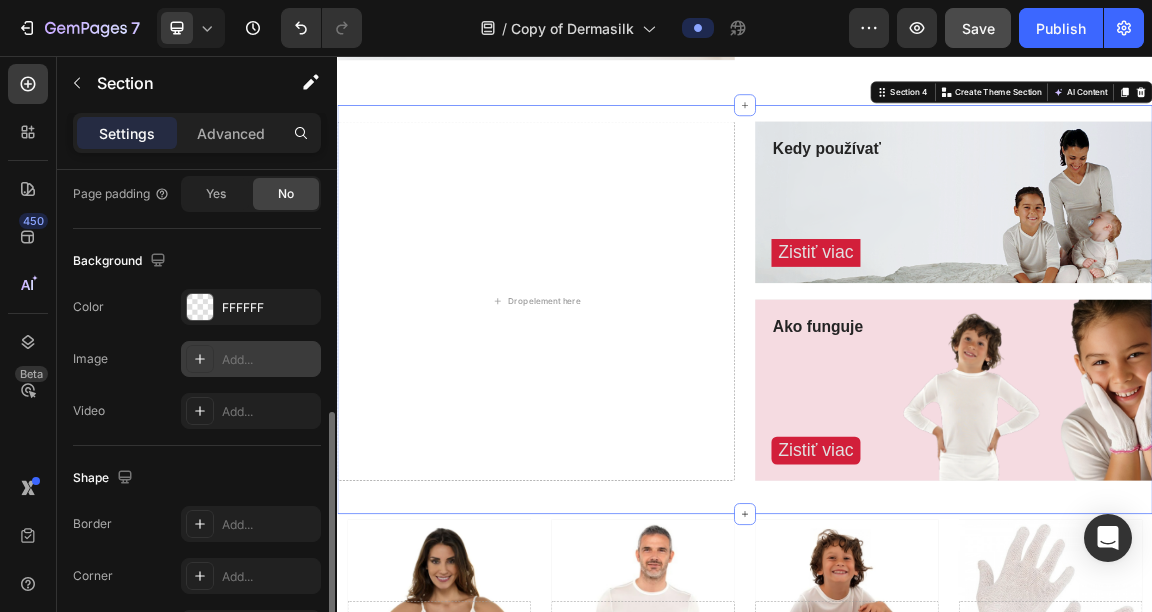 click on "Add..." at bounding box center (251, 359) 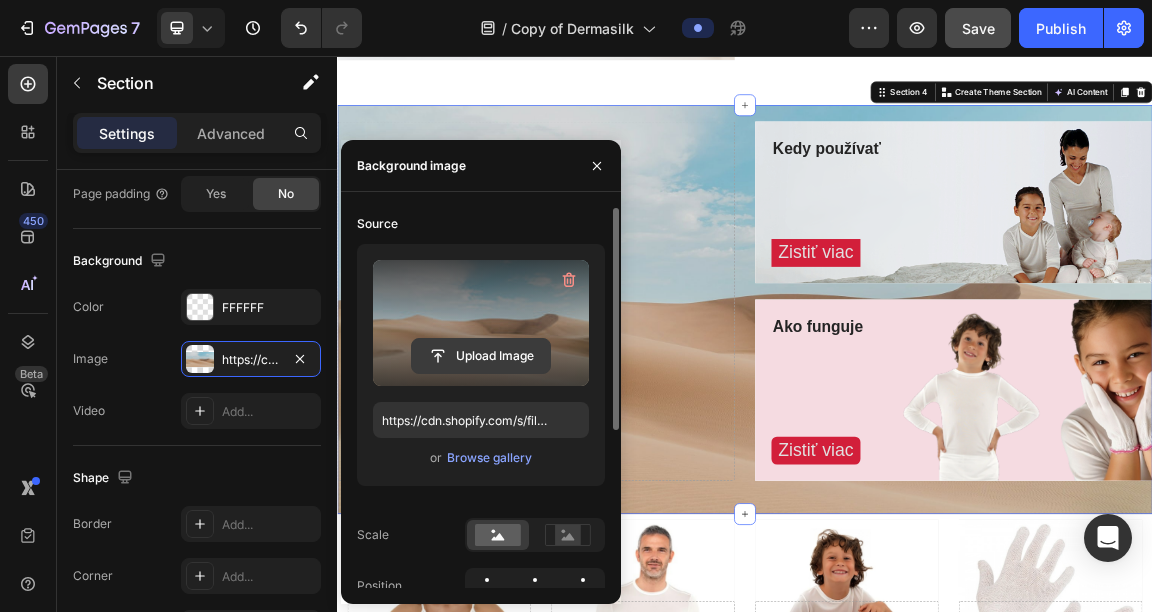 click 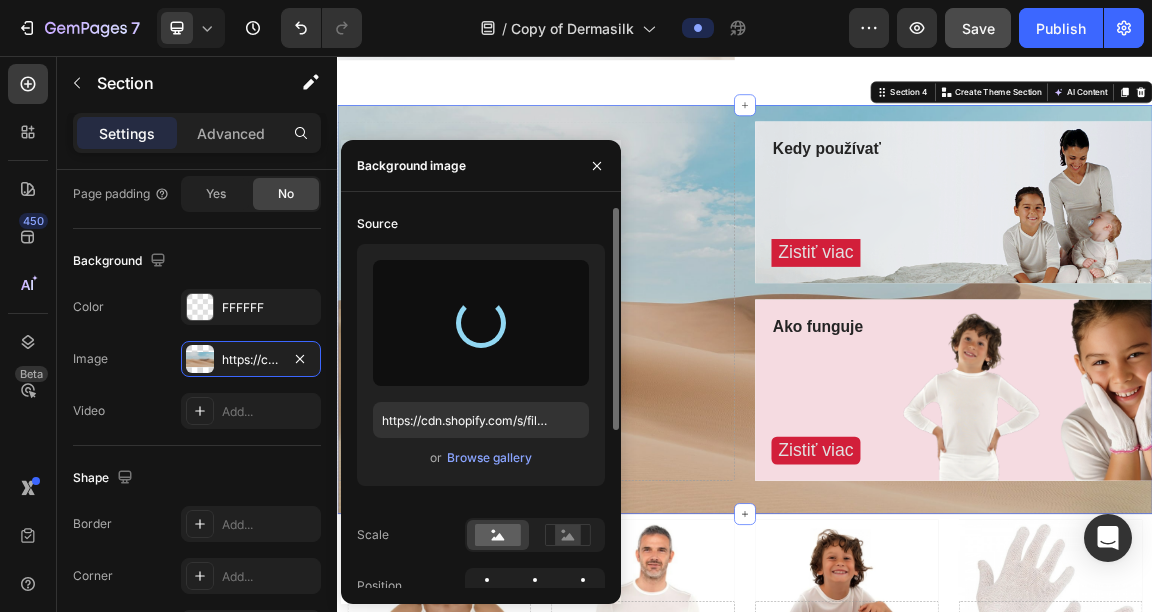 type on "https://cdn.shopify.com/s/files/1/0832/1971/0296/files/gempages_576415707223294538-0b356fbf-7bfa-4b4c-b475-9d0daf014e82.jpg" 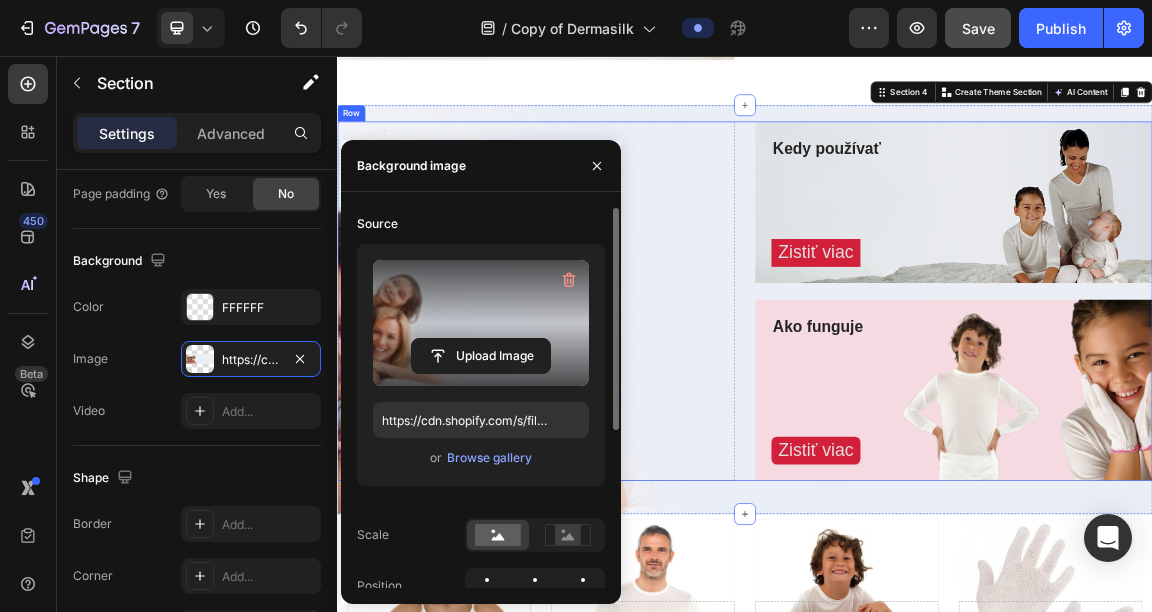 click on "Drop element here" at bounding box center (629, 416) 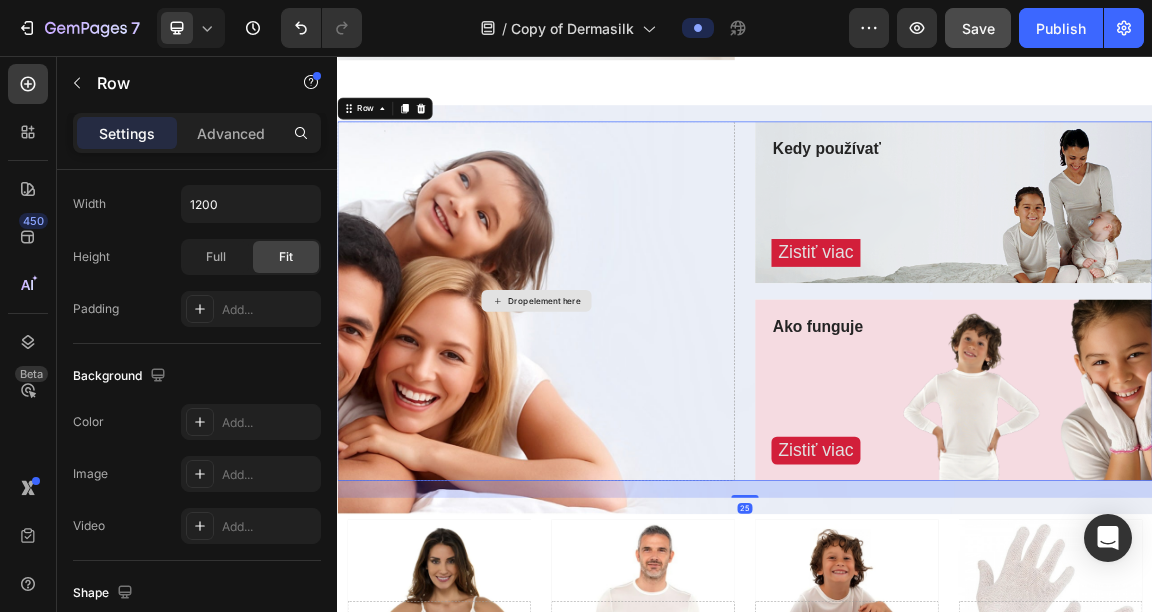 scroll, scrollTop: 0, scrollLeft: 0, axis: both 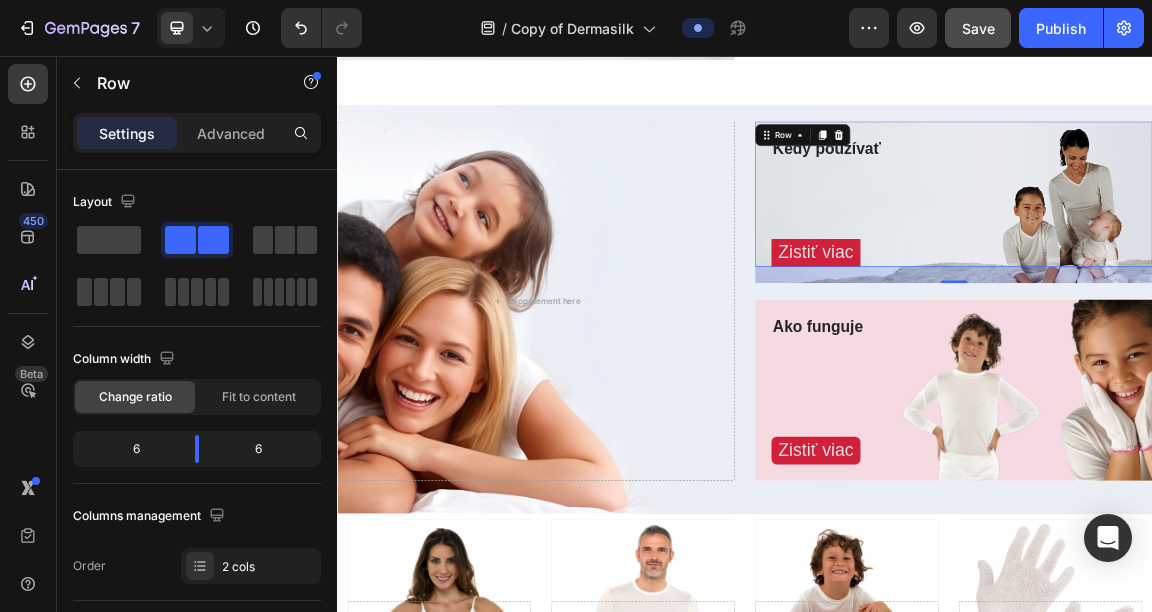 click on "Kedy používať  Heading   Zistiť viac   Button" at bounding box center (1256, 271) 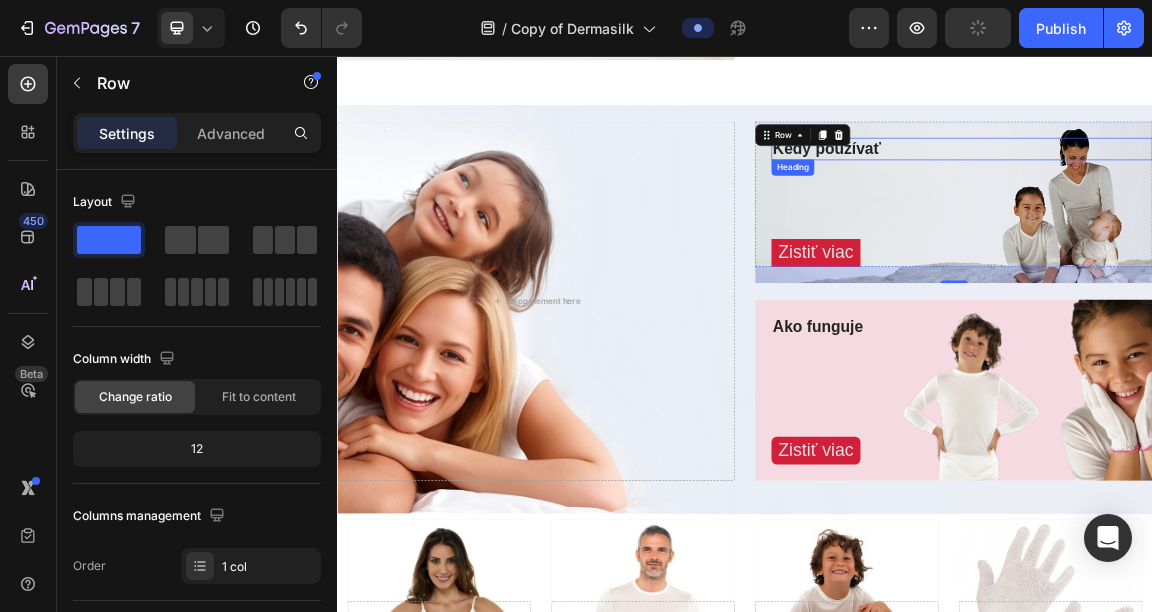 click on "Kedy používať" at bounding box center [1256, 193] 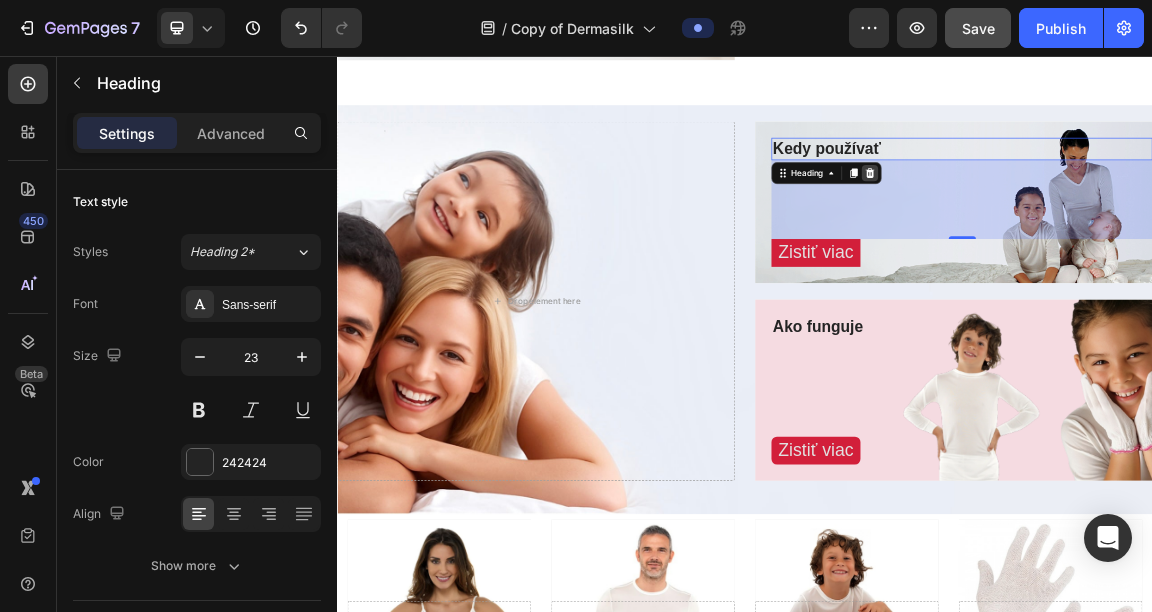 click 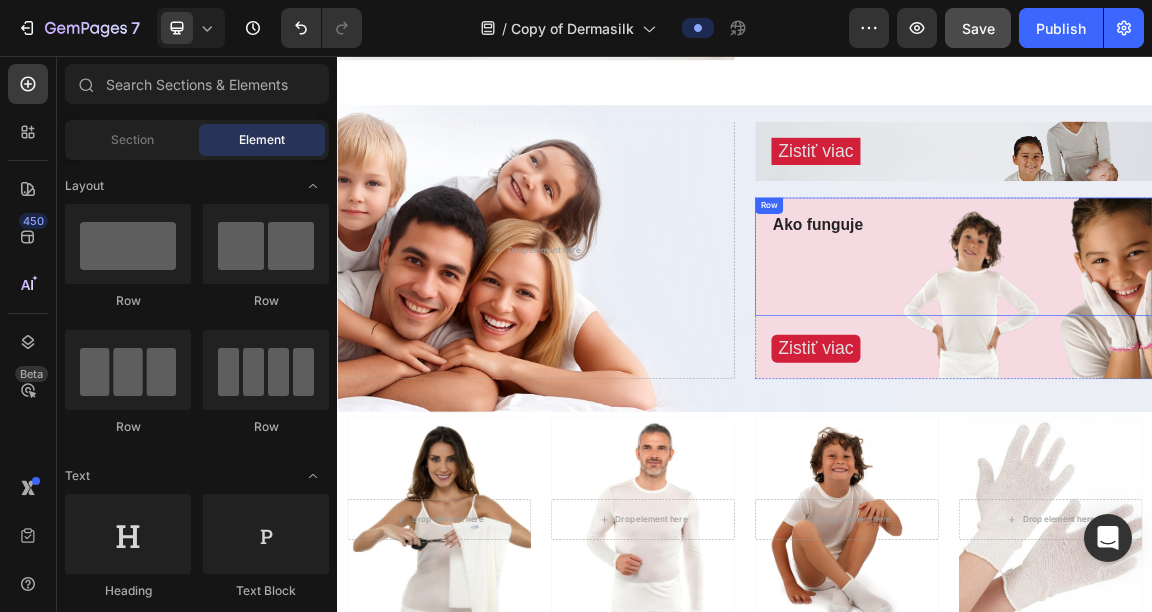 click on "Ako funguje  Heading" at bounding box center [1256, 363] 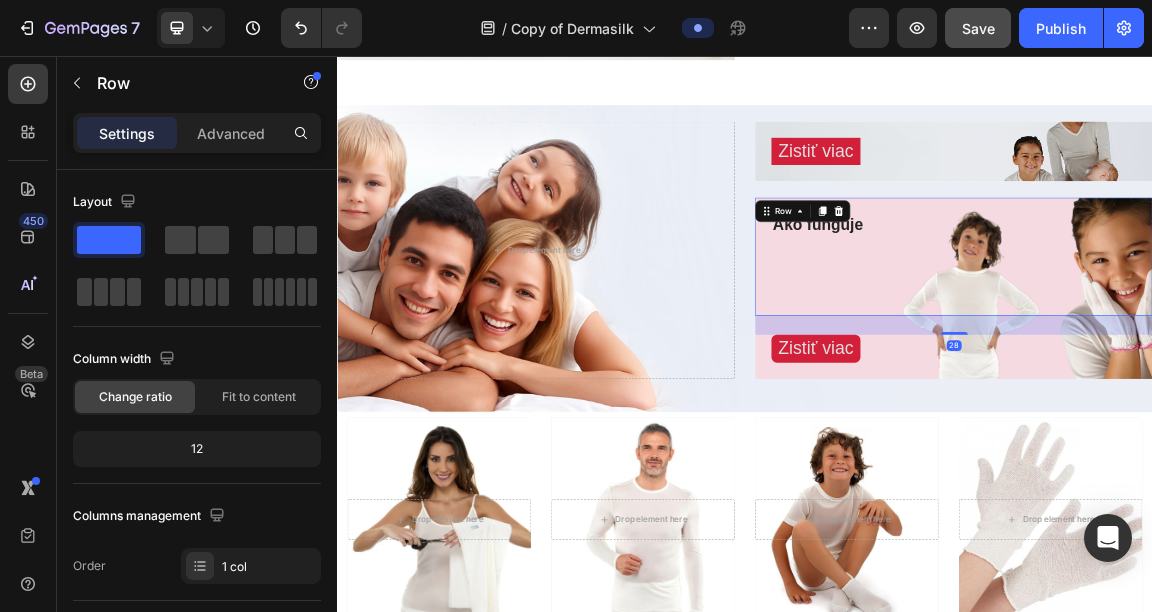 click on "Ako funguje  Heading" at bounding box center (1256, 363) 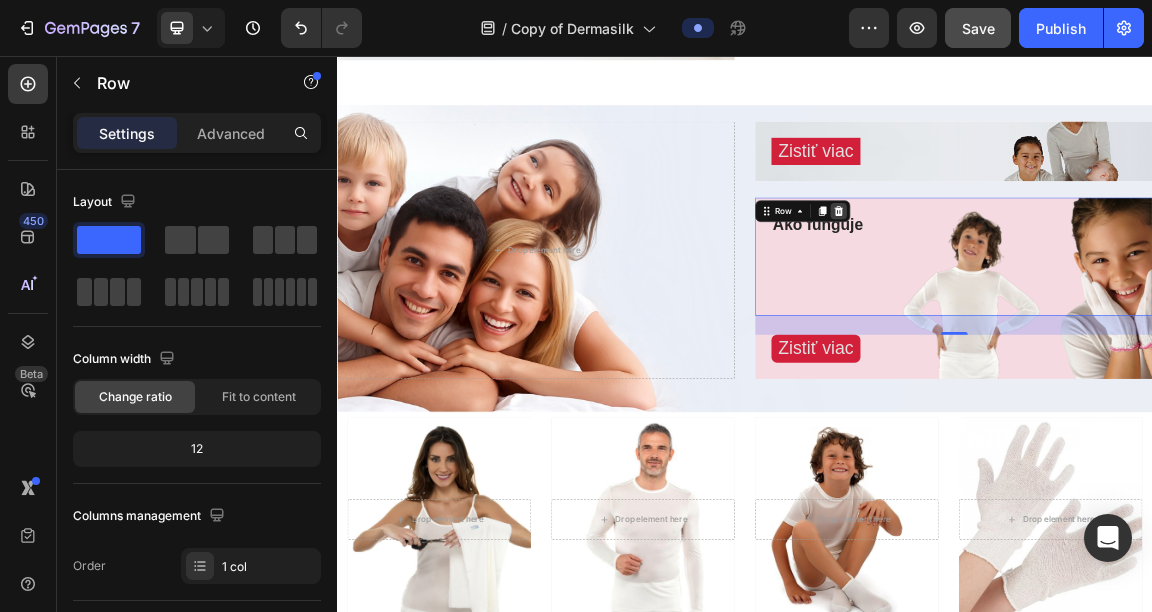 click 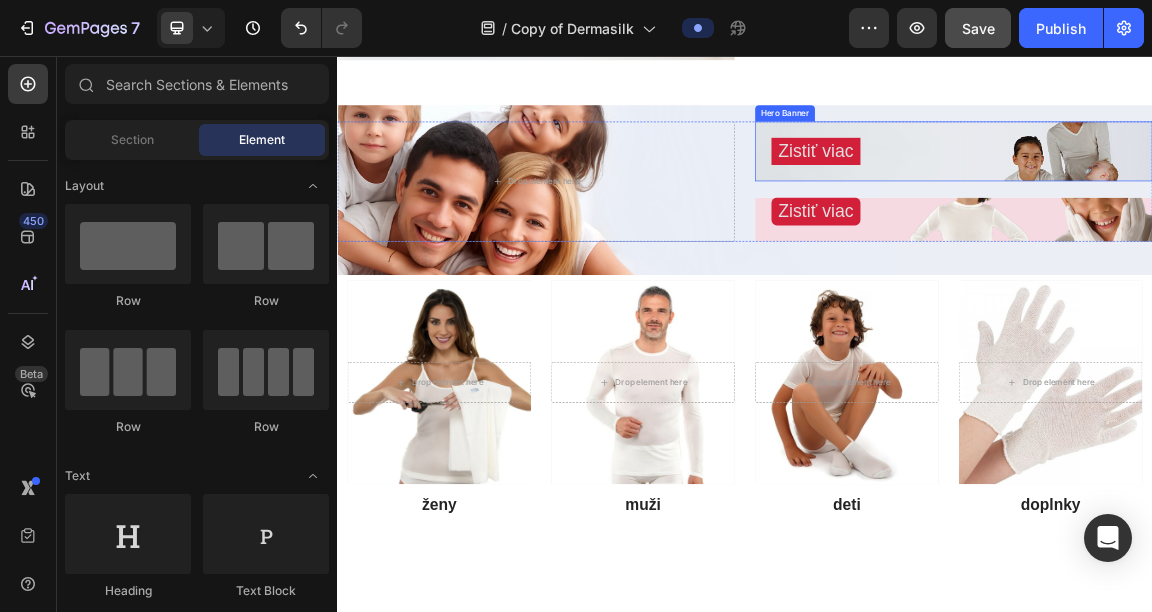 click on "Zistiť viac   Button Row" at bounding box center [1244, 196] 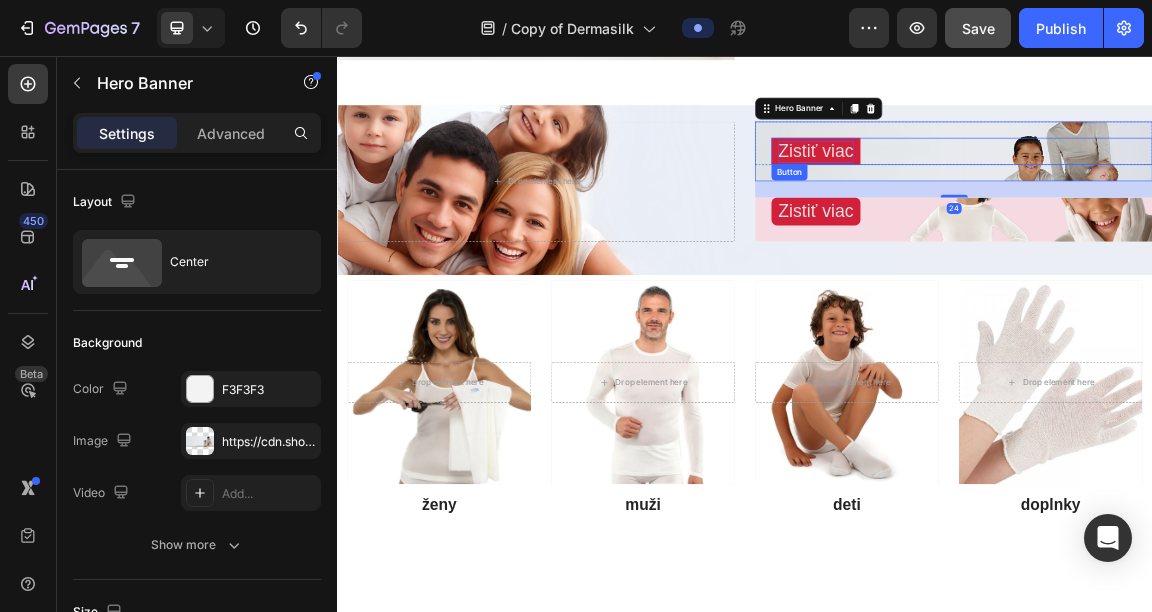 click on "Zistiť viac" at bounding box center (1041, 195) 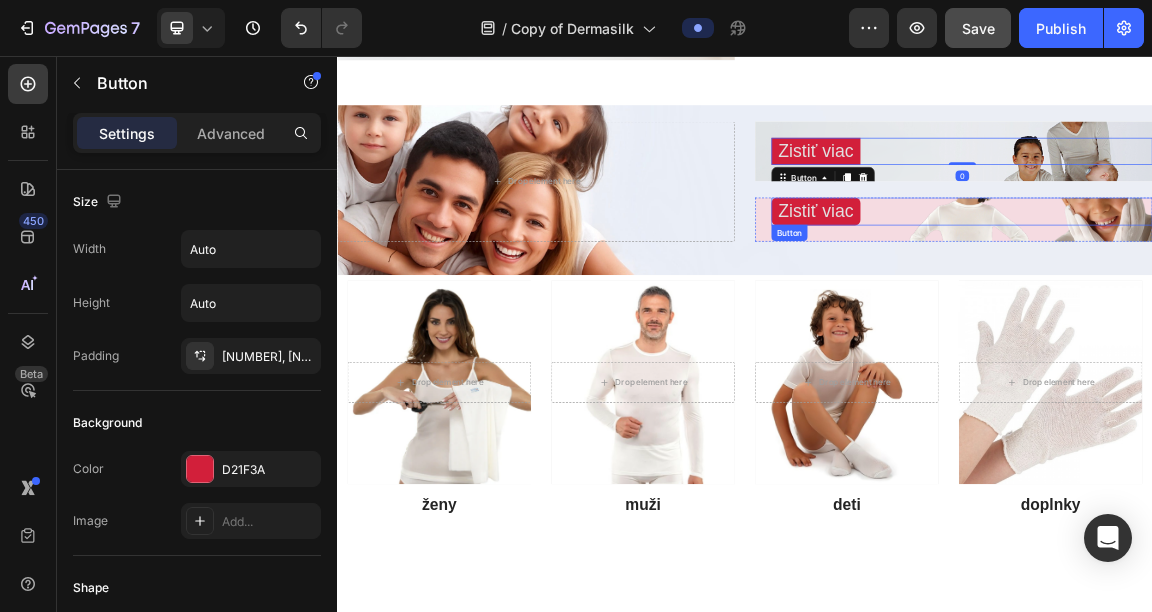 click on "Zistiť viac   Button" at bounding box center [1256, 284] 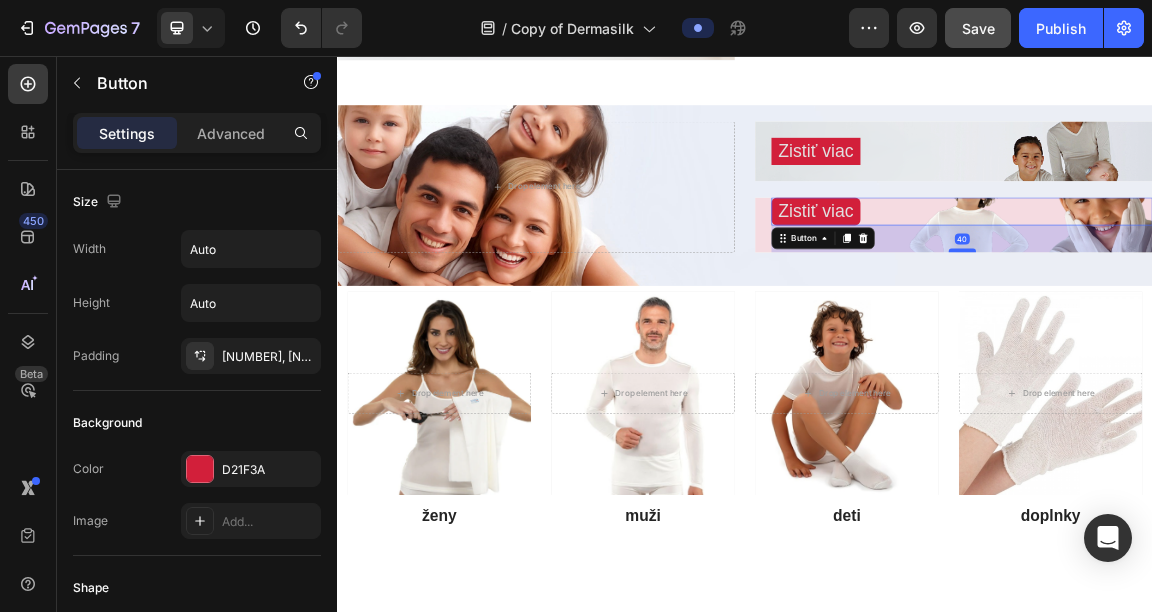 drag, startPoint x: 1252, startPoint y: 322, endPoint x: 1250, endPoint y: 338, distance: 16.124516 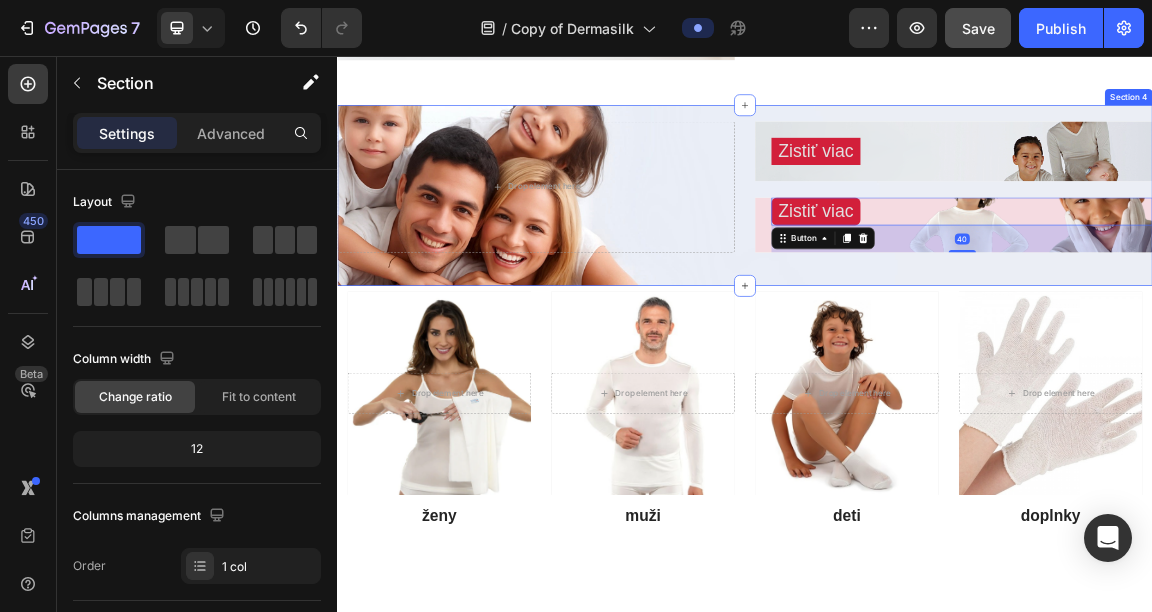 click on "Drop element here   Zistiť viac   Button Row Hero Banner   Zistiť viac   Button   40 Hero Banner Row Section 4" at bounding box center [937, 261] 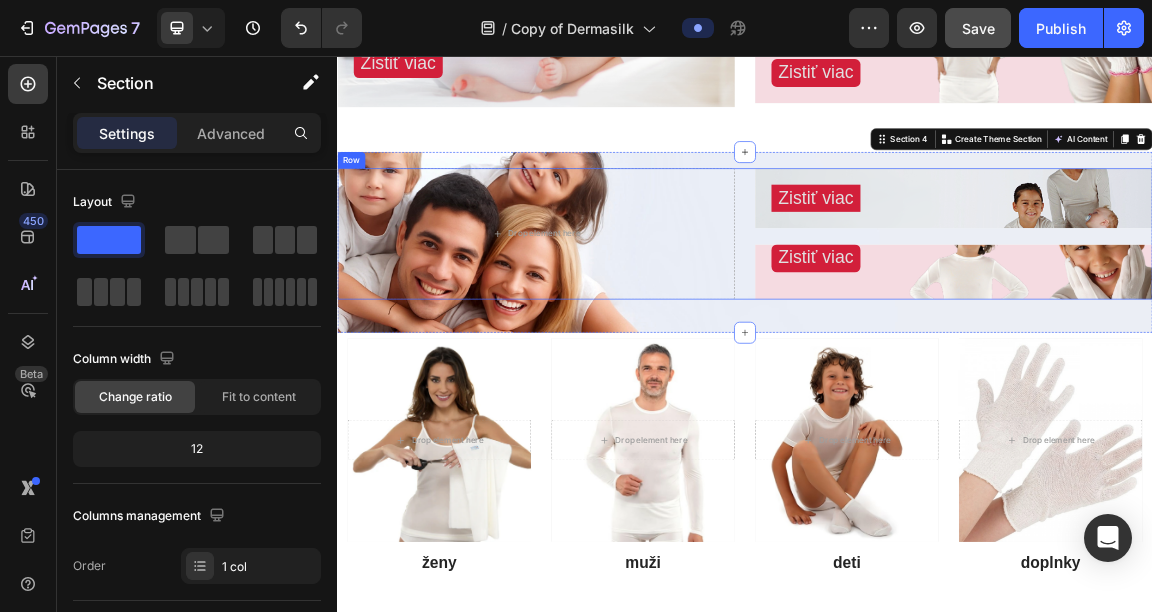 scroll, scrollTop: 1032, scrollLeft: 0, axis: vertical 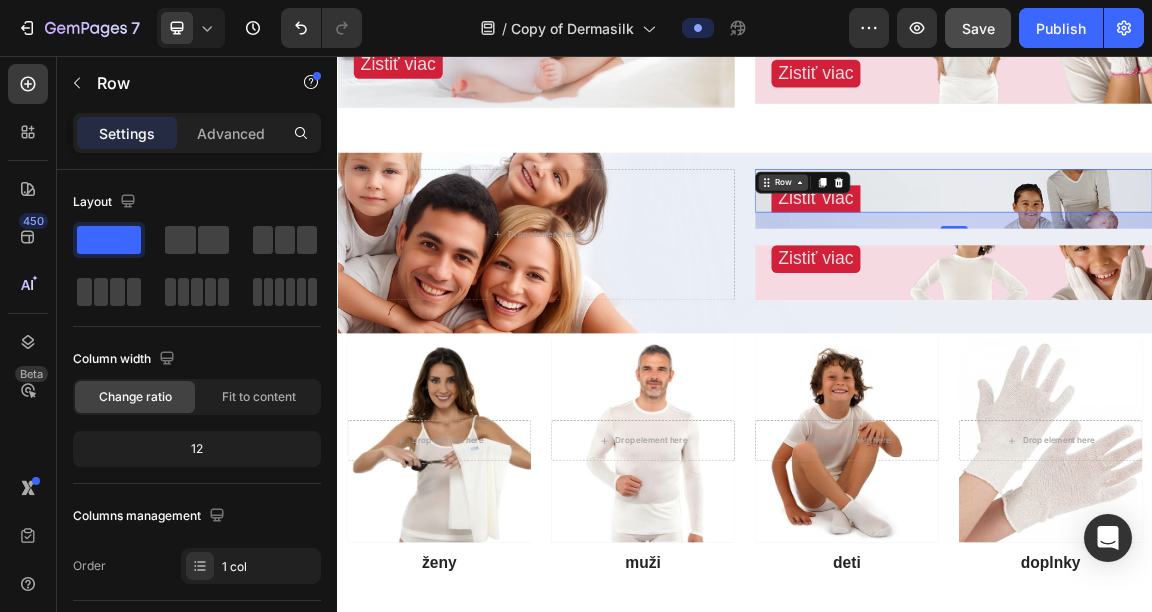 click on "Zistiť viac   Button Row   24" at bounding box center (1244, 254) 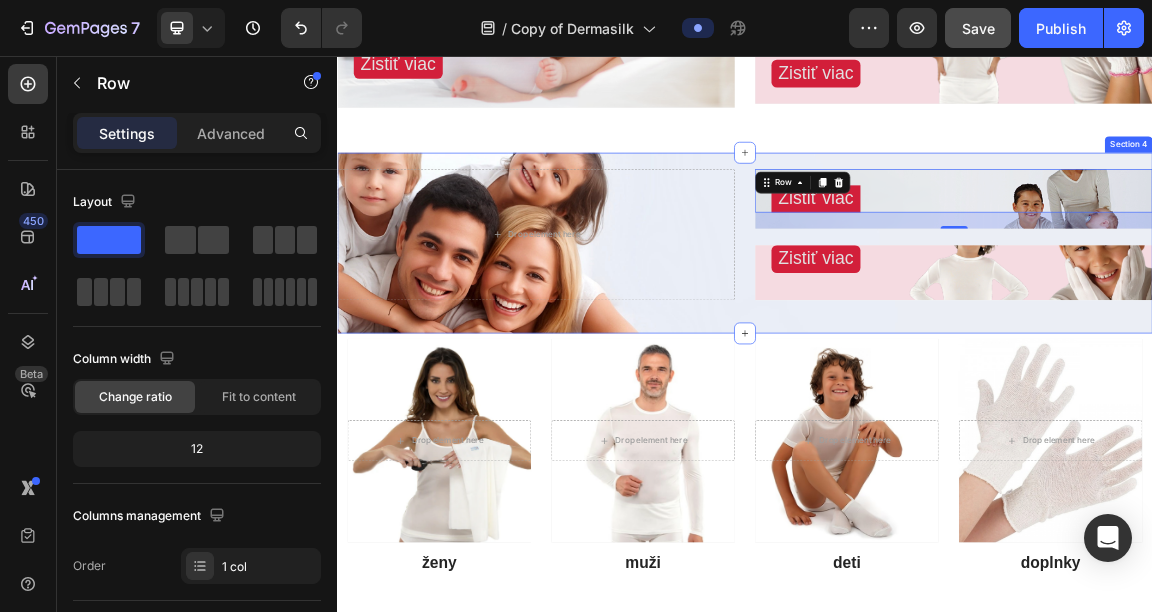 click on "Drop element here   Zistiť viac   Button Row   24 Hero Banner   Zistiť viac   Button Hero Banner Row Section 4" at bounding box center (937, 331) 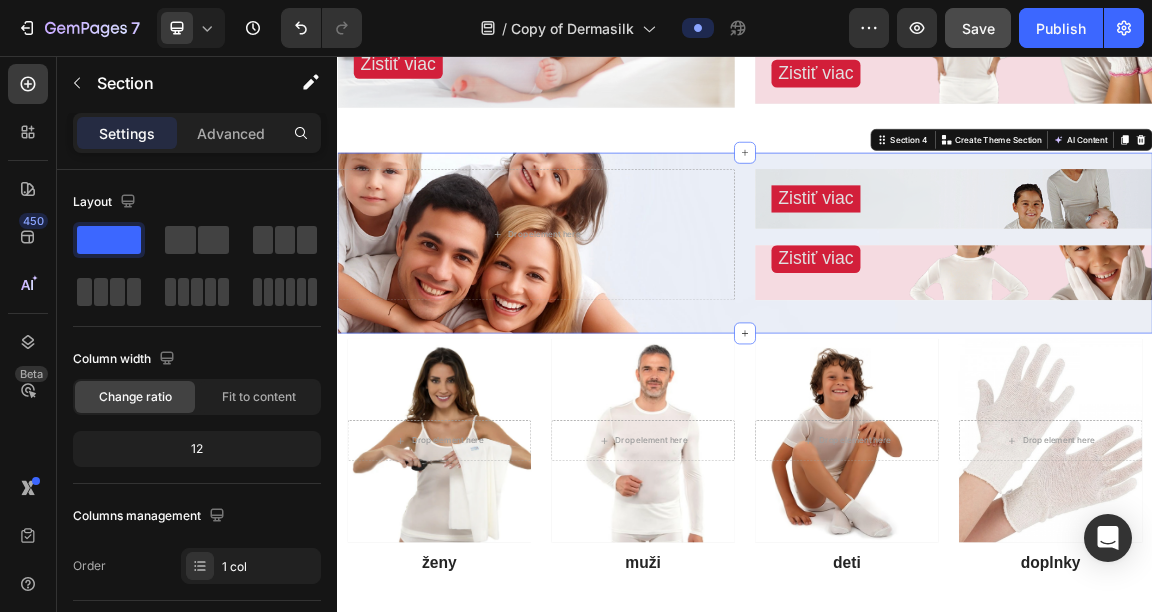 click on "Drop element here   Zistiť viac   Button Row Hero Banner   Zistiť viac   Button Hero Banner Row Section 4   You can create reusable sections Create Theme Section AI Content Write with GemAI What would you like to describe here? Tone and Voice Persuasive Product Philips OptiChamber Diamond súprava inhalačný nadstavec + maska S (malá) Show more Generate" at bounding box center (937, 331) 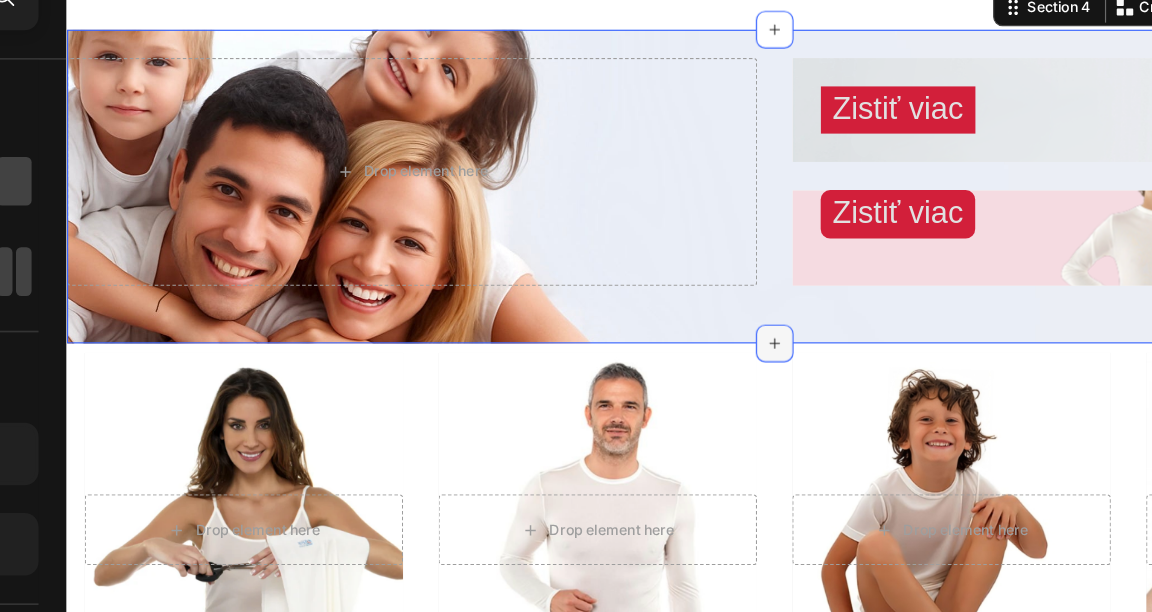 click 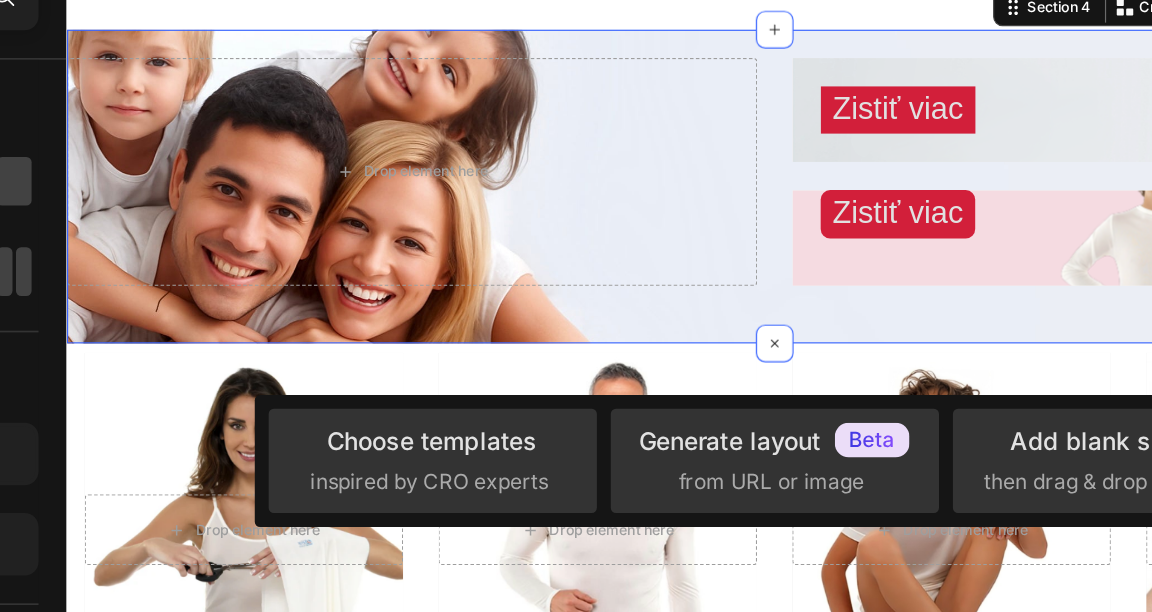 click on "Drop element here   Zistiť viac   Button Row Hero Banner   Zistiť viac   Button Hero Banner Row" at bounding box center (666, 137) 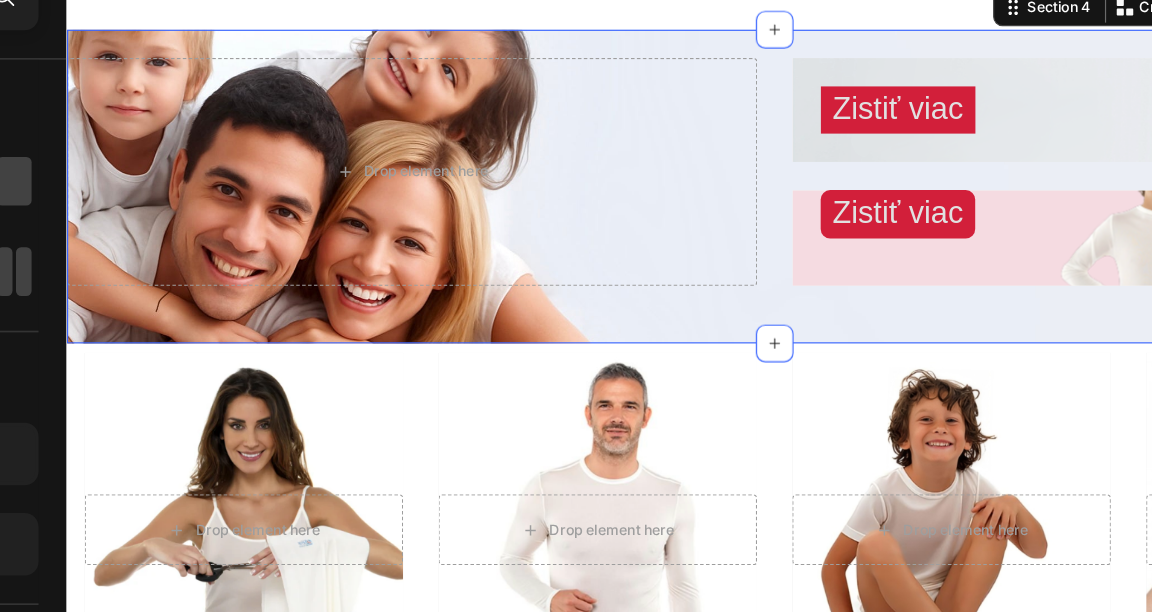 click on "Drop element here   Zistiť viac   Button Row Hero Banner   Zistiť viac   Button Hero Banner Row Section 4   You can create reusable sections Create Theme Section AI Content Write with GemAI What would you like to describe here? Tone and Voice Persuasive Product Show more Generate" at bounding box center (666, 137) 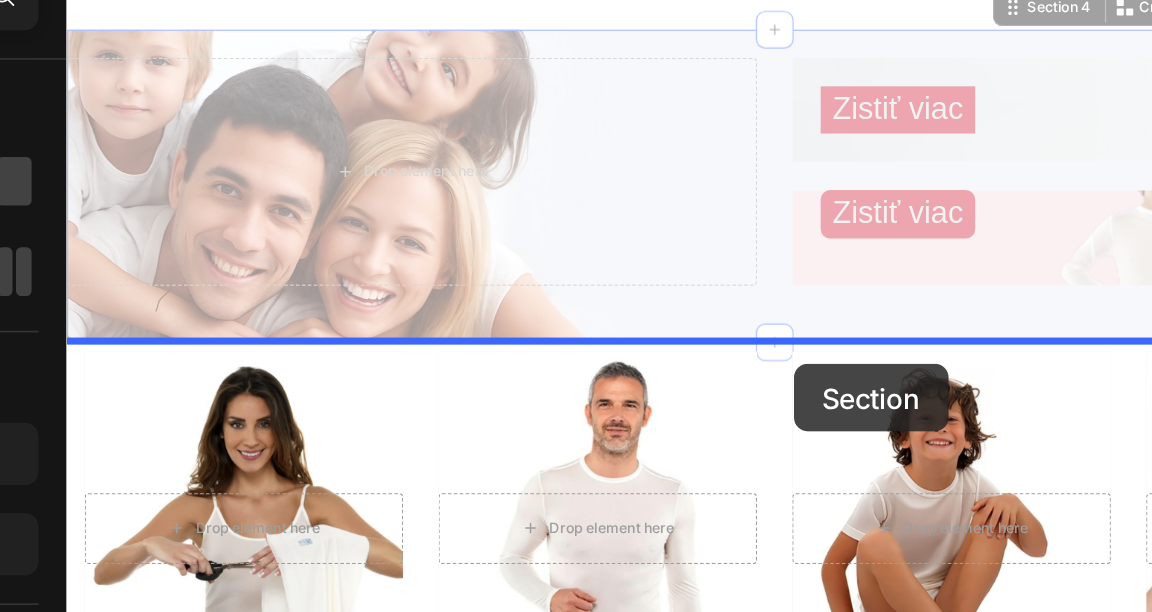 drag, startPoint x: 683, startPoint y: 265, endPoint x: 683, endPoint y: 288, distance: 23 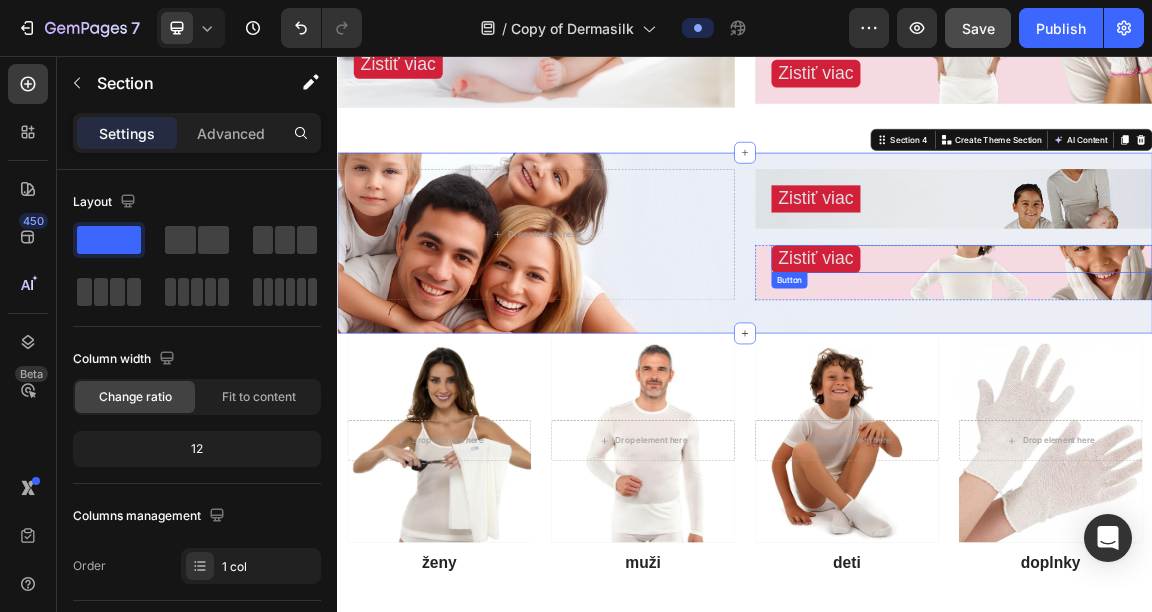 click on "Zistiť viac   Button" at bounding box center [1256, 354] 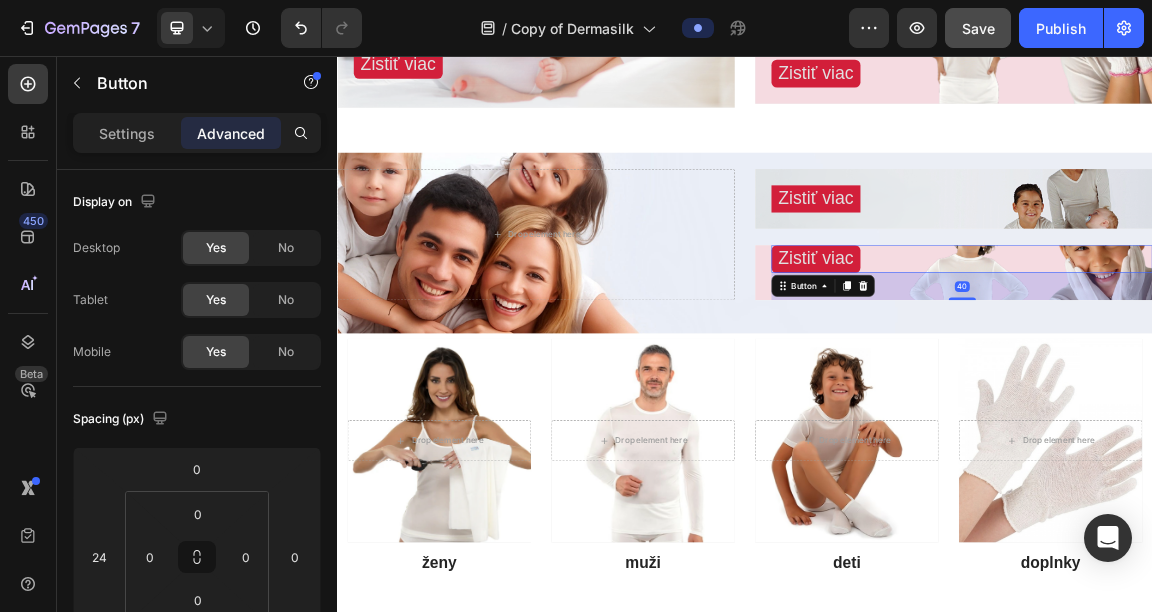 click on "40" at bounding box center (1256, 395) 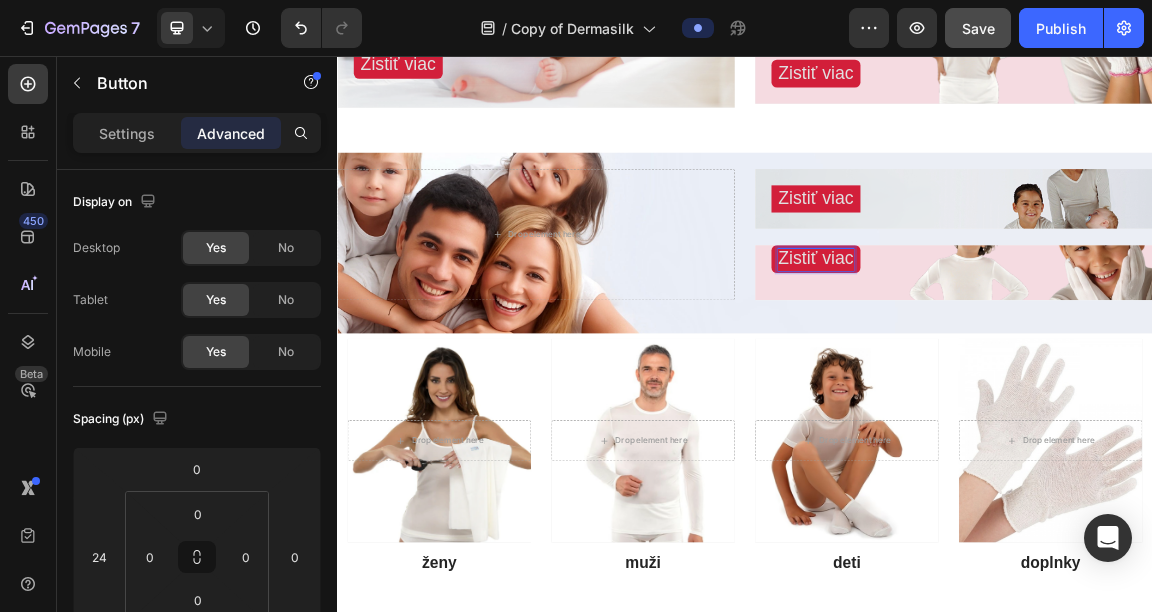 click on "Zistiť viac" at bounding box center (1041, 353) 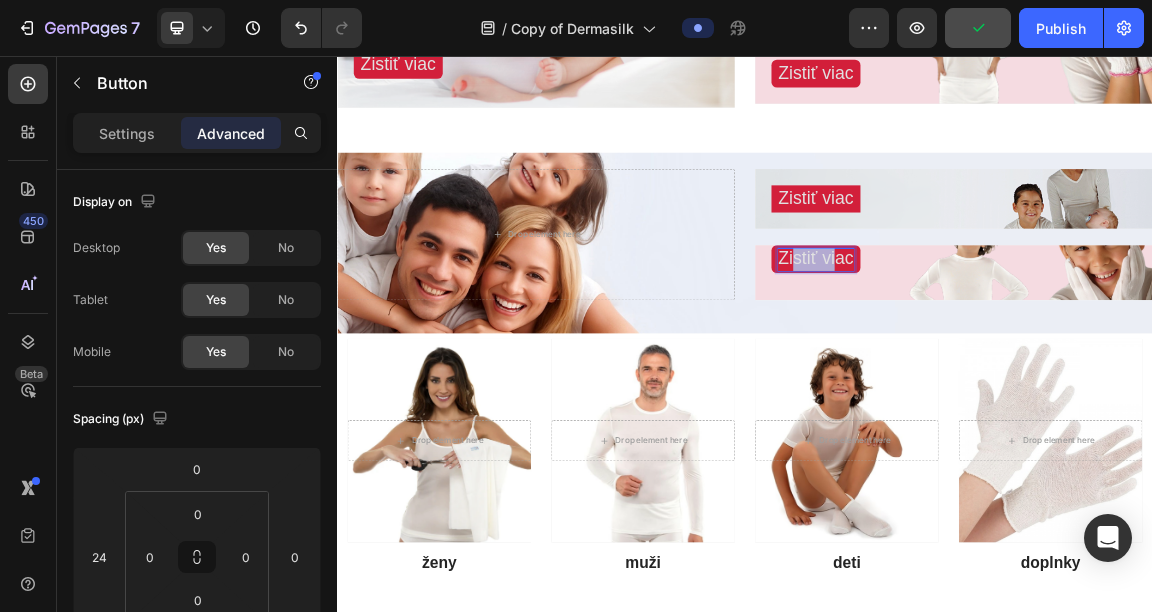 drag, startPoint x: 1003, startPoint y: 345, endPoint x: 1054, endPoint y: 339, distance: 51.351727 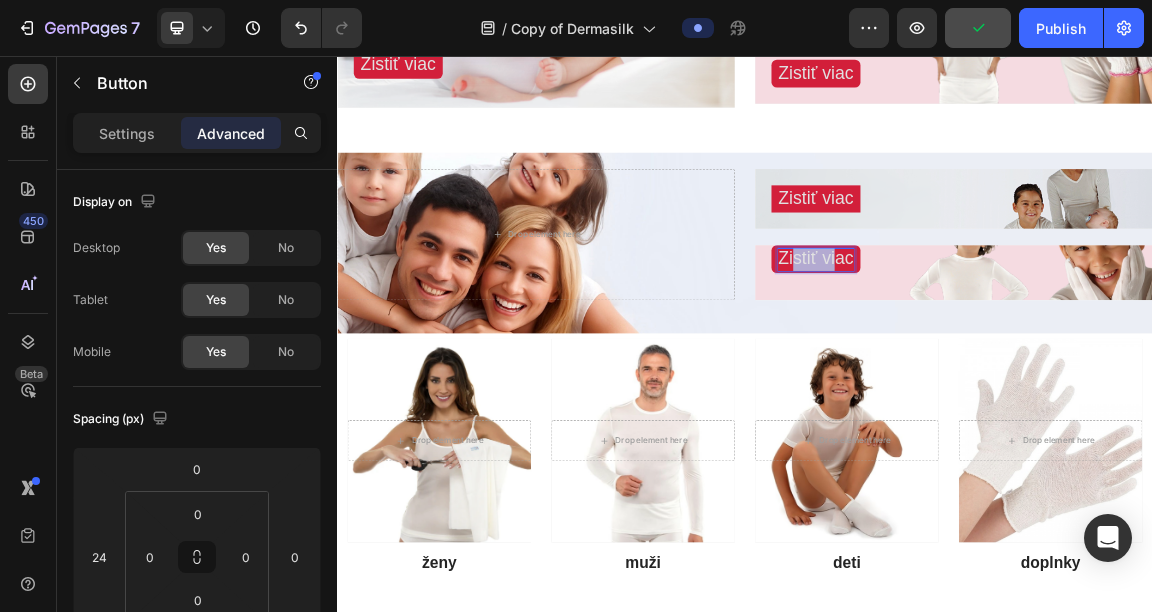 click on "Zistiť viac" at bounding box center [1041, 353] 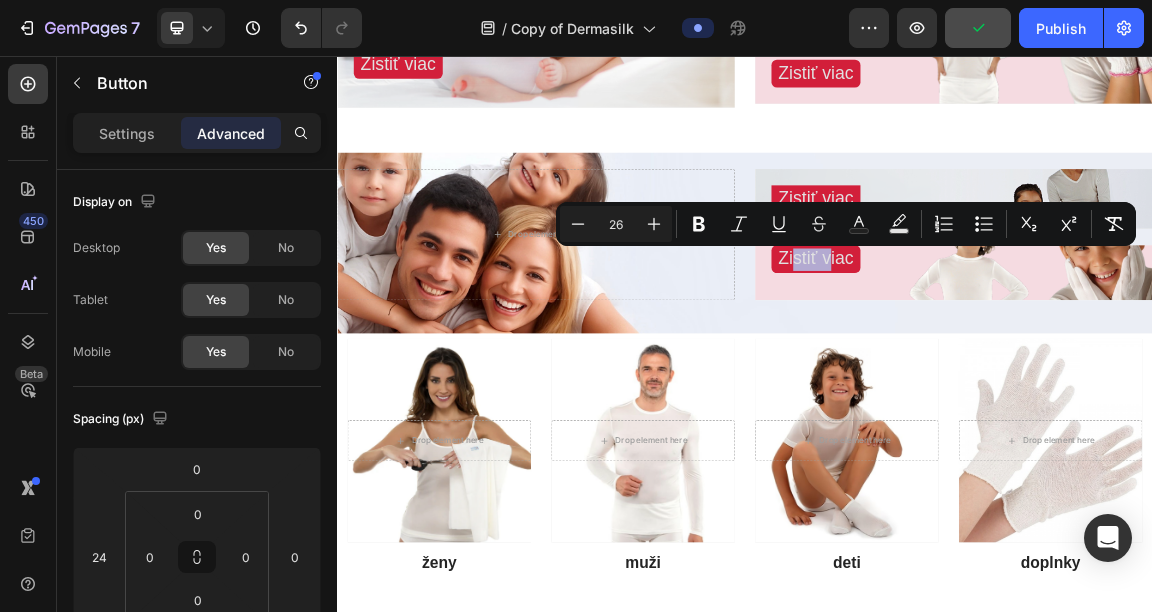 click on "Zistiť viac" at bounding box center [1041, 354] 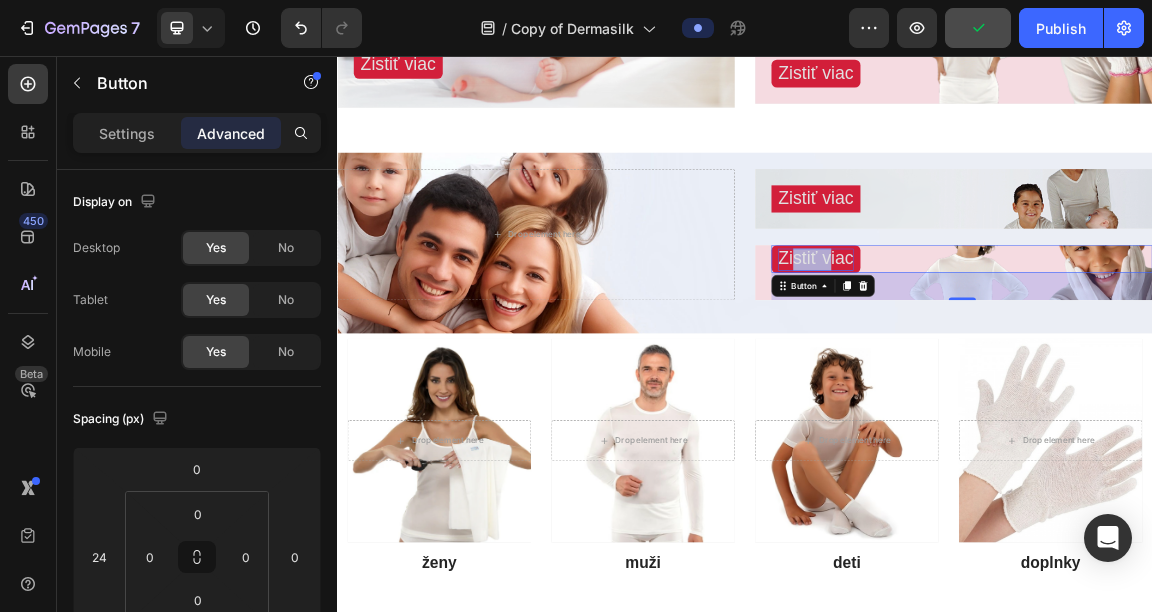 drag, startPoint x: 973, startPoint y: 343, endPoint x: 1014, endPoint y: 348, distance: 41.303753 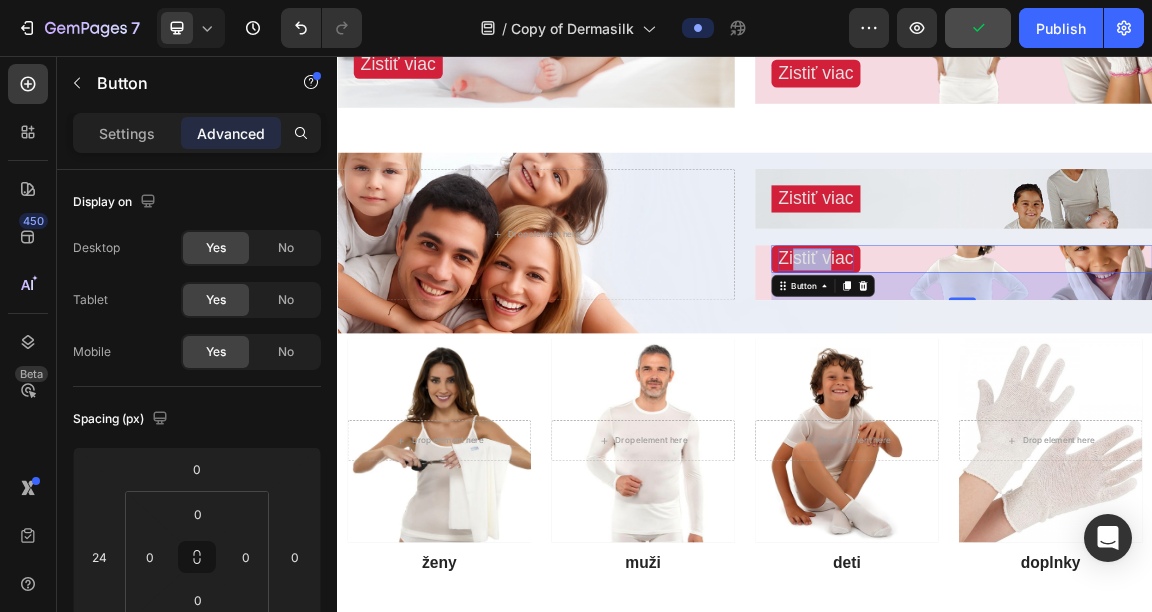 click on "Zistiť viac" at bounding box center (1041, 354) 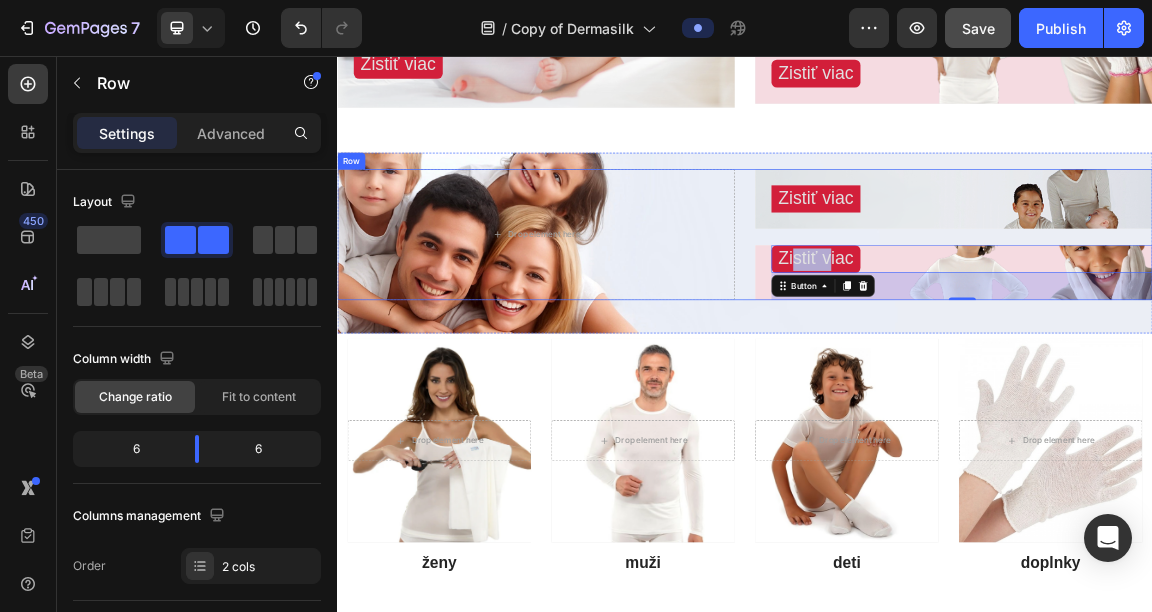 click on "Drop element here" at bounding box center [629, 319] 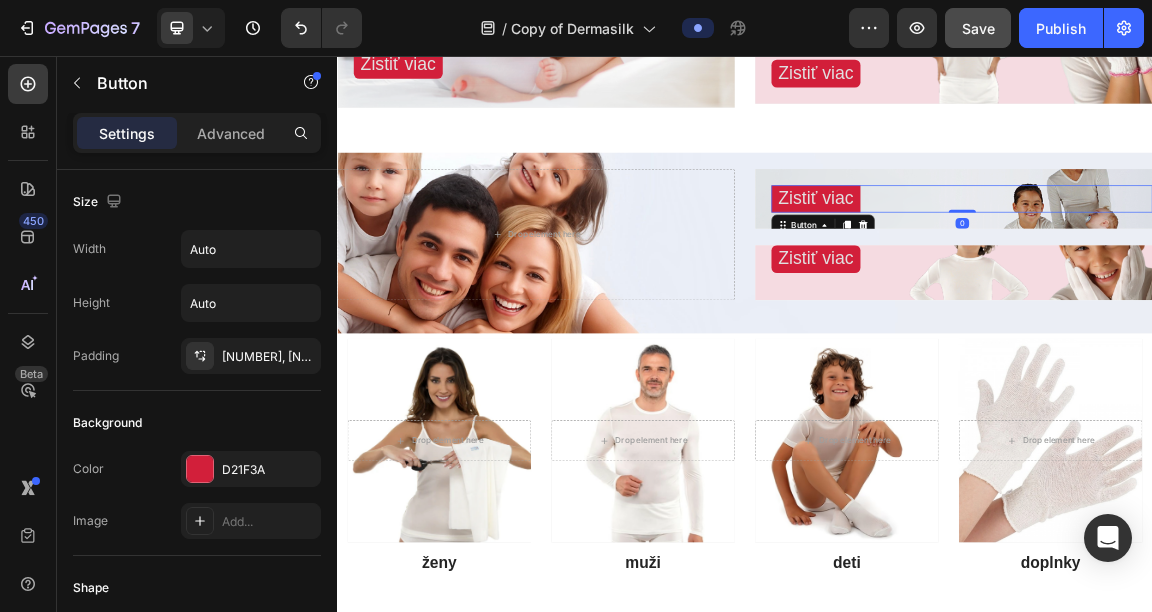 click on "Zistiť viac   Button   0" at bounding box center [1256, 266] 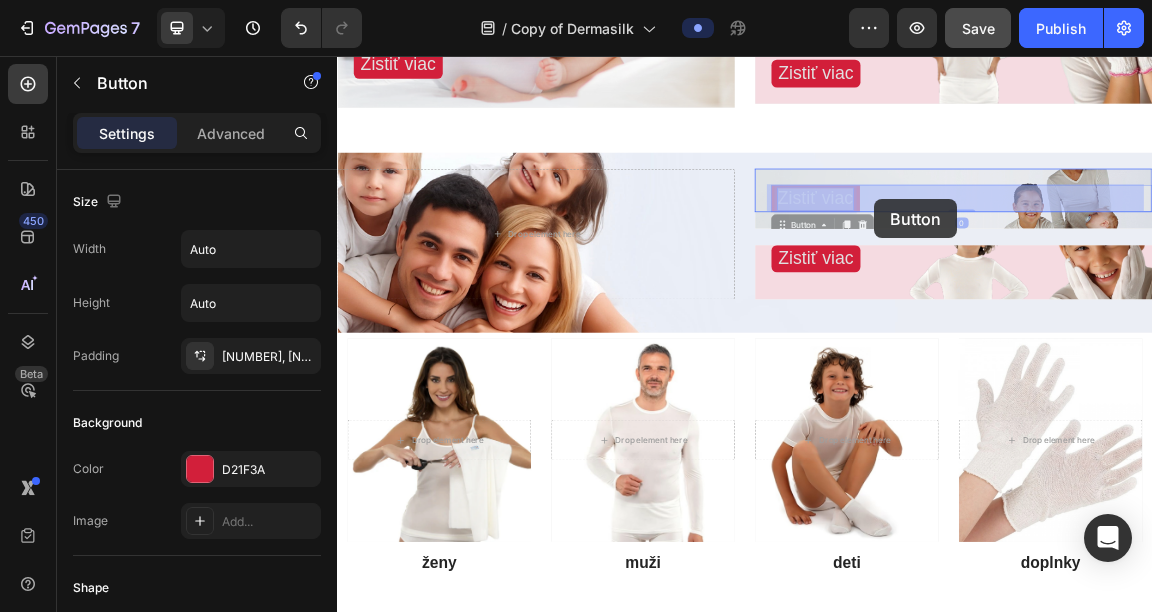 drag, startPoint x: 1045, startPoint y: 268, endPoint x: 1130, endPoint y: 267, distance: 85.00588 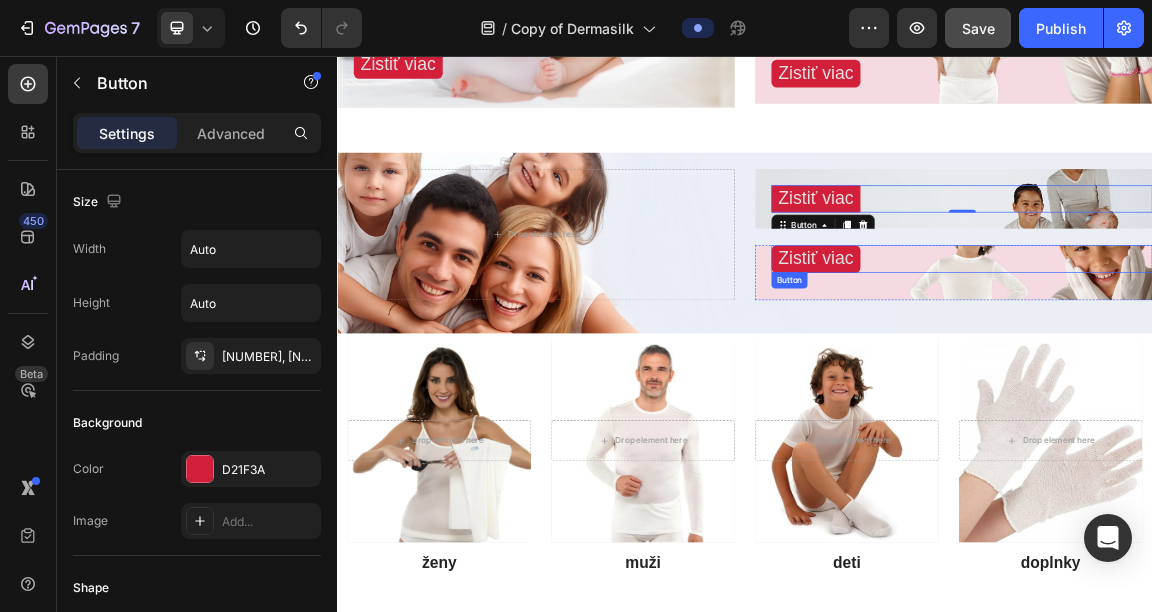 click on "Zistiť viac Button" at bounding box center [1256, 354] 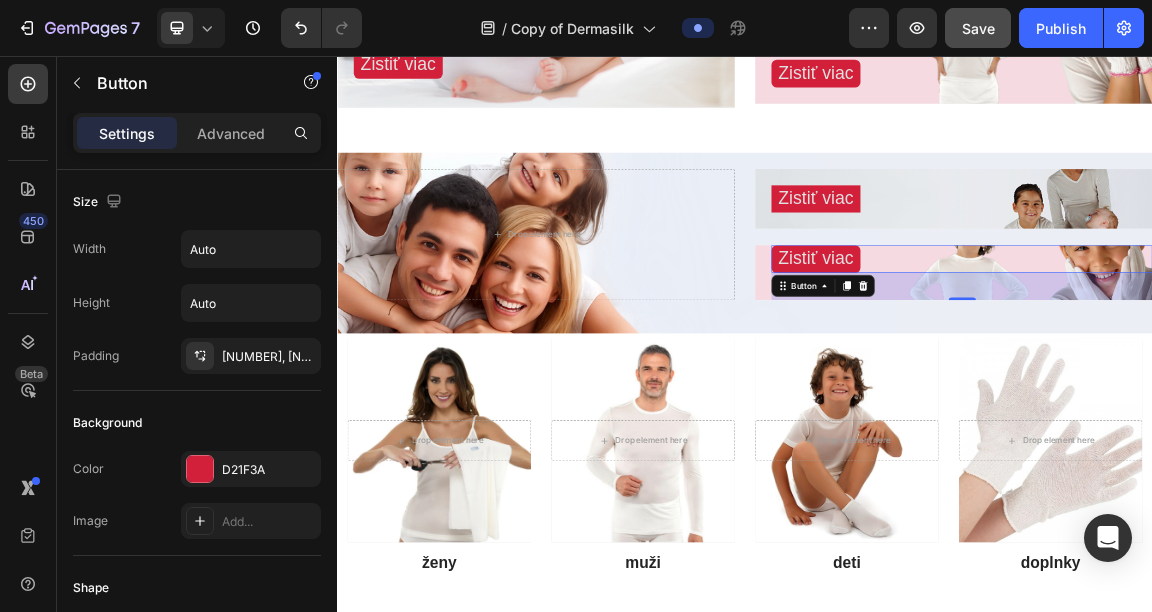 click on "Zistiť viac Button   40" at bounding box center [1256, 354] 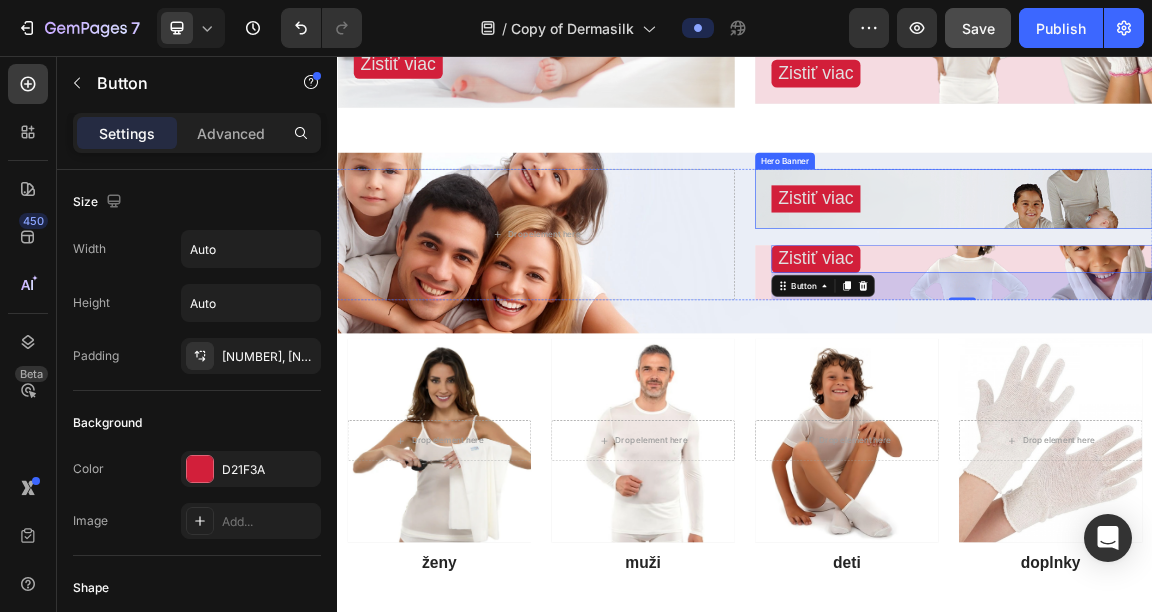 click on "Zistiť viac Button Row" at bounding box center [1244, 266] 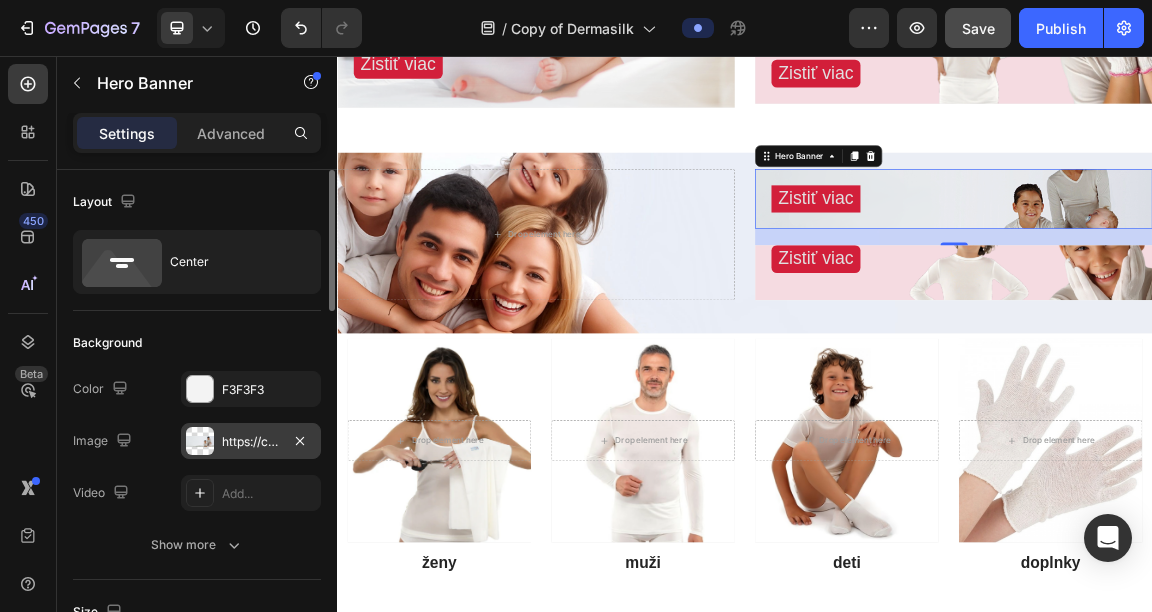 click on "https://cdn.shopify.com/s/files/1/0832/1971/0296/files/gempages_576415707223294538-83bacbb6-20d7-4fa3-a783-1b7c48fe5ee3.png" at bounding box center (251, 442) 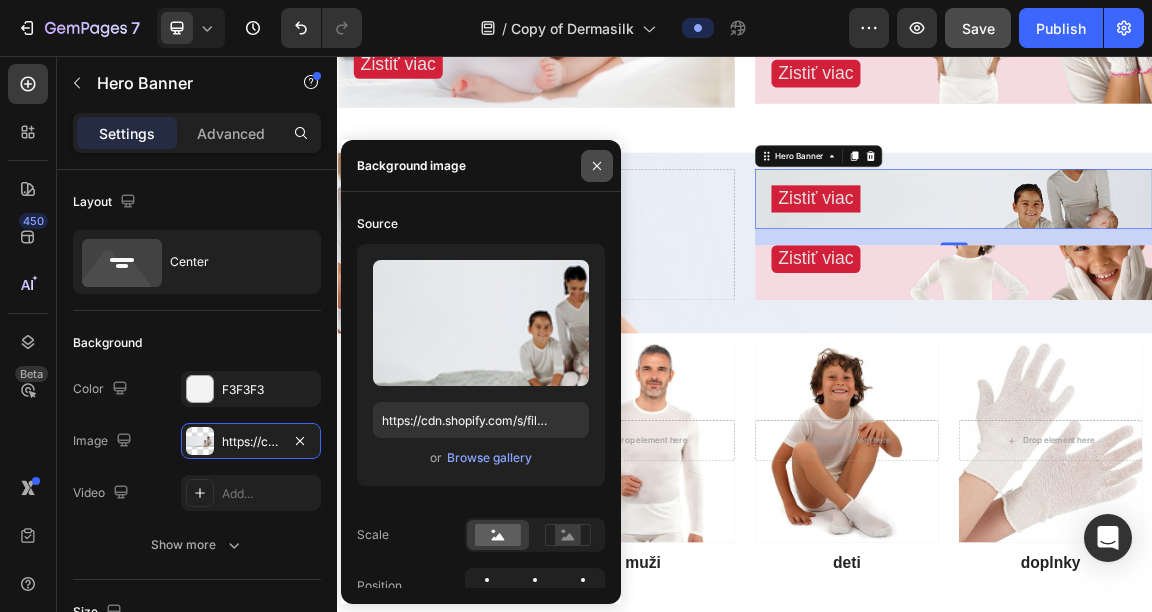click 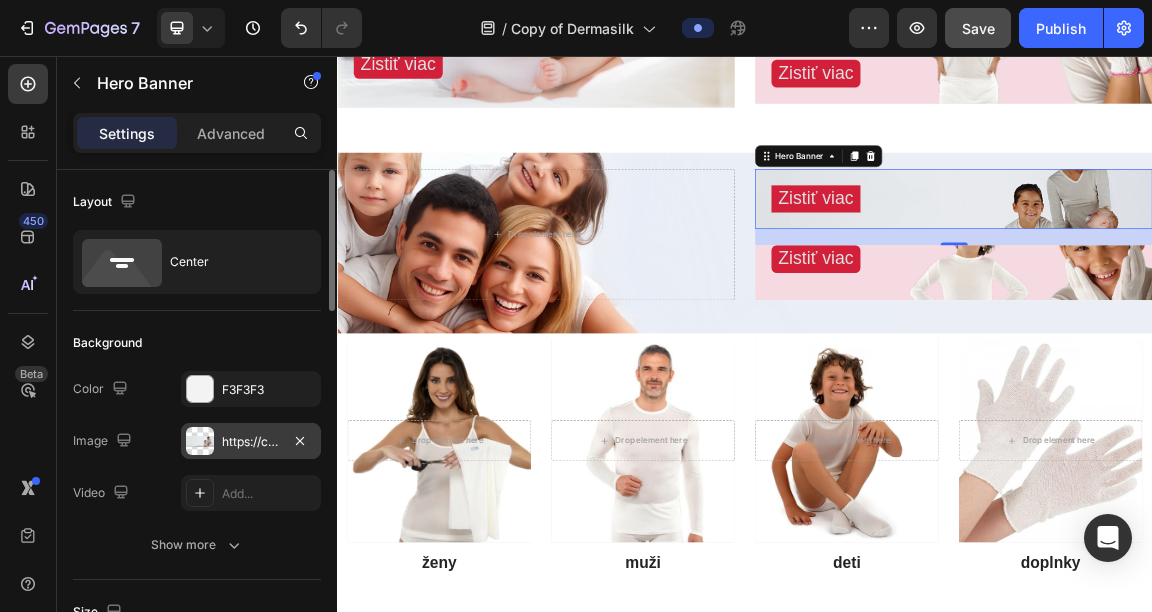 click on "https://cdn.shopify.com/s/files/1/0832/1971/0296/files/gempages_576415707223294538-83bacbb6-20d7-4fa3-a783-1b7c48fe5ee3.png" at bounding box center [251, 442] 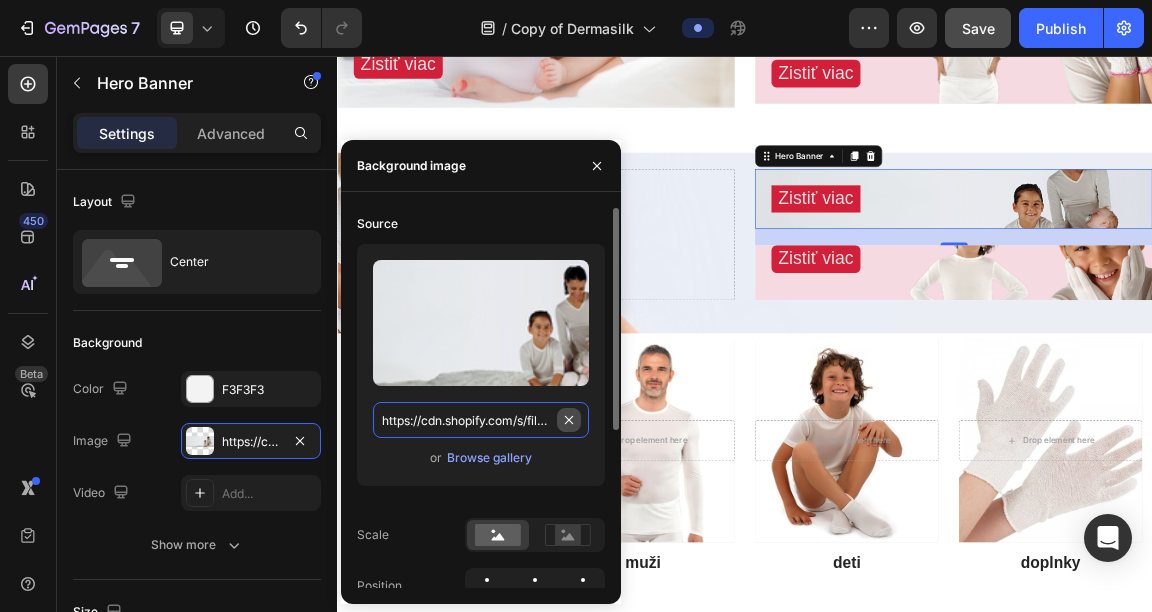 type 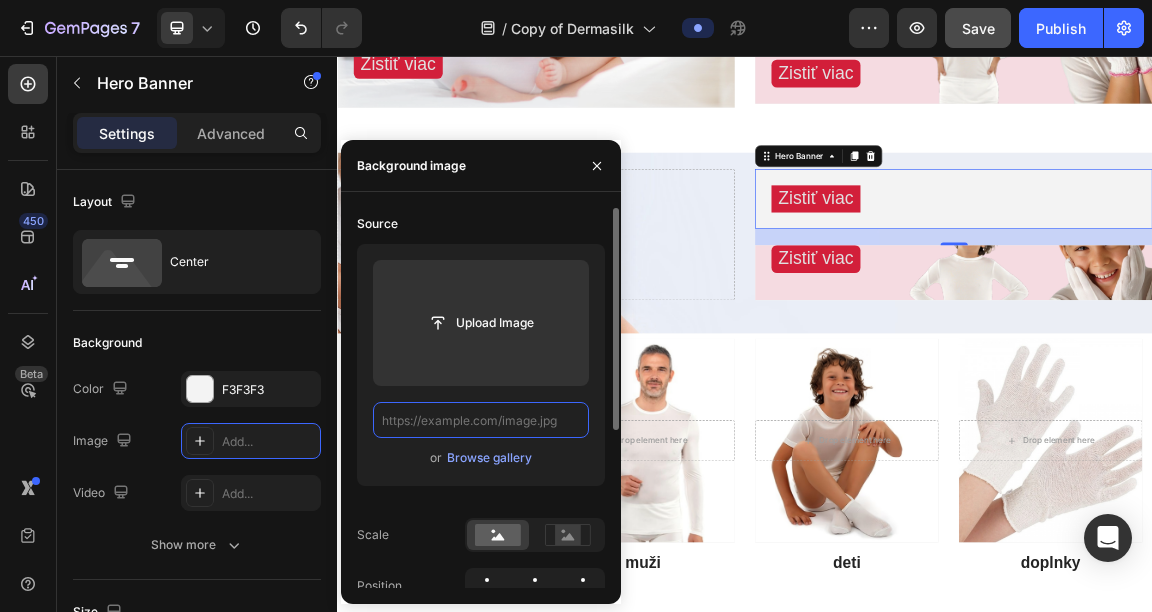 scroll, scrollTop: 0, scrollLeft: 0, axis: both 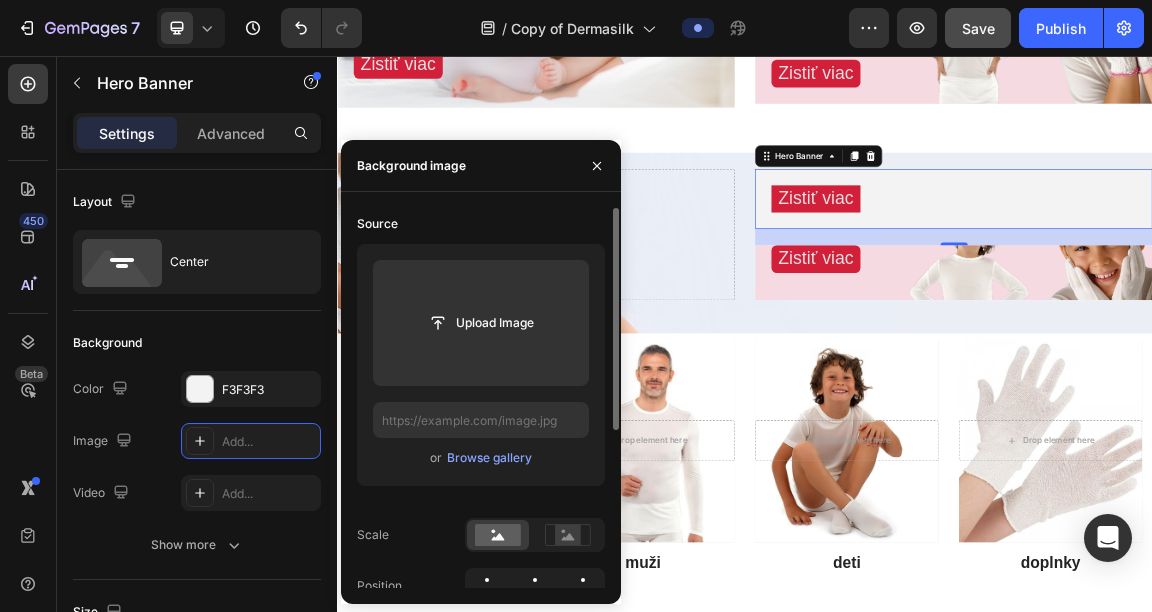 click on "Zistiť viac Button" at bounding box center [1256, 354] 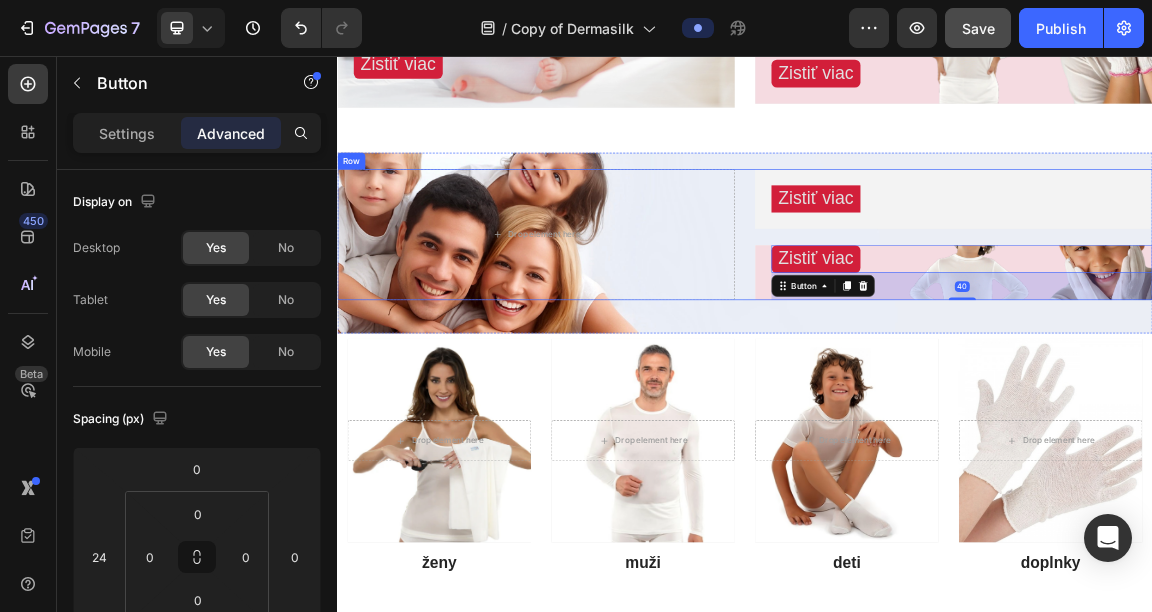 click on "Zistiť viac Button   40" at bounding box center [1244, 374] 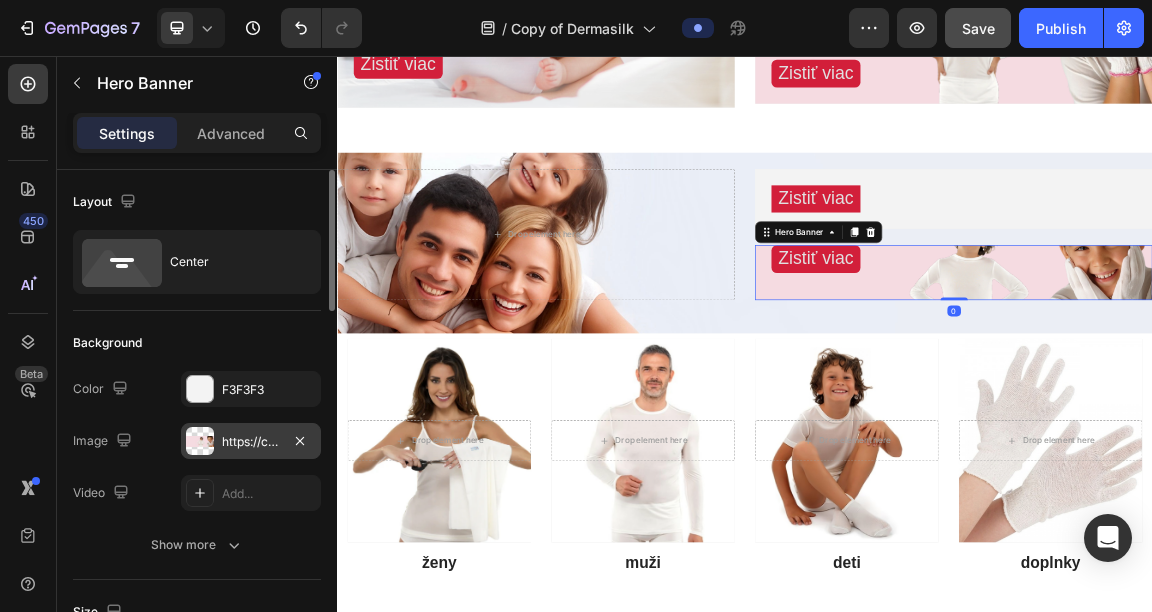 click on "https://cdn.shopify.com/s/files/1/0832/1971/0296/files/gempages_576415707223294538-da4ba496-5e9a-4800-8271-e34ecb72bf6f.png" at bounding box center (251, 442) 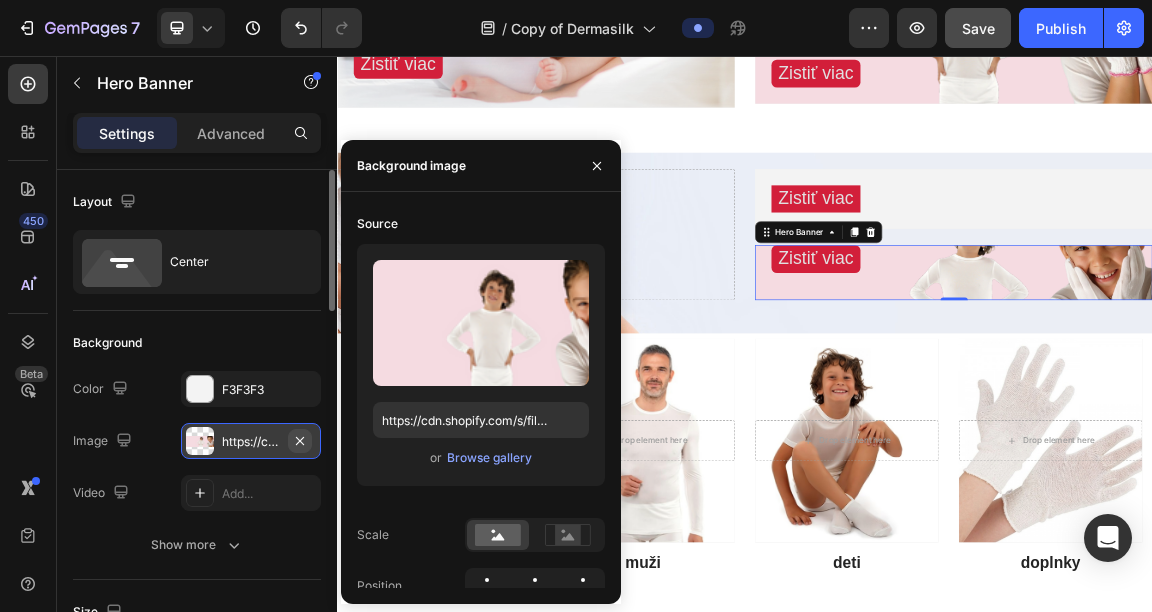 click 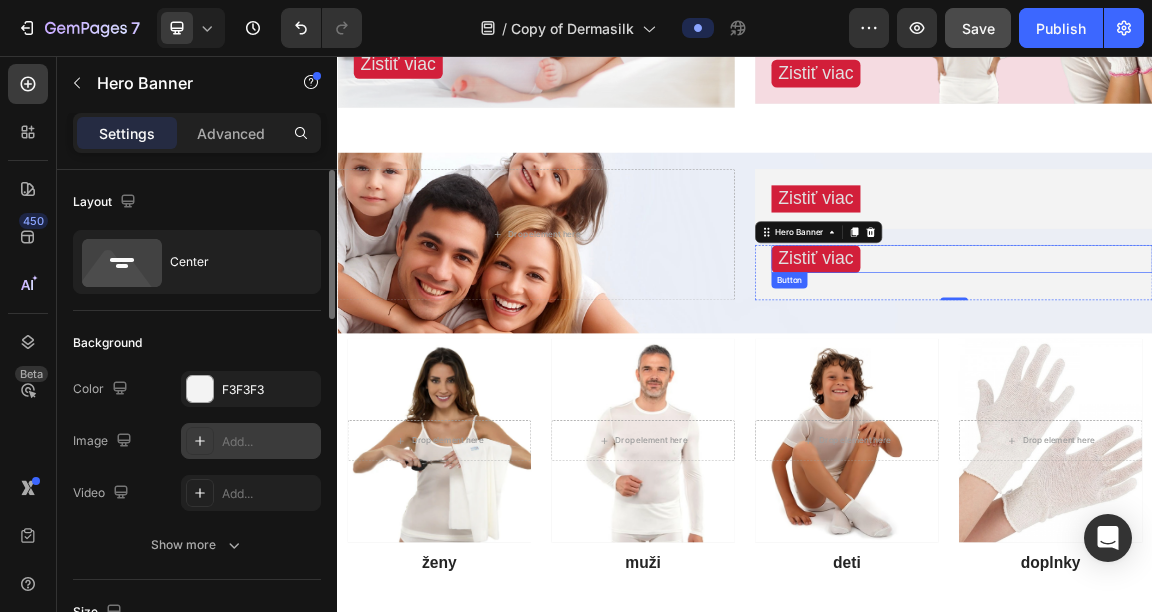 click on "Zistiť viac Button" at bounding box center (1244, 374) 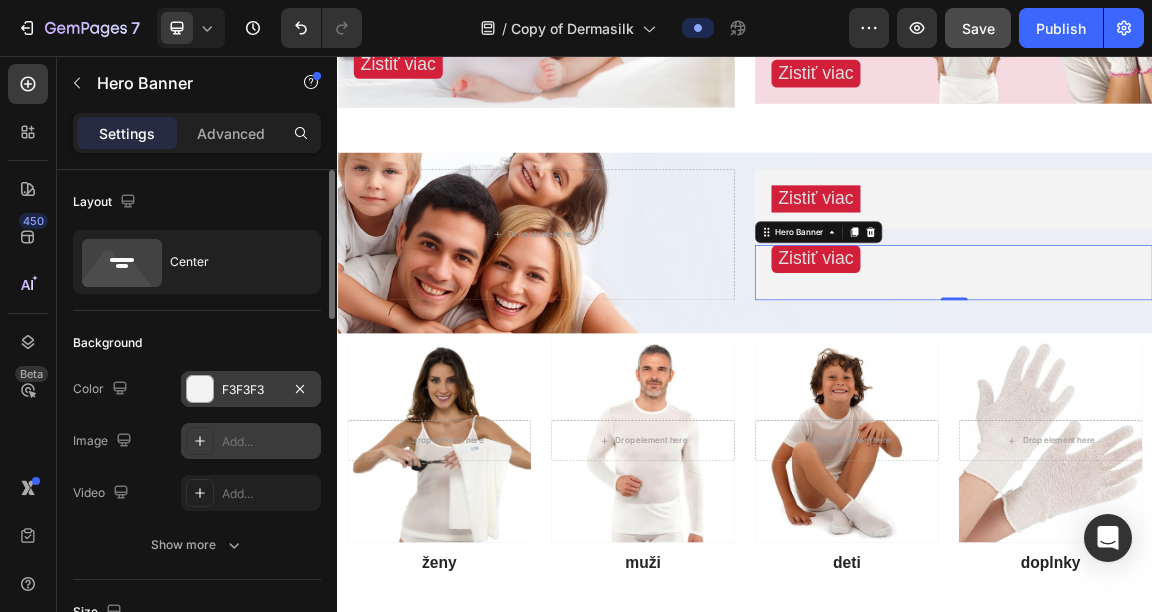 click on "F3F3F3" at bounding box center (251, 389) 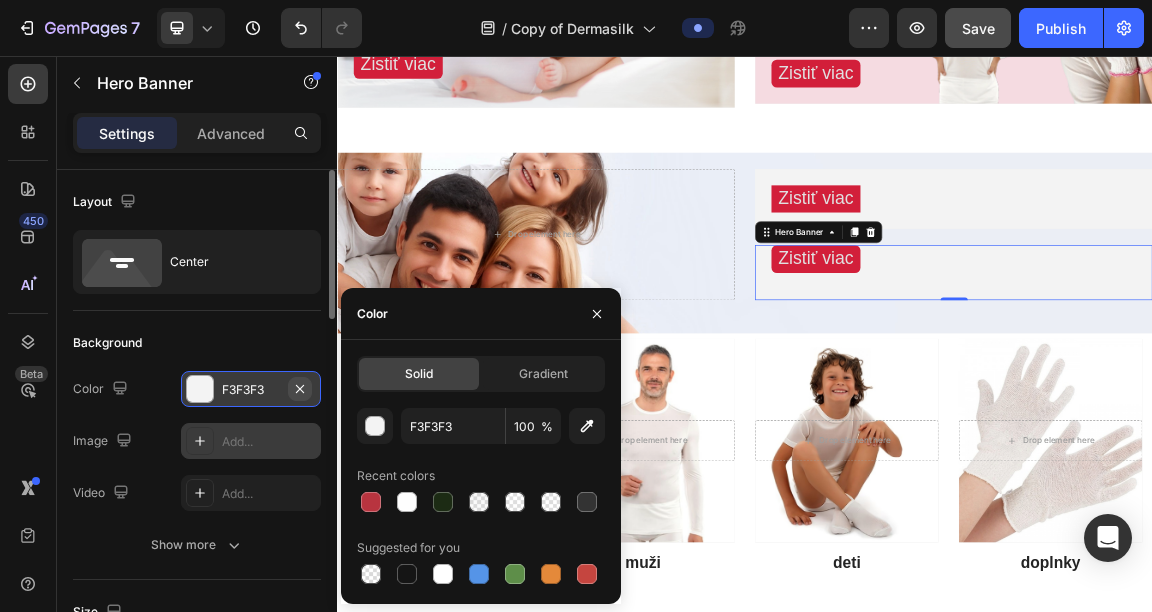click 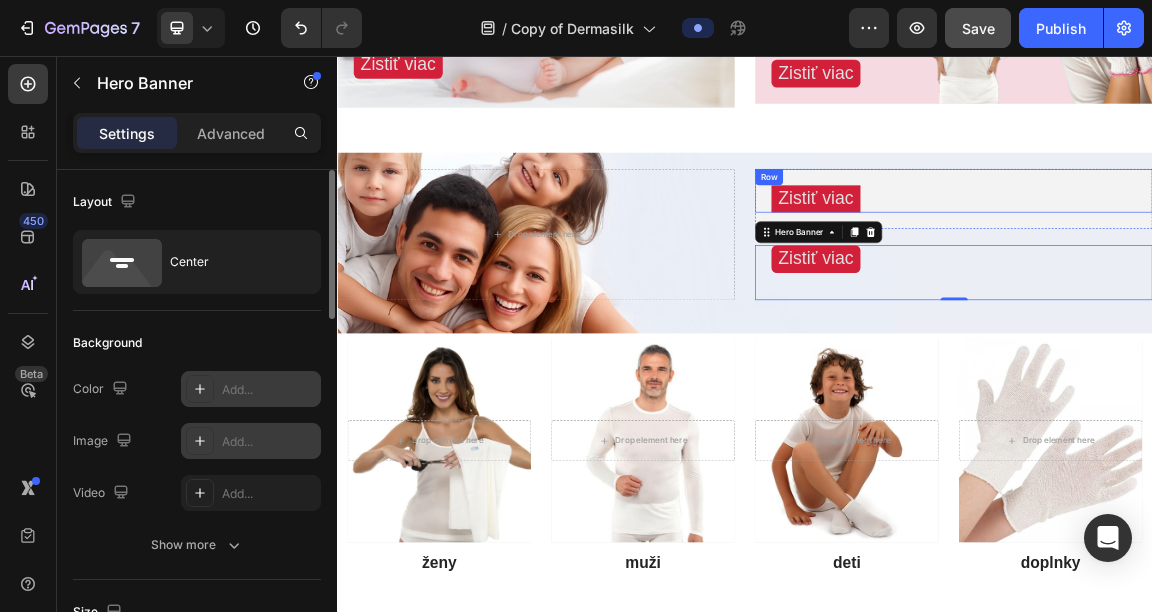 click on "Zistiť viac Button Row" at bounding box center (1244, 254) 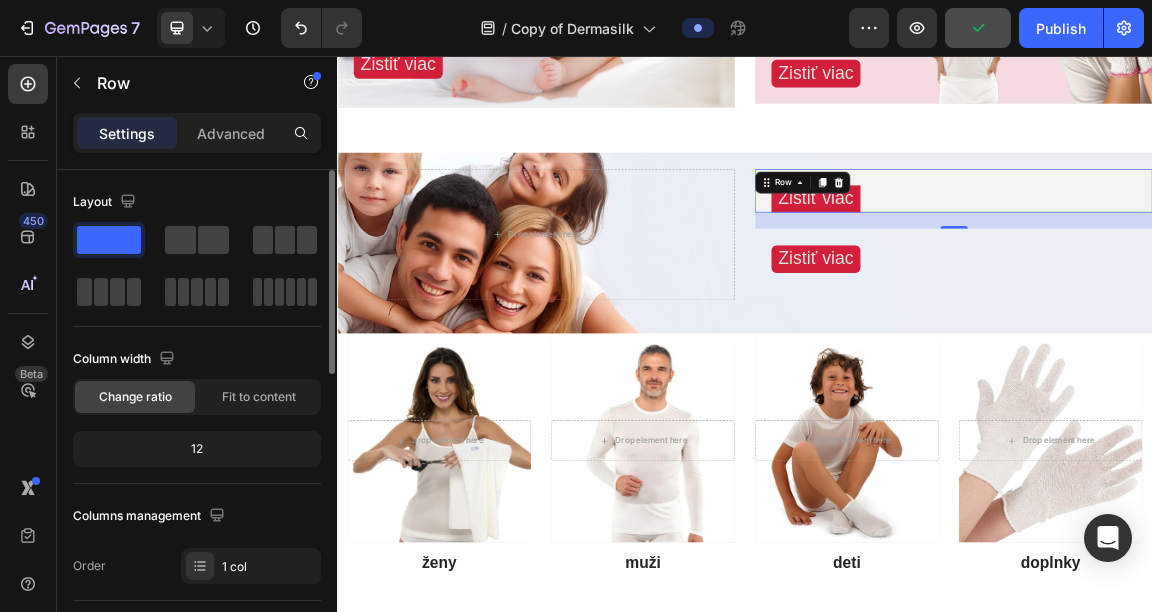 click on "Zistiť viac Button" at bounding box center [1256, 266] 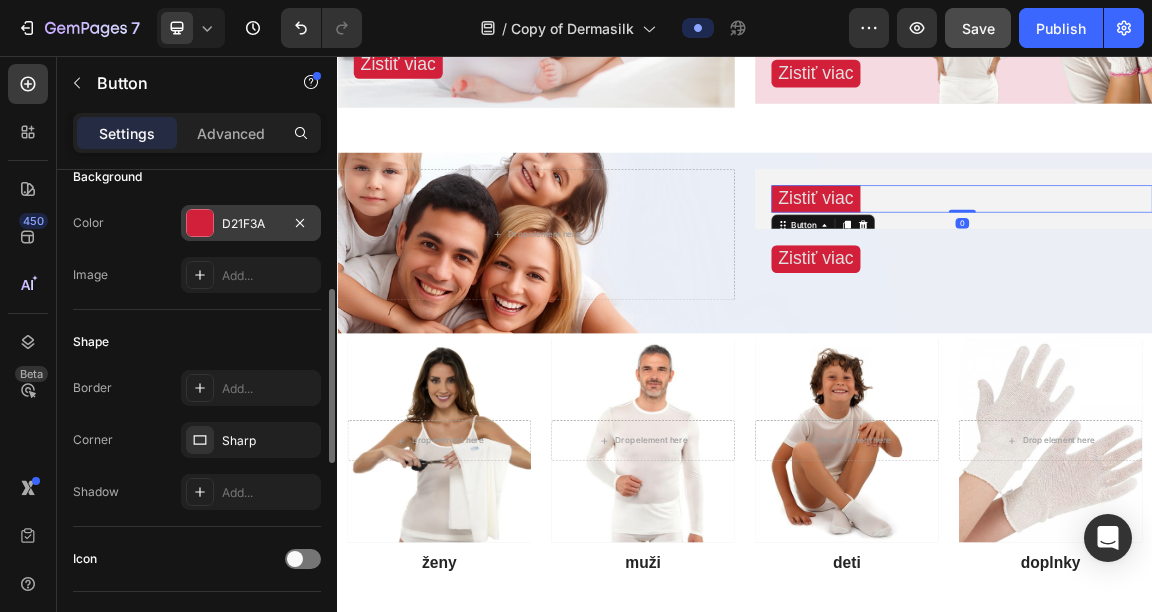 scroll, scrollTop: 270, scrollLeft: 0, axis: vertical 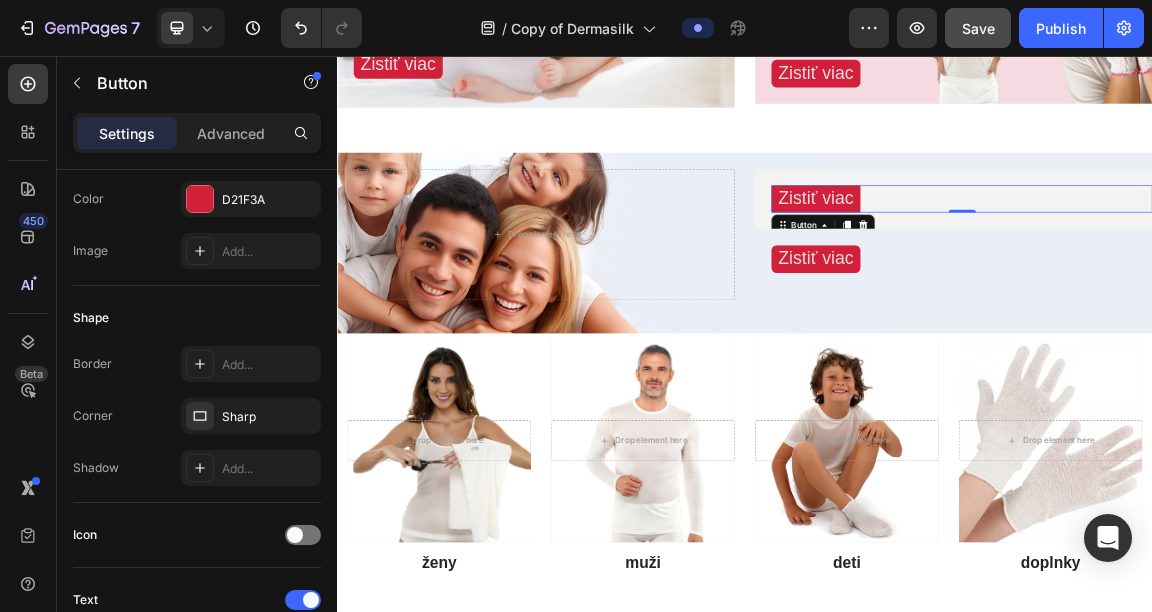 click on "Zistiť viac Button   0" at bounding box center (1256, 266) 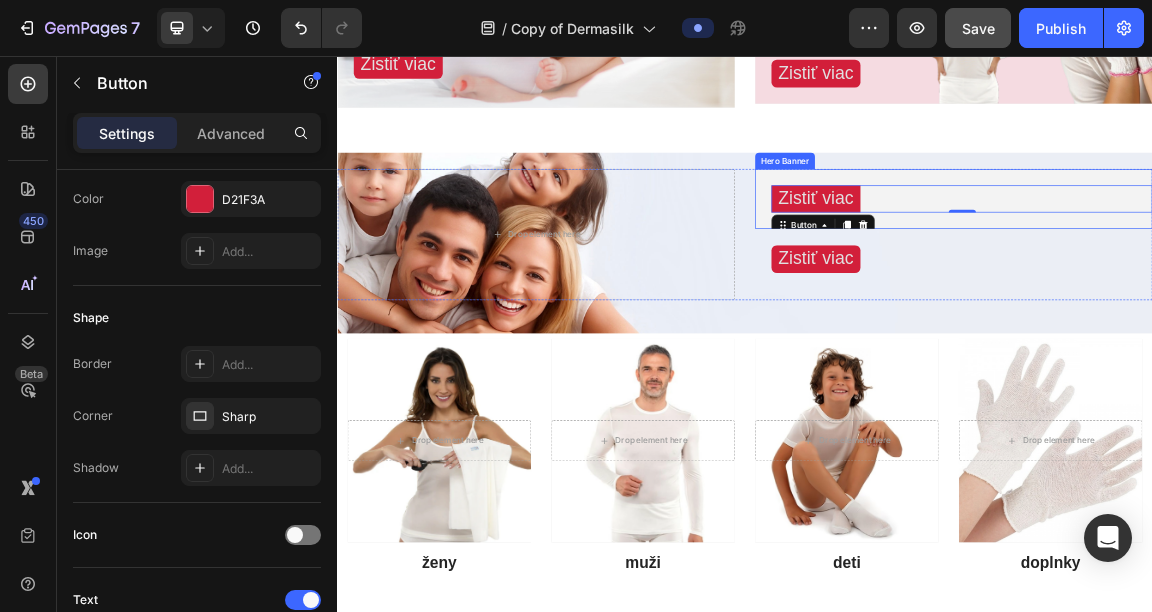 click on "Zistiť viac Button   0 Row" at bounding box center [1244, 266] 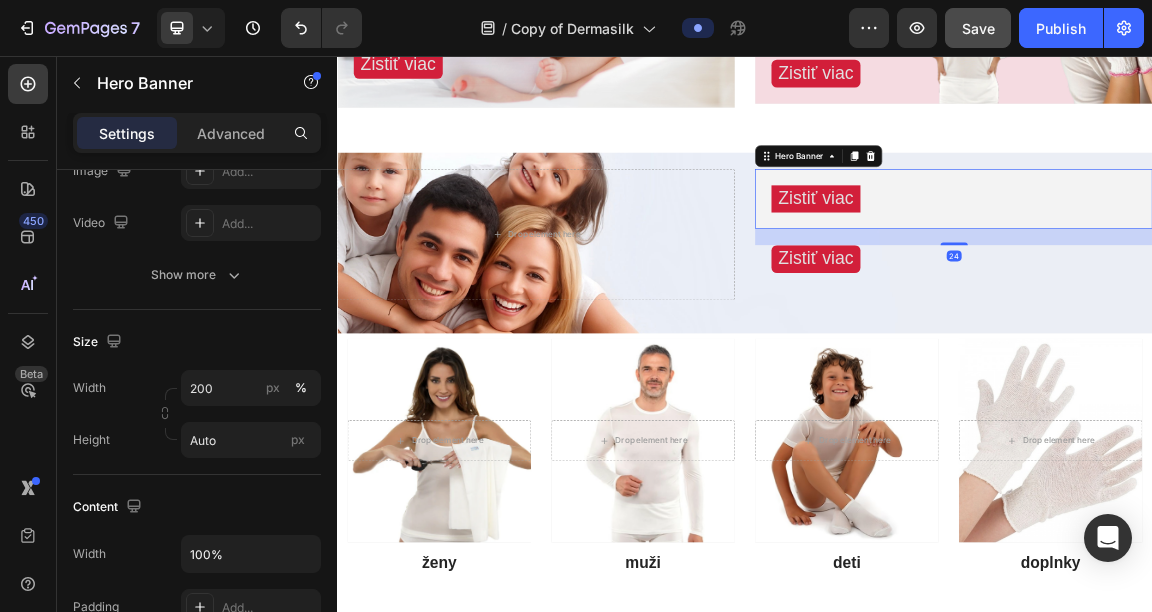 scroll, scrollTop: 0, scrollLeft: 0, axis: both 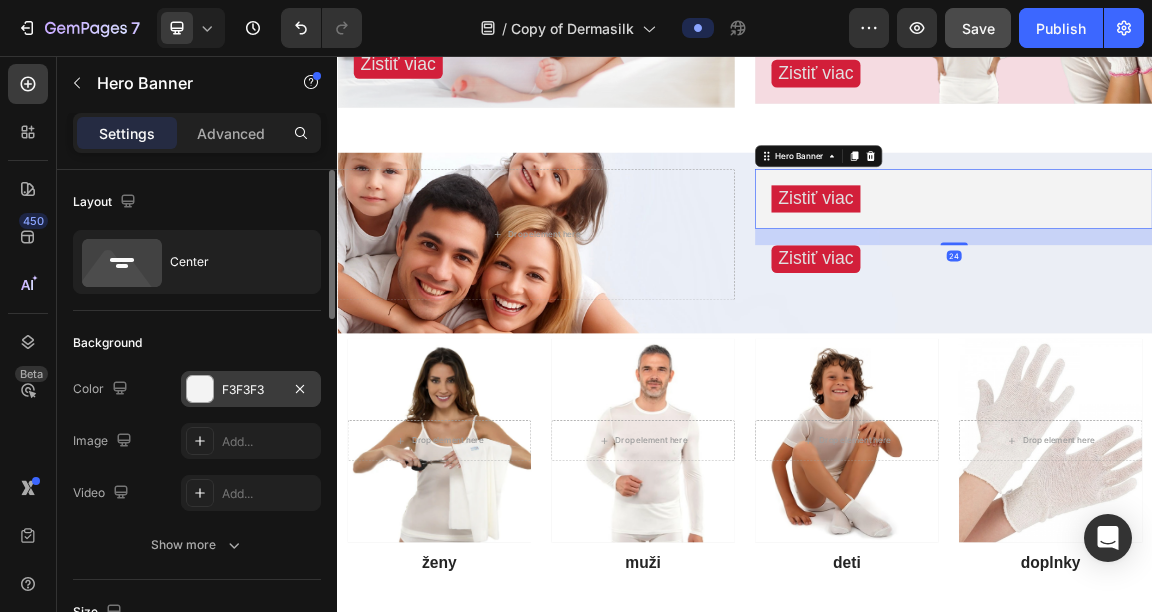 click on "F3F3F3" at bounding box center [251, 390] 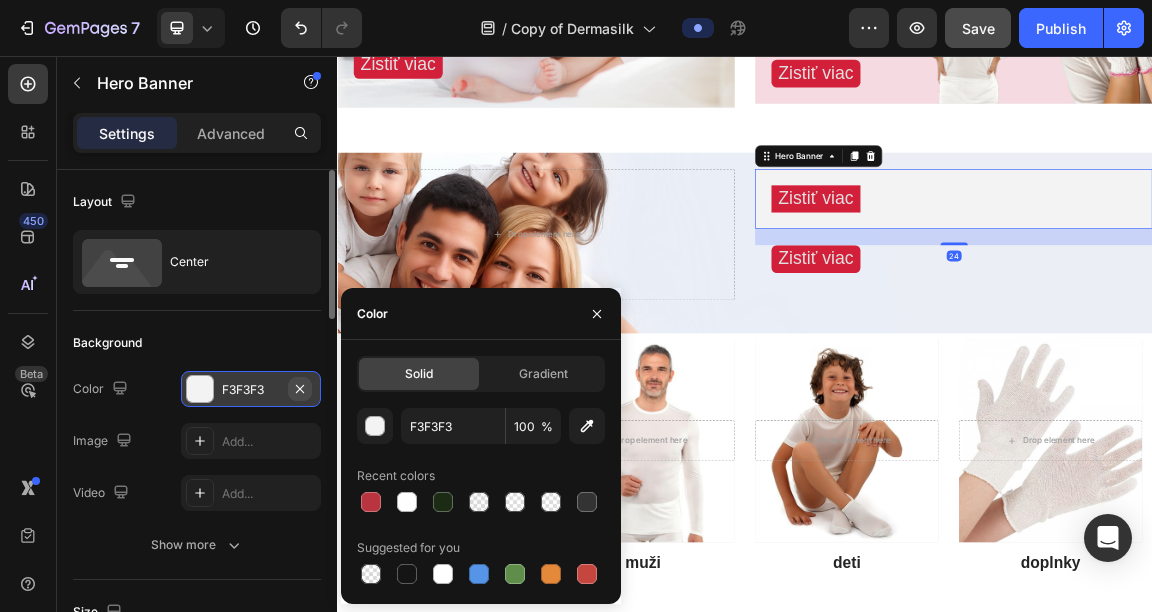 click 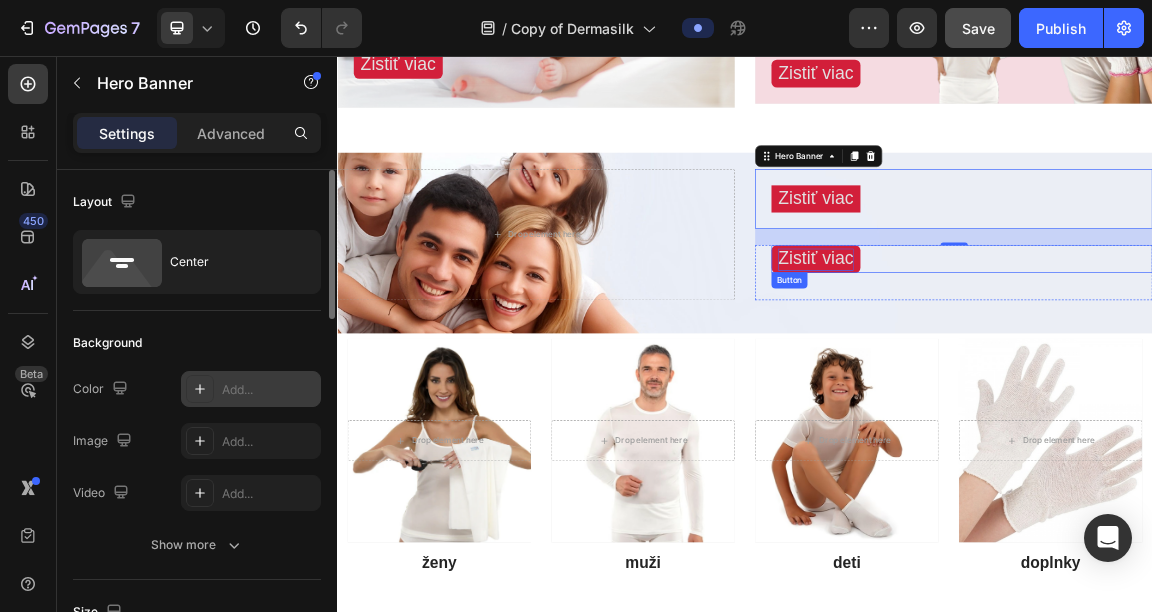 click on "Zistiť viac" at bounding box center [1041, 353] 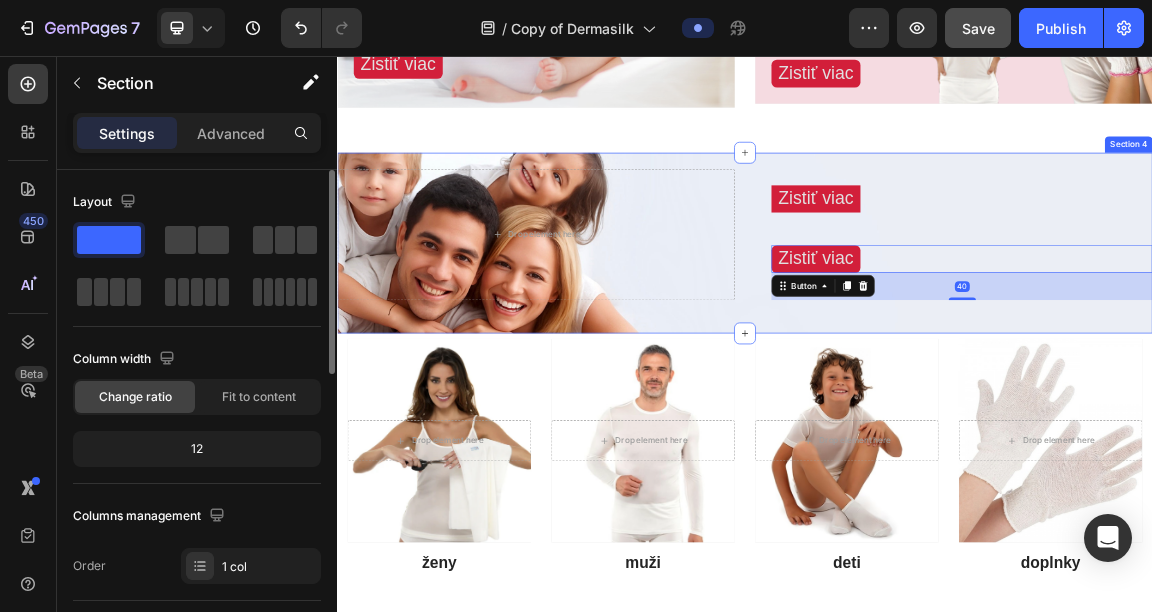 click on "Drop element here Zistiť viac Button Row Hero Banner Zistiť viac Button   40 Hero Banner Row Section 4" at bounding box center (937, 331) 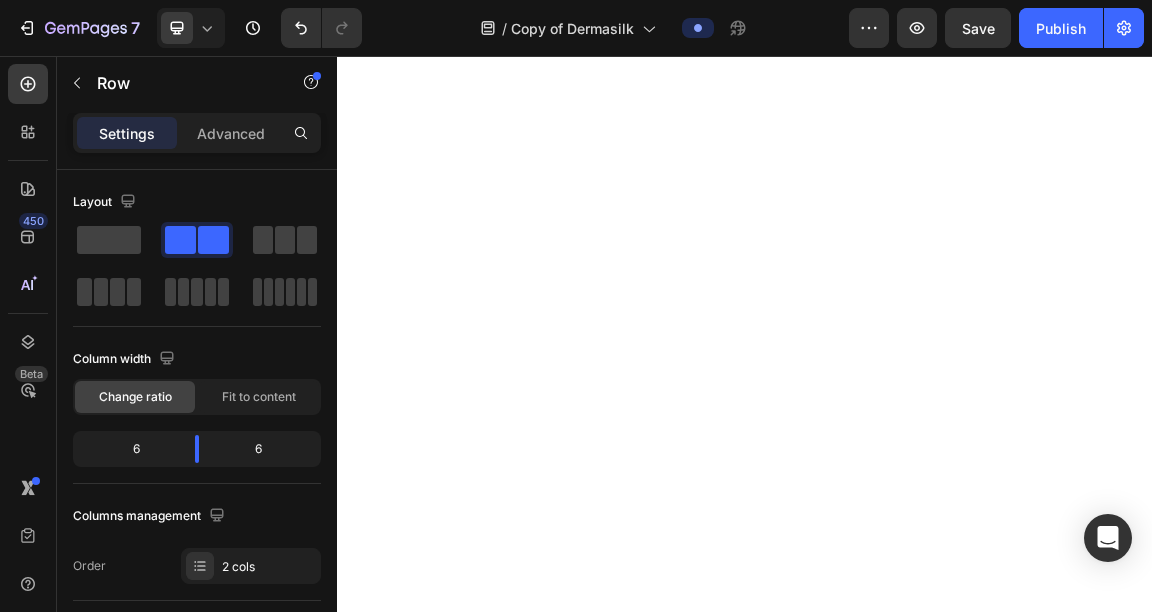 scroll, scrollTop: 0, scrollLeft: 0, axis: both 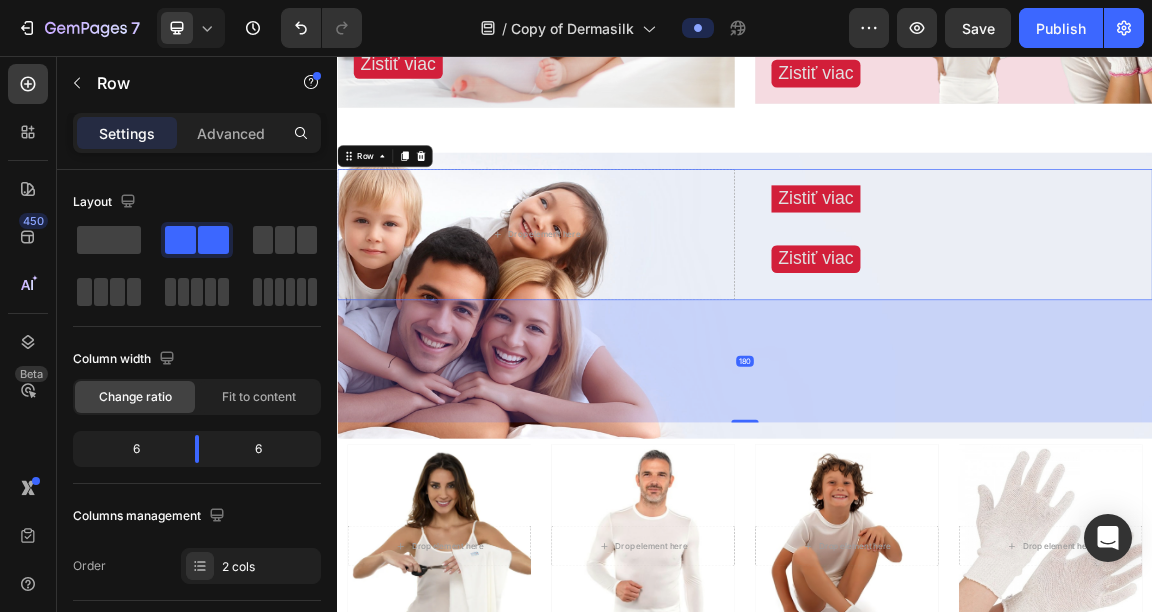drag, startPoint x: 930, startPoint y: 434, endPoint x: 908, endPoint y: 589, distance: 156.55351 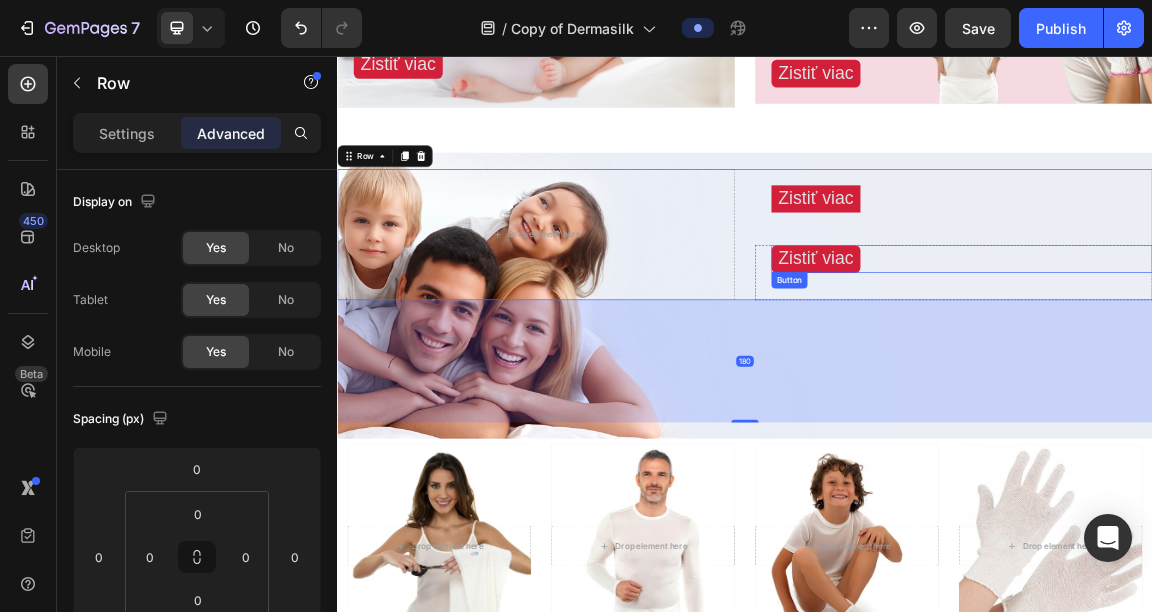 click on "Zistiť viac Button" at bounding box center [1256, 354] 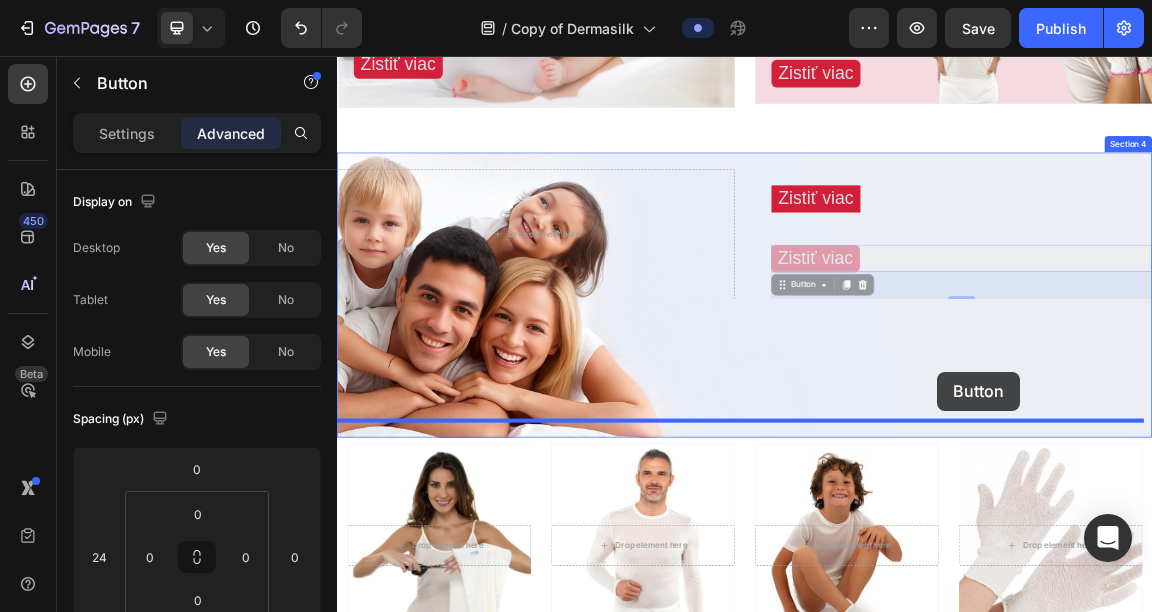 drag, startPoint x: 1218, startPoint y: 364, endPoint x: 1218, endPoint y: 520, distance: 156 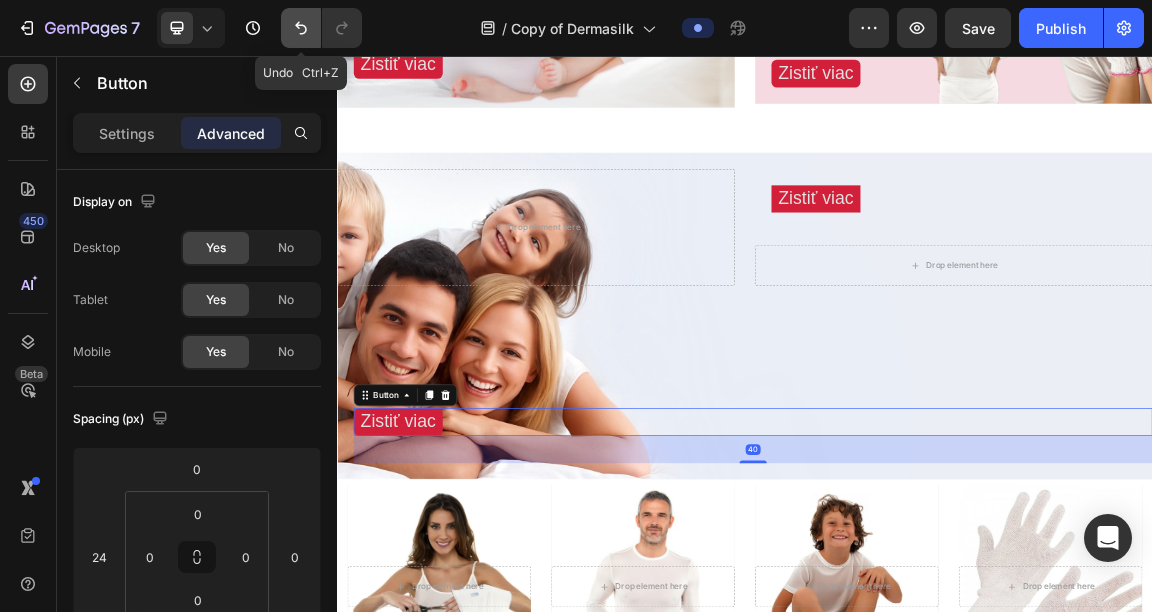 click 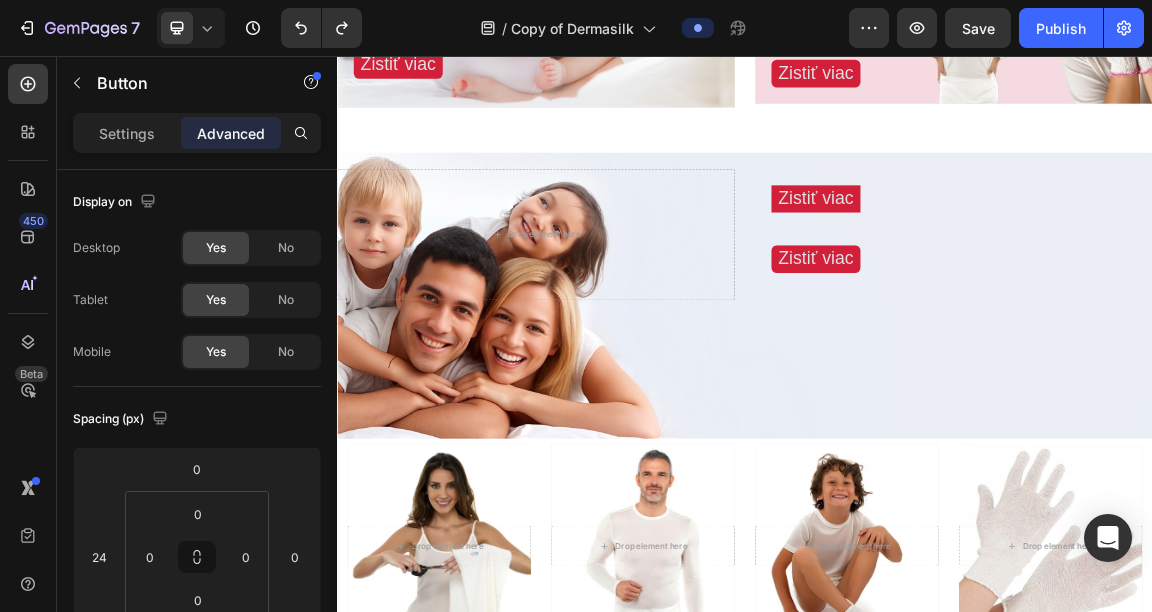 click on "Zistiť viac   Button" at bounding box center (1256, 354) 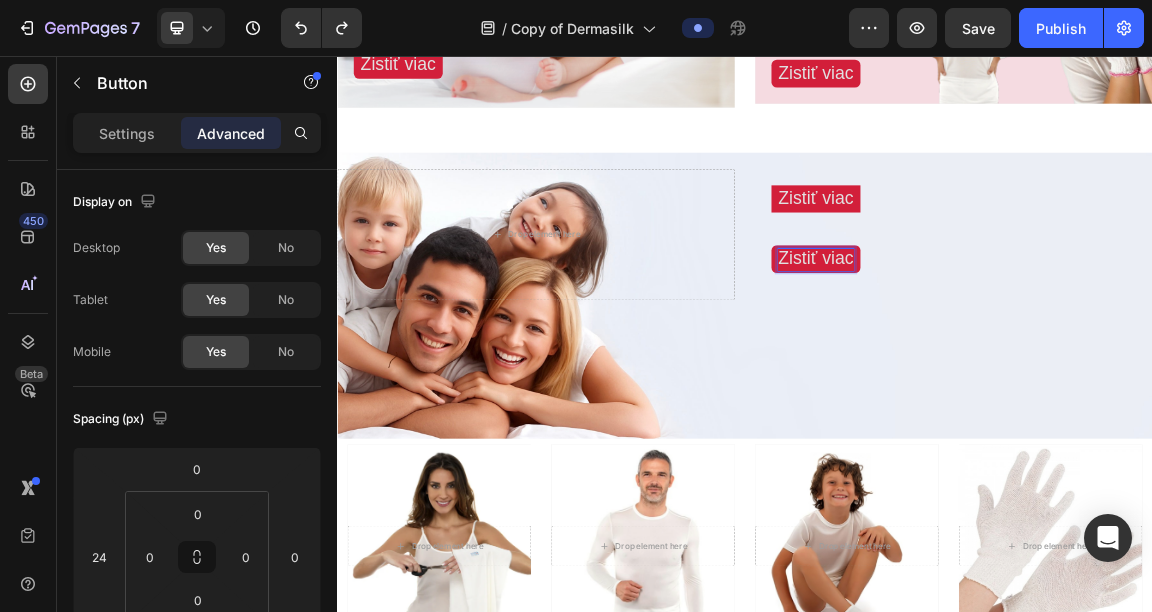 click on "Zistiť viac" at bounding box center (1041, 353) 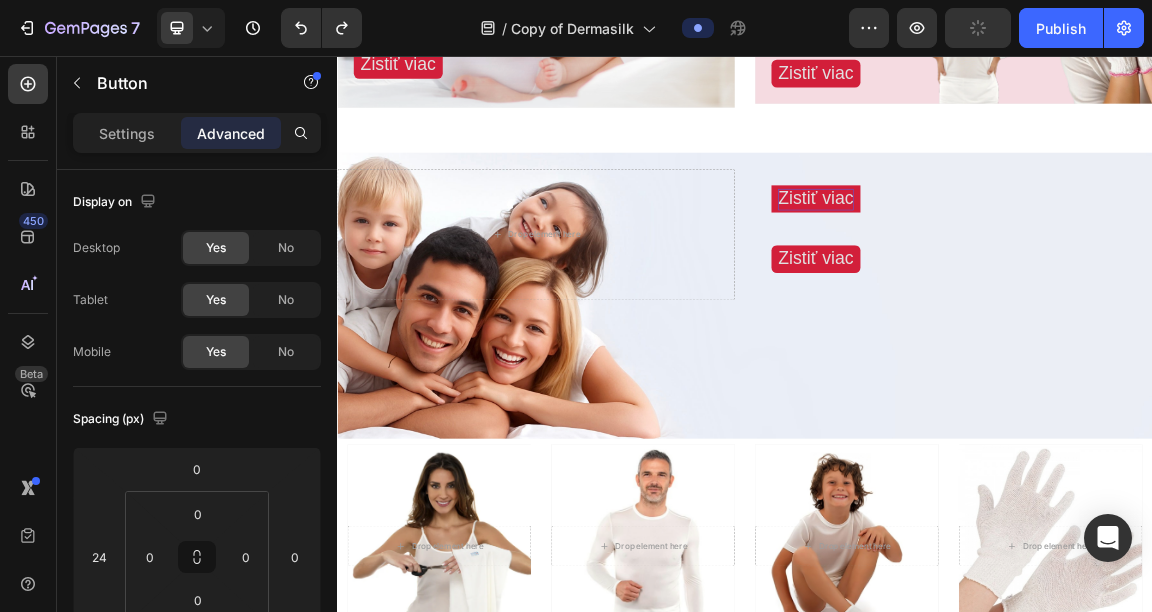 click on "Zistiť viac" at bounding box center [1041, 265] 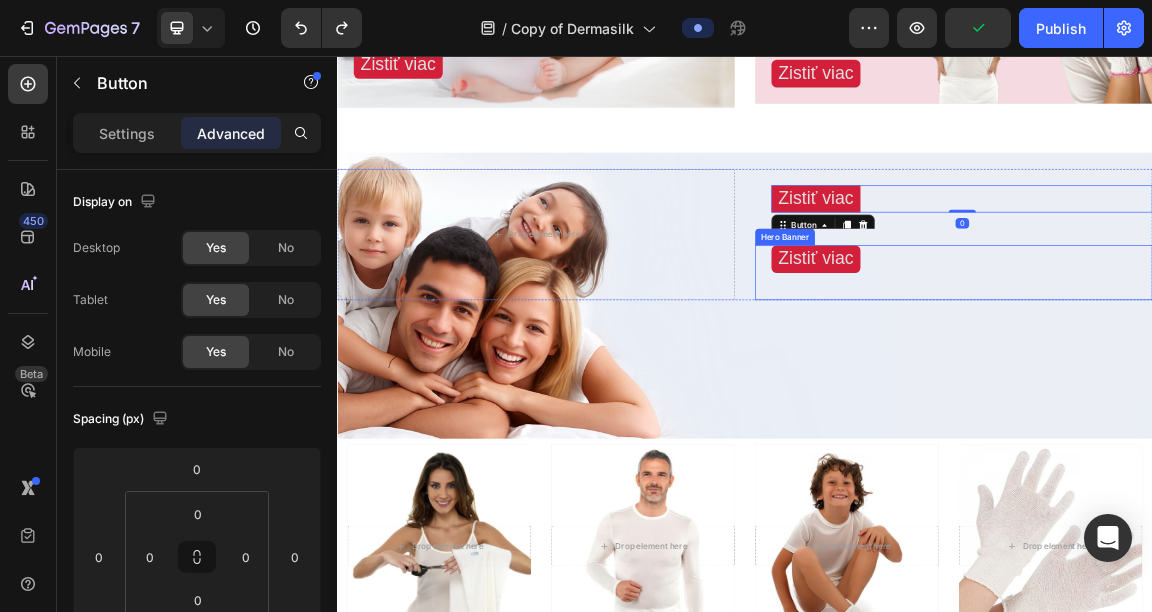 click on "Zistiť viac Button" at bounding box center (1244, 374) 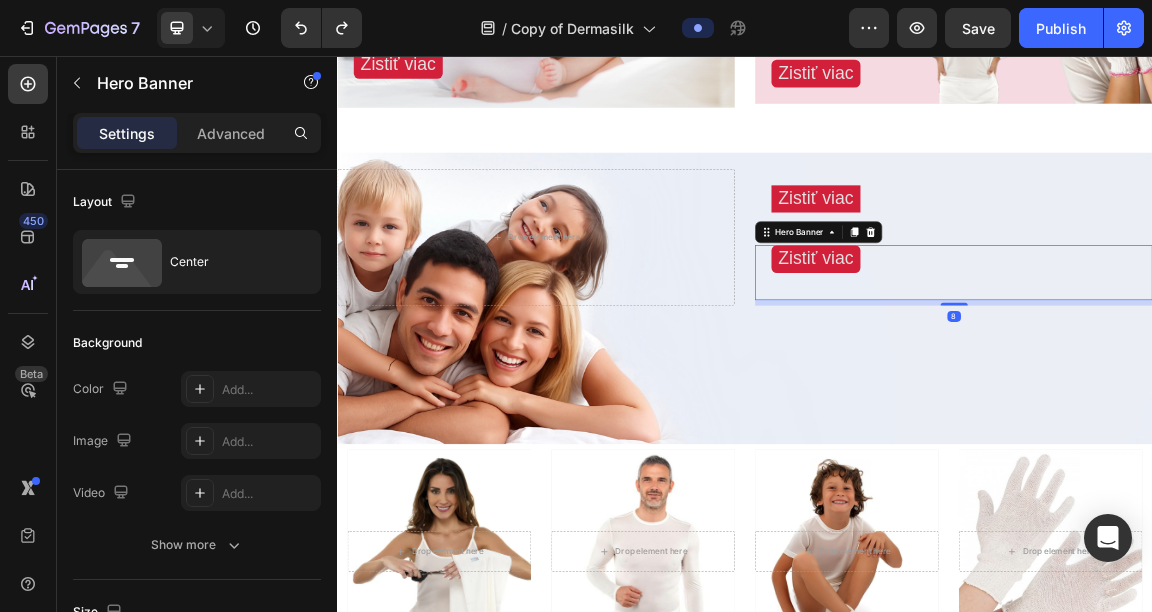 drag, startPoint x: 1234, startPoint y: 409, endPoint x: 1203, endPoint y: 417, distance: 32.01562 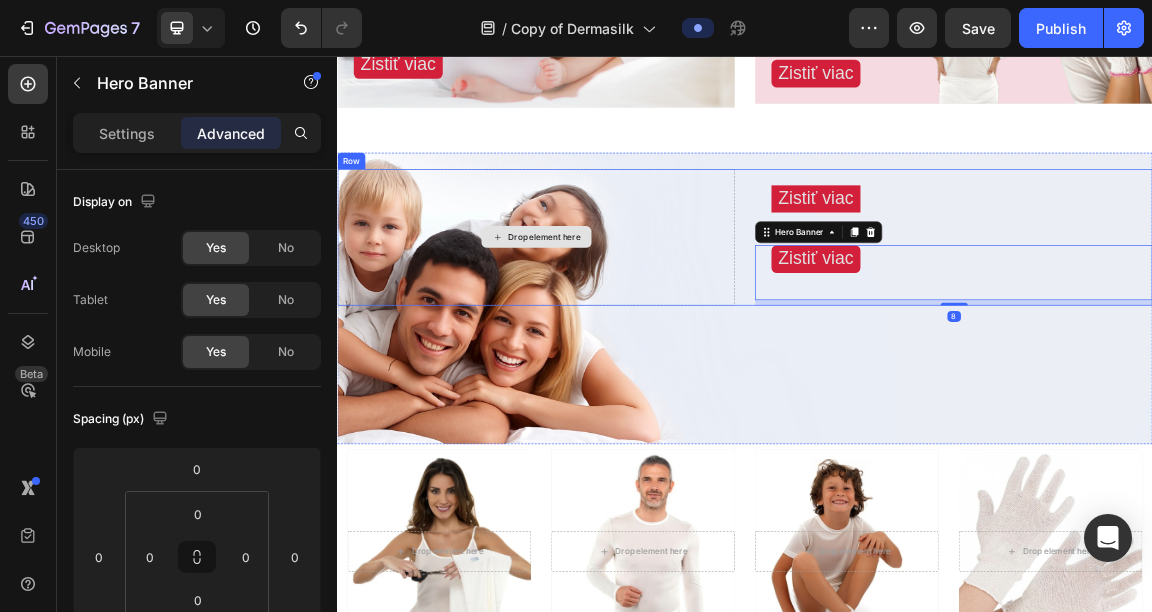 click on "Drop element here" at bounding box center (629, 323) 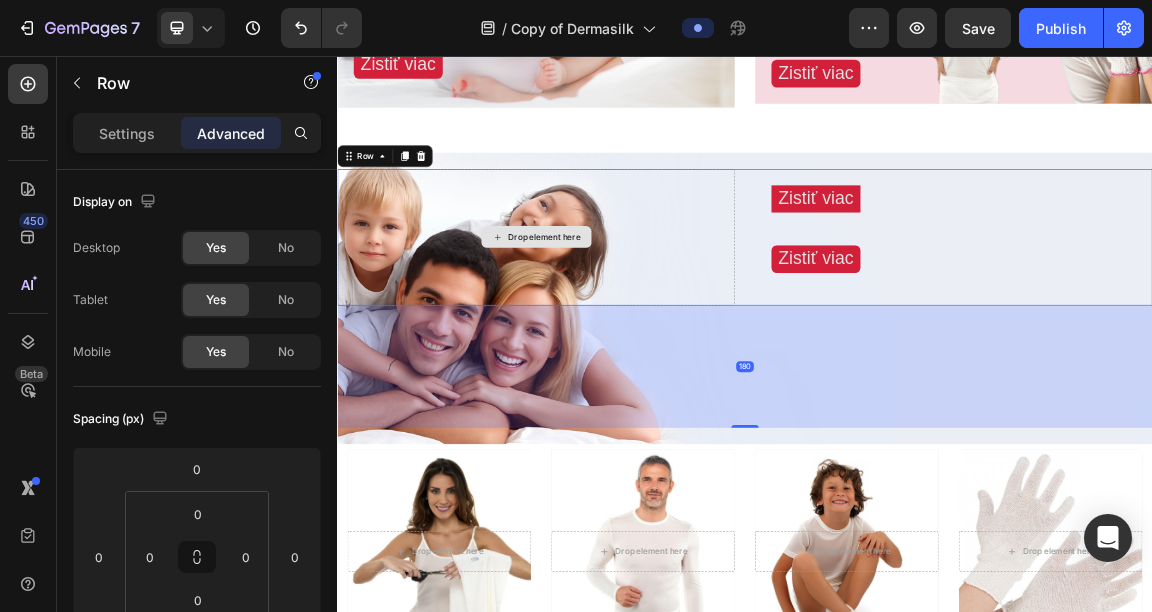 click on "Drop element here" at bounding box center (629, 323) 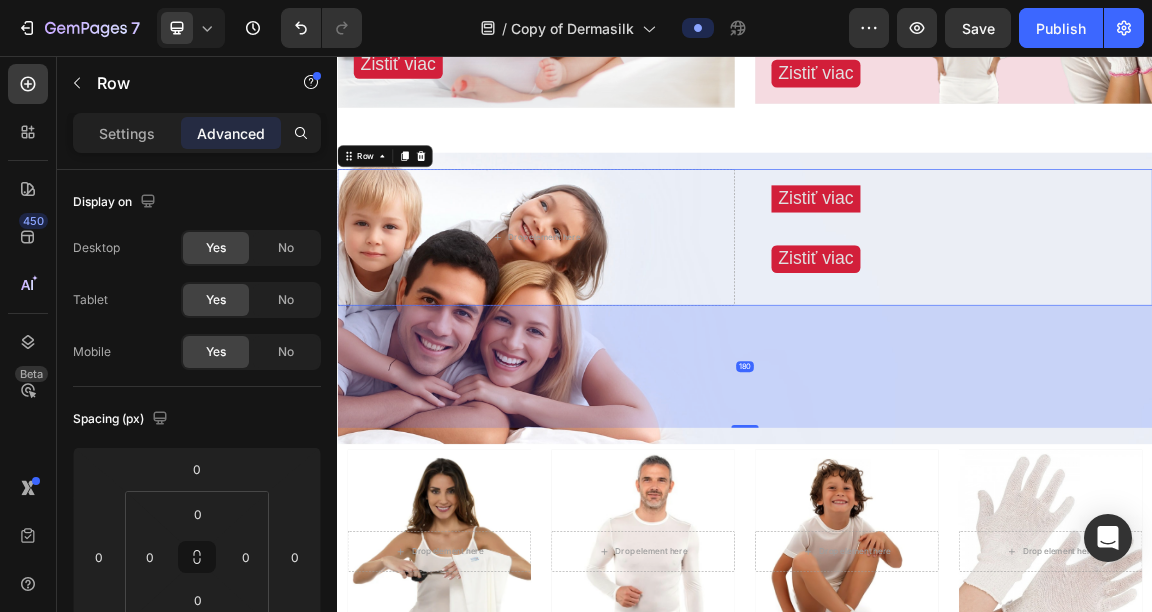 click on "180" at bounding box center [937, 513] 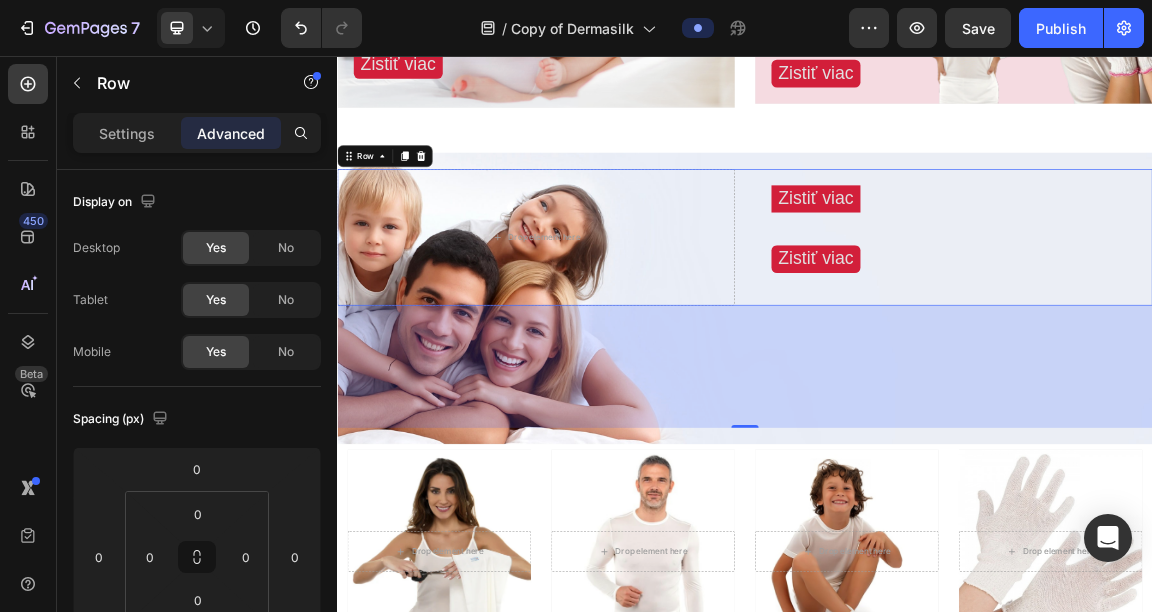 click on "180" at bounding box center (937, 513) 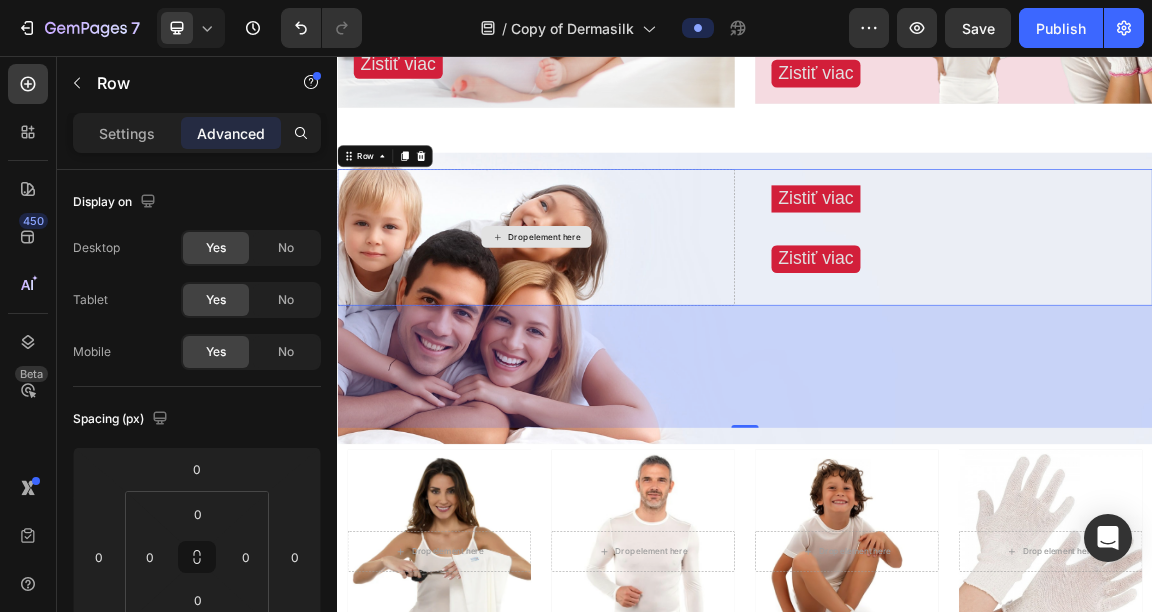 click on "Drop element here" at bounding box center [629, 323] 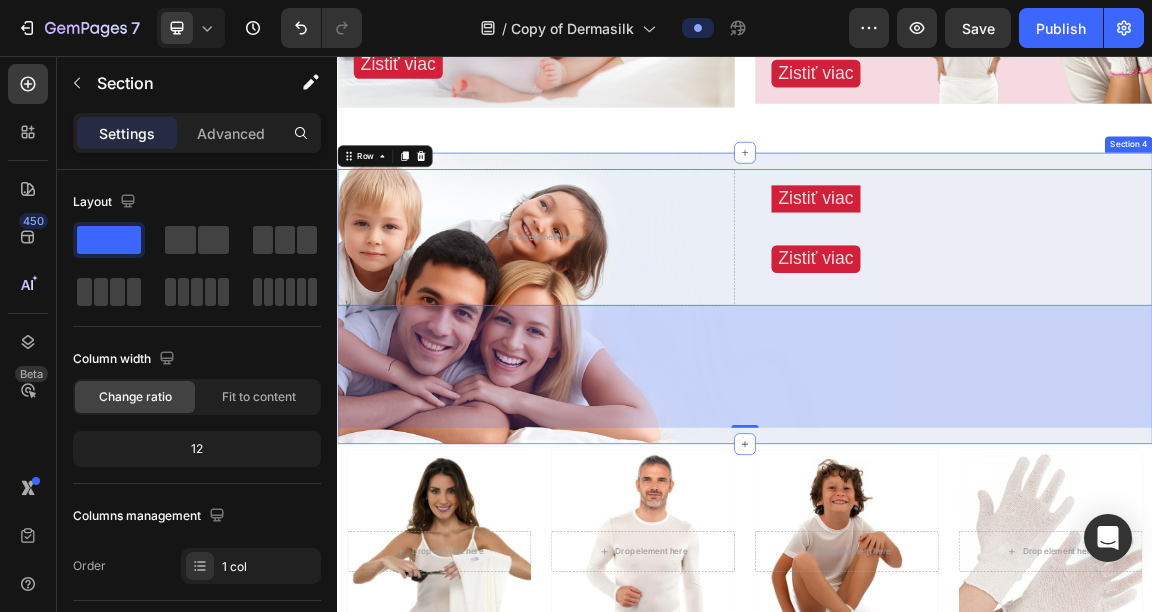 click on "Drop element here Zistiť viac Button Row Hero Banner Zistiť viac Button Hero Banner Row   180 Section 4" at bounding box center (937, 413) 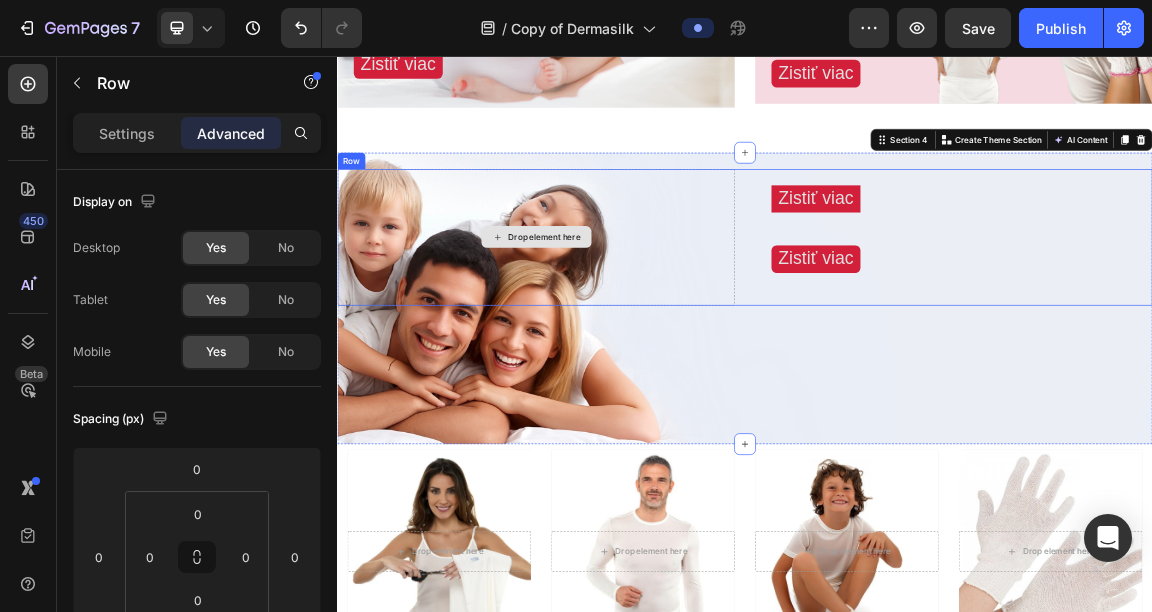 click on "Drop element here" at bounding box center [629, 323] 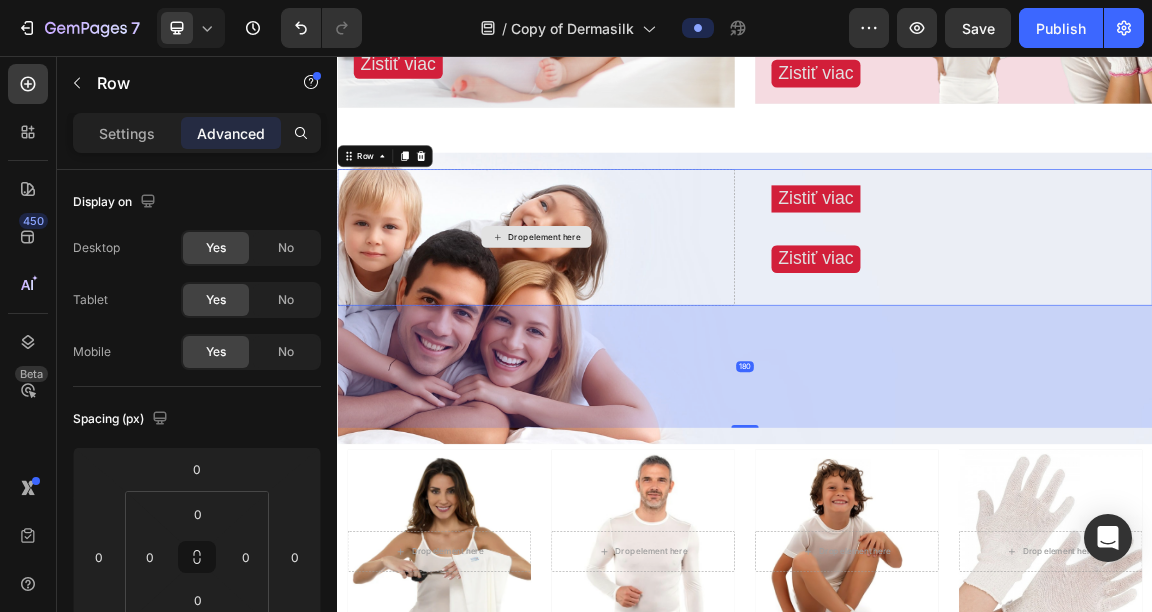 click on "Drop element here" at bounding box center [629, 323] 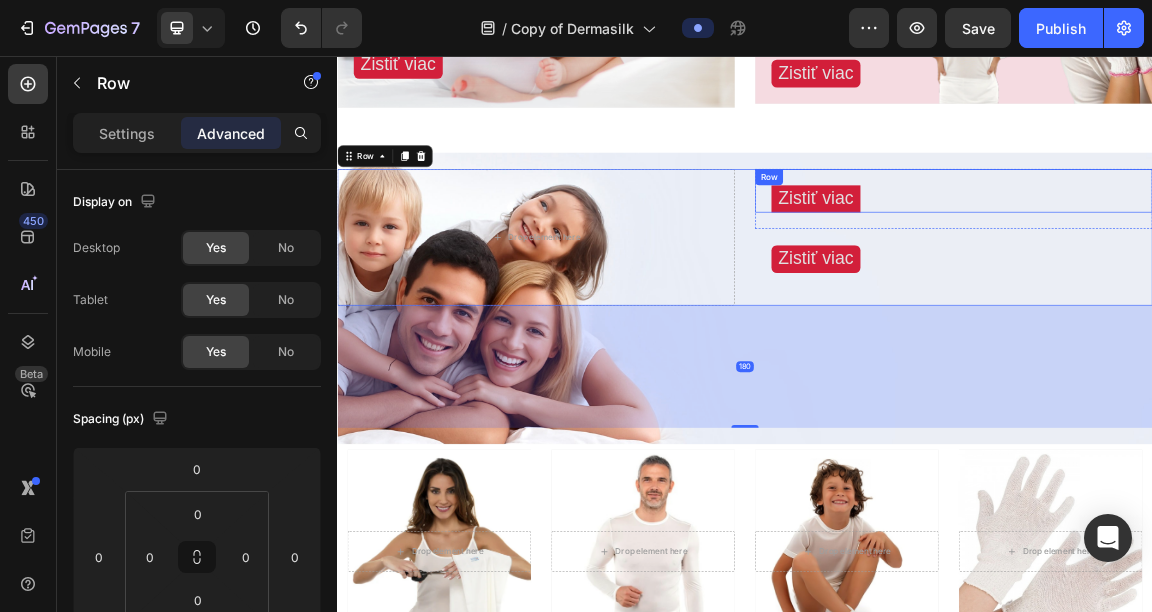 click on "Row" at bounding box center (972, 234) 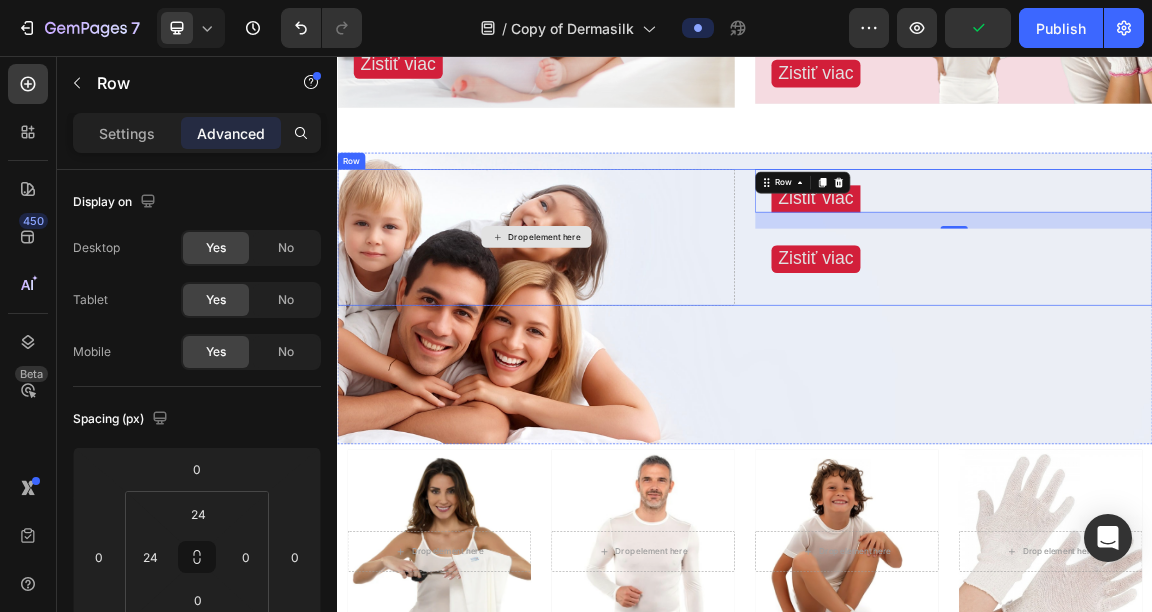 click on "Drop element here" at bounding box center (629, 323) 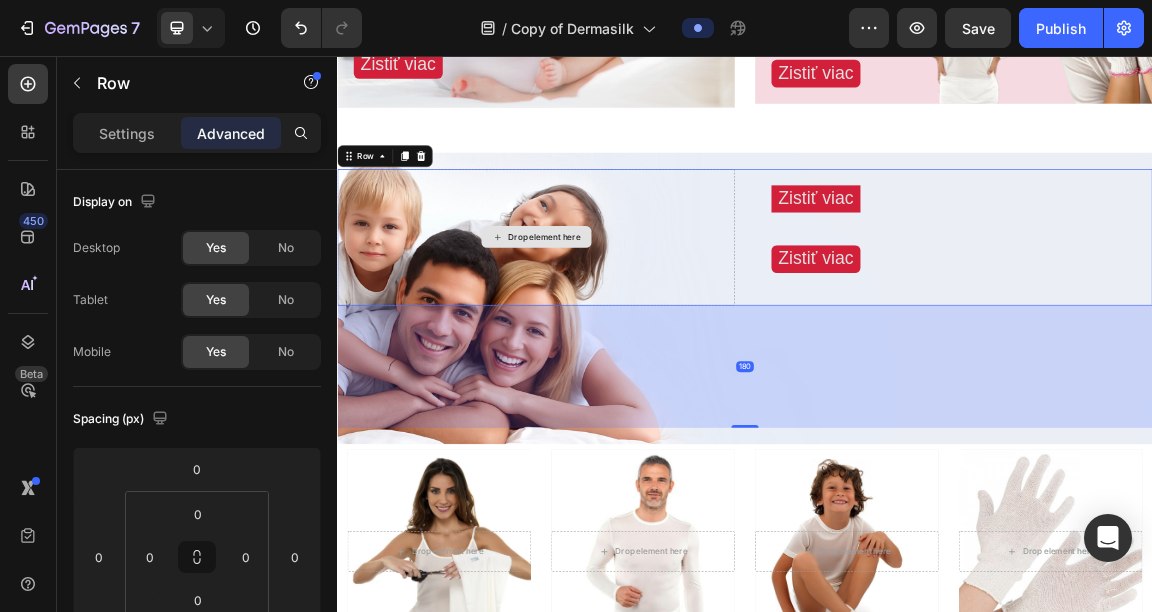 click on "Drop element here" at bounding box center (630, 322) 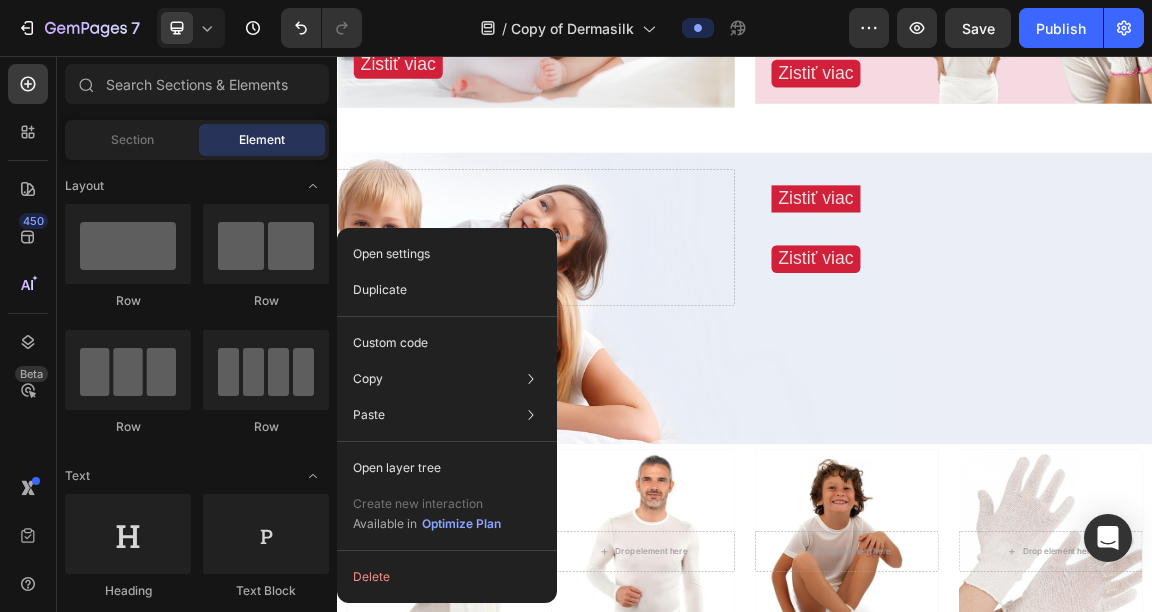 click on "Drop element here" at bounding box center [629, 323] 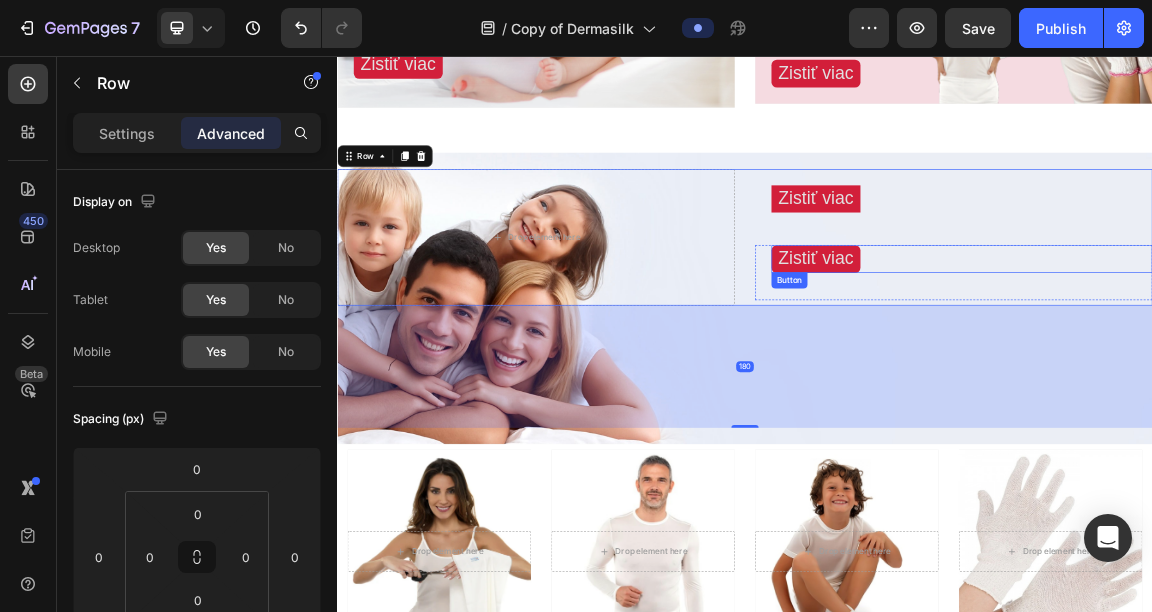click on "Zistiť viac" at bounding box center [1041, 354] 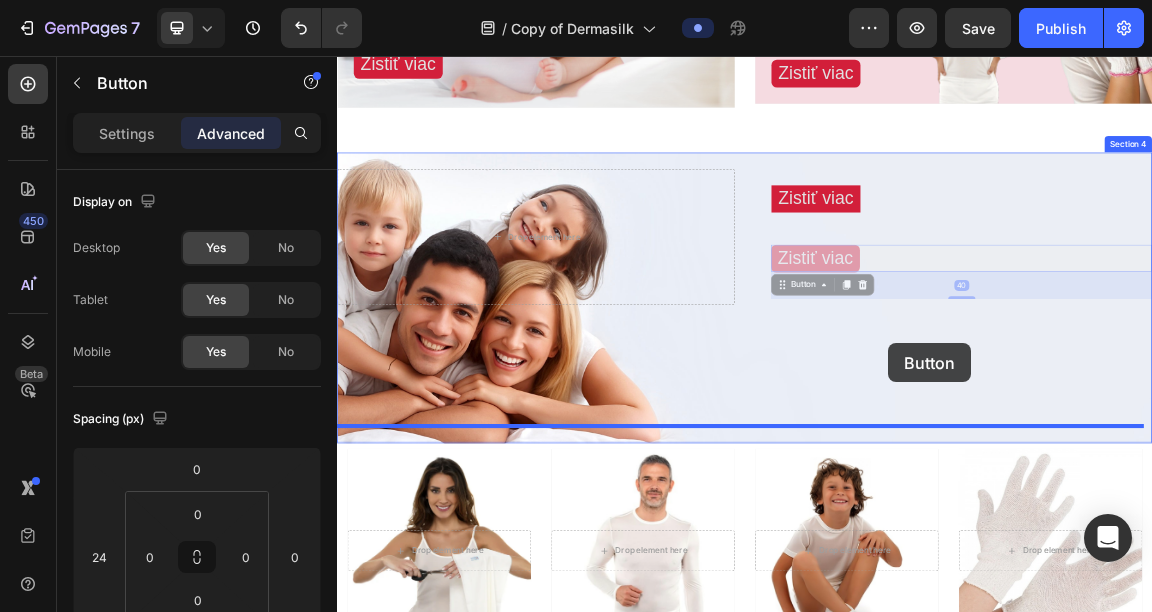 drag, startPoint x: 1181, startPoint y: 346, endPoint x: 1144, endPoint y: 487, distance: 145.7738 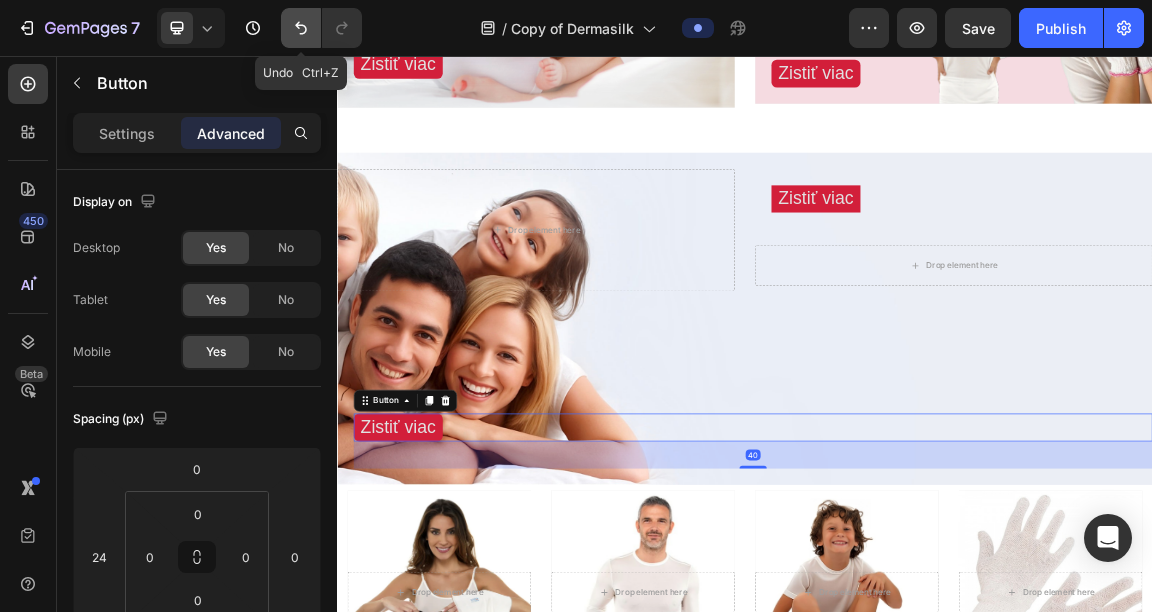 click 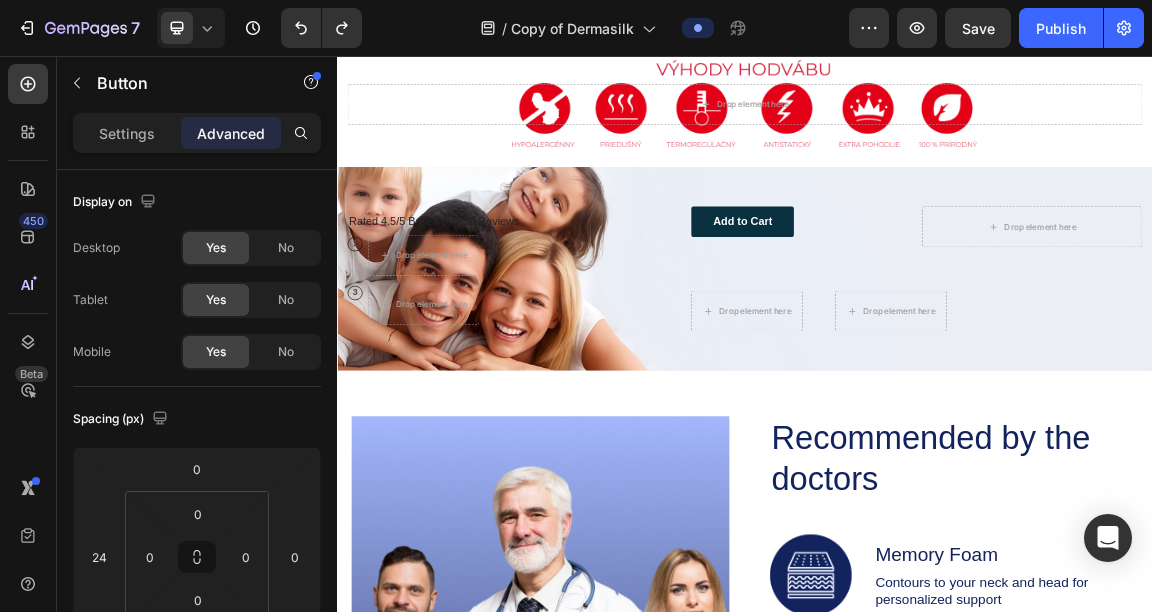 scroll, scrollTop: 2036, scrollLeft: 0, axis: vertical 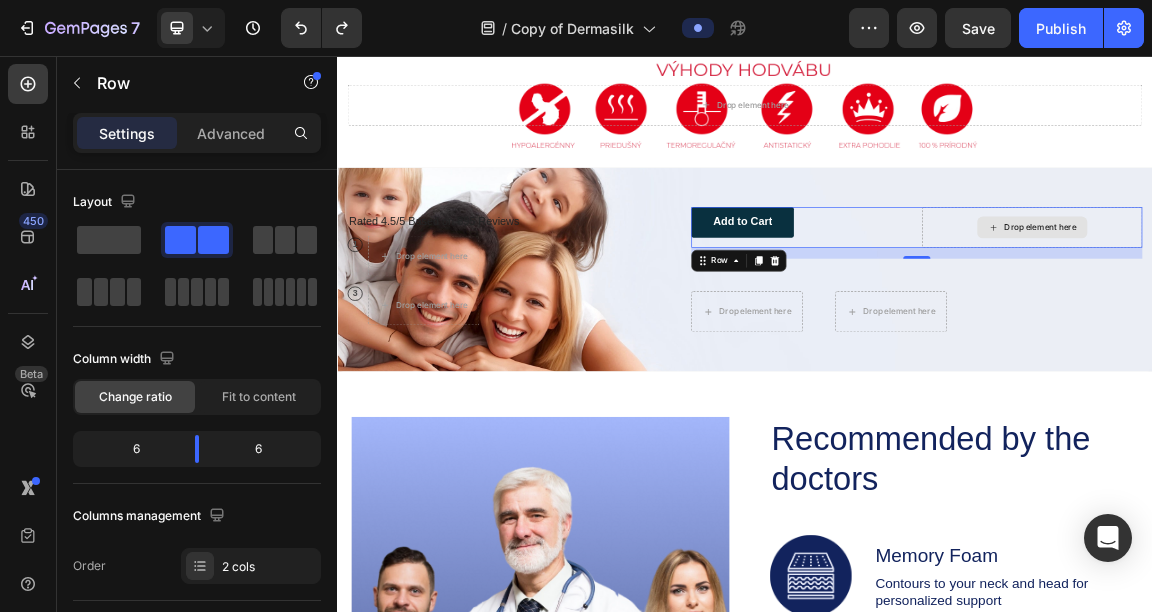 click on "Drop element here" at bounding box center [1360, 308] 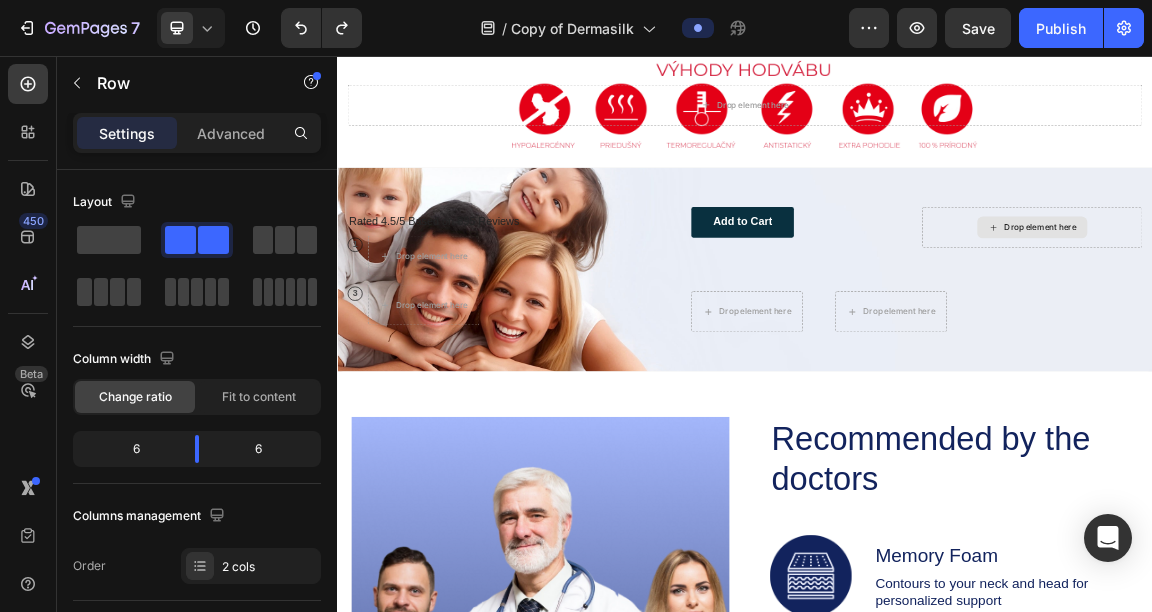 click on "Drop element here" at bounding box center [1372, 308] 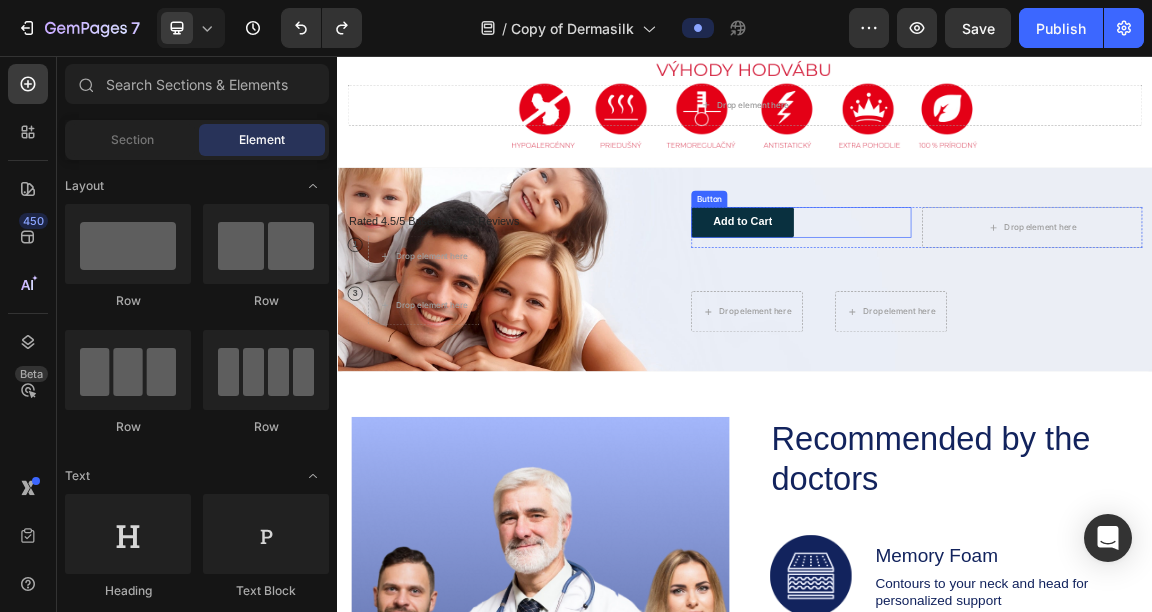 click on "Add to Cart Button" at bounding box center [1020, 300] 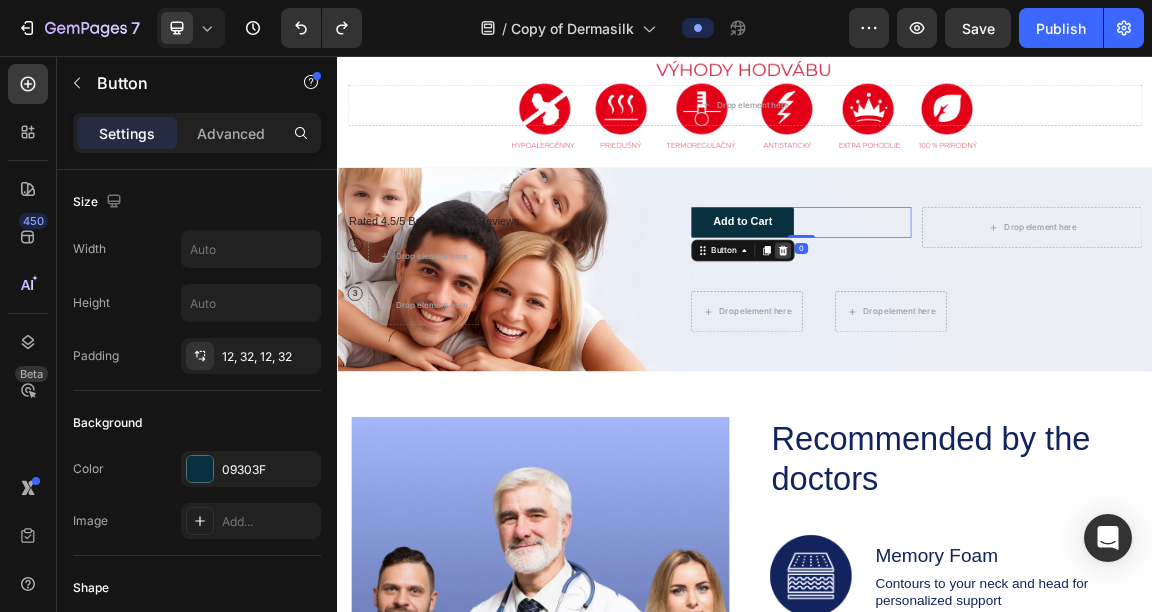 click 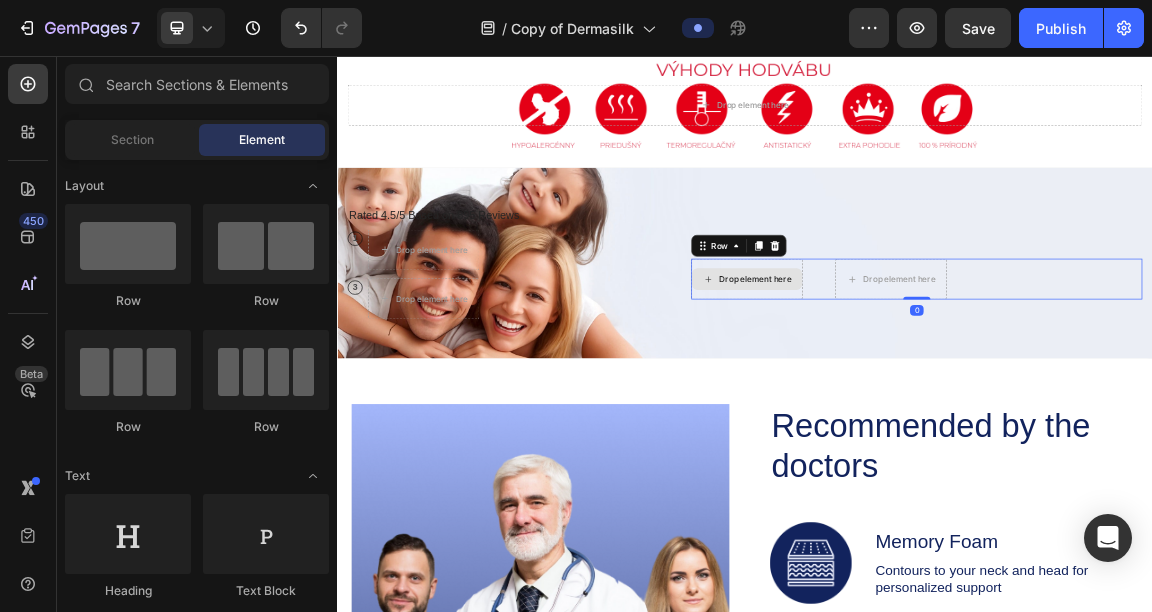 click on "Drop element here" at bounding box center [940, 384] 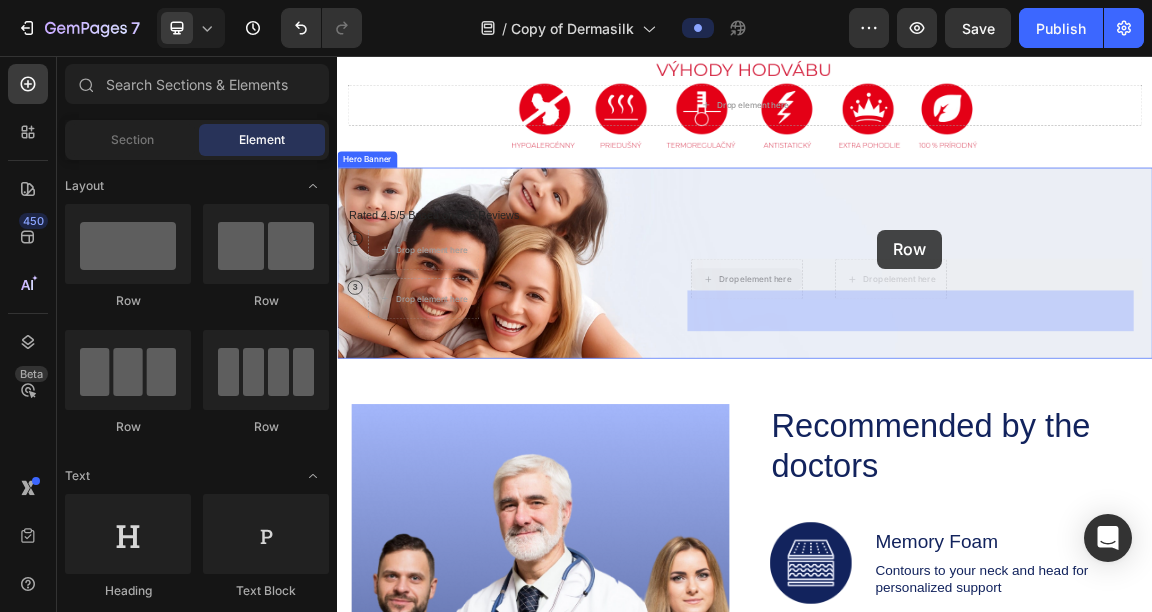 drag, startPoint x: 989, startPoint y: 388, endPoint x: 1134, endPoint y: 312, distance: 163.71011 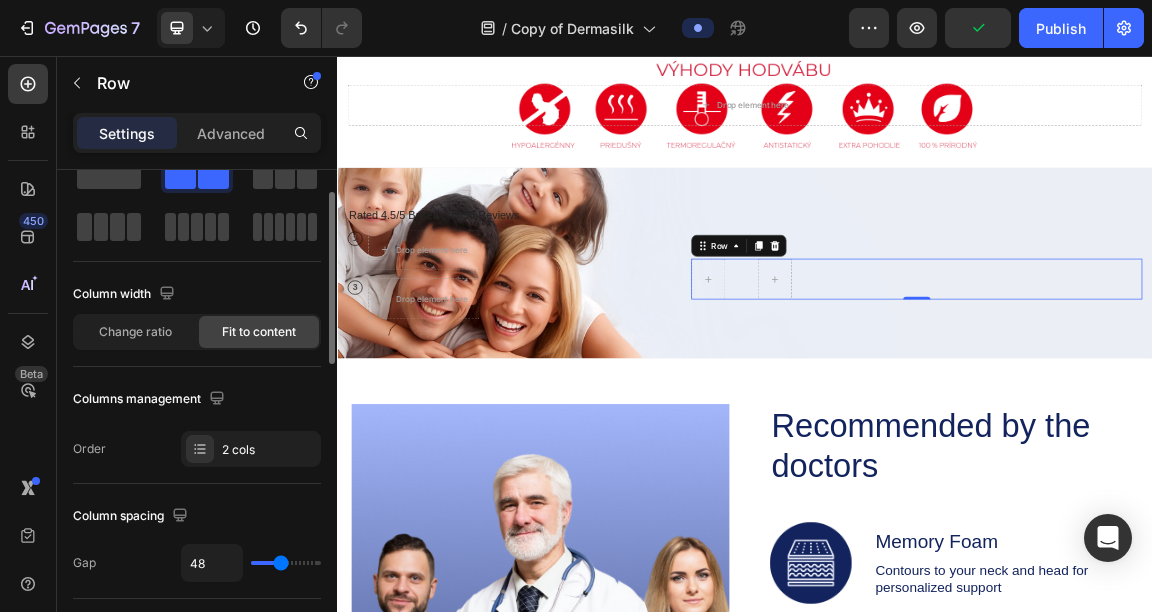 scroll, scrollTop: 0, scrollLeft: 0, axis: both 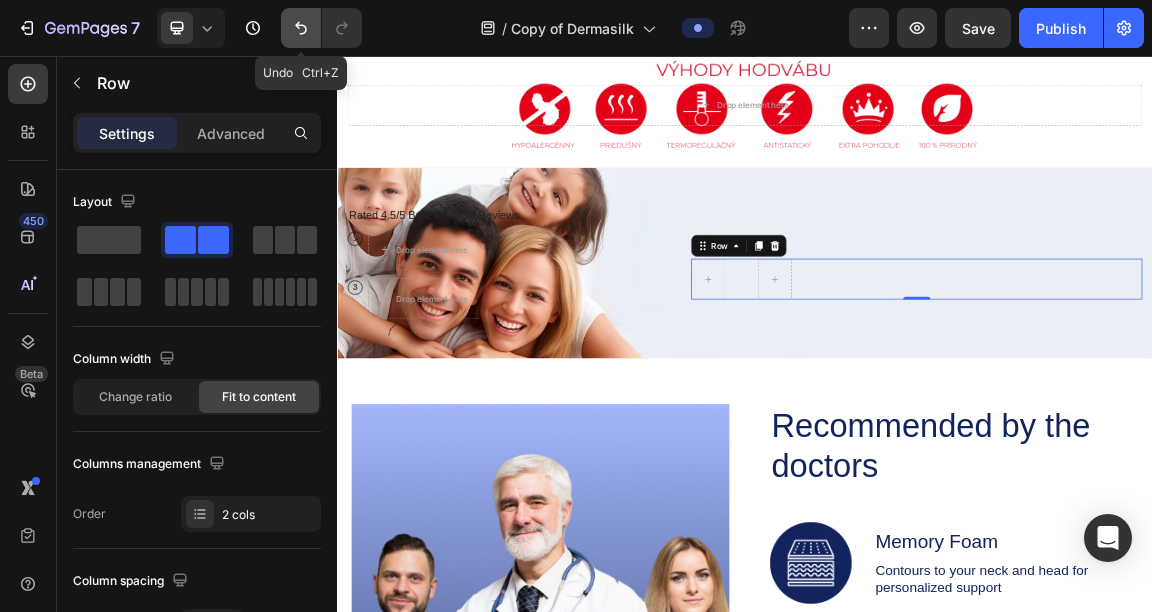 click 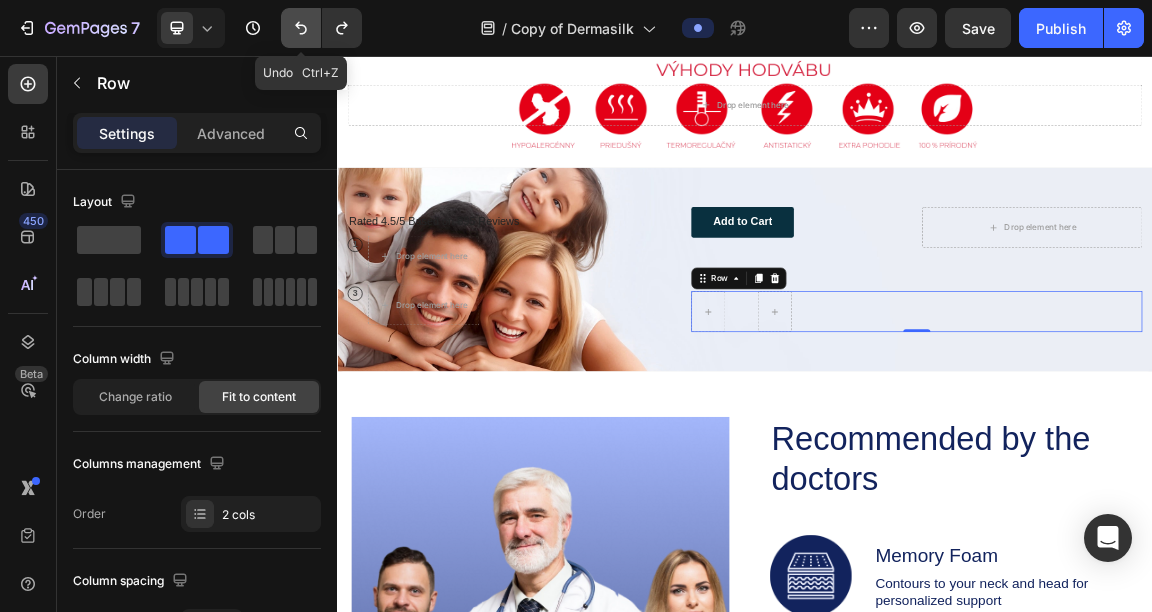 click 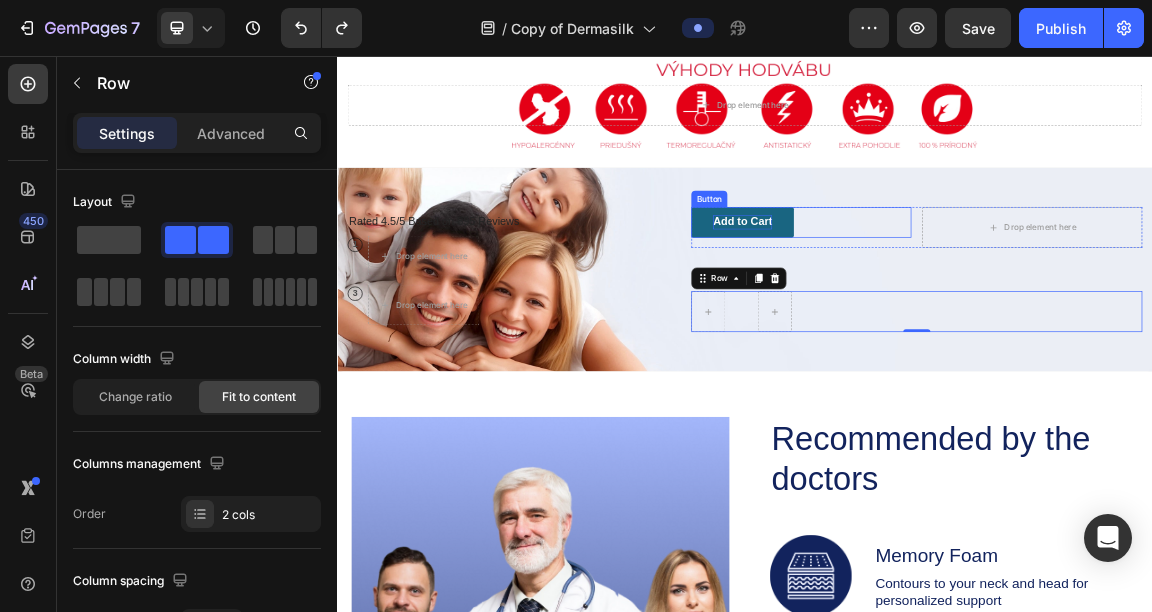 click on "Add to Cart" at bounding box center [933, 300] 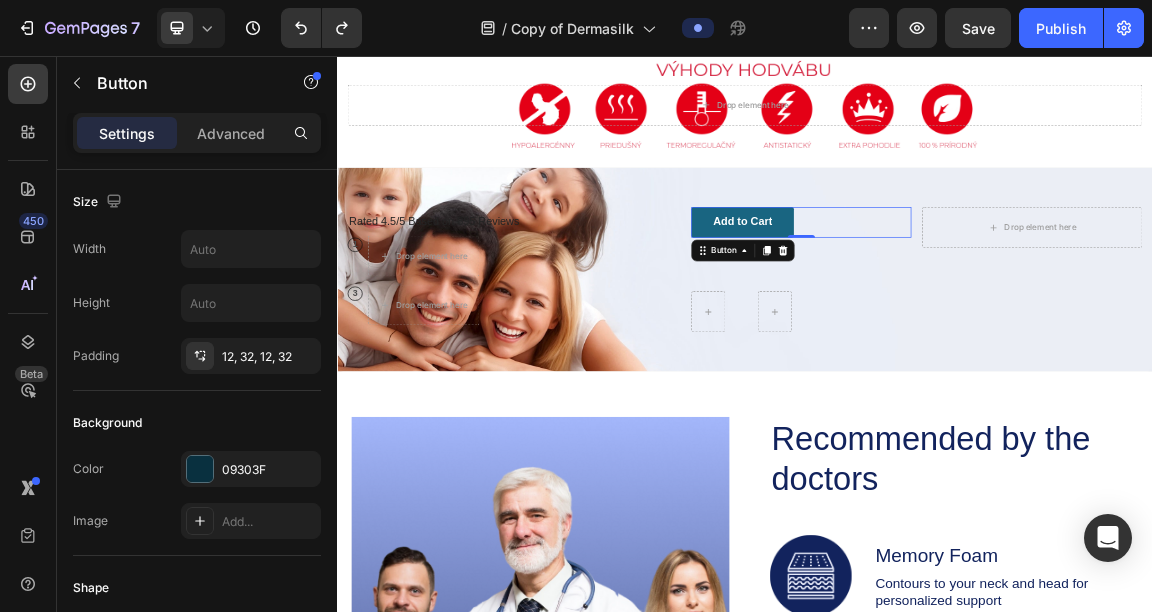 click on "Add to Cart" at bounding box center (933, 300) 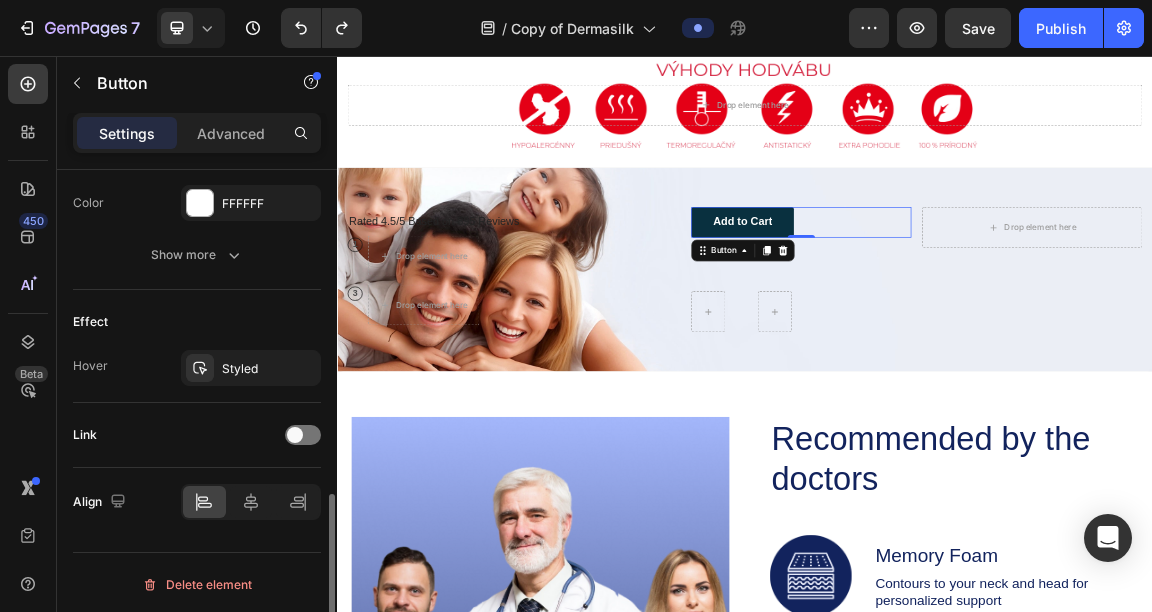 scroll, scrollTop: 932, scrollLeft: 0, axis: vertical 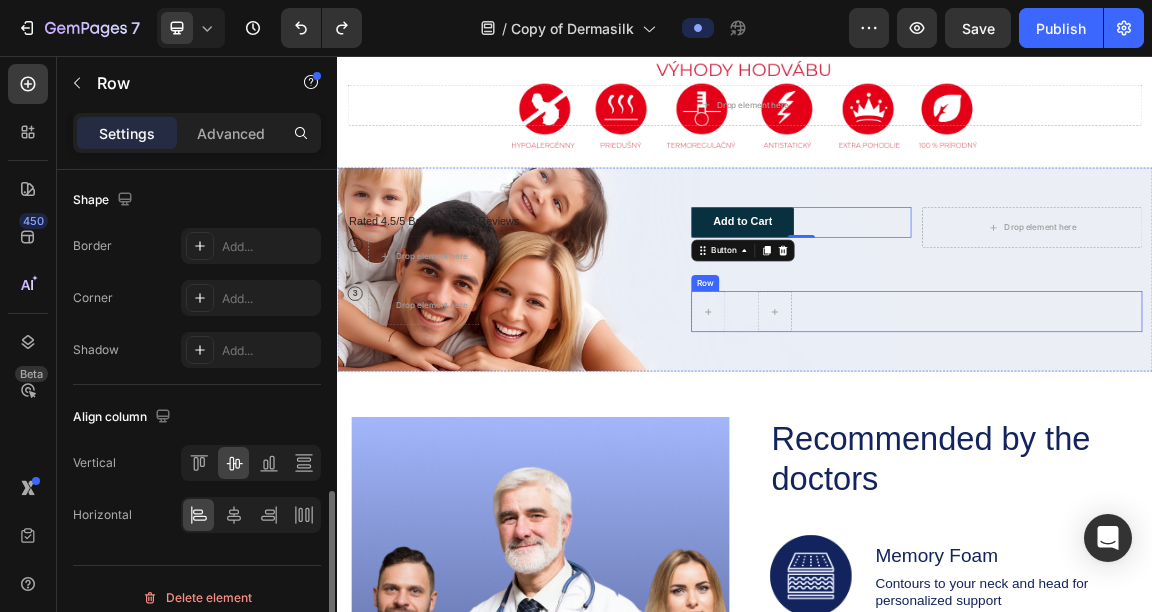 click on "Row" at bounding box center [1190, 432] 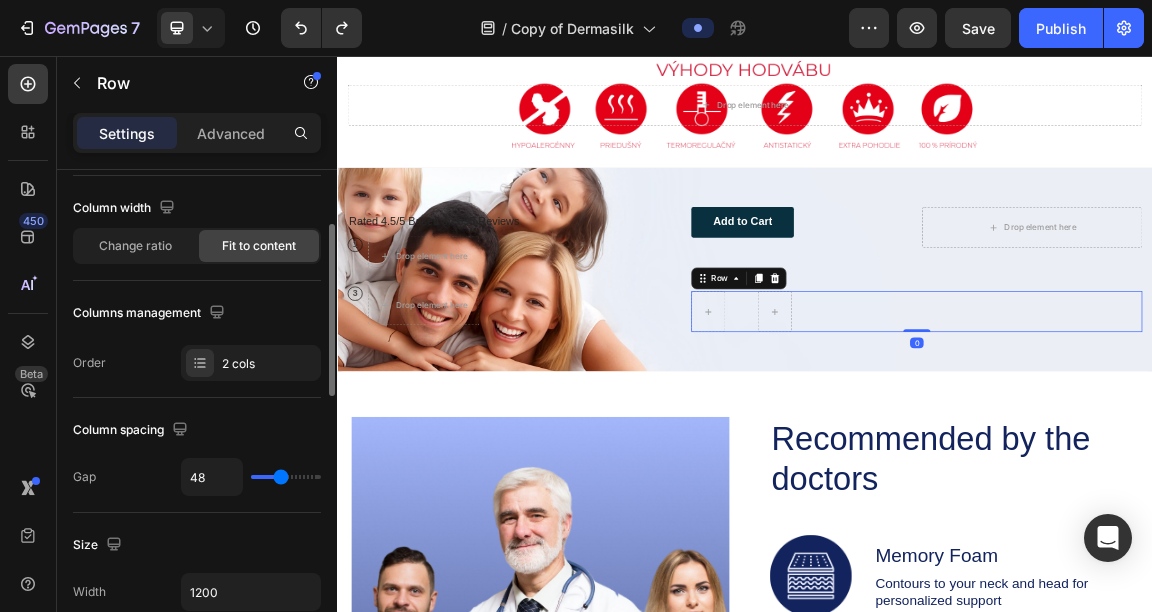 scroll, scrollTop: 155, scrollLeft: 0, axis: vertical 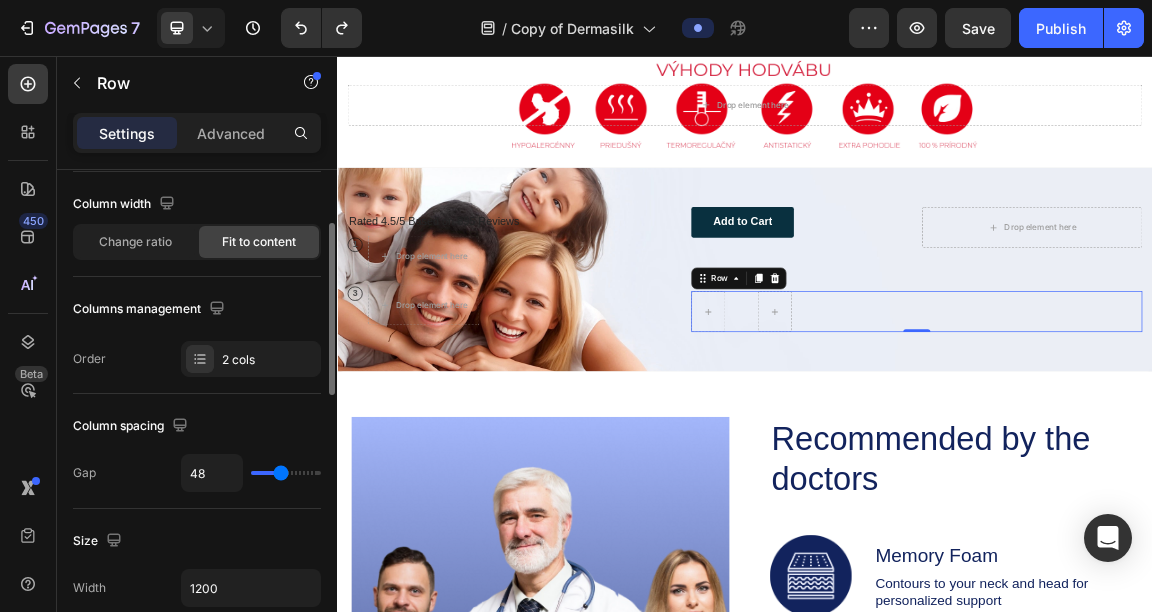 click on "Fit to content" 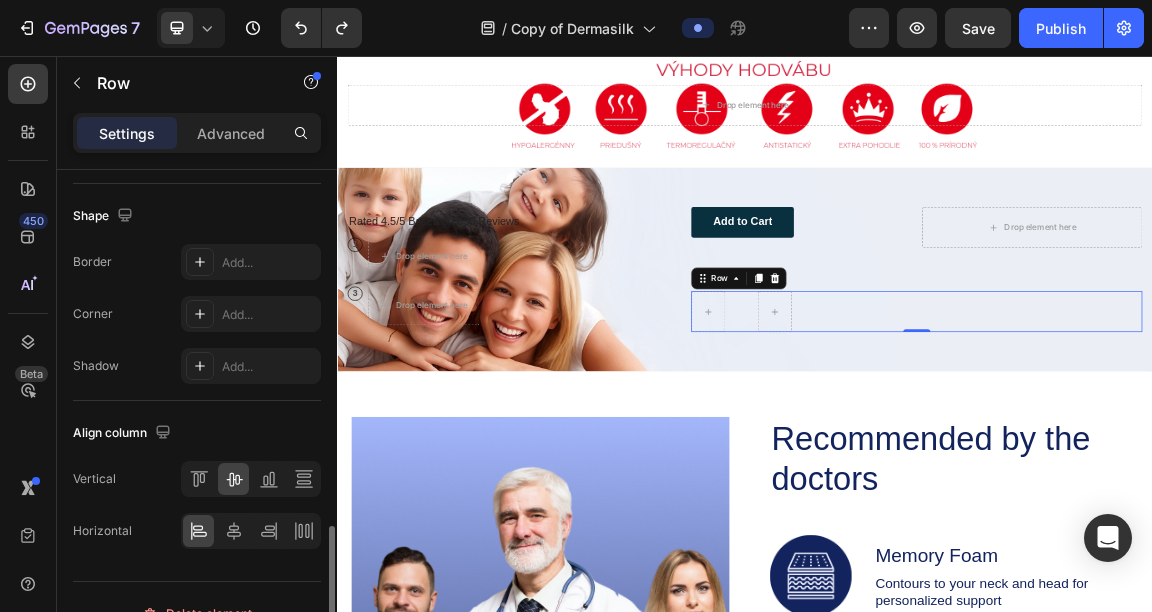 scroll, scrollTop: 946, scrollLeft: 0, axis: vertical 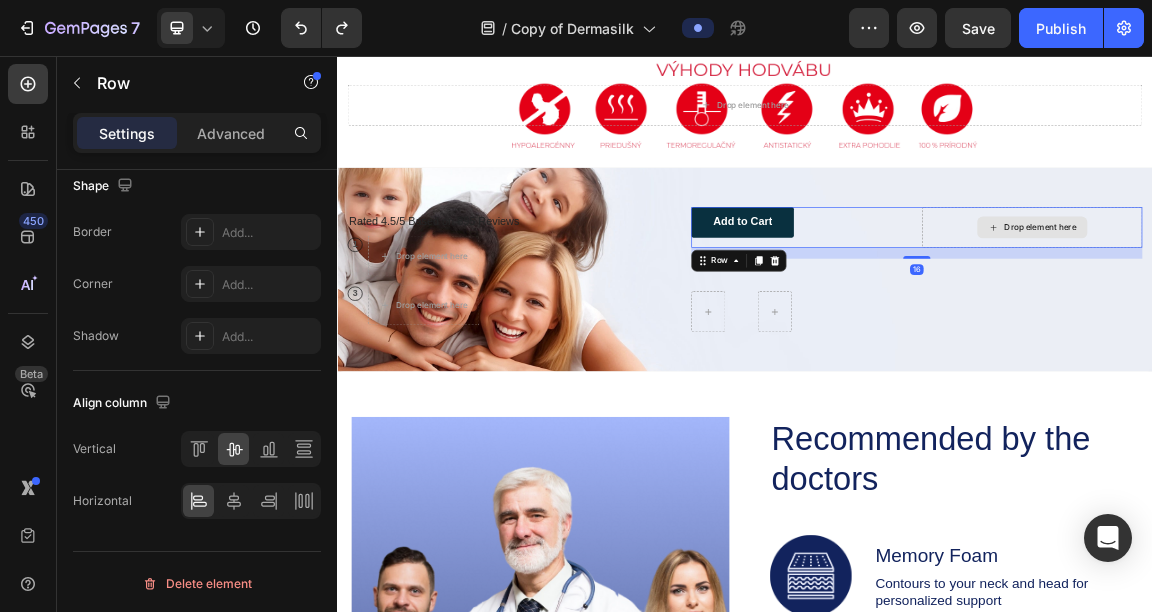 click on "Drop element here" at bounding box center (1360, 308) 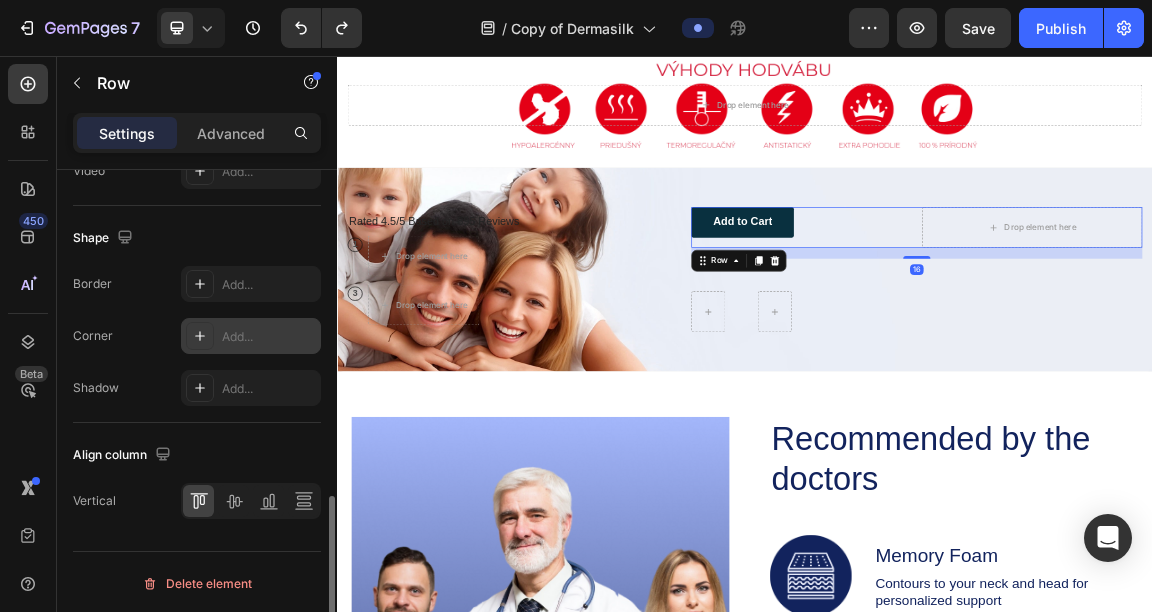 click at bounding box center [200, 336] 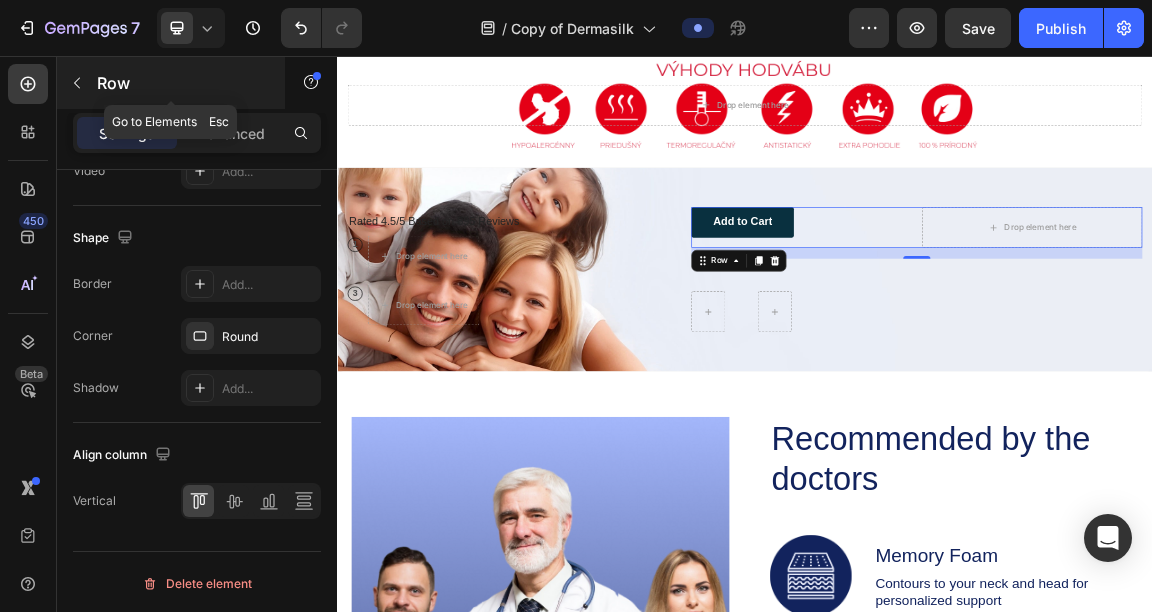 click 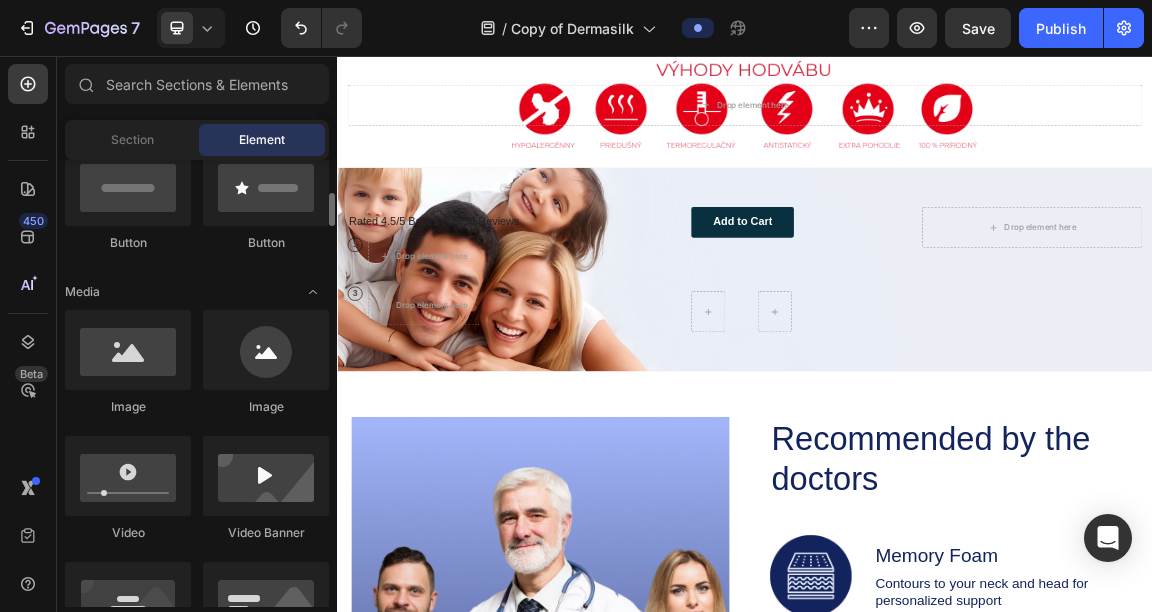 scroll, scrollTop: 507, scrollLeft: 0, axis: vertical 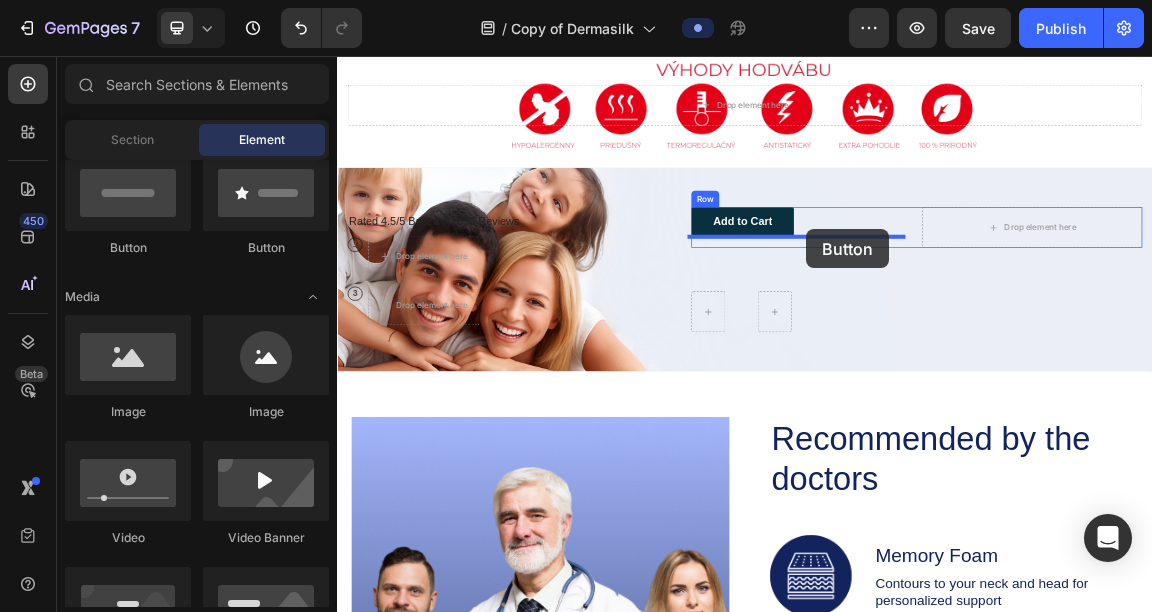 drag, startPoint x: 449, startPoint y: 311, endPoint x: 1020, endPoint y: 308, distance: 571.0079 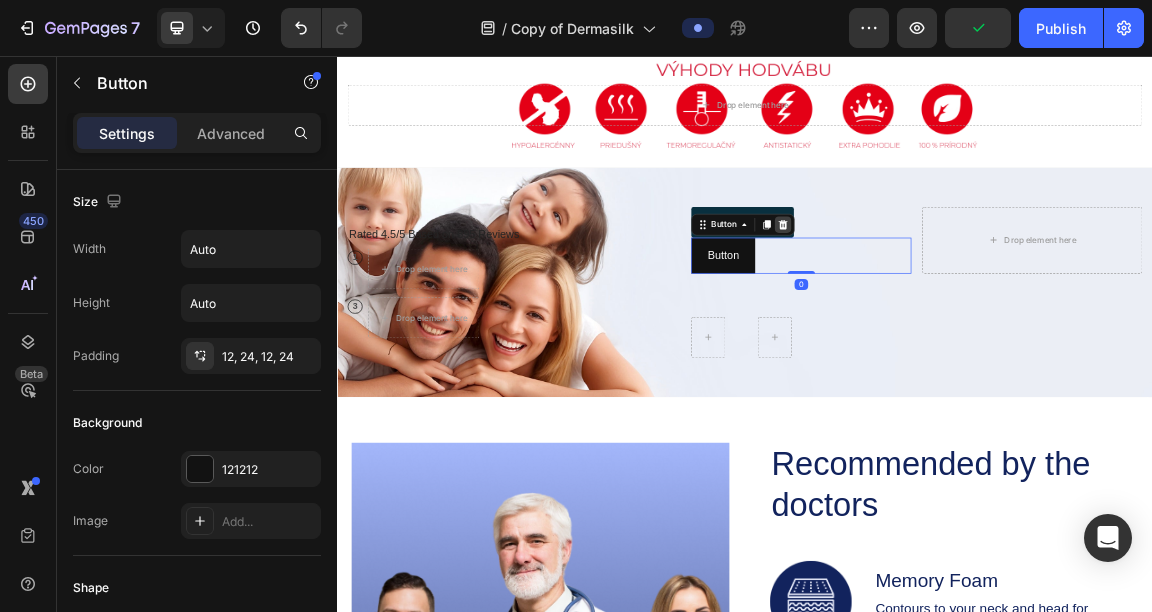 click 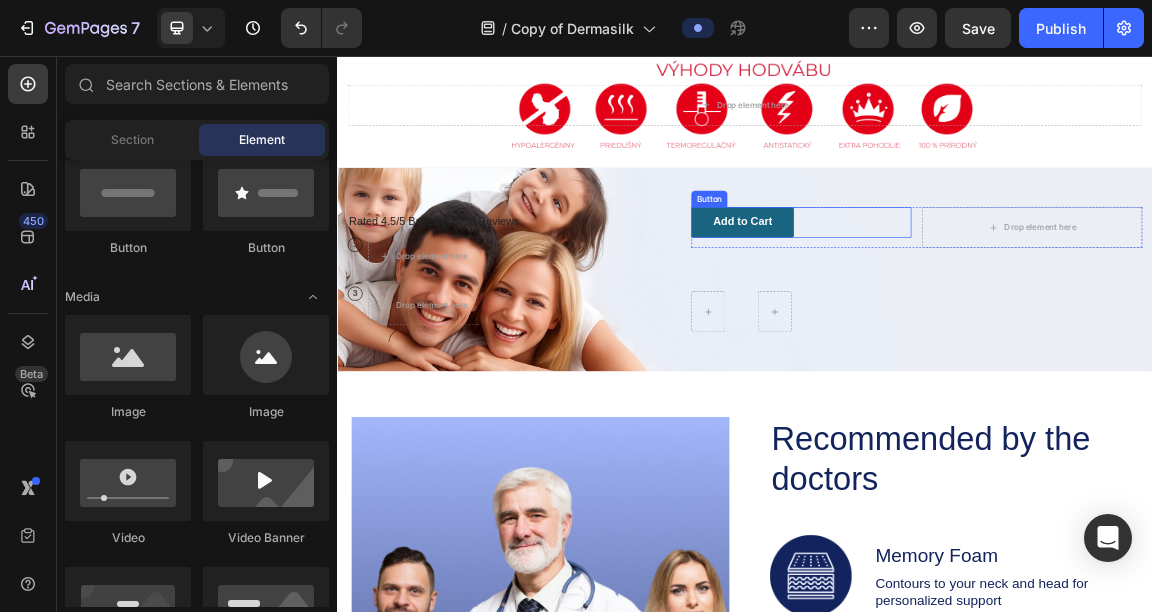 click on "Add to Cart" at bounding box center [933, 300] 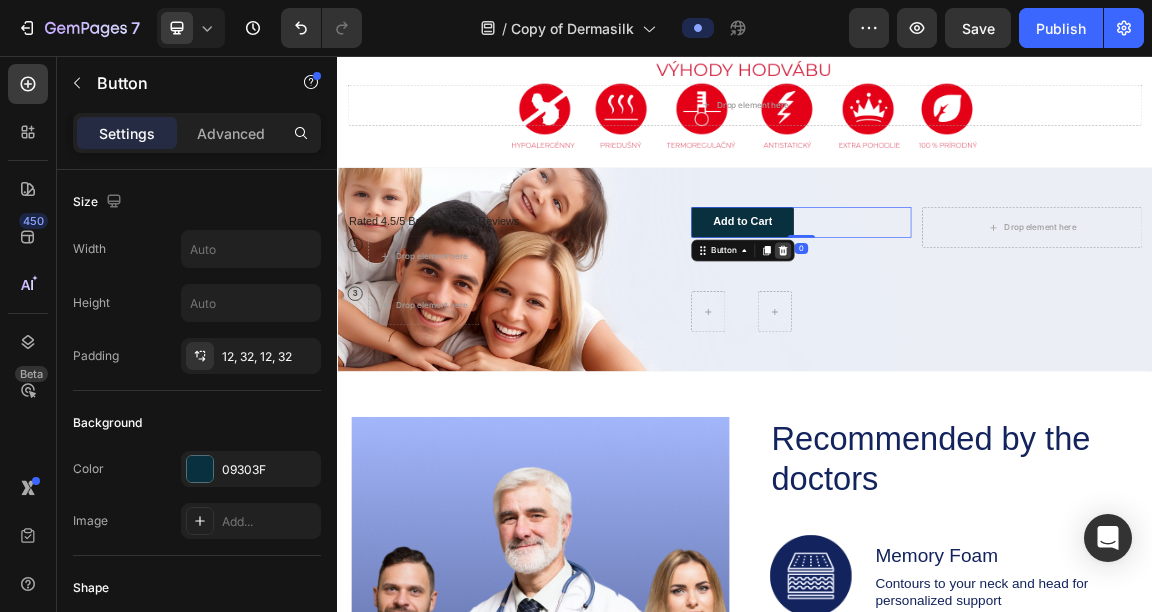 click 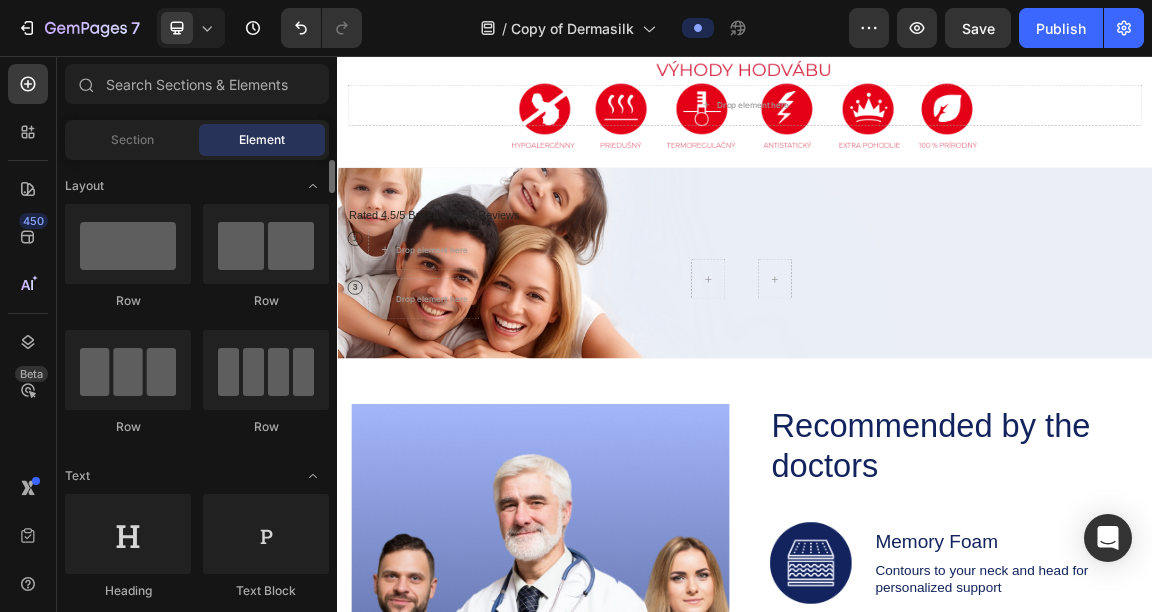 scroll, scrollTop: 305, scrollLeft: 0, axis: vertical 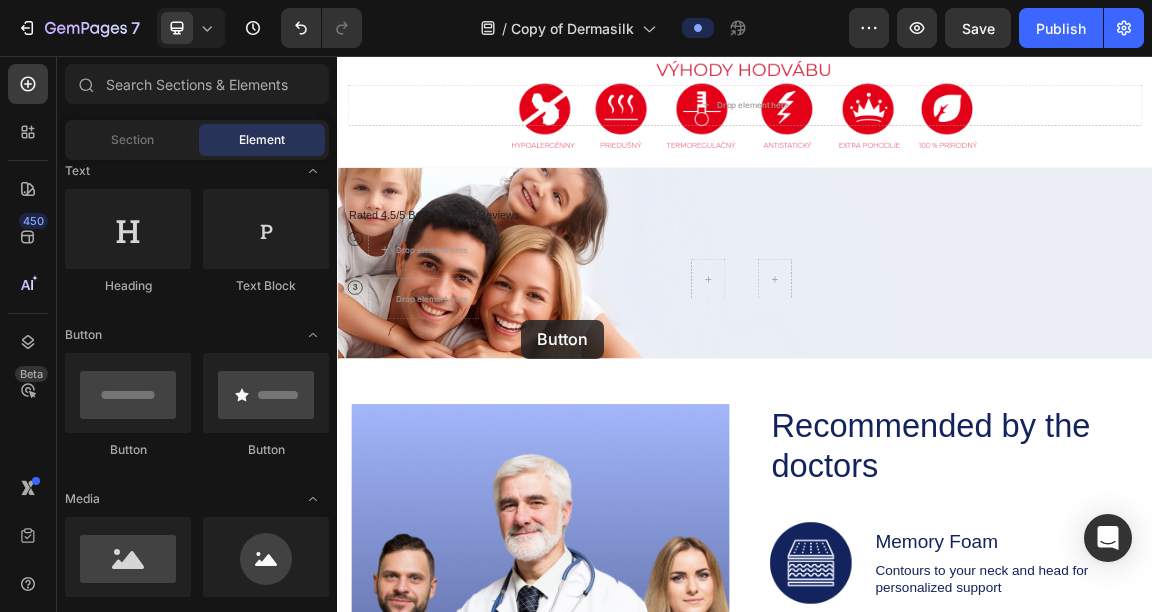 drag, startPoint x: 434, startPoint y: 471, endPoint x: 920, endPoint y: 343, distance: 502.57336 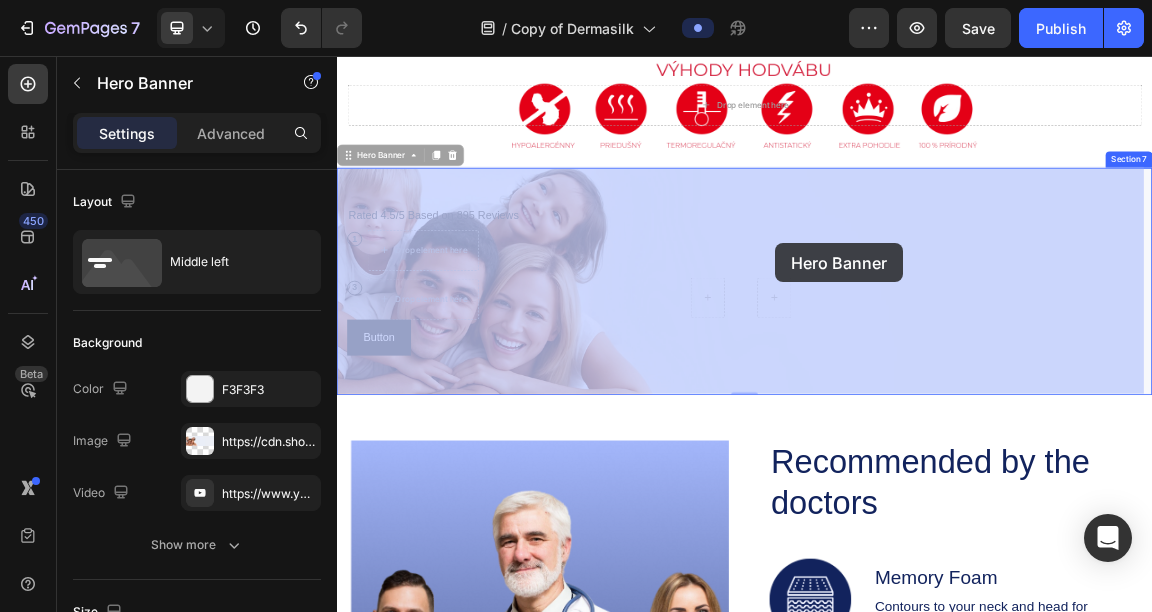 drag, startPoint x: 956, startPoint y: 317, endPoint x: 981, endPoint y: 332, distance: 29.15476 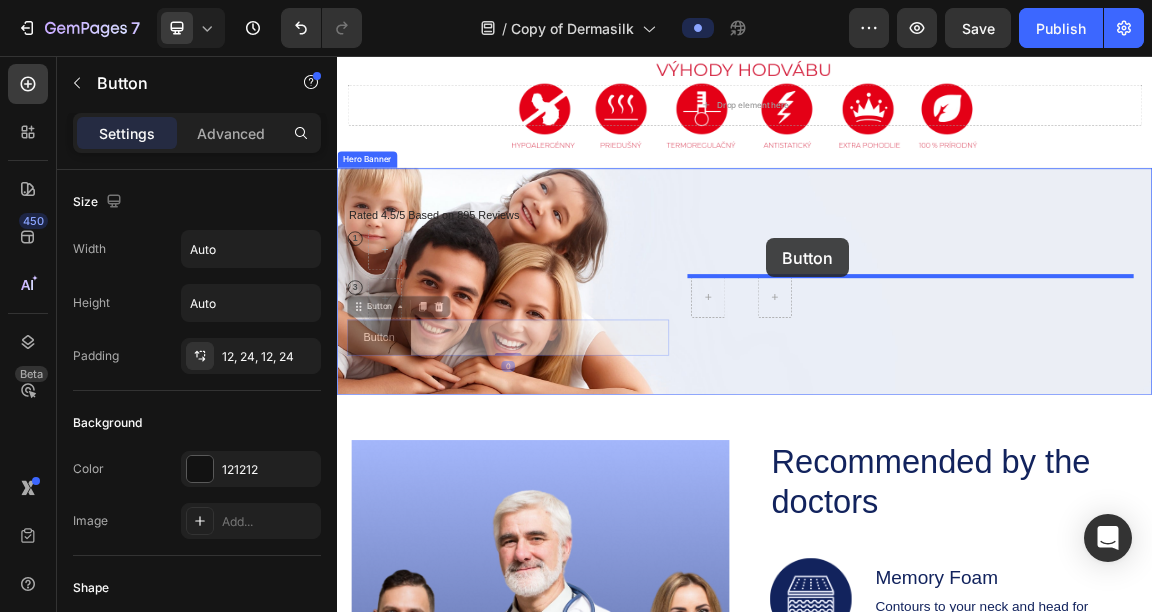 drag, startPoint x: 419, startPoint y: 477, endPoint x: 966, endPoint y: 323, distance: 568.2649 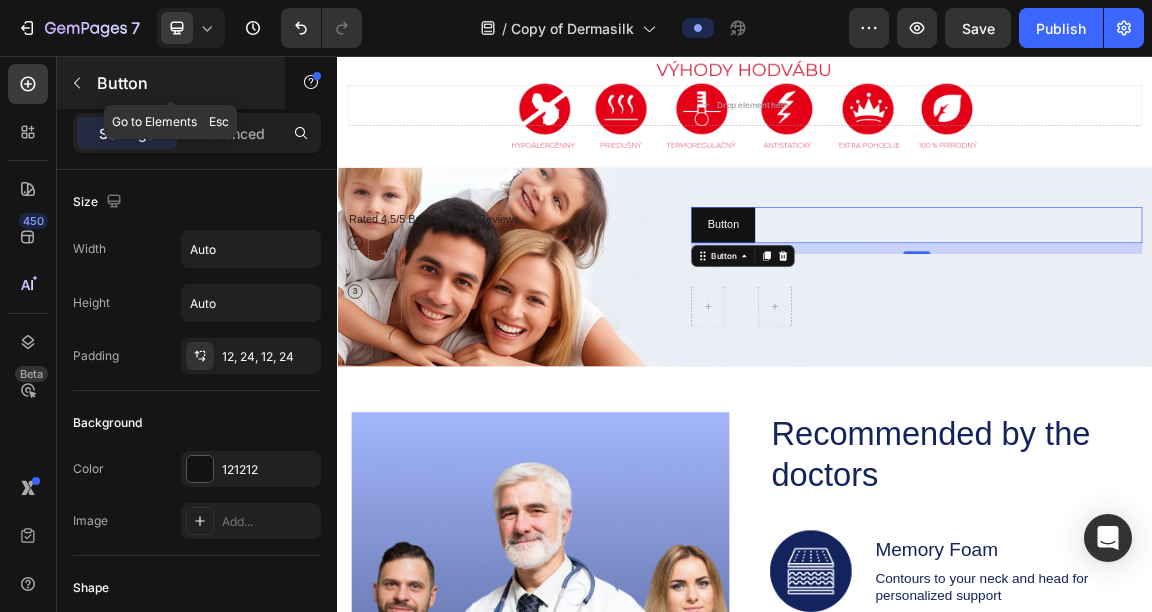 click at bounding box center (77, 83) 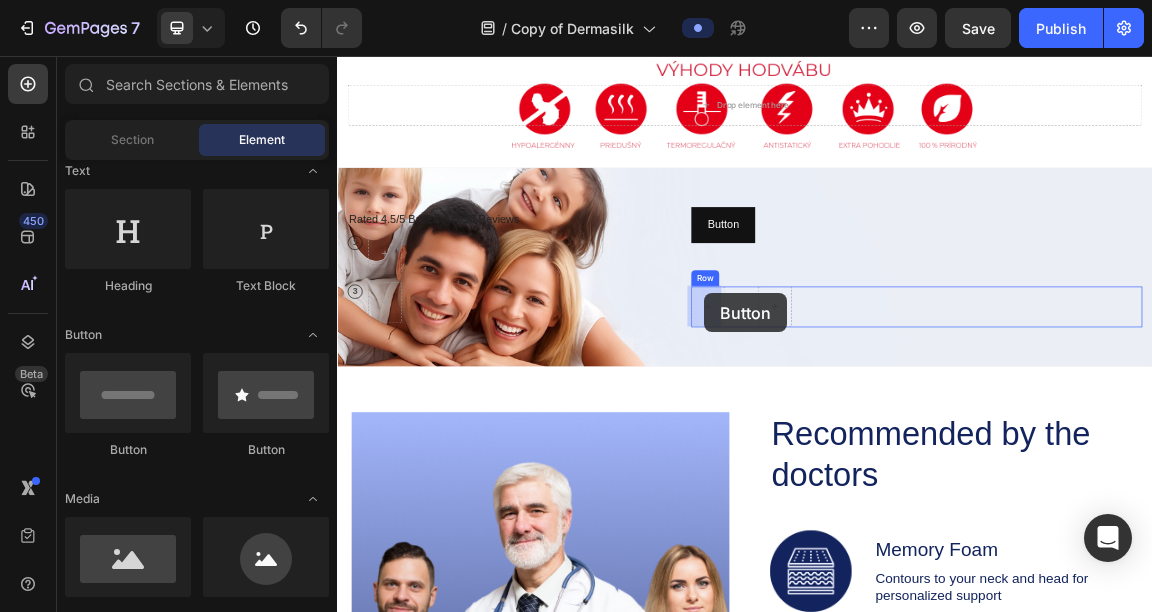 drag, startPoint x: 461, startPoint y: 473, endPoint x: 877, endPoint y: 405, distance: 421.52106 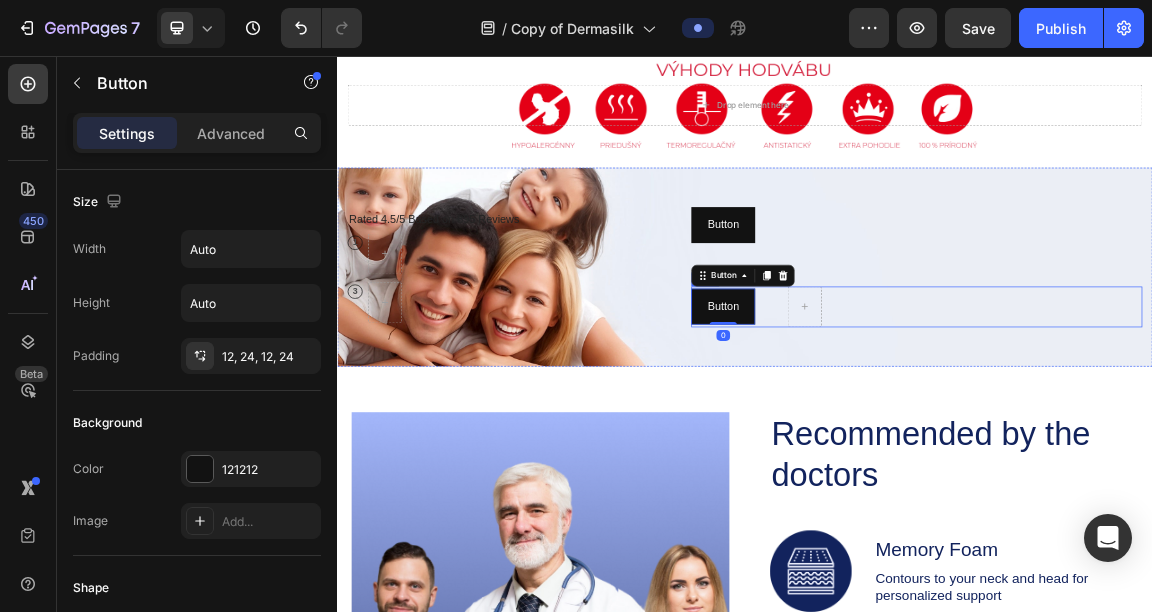 click on "Button Button   0
Row" at bounding box center [1190, 425] 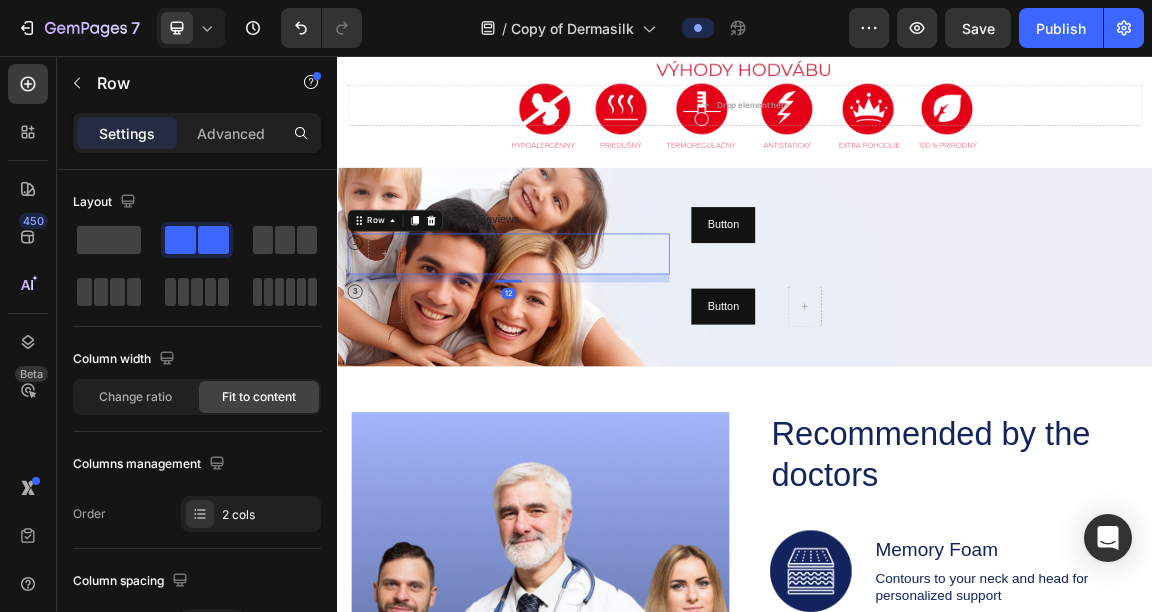 click on "1 Text Block Row
Row   12" at bounding box center [589, 347] 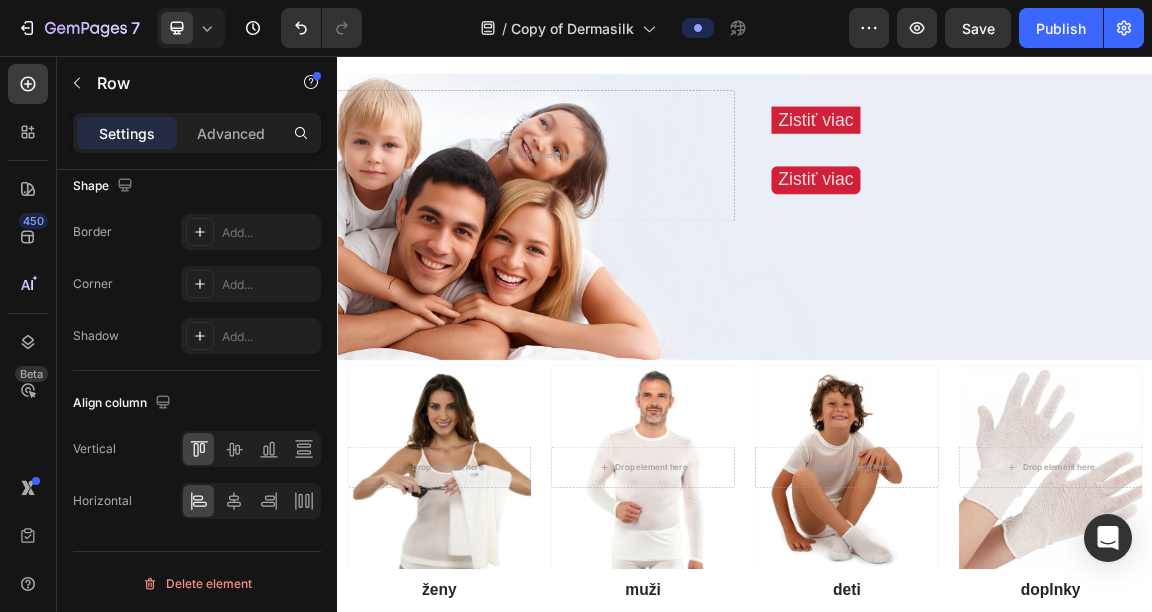 scroll, scrollTop: 894, scrollLeft: 0, axis: vertical 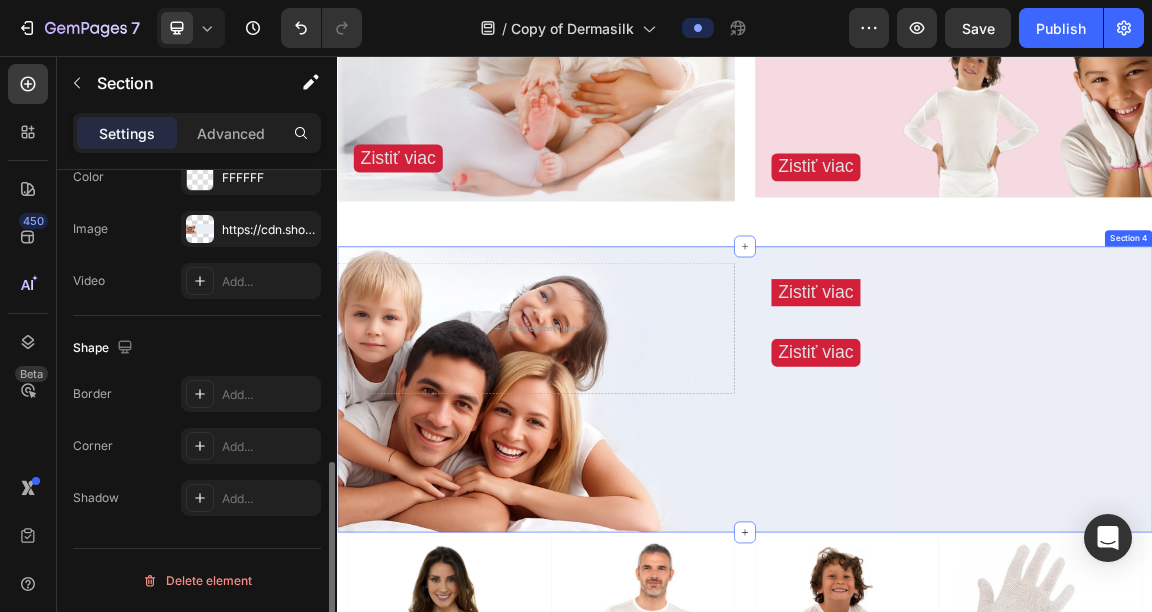 click on "Drop element here   Zistiť viac   Button Row Hero Banner   Zistiť viac   Button Hero Banner Row Section 4" at bounding box center [937, 547] 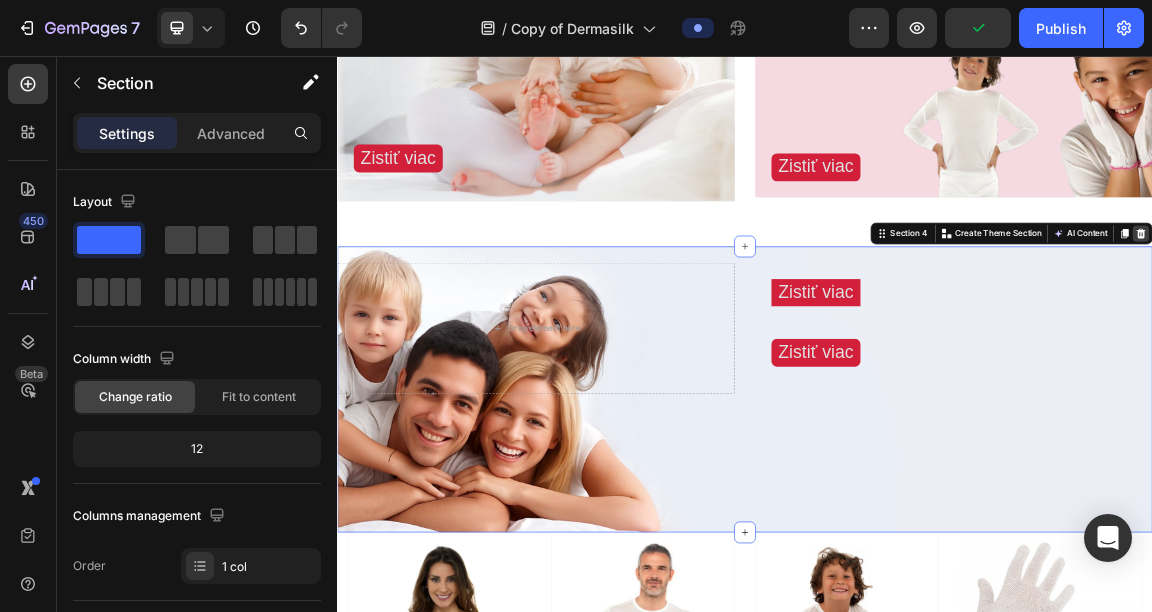 click 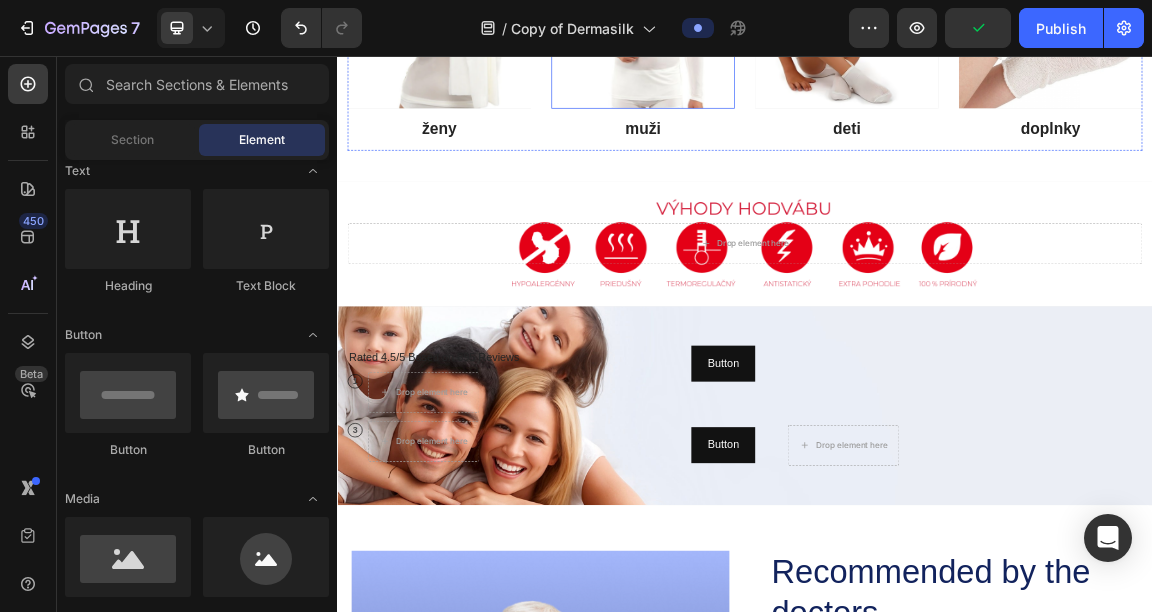 scroll, scrollTop: 1608, scrollLeft: 0, axis: vertical 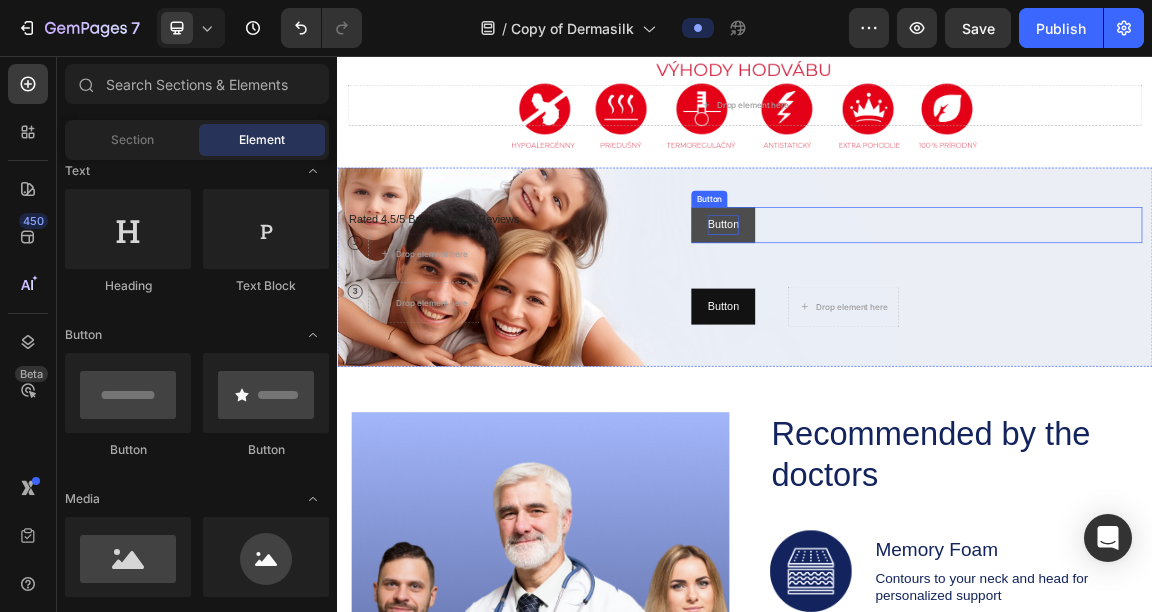 click on "Button" at bounding box center [905, 304] 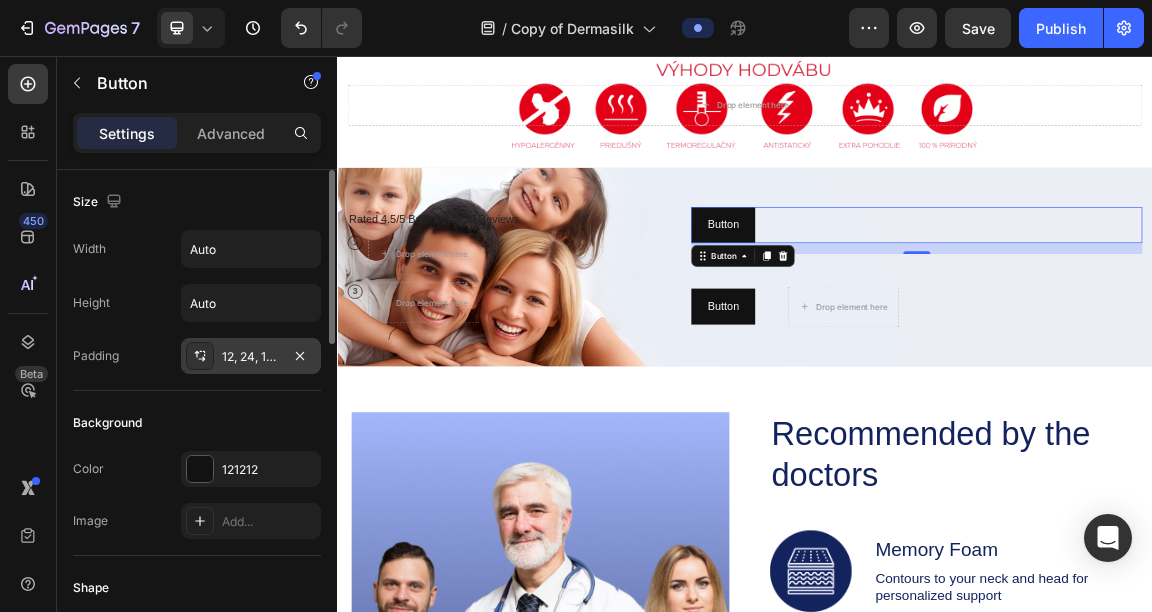 click on "12, 24, 12, 24" at bounding box center [251, 357] 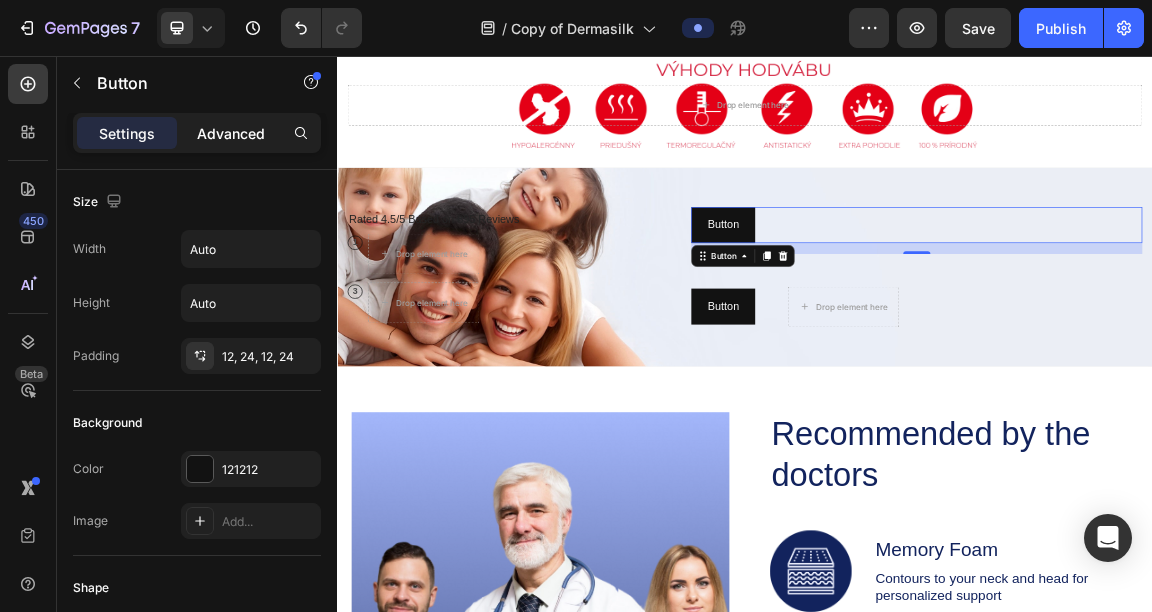 click on "Advanced" at bounding box center [231, 133] 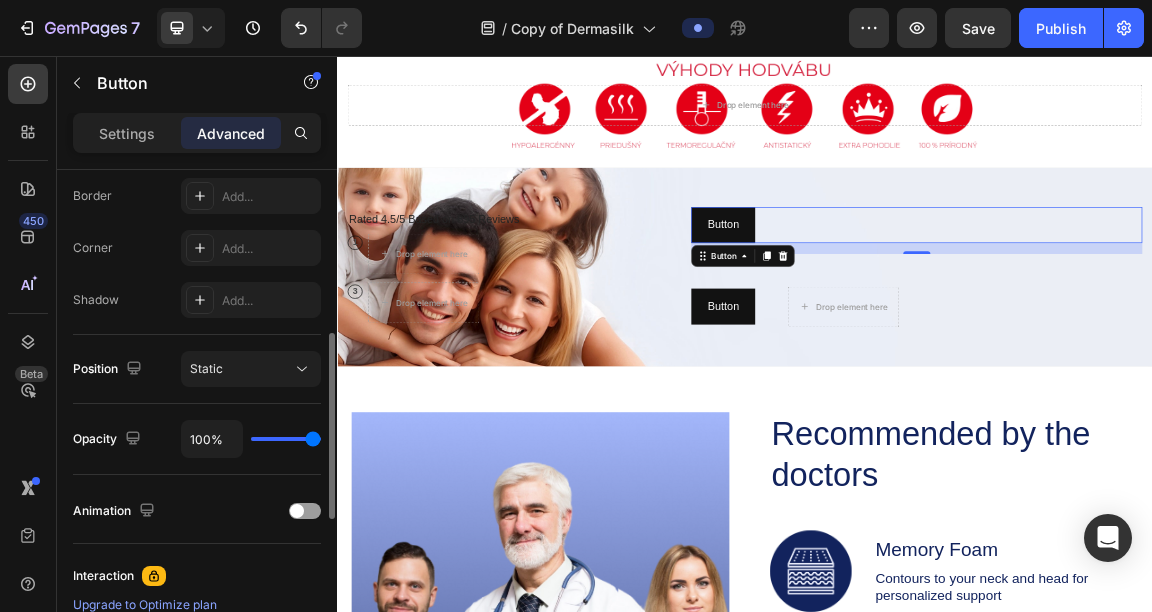 scroll, scrollTop: 276, scrollLeft: 0, axis: vertical 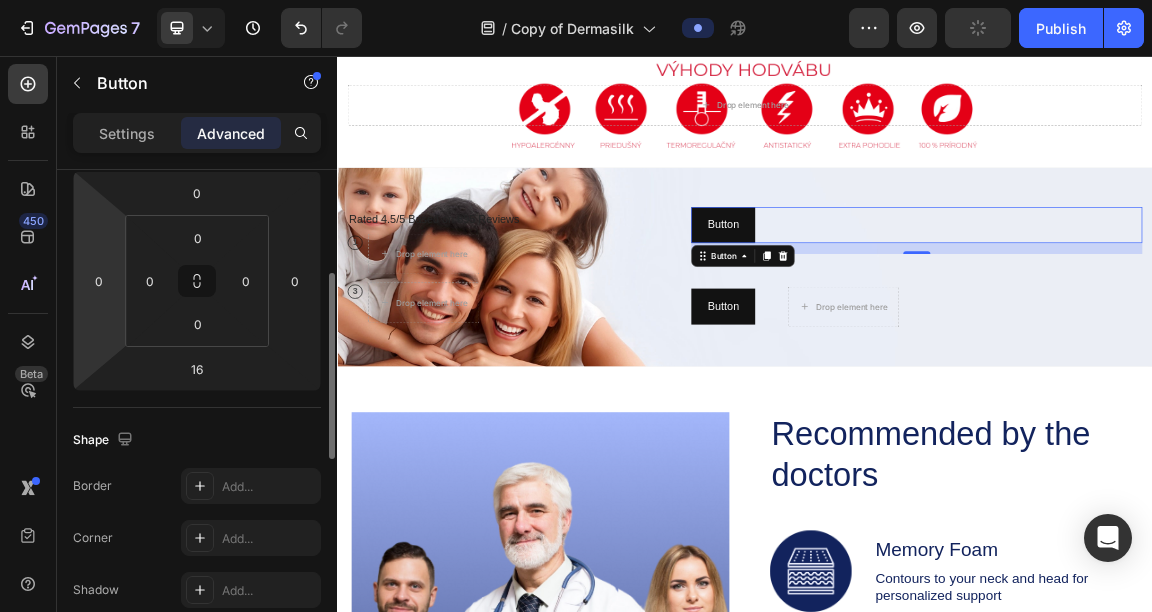 click on "7 Version history / Copy of Dermasilk Preview Save Publish" at bounding box center [576, 0] 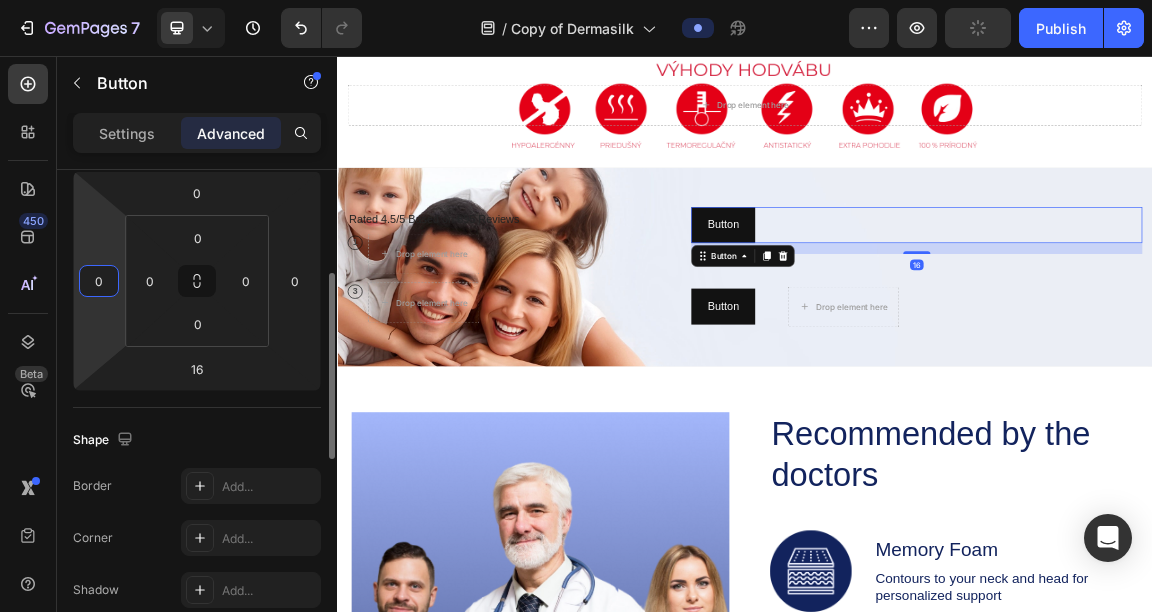 click on "0" at bounding box center (99, 281) 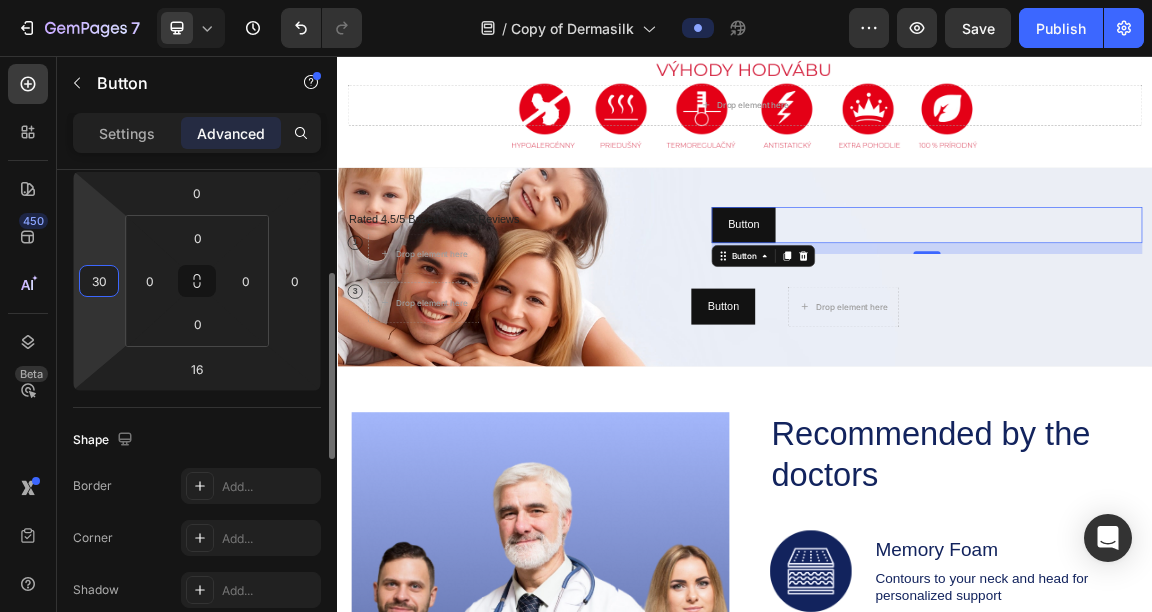 type on "3" 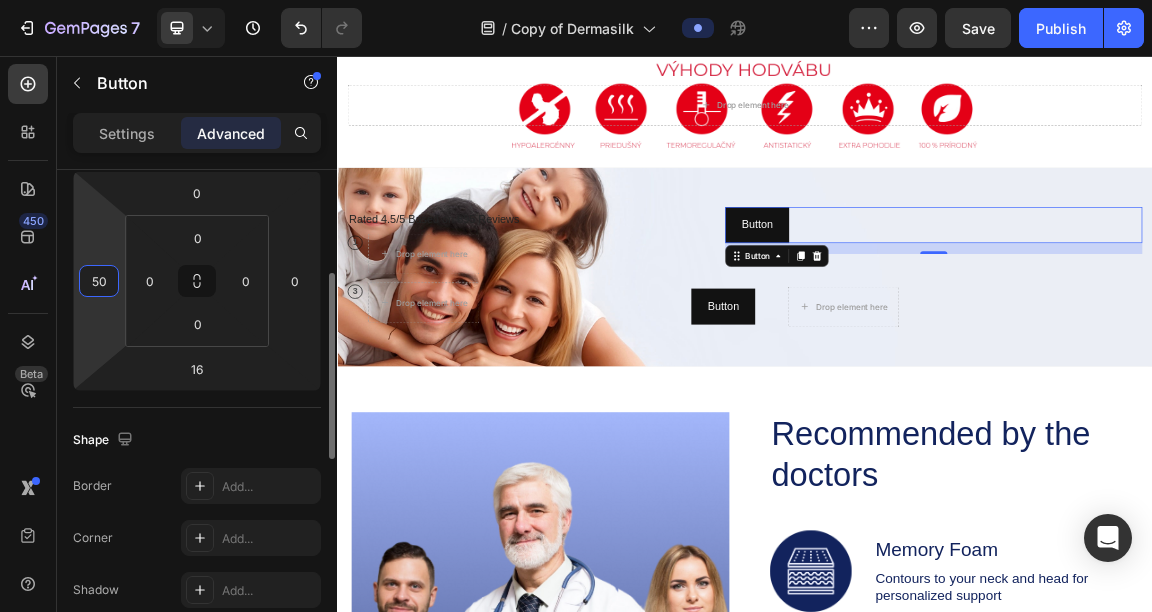 type on "5" 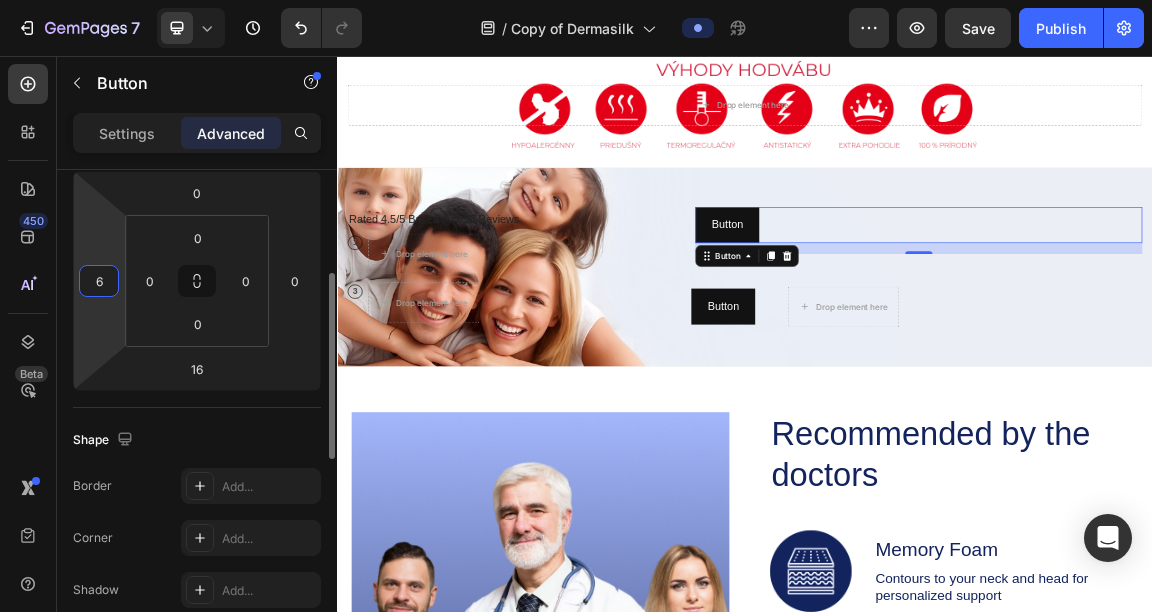 type on "60" 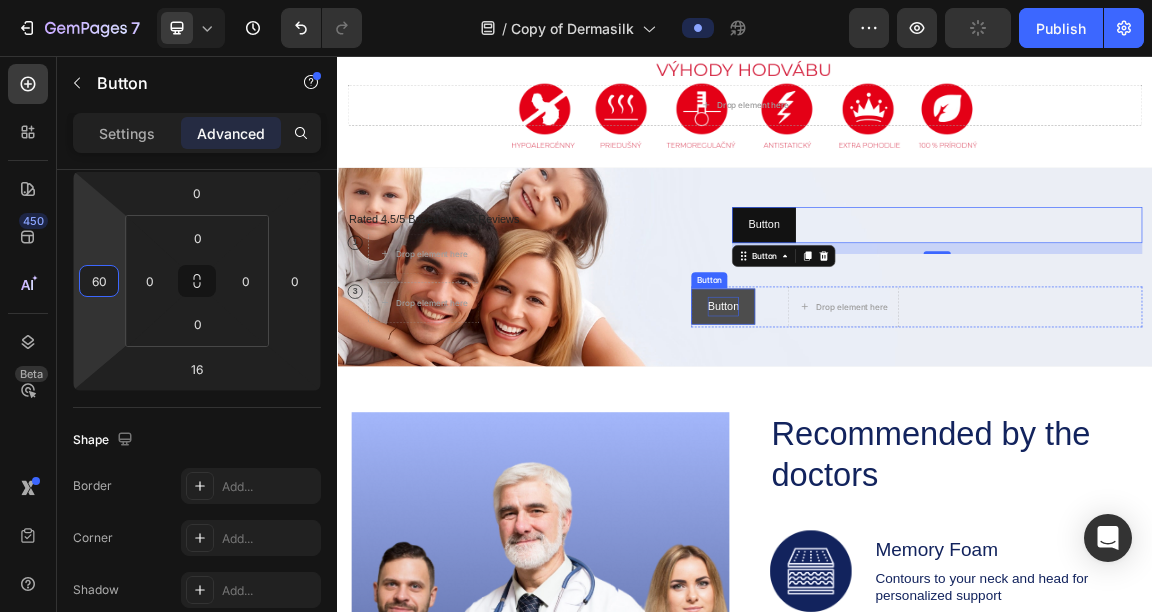 click on "Button" at bounding box center [905, 424] 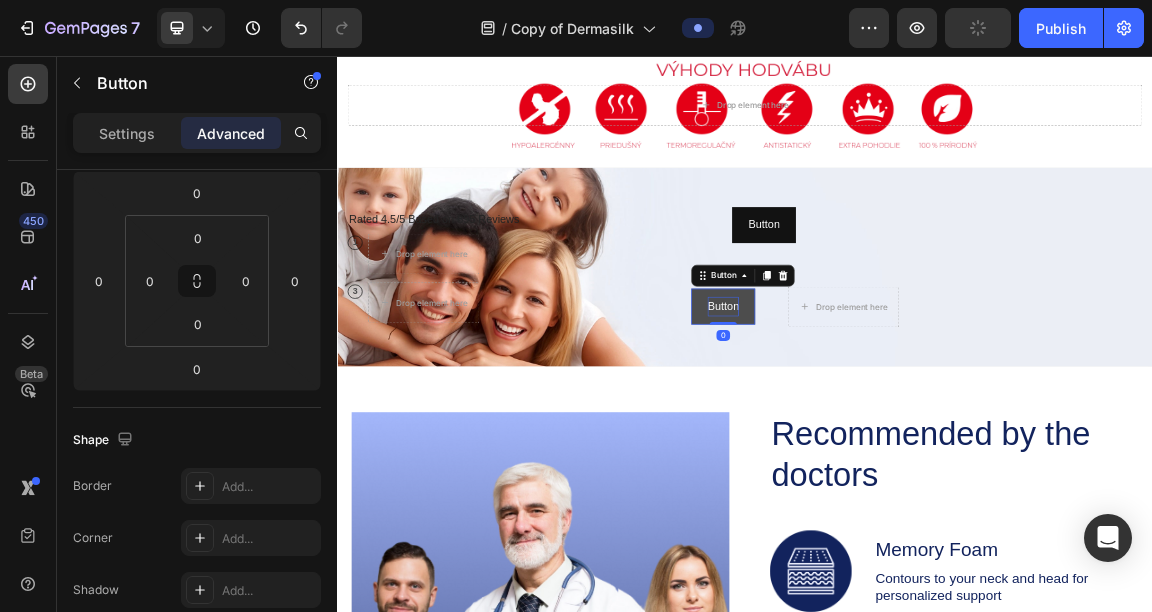 scroll, scrollTop: 276, scrollLeft: 0, axis: vertical 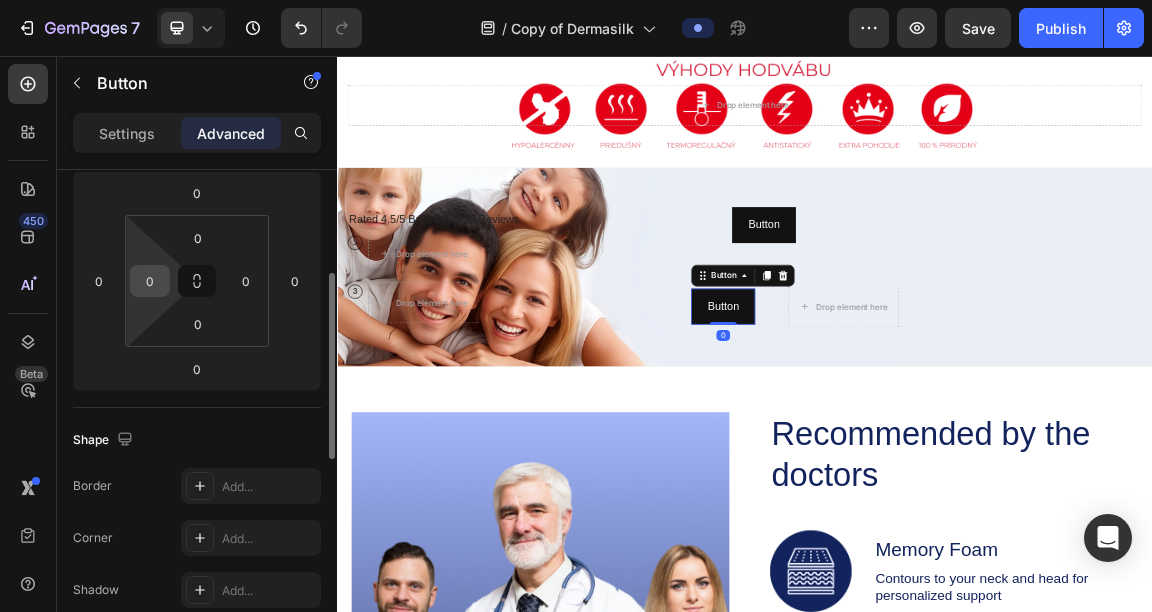click on "0" at bounding box center [150, 281] 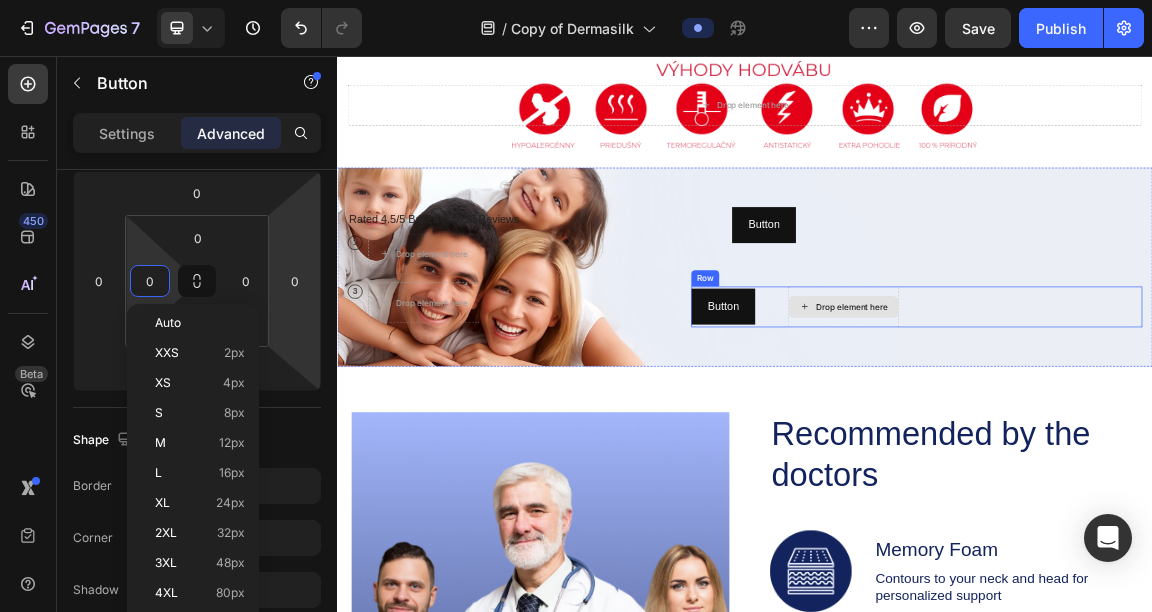 click on "Drop element here" at bounding box center (1082, 425) 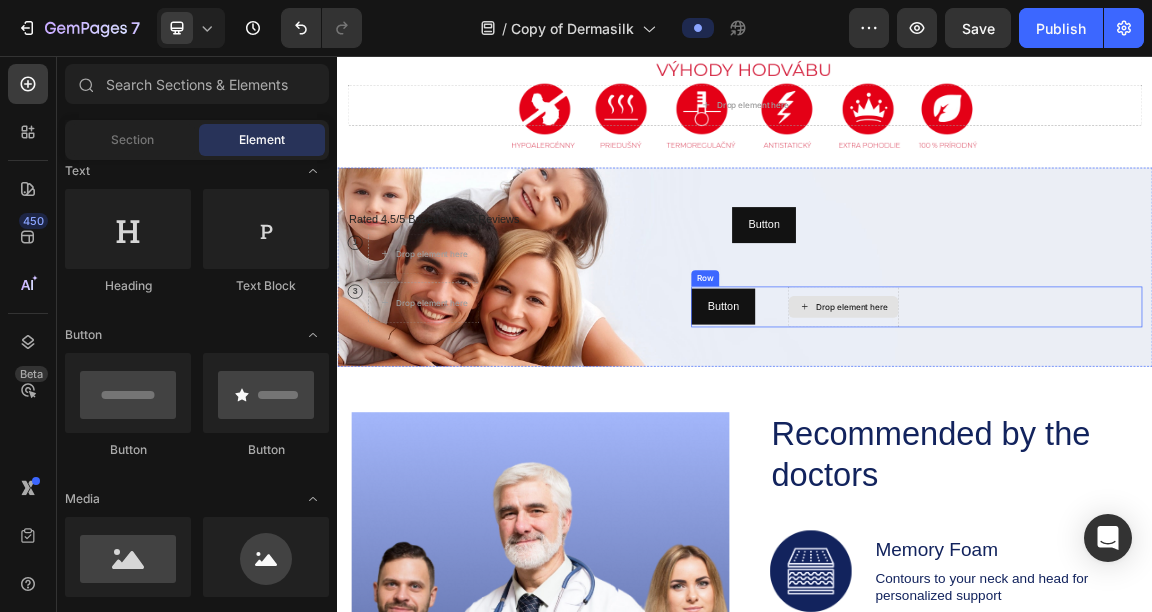 click on "Drop element here" at bounding box center (1094, 425) 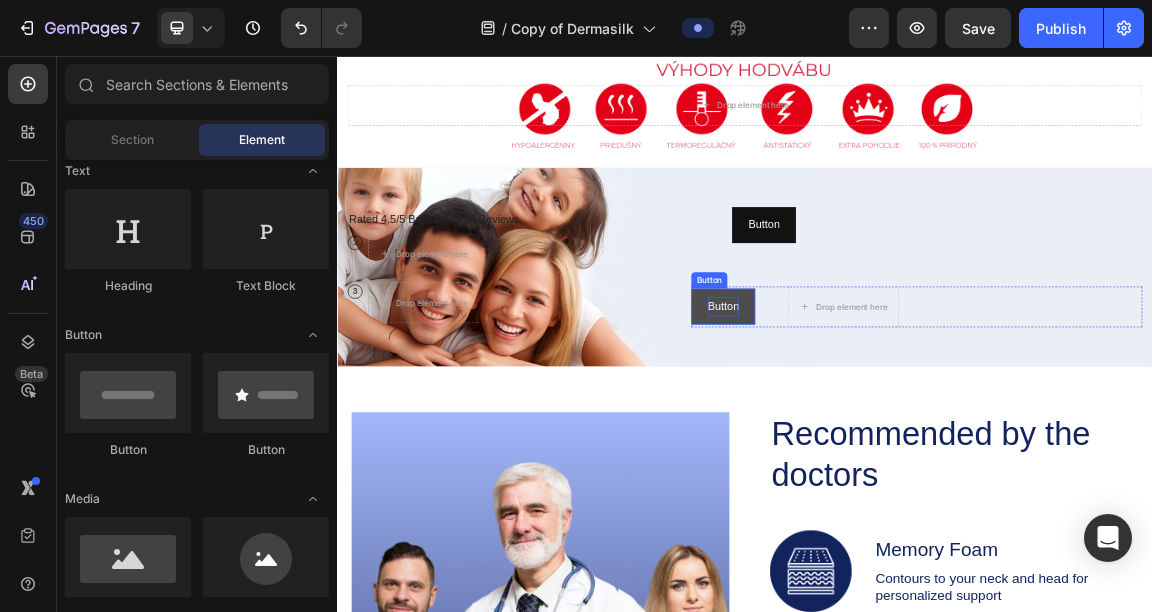 click on "Button" at bounding box center (905, 424) 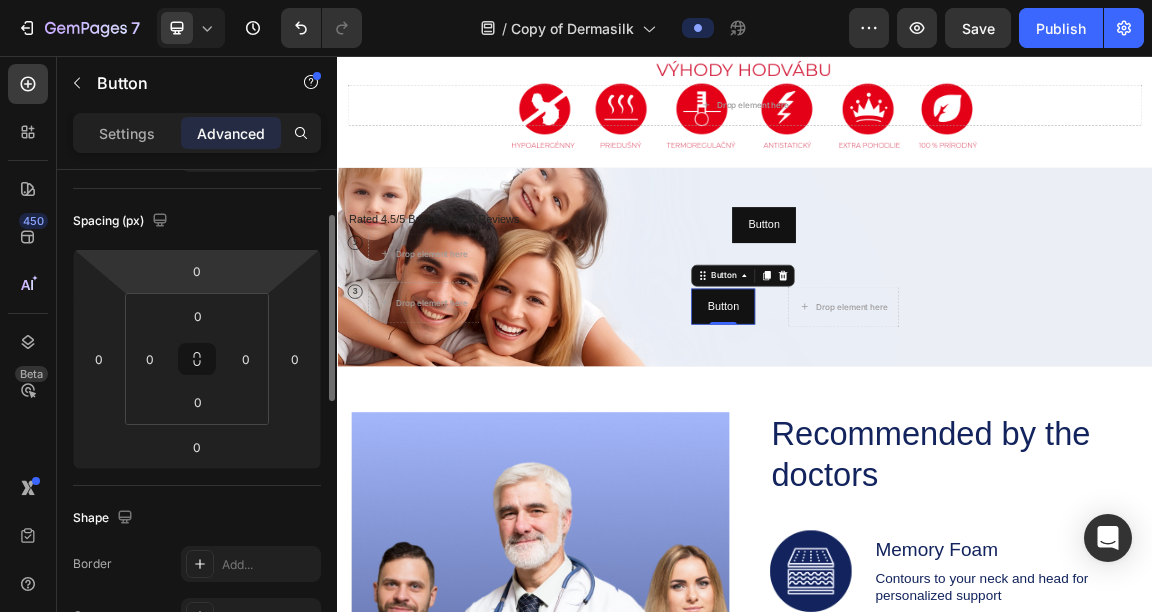 scroll, scrollTop: 177, scrollLeft: 0, axis: vertical 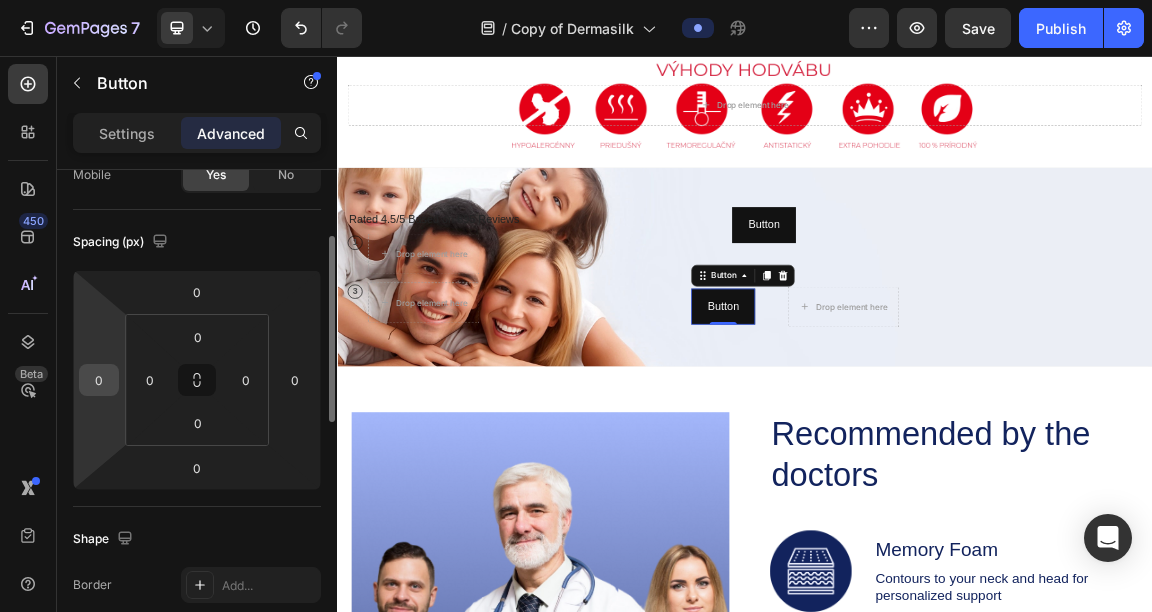 click on "0" at bounding box center [99, 380] 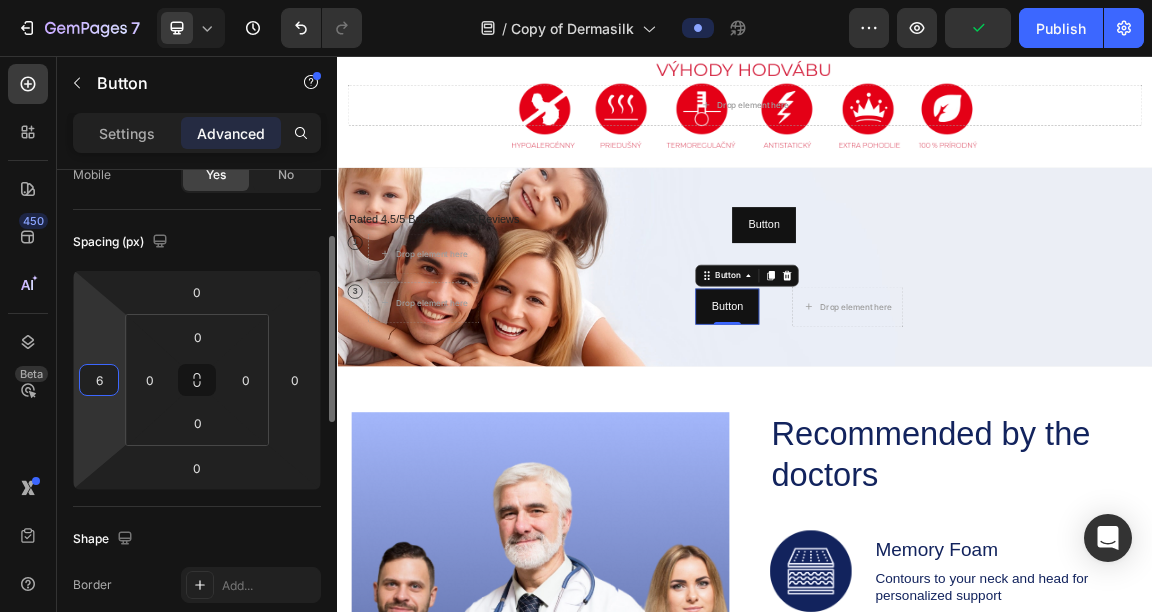 type on "60" 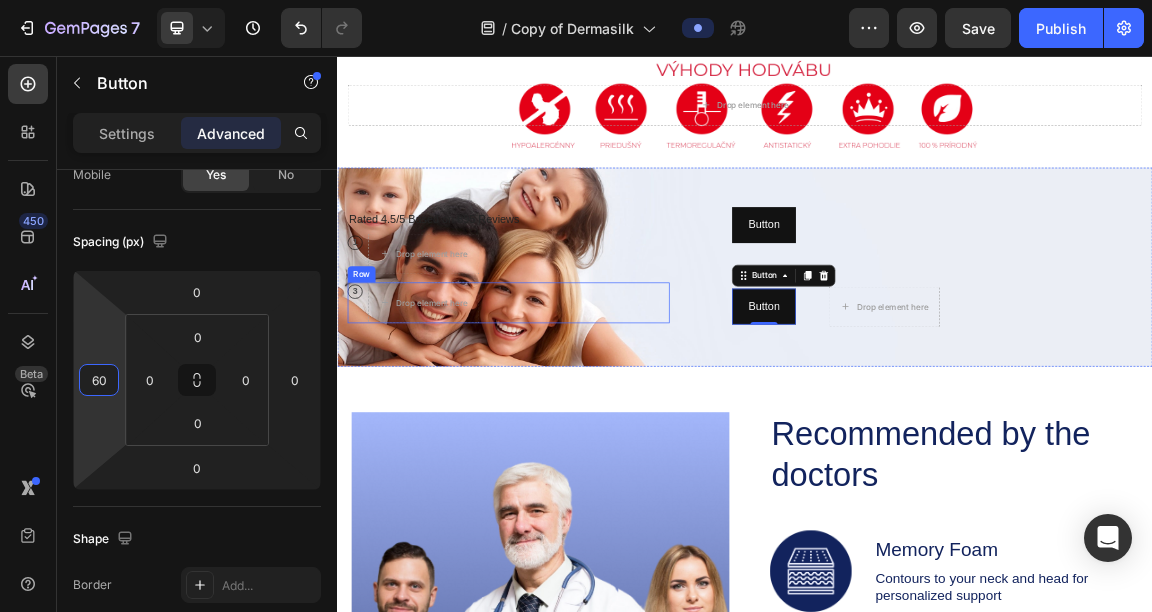 click on "3 Text Block Row
Drop element here Row" at bounding box center [589, 419] 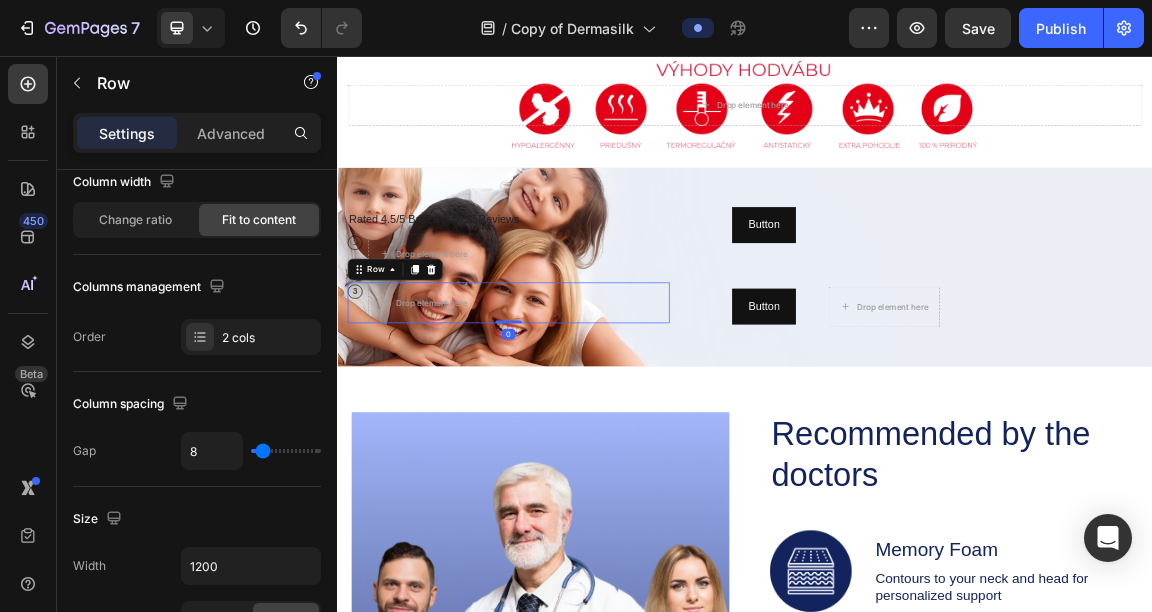 scroll, scrollTop: 0, scrollLeft: 0, axis: both 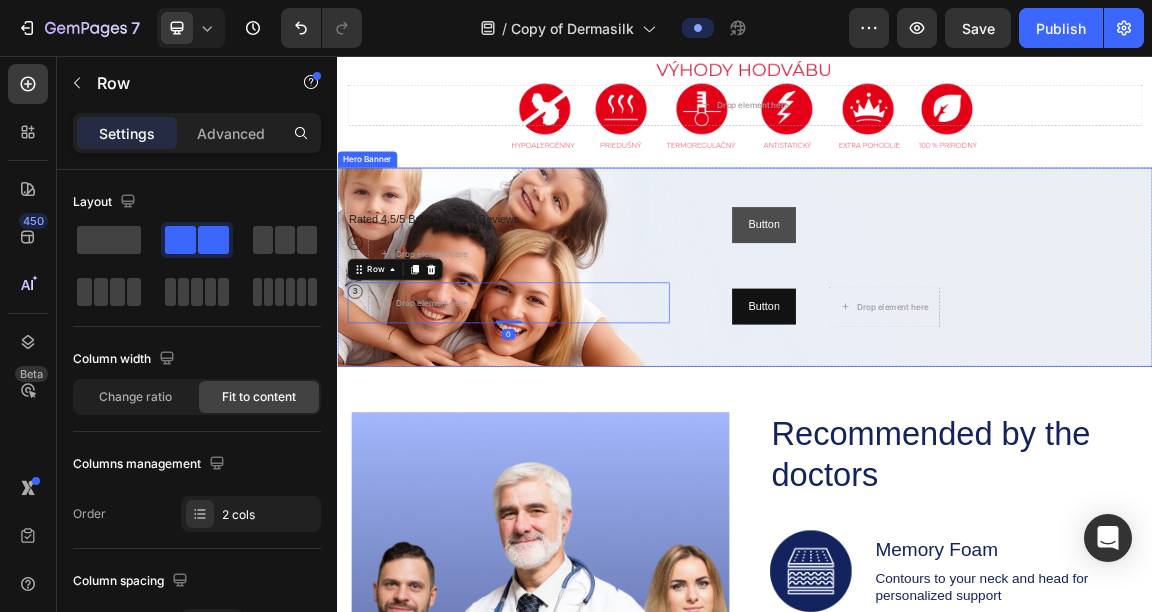 click on "Button" at bounding box center [965, 304] 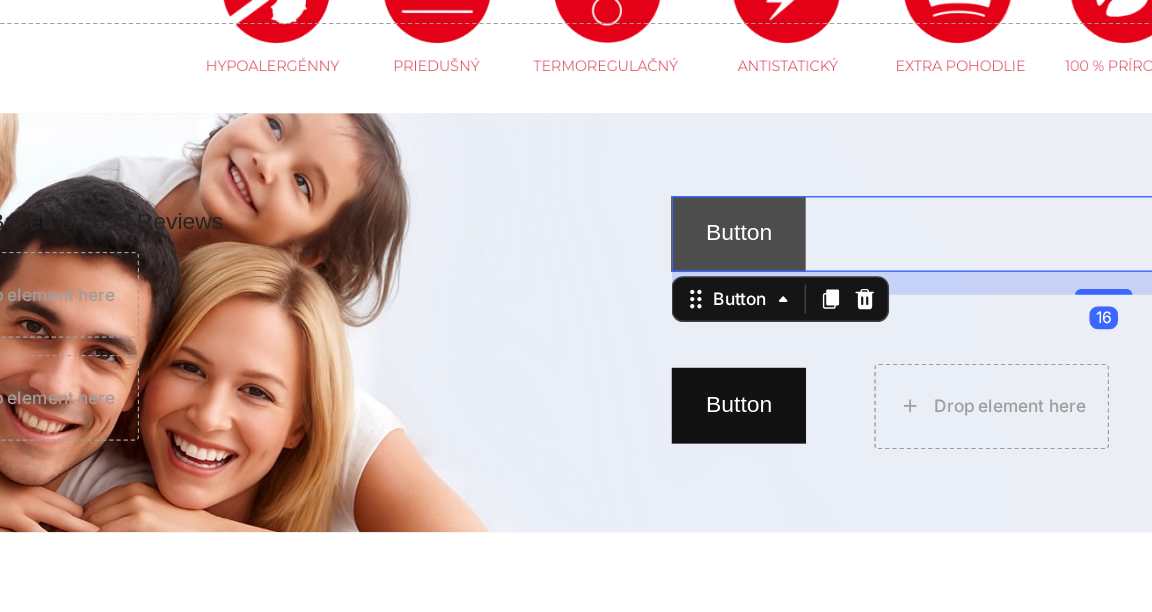 click on "Button" at bounding box center (467, 126) 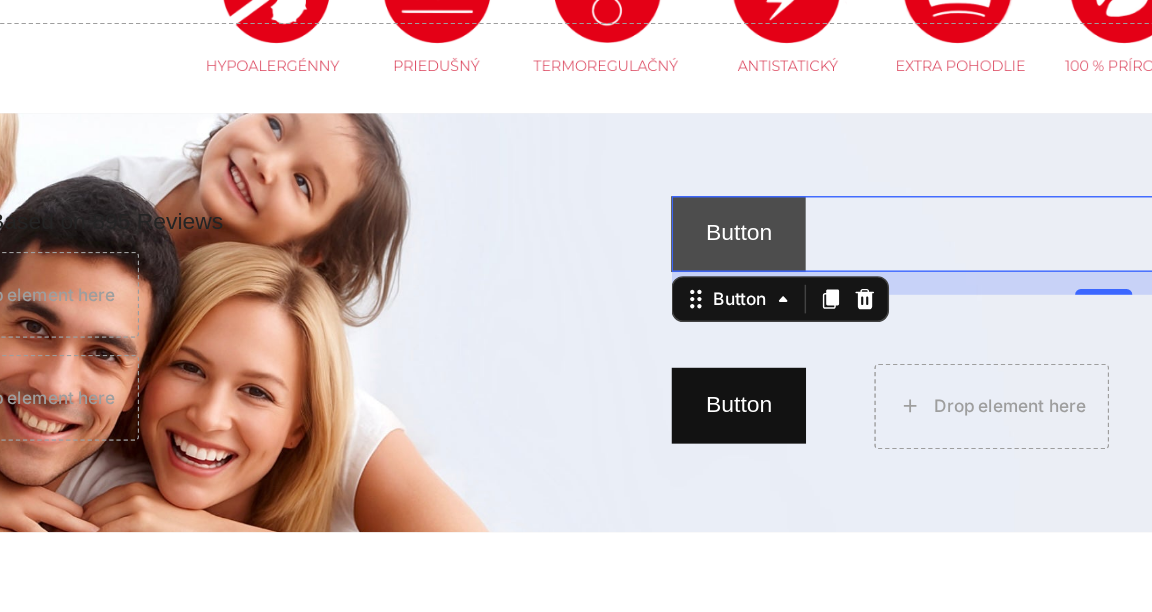 click on "Button" at bounding box center [467, 126] 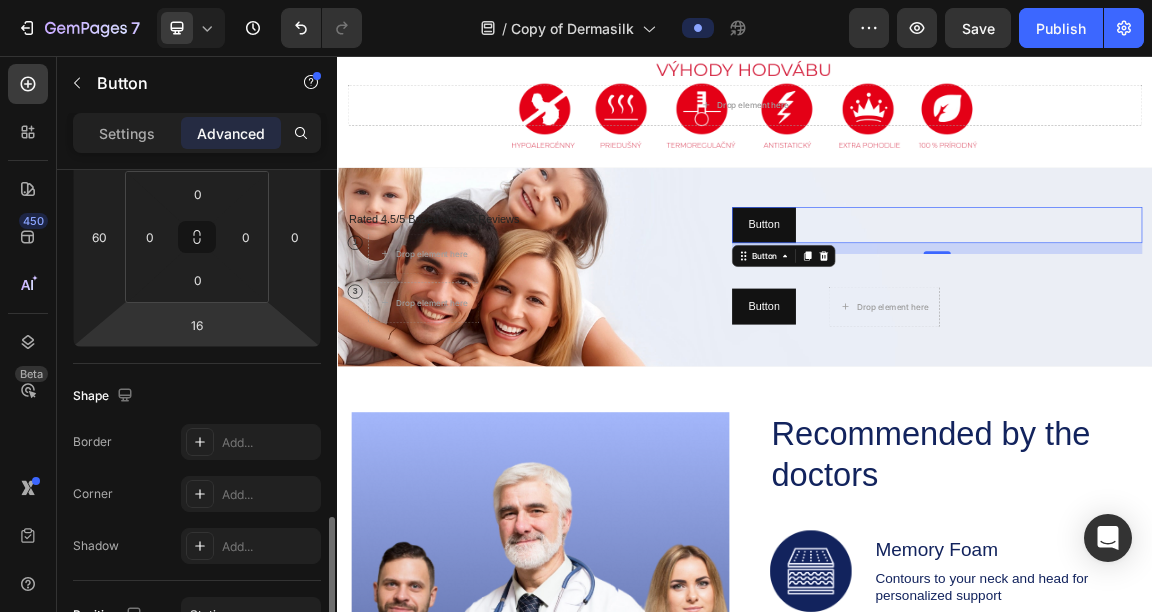 scroll, scrollTop: 526, scrollLeft: 0, axis: vertical 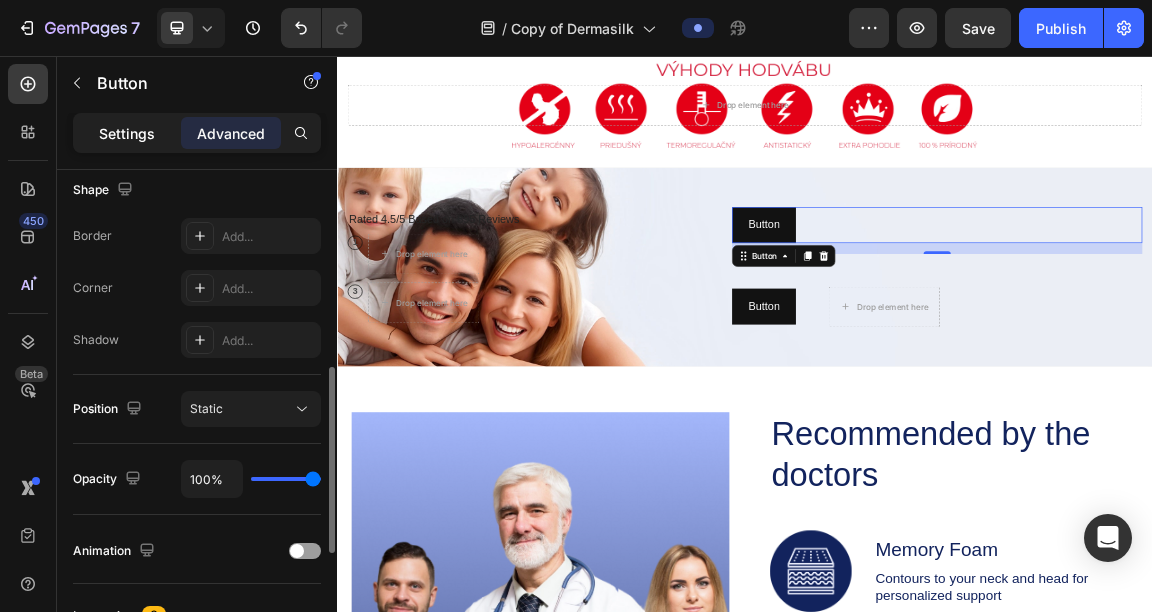 click on "Settings" at bounding box center [127, 133] 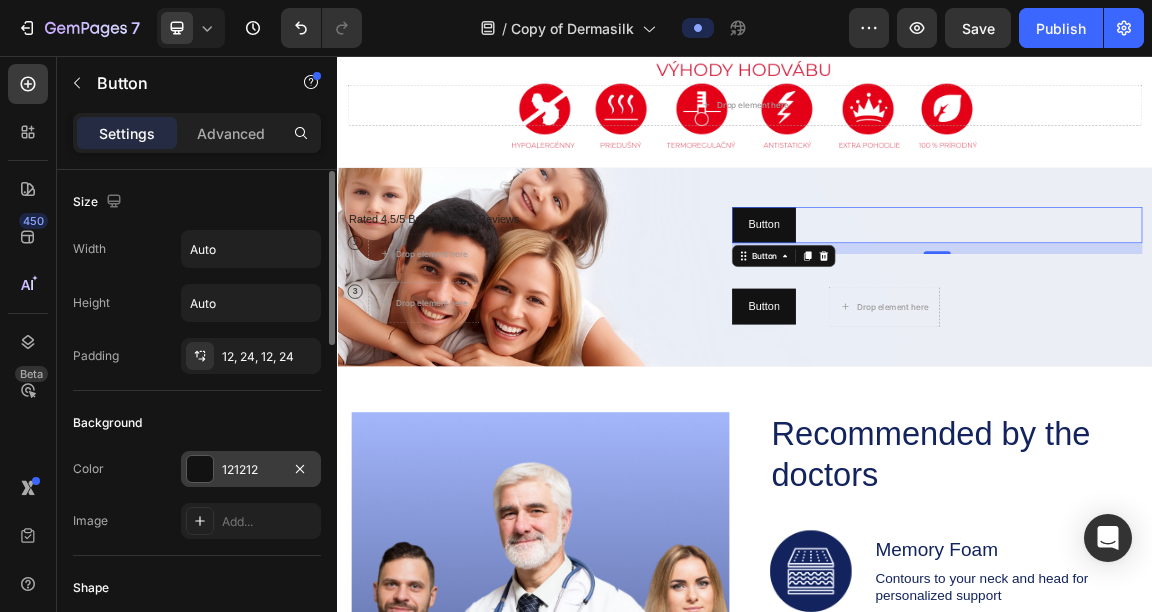 scroll, scrollTop: 1, scrollLeft: 0, axis: vertical 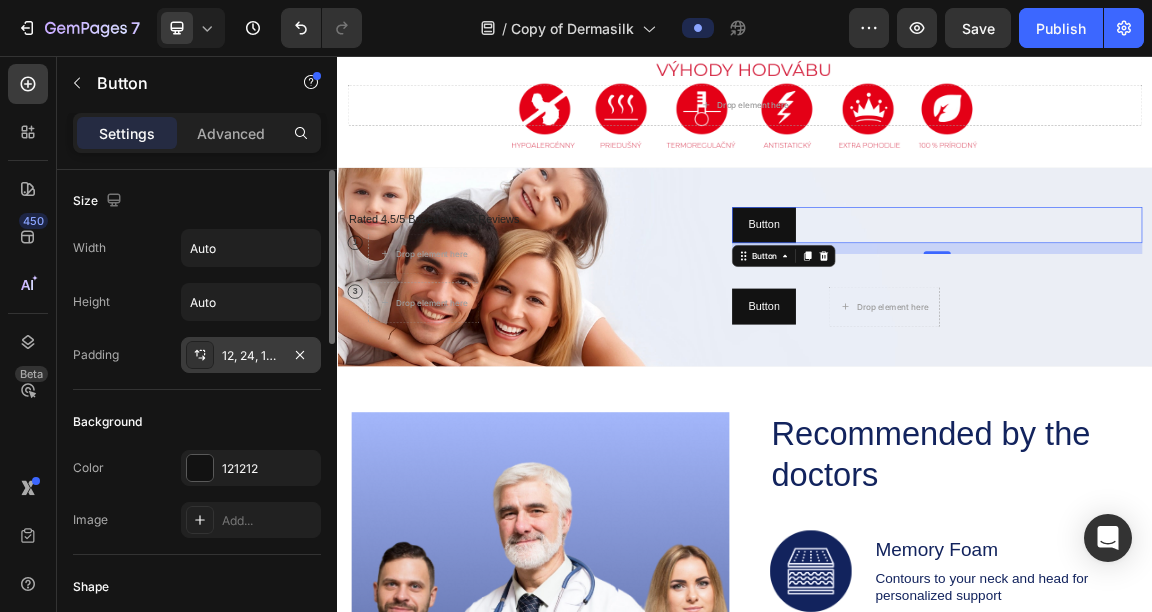 click on "12, 24, 12, 24" at bounding box center [251, 356] 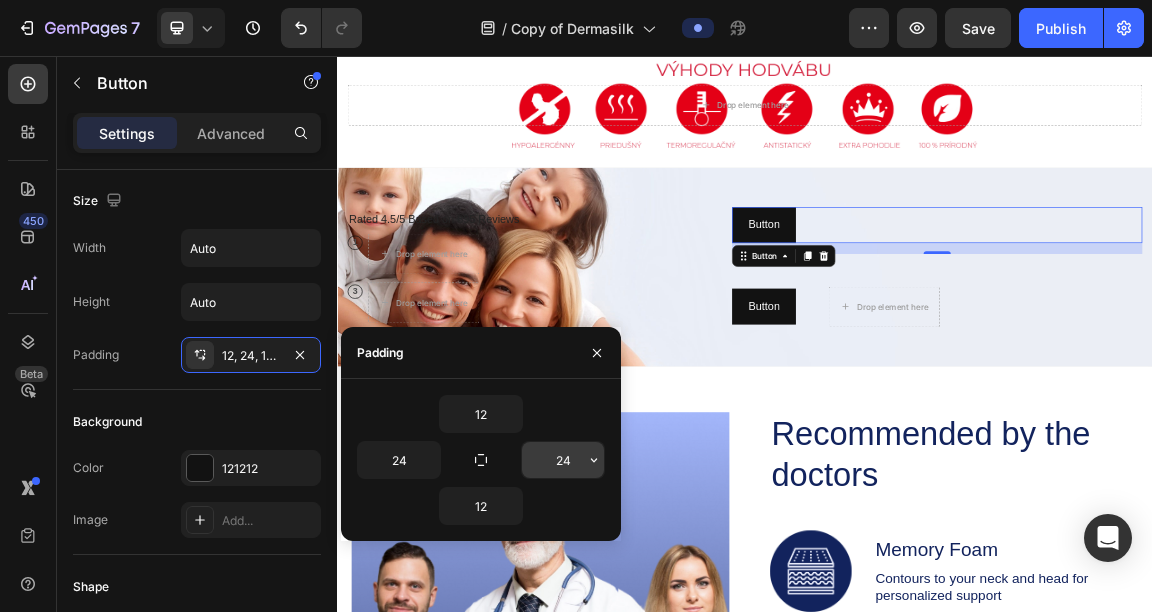 click on "24" at bounding box center [563, 460] 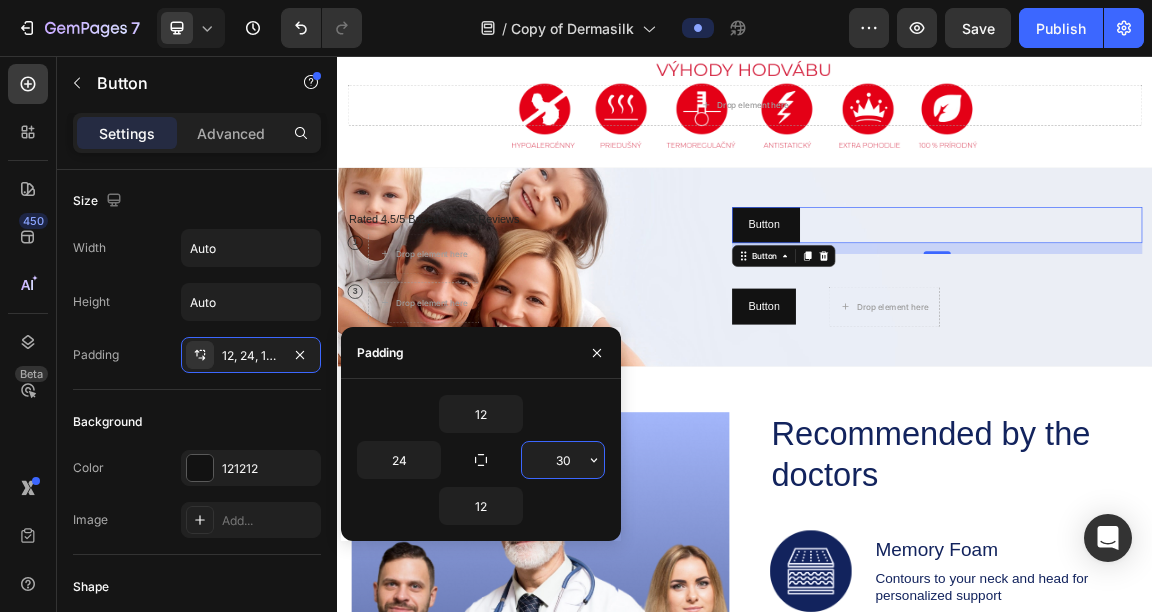 type on "3" 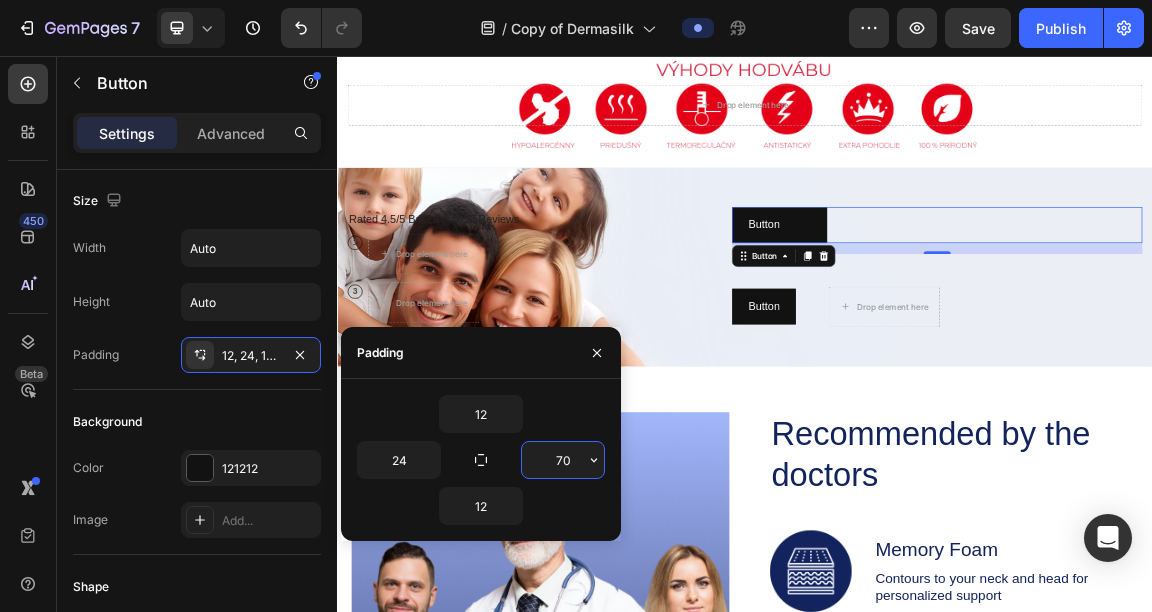 type on "7" 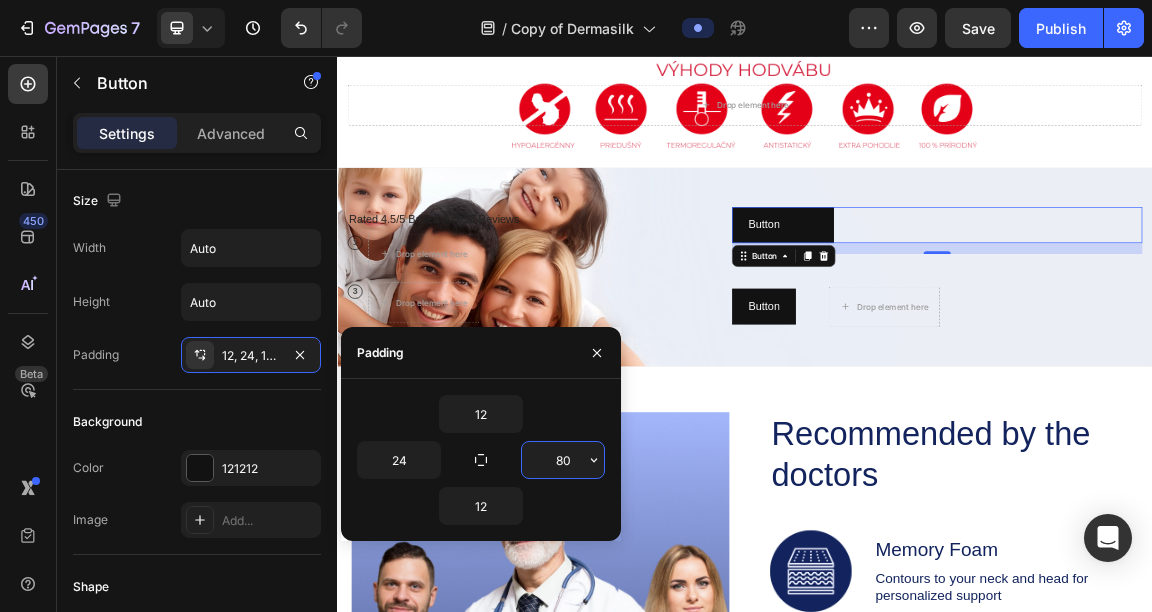 type on "8" 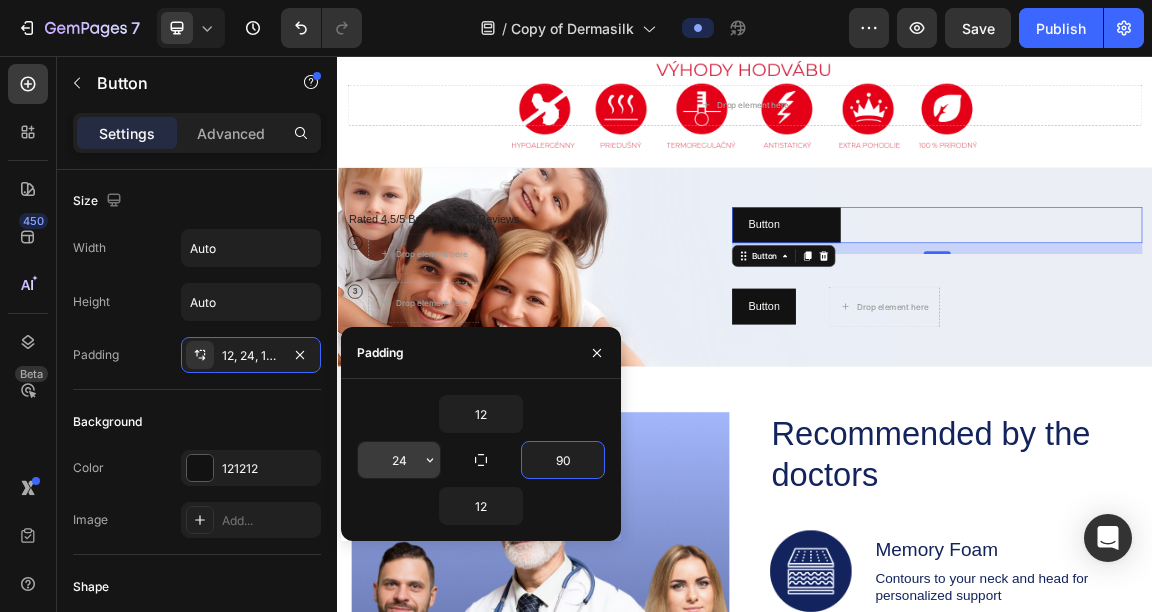 type on "90" 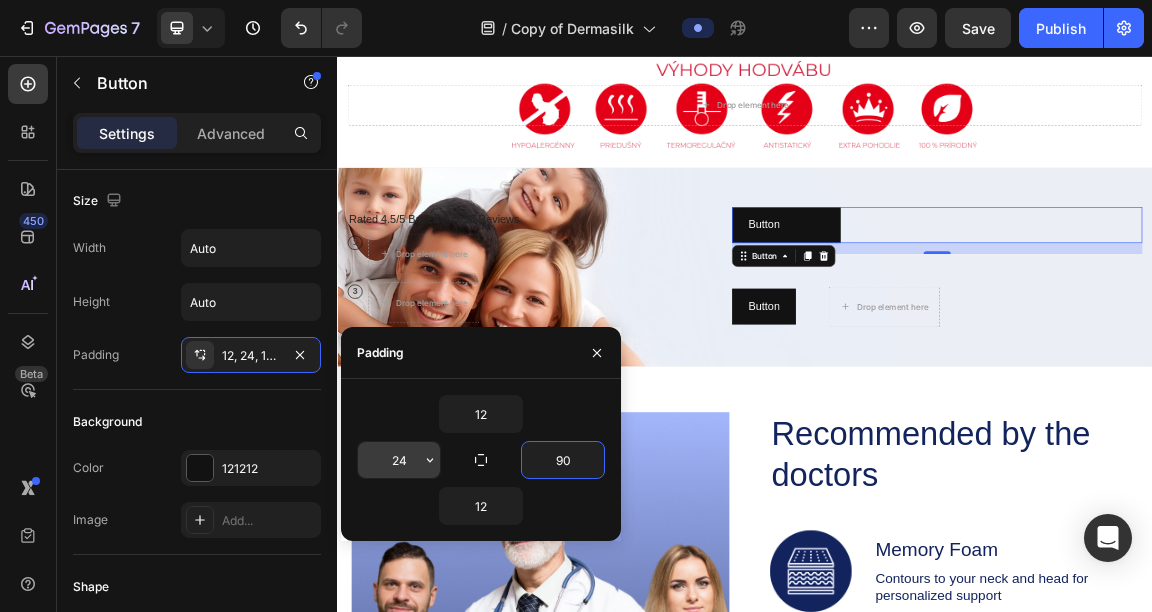 click on "24" at bounding box center (399, 460) 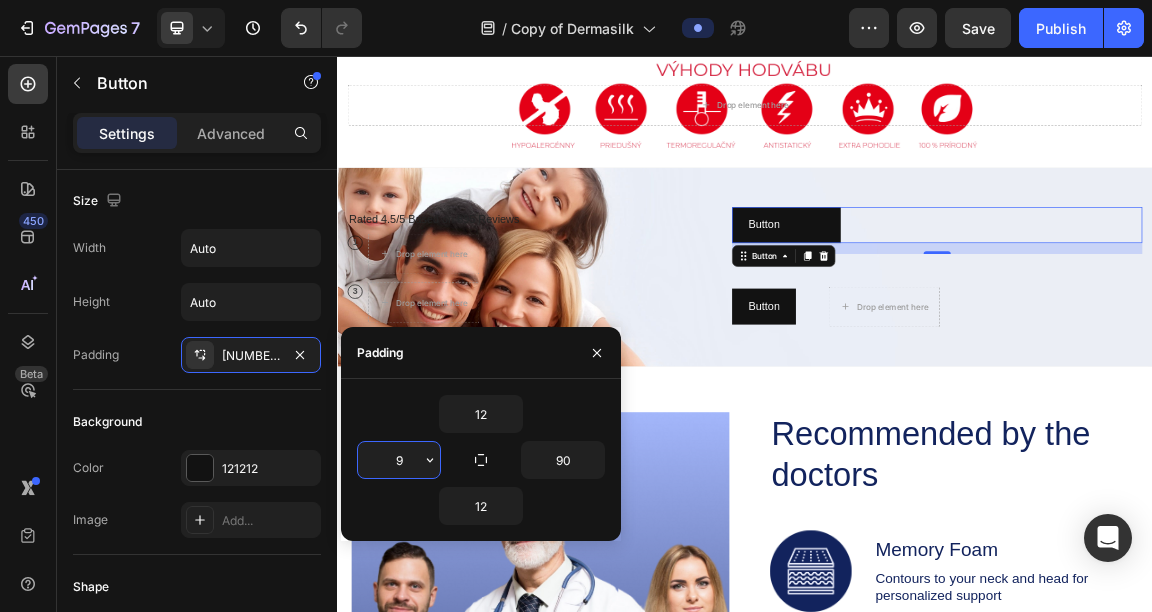 type on "90" 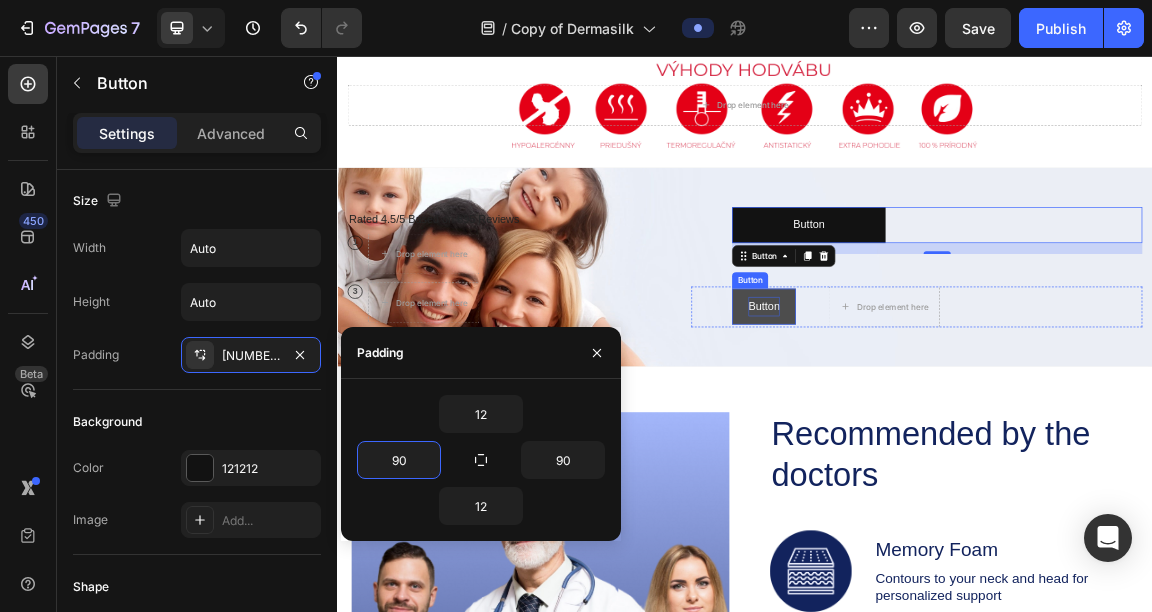 click on "Button" at bounding box center [965, 424] 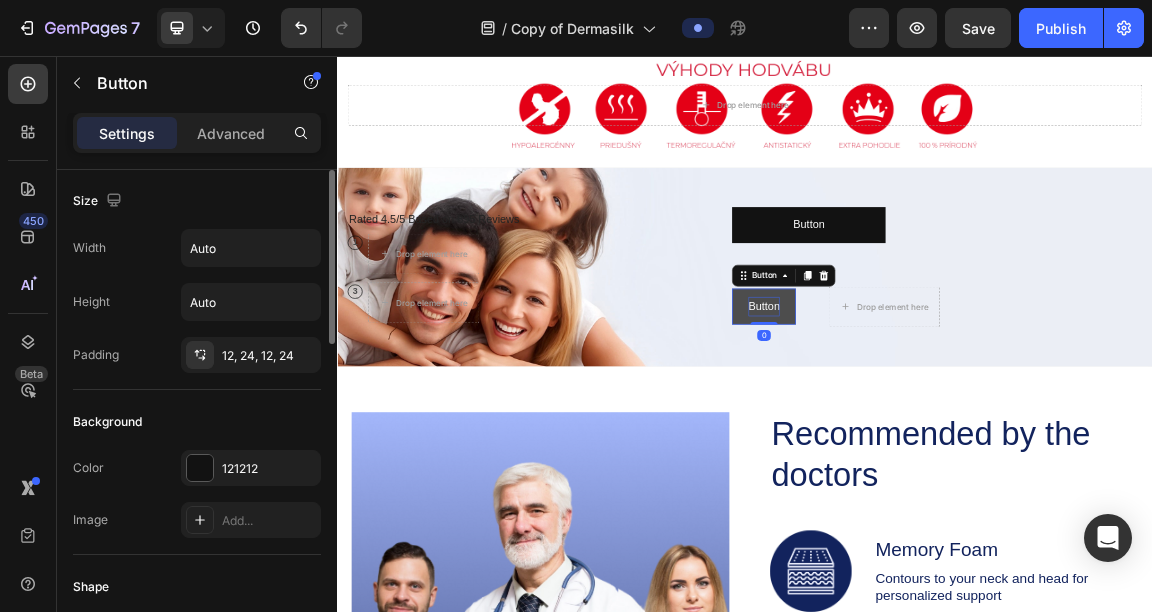 scroll, scrollTop: 1, scrollLeft: 0, axis: vertical 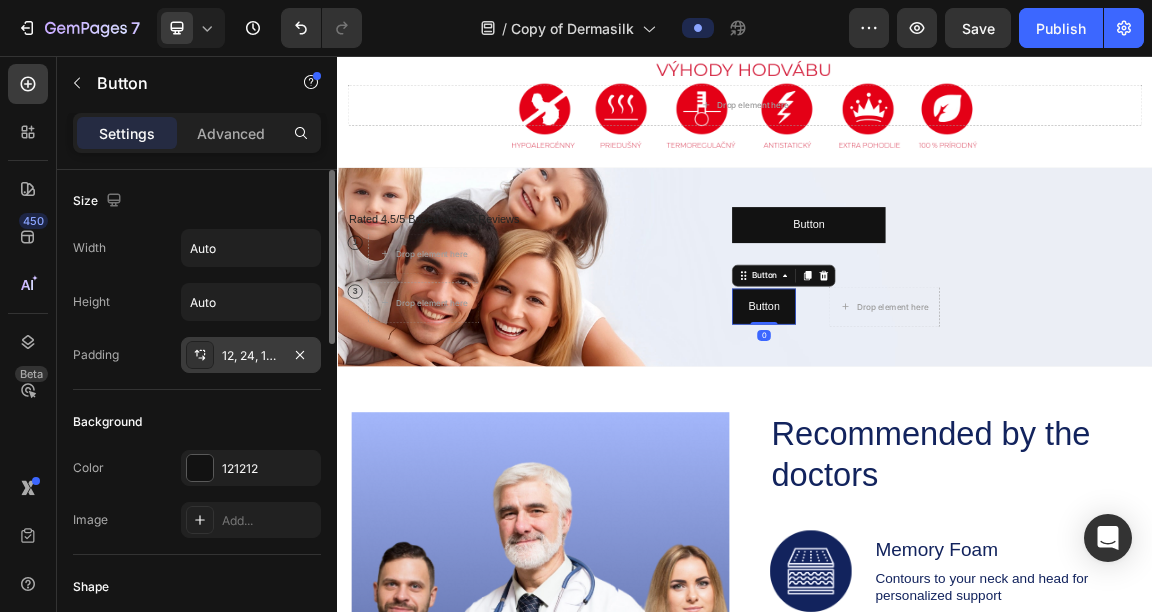 click on "12, 24, 12, 24" at bounding box center (251, 356) 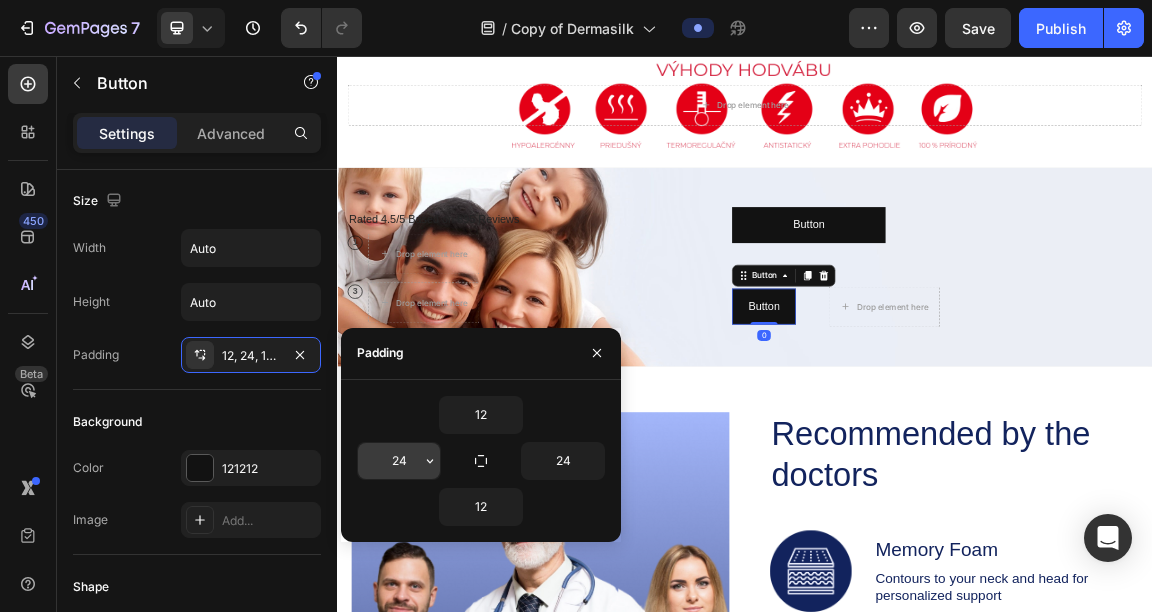 click on "24" at bounding box center (399, 461) 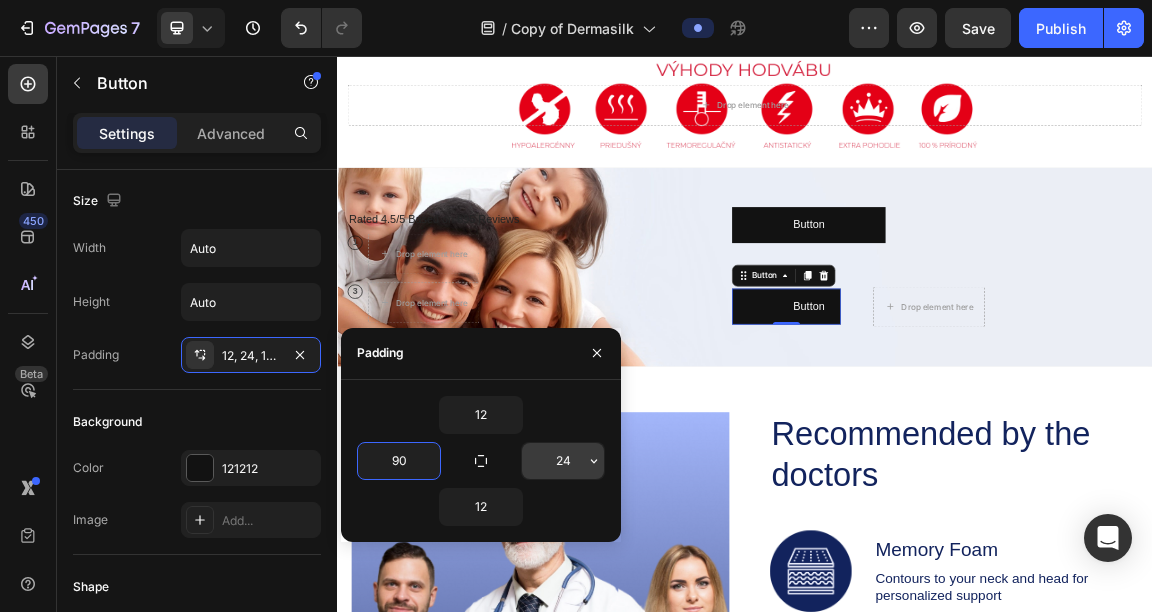 type on "90" 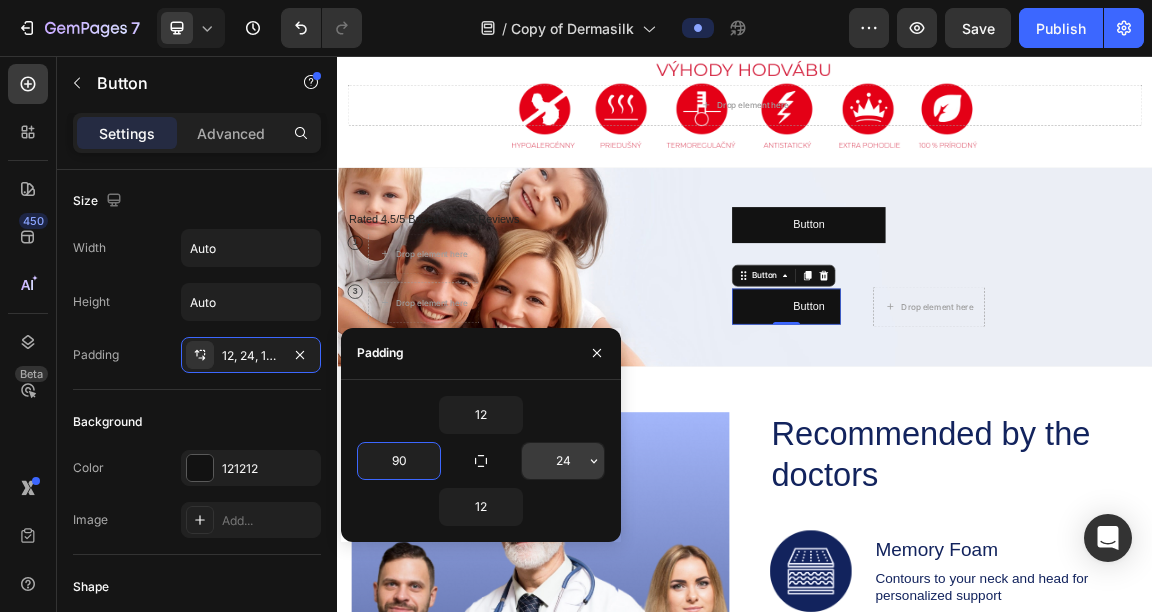 click on "24" at bounding box center [563, 461] 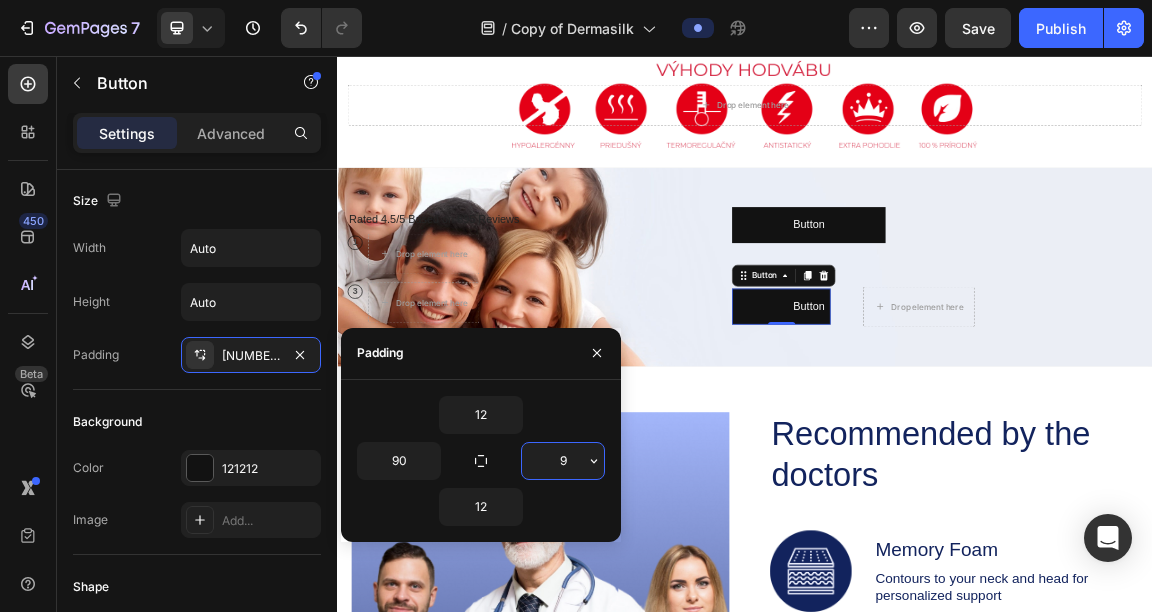 type on "90" 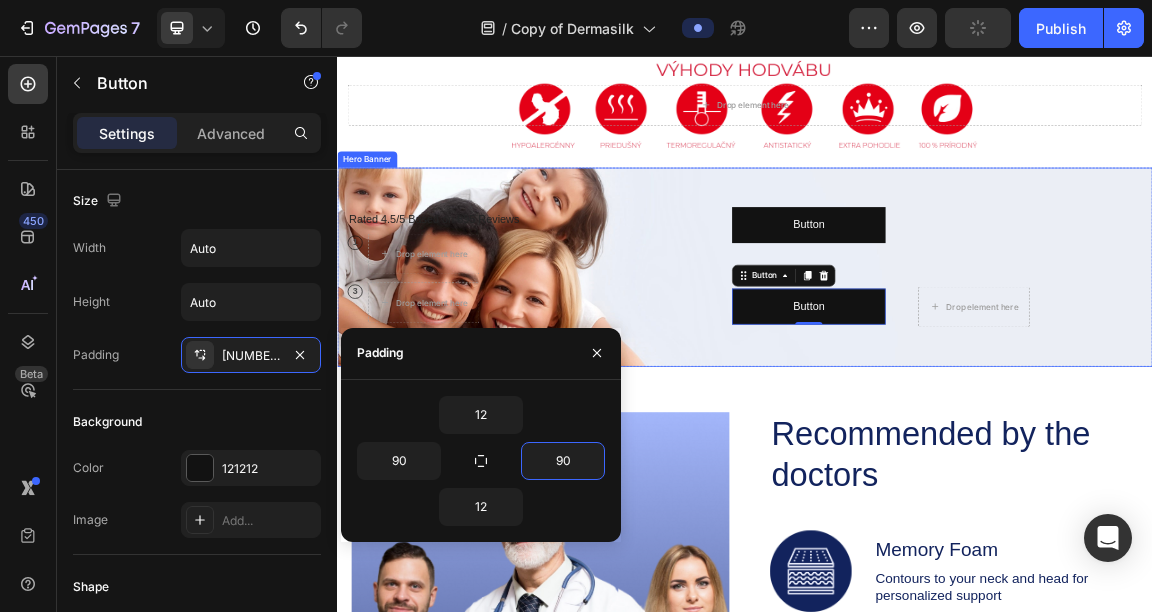 click on "Icon Icon Icon Icon Icon Icon List Rated 4.5/5 Based on 895 Reviews Text Block Row 1 Text Block Row
Drop element here Row 3 Text Block Row
Drop element here Row Button Button Button Button   0
Drop element here Row" at bounding box center [937, 366] 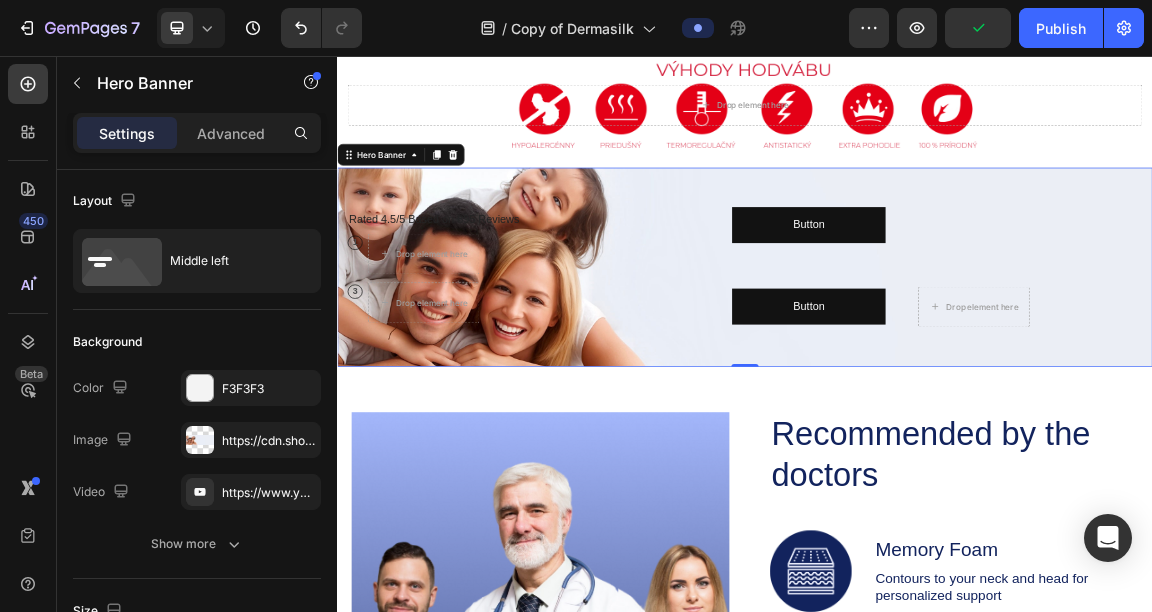scroll, scrollTop: 0, scrollLeft: 0, axis: both 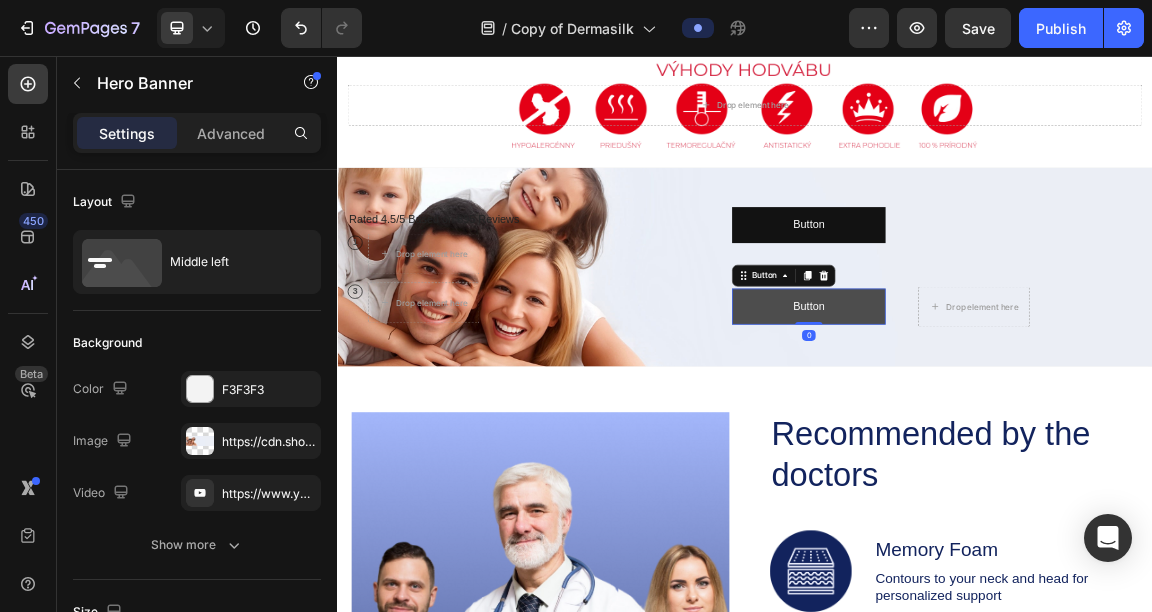 click on "Button" at bounding box center [1031, 424] 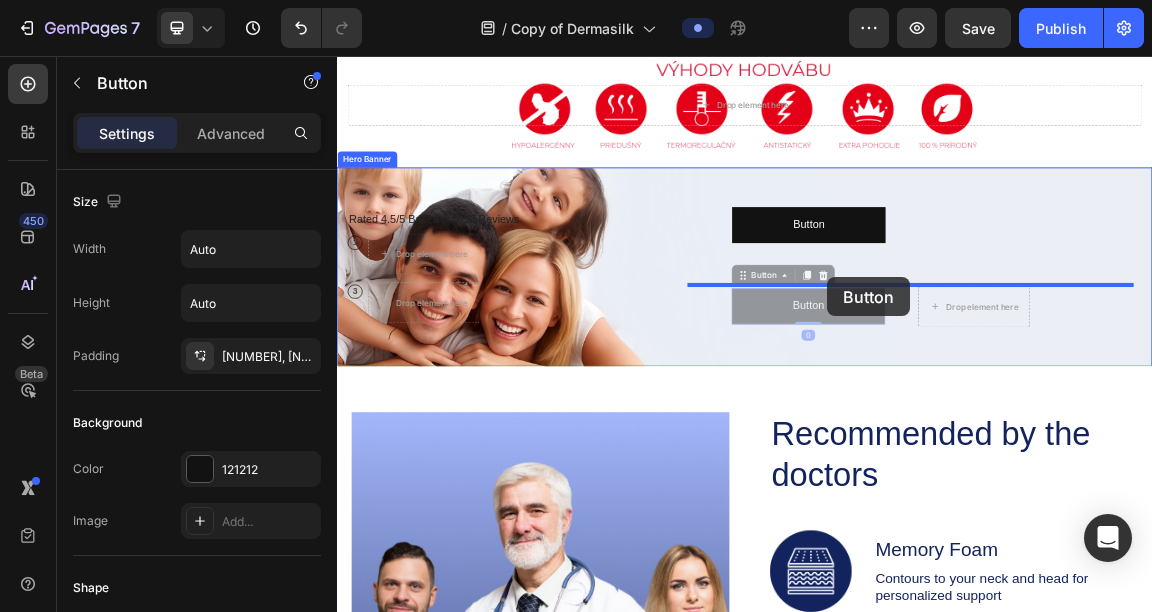 drag, startPoint x: 1058, startPoint y: 414, endPoint x: 1058, endPoint y: 382, distance: 32 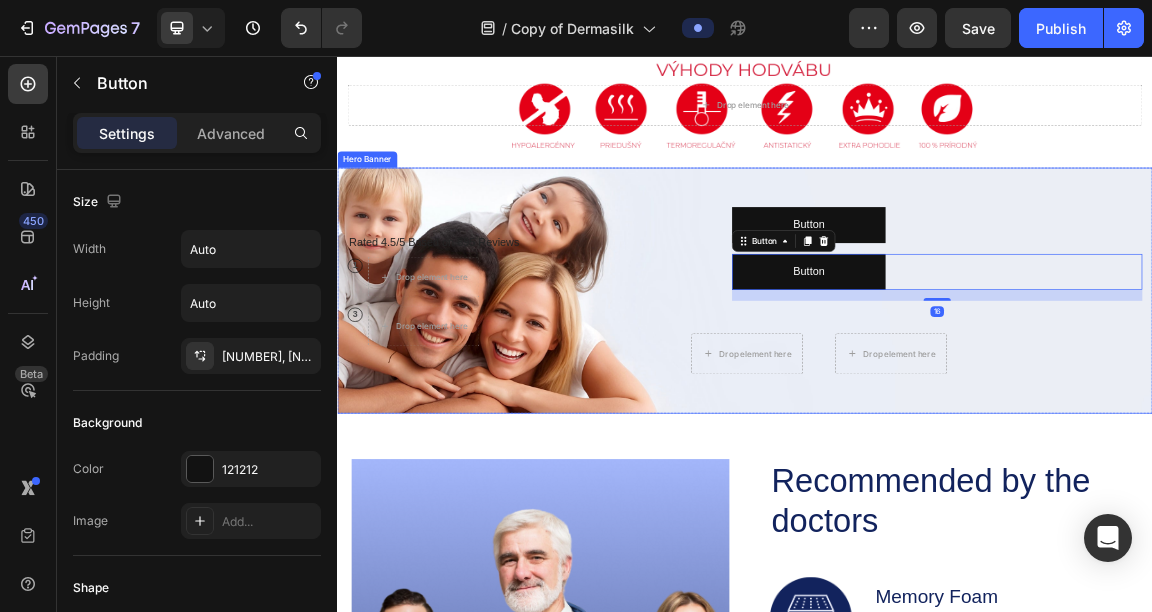 click on "Button Button Button Button   16
Drop element here
Drop element here Row" at bounding box center [1190, 401] 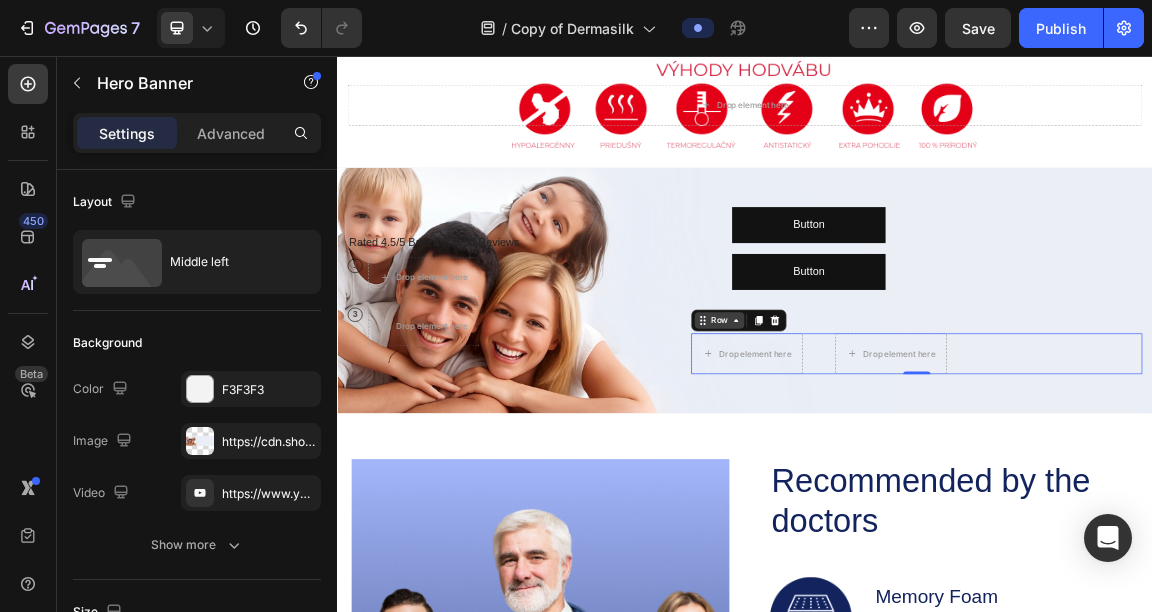 click on "Row" at bounding box center [899, 445] 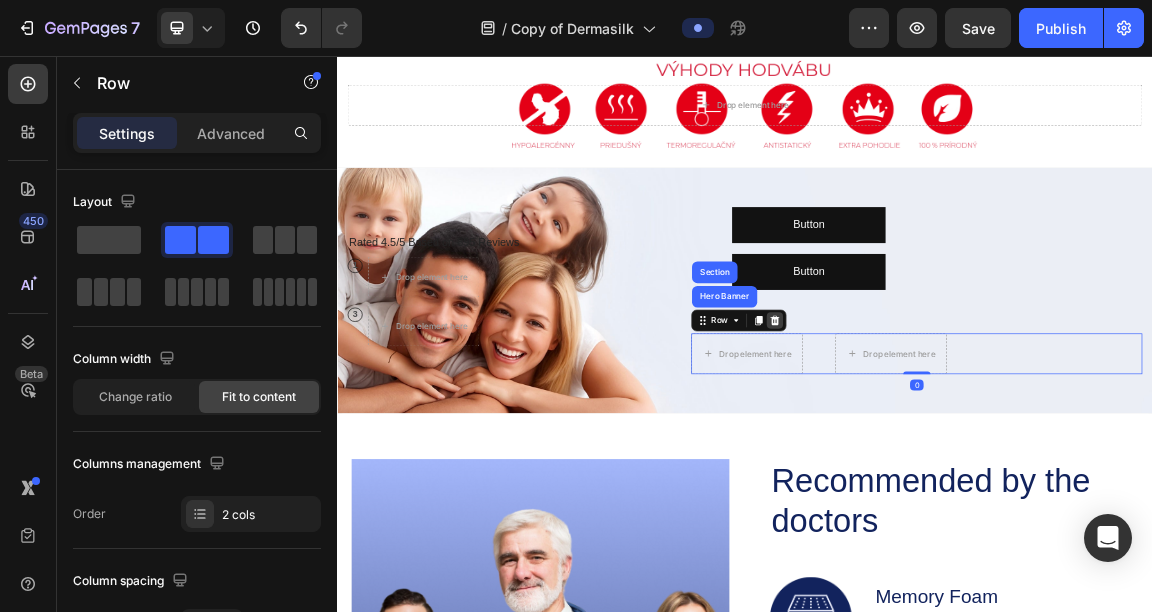 click 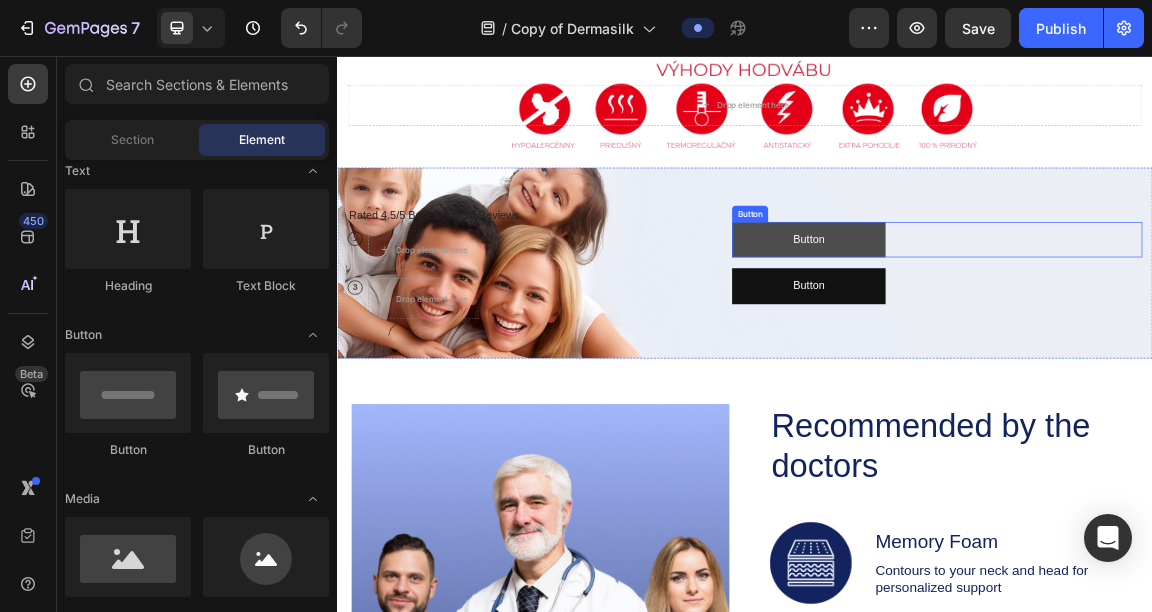 click on "Button" at bounding box center (1031, 326) 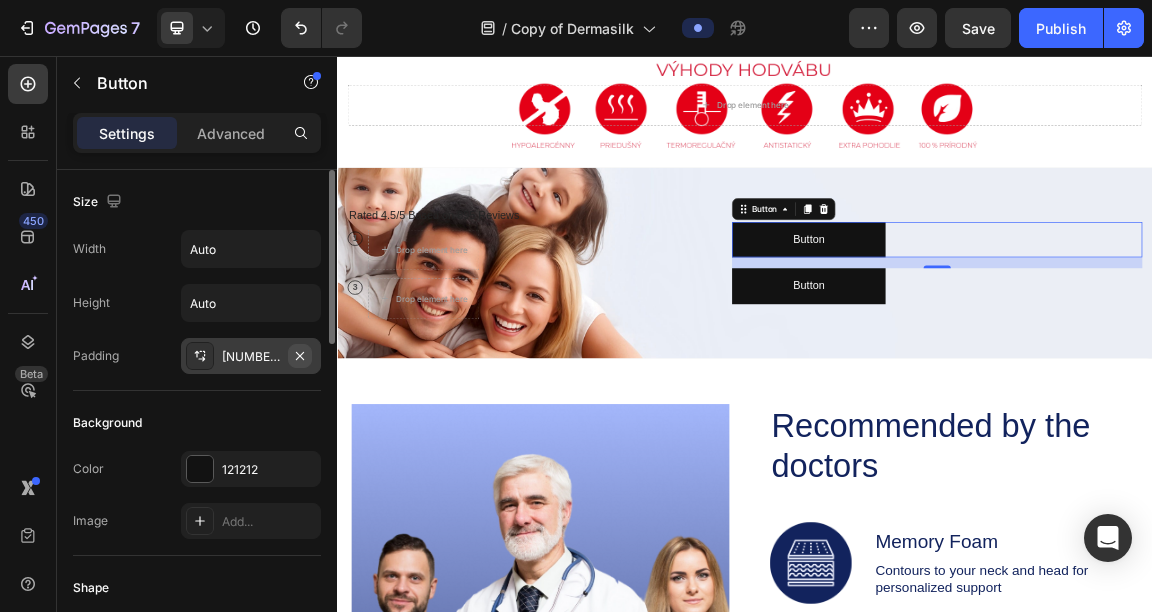 click 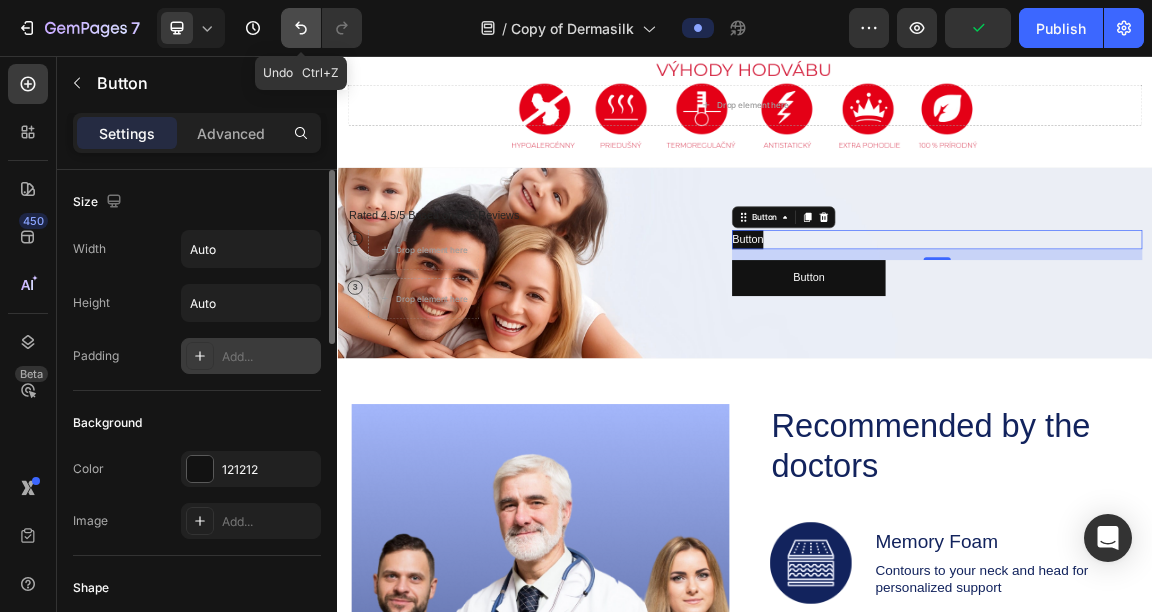 click 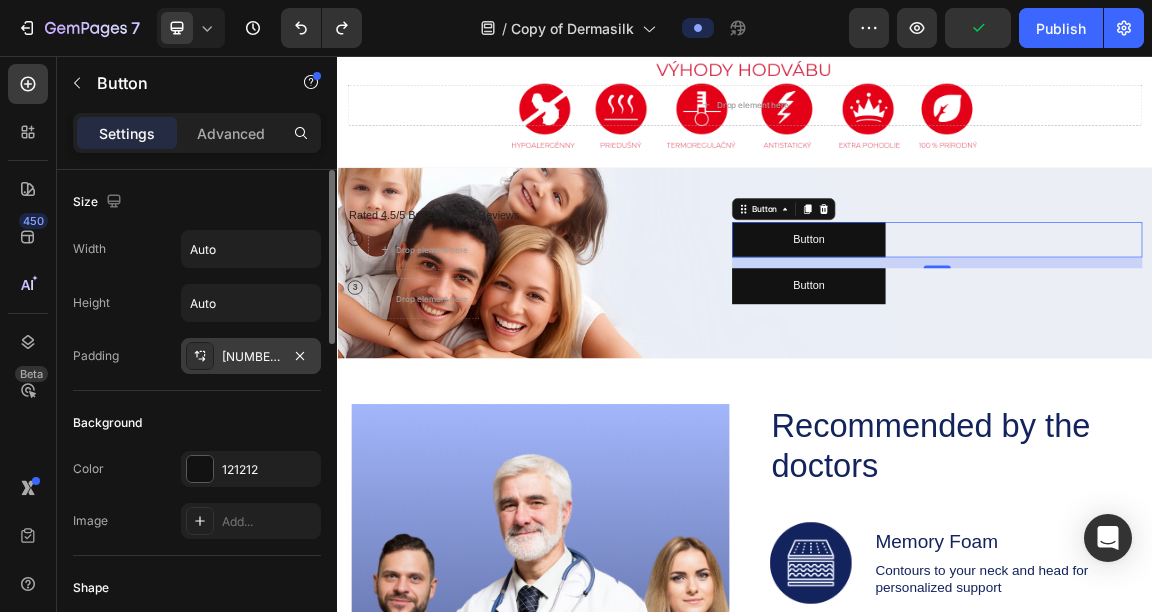 click on "[NUMBER], [NUMBER], [NUMBER], [NUMBER]" at bounding box center [251, 357] 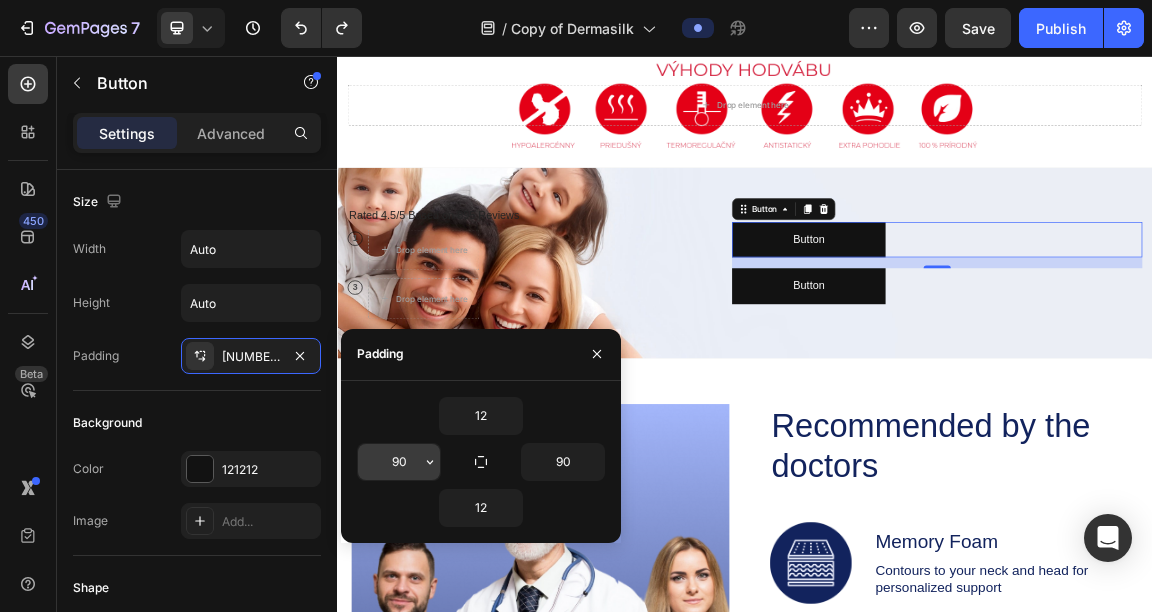 click on "90" at bounding box center (399, 462) 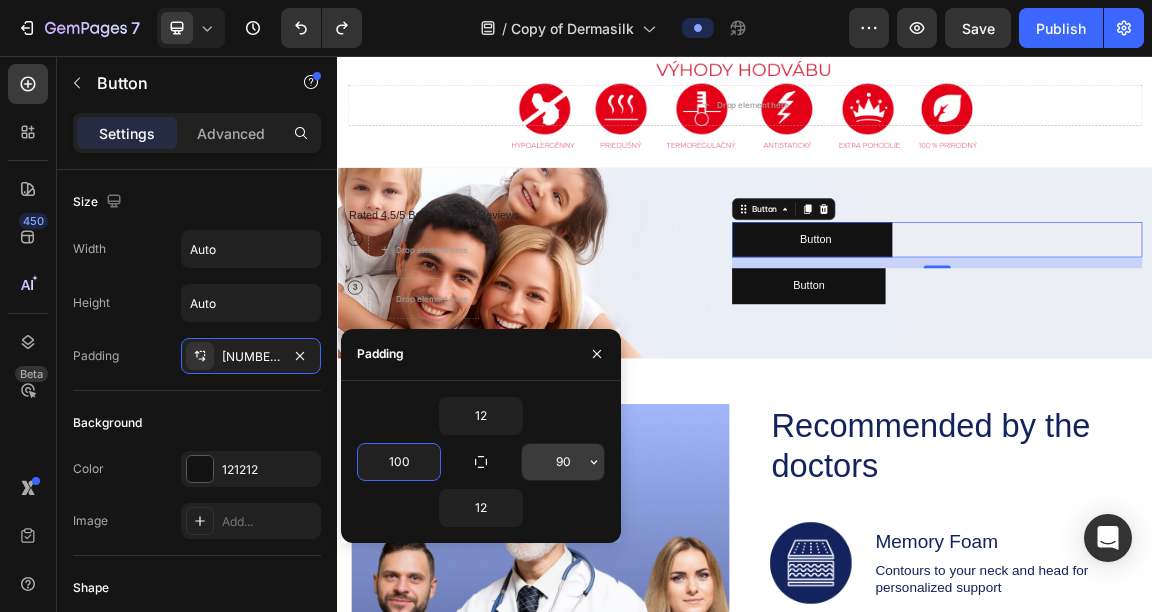 type on "100" 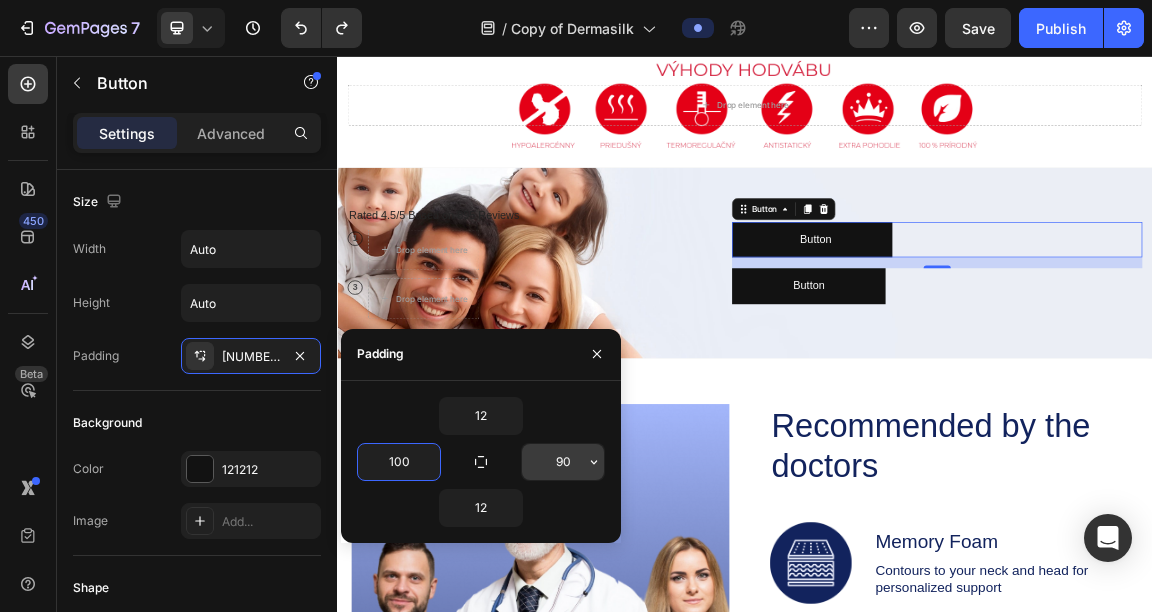 click on "90" at bounding box center [563, 462] 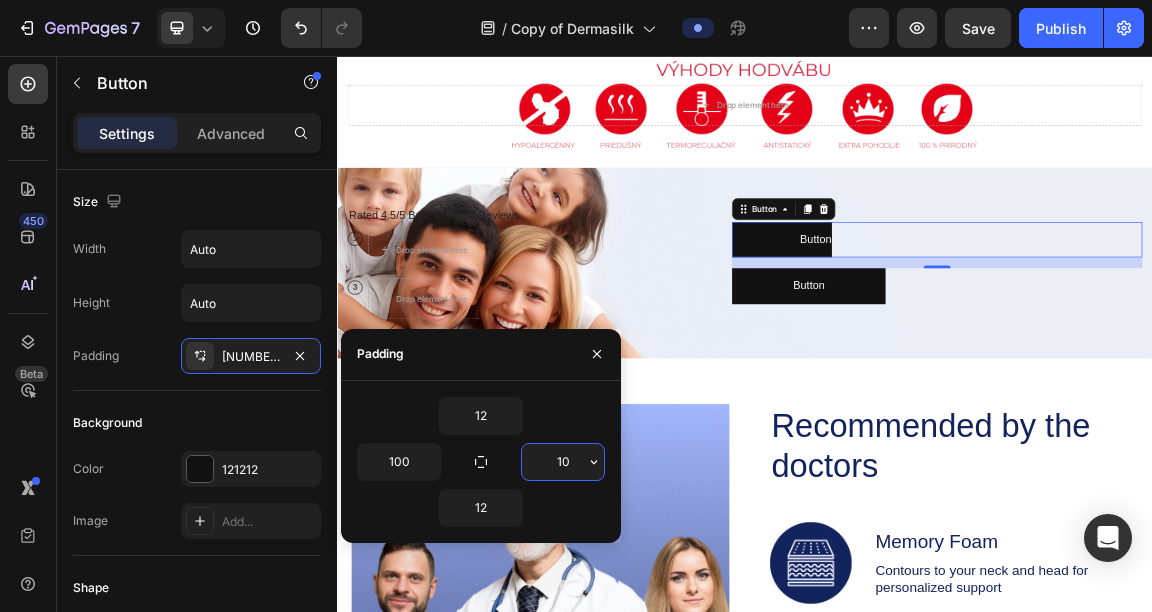 type on "100" 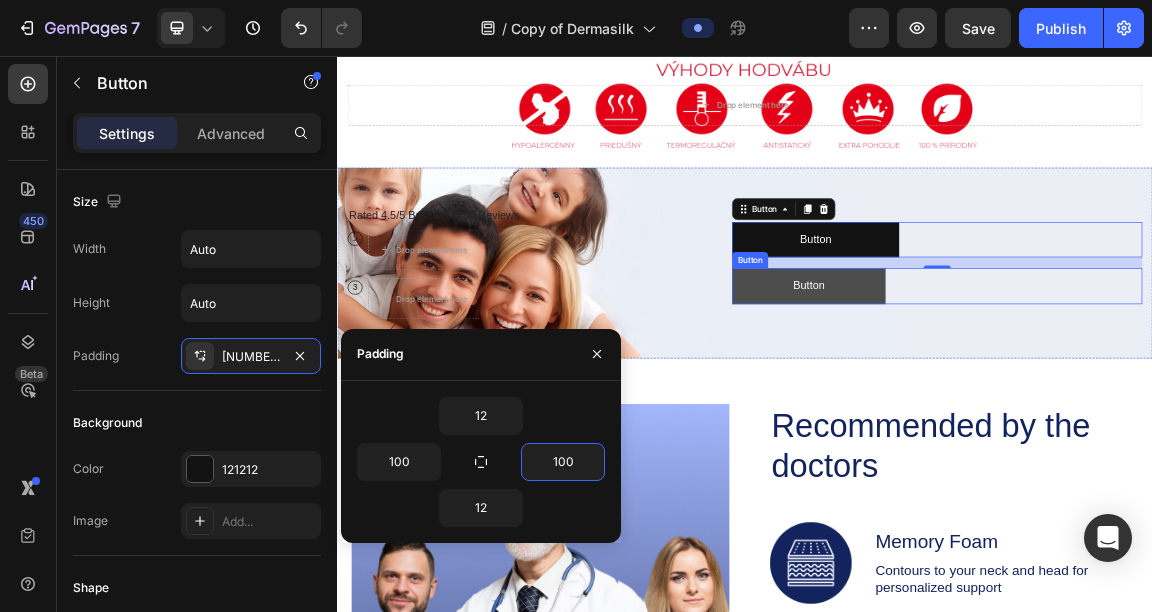 click on "Button" at bounding box center (1031, 394) 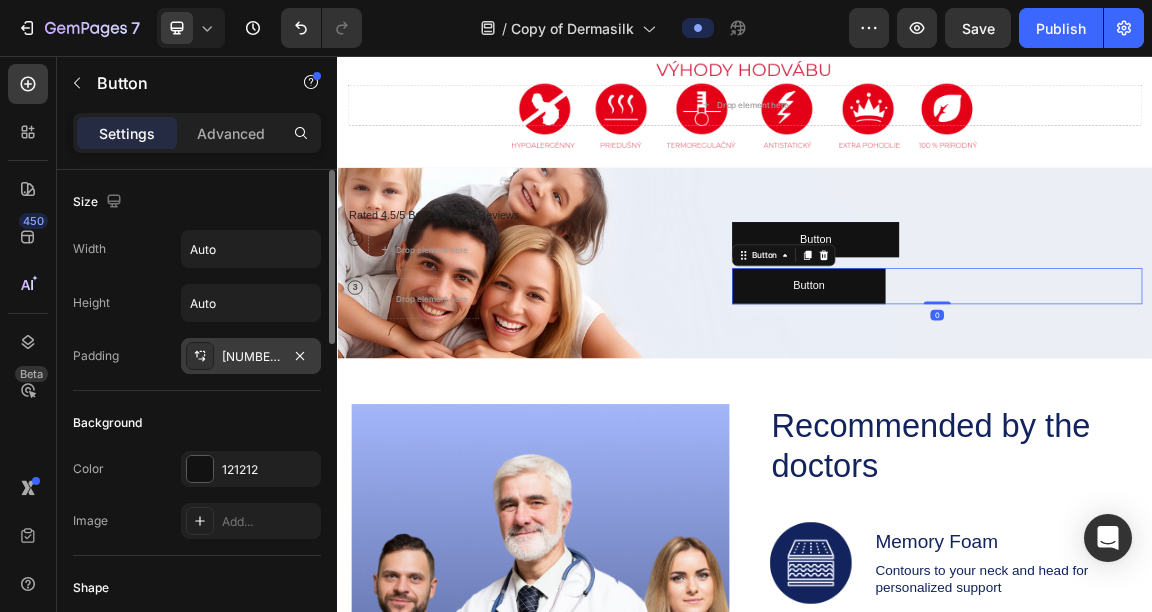 click on "[NUMBER], [NUMBER], [NUMBER], [NUMBER]" at bounding box center (251, 357) 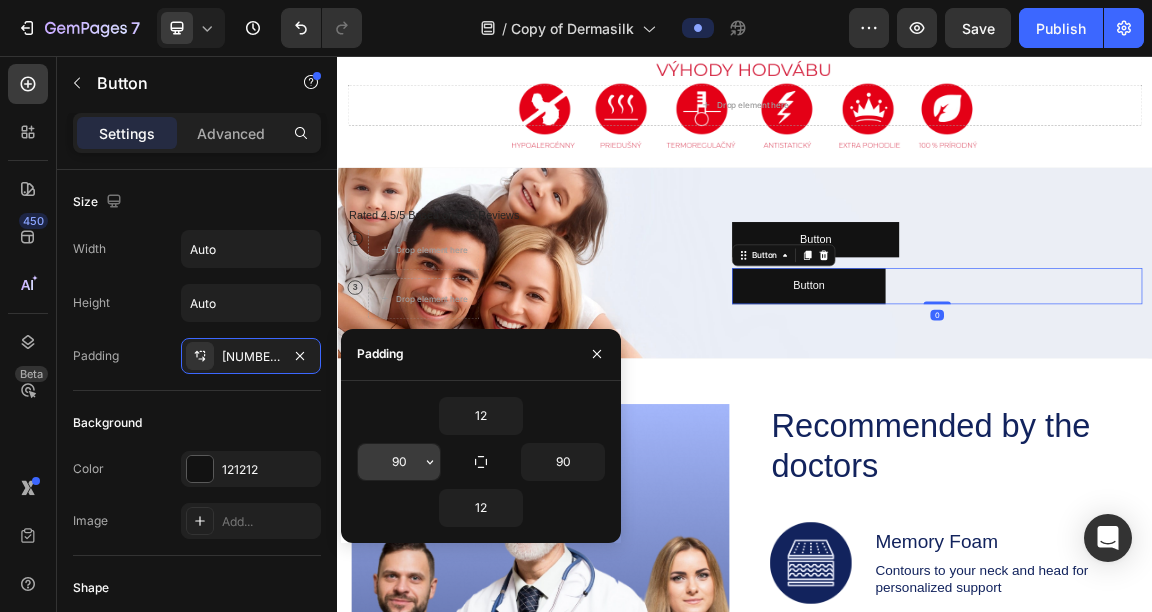 click on "90" at bounding box center [399, 462] 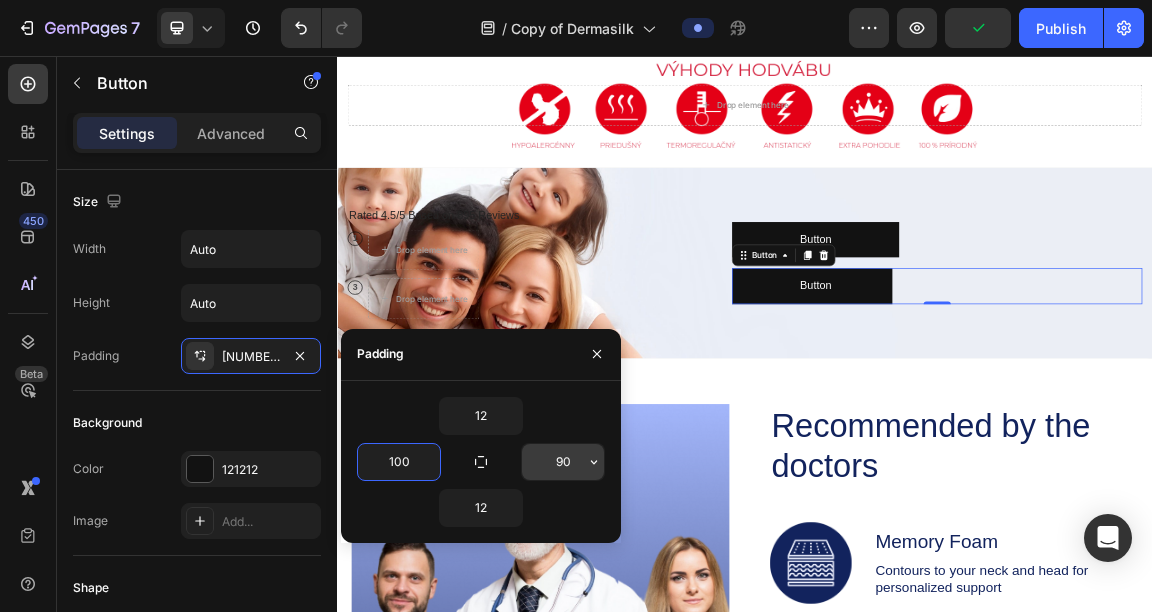 type on "100" 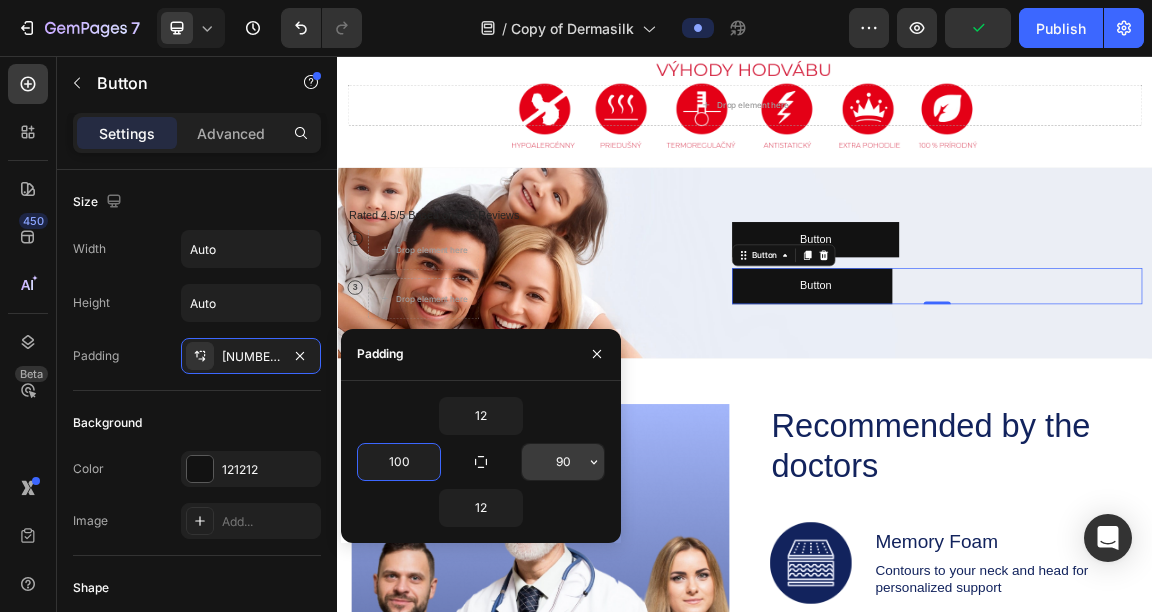 click on "90" at bounding box center [563, 462] 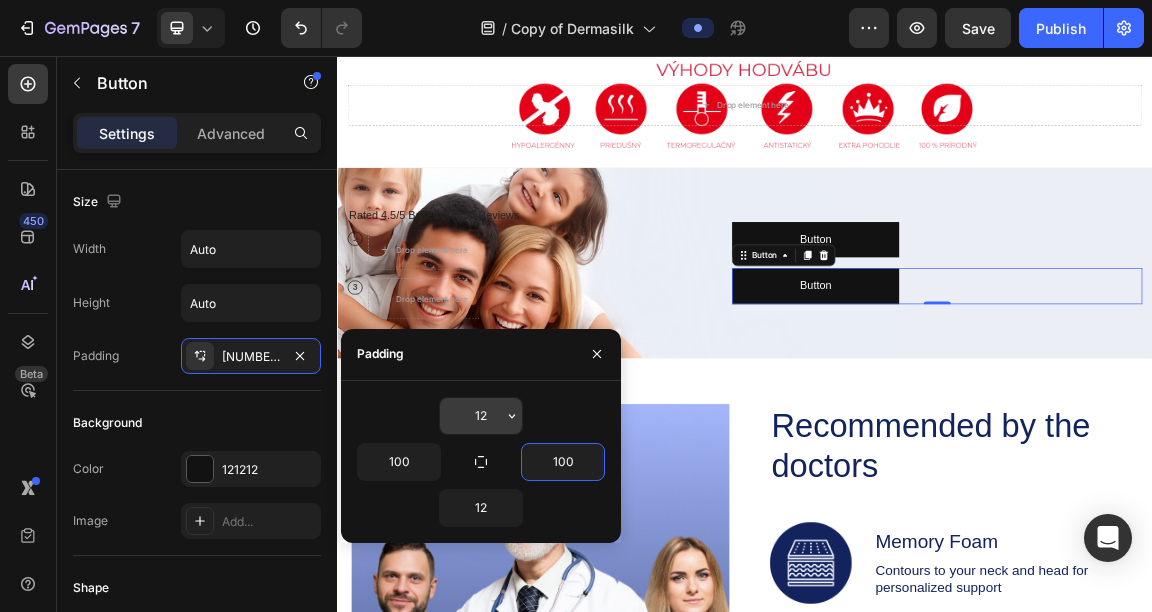 type on "100" 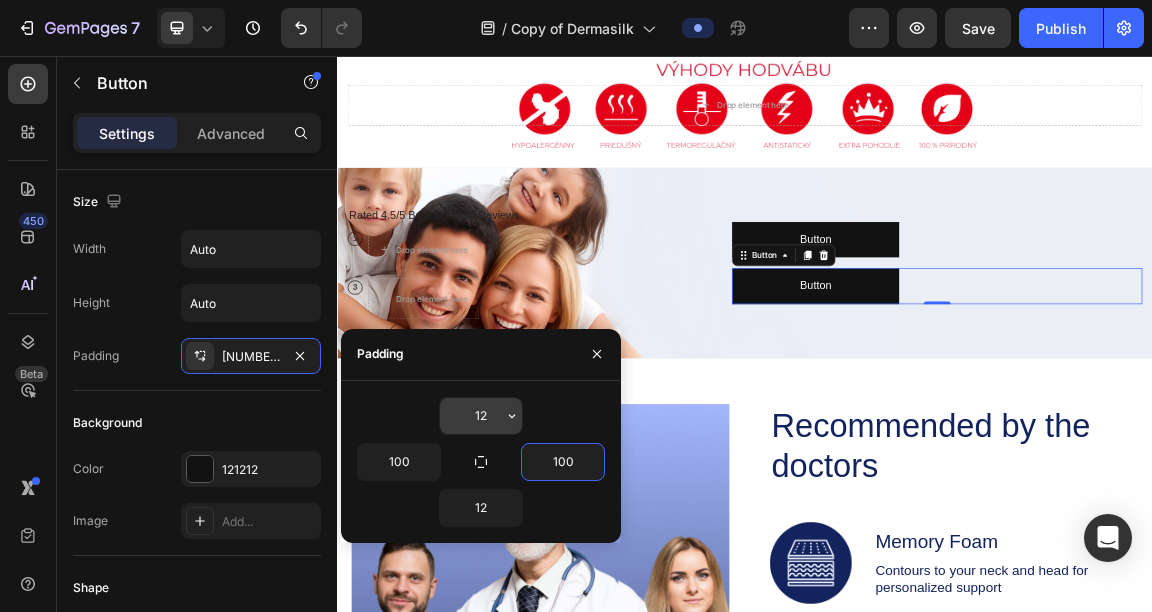 click on "12" at bounding box center [481, 416] 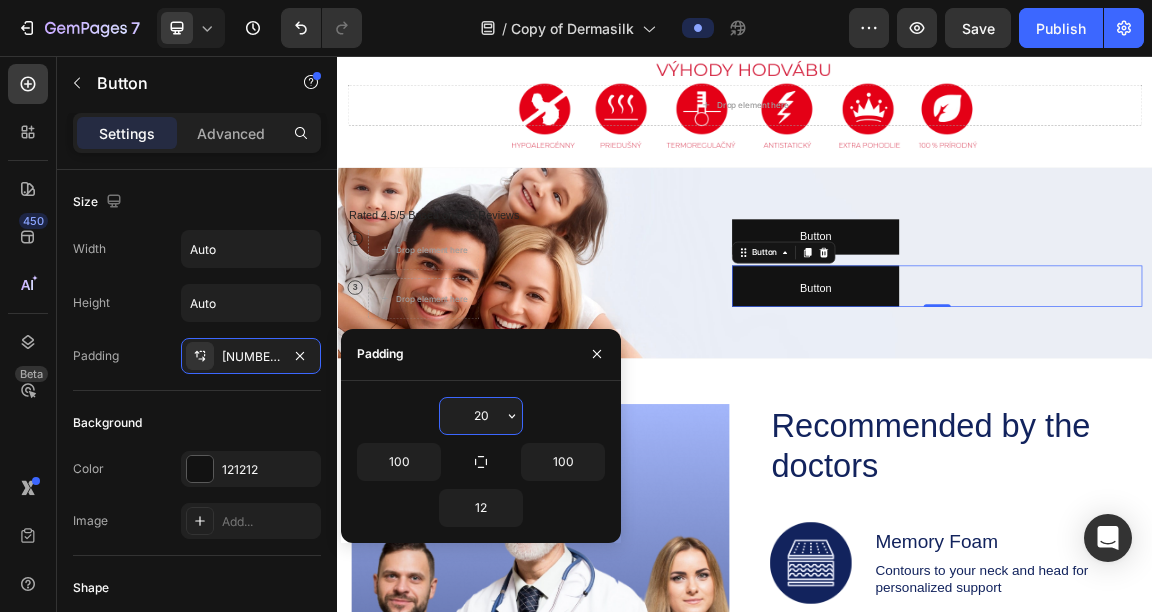 type on "2" 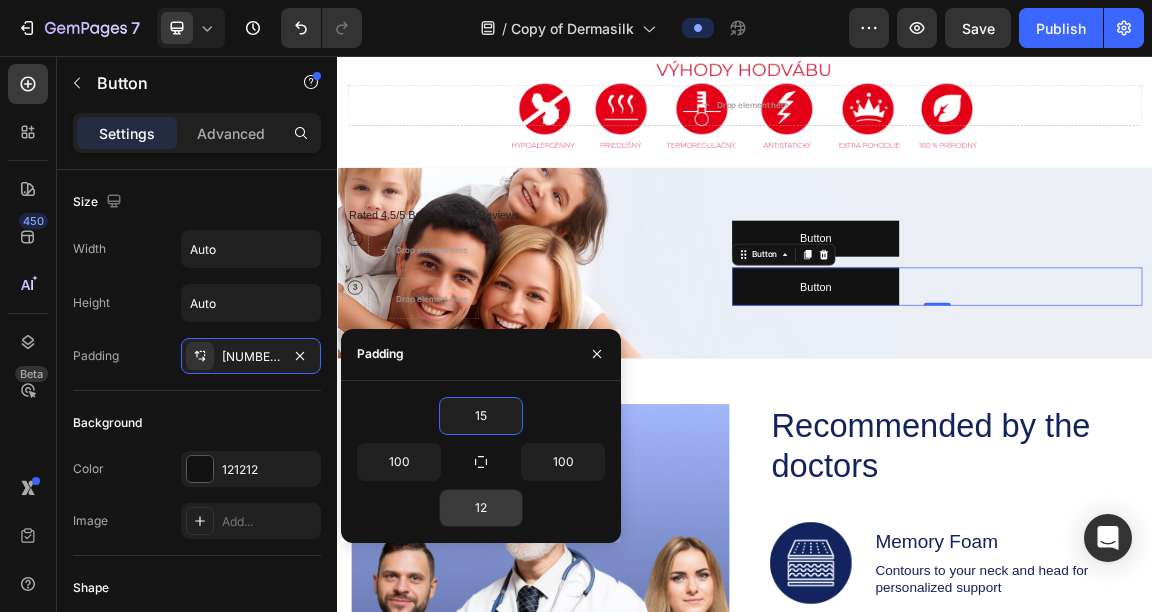 type on "15" 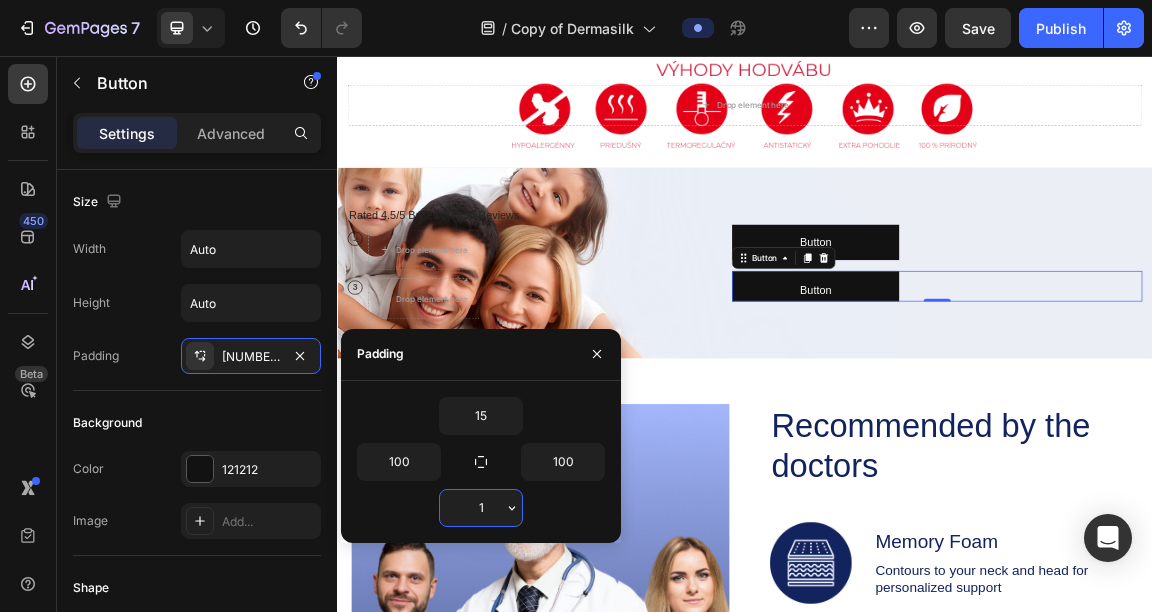 type on "15" 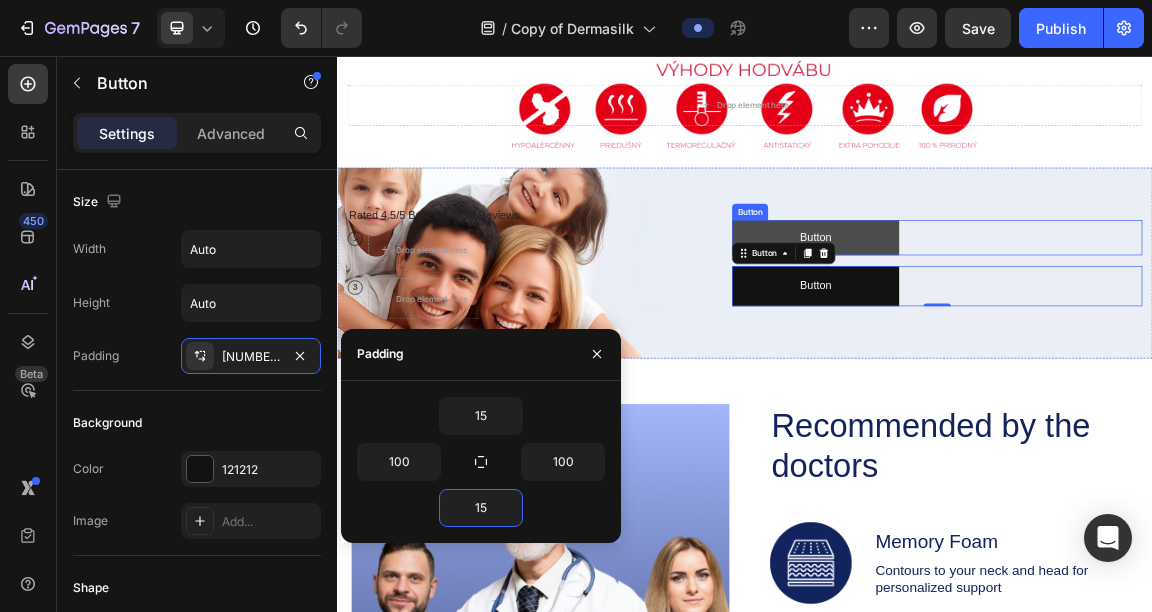 click on "Button" at bounding box center [1041, 323] 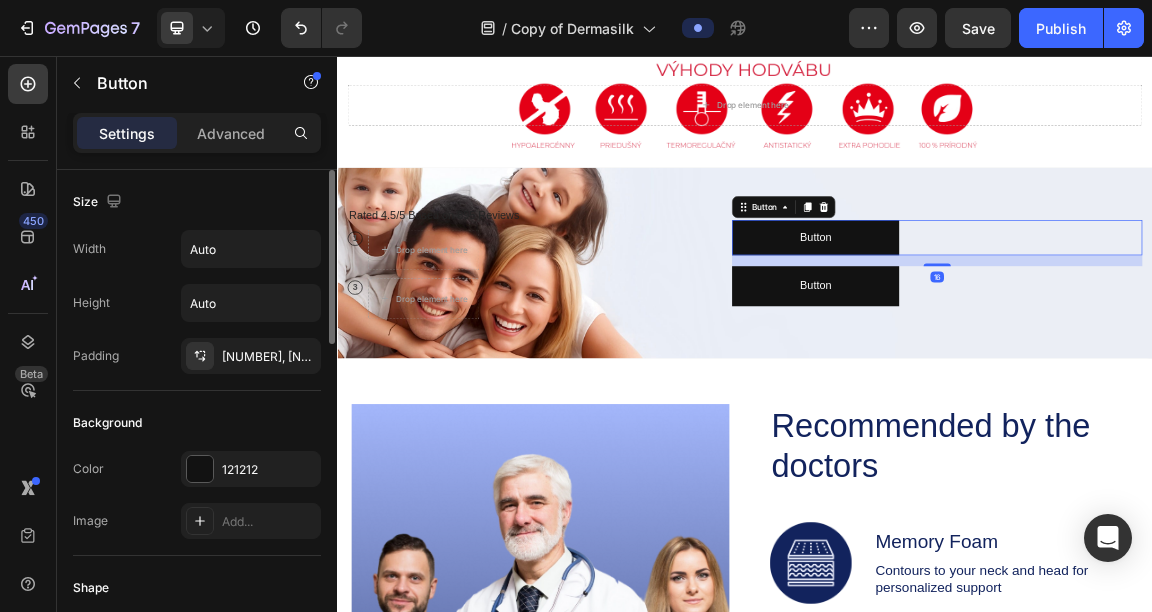 click on "Size Width Auto Height Auto Padding 12, 100, 12, 100" 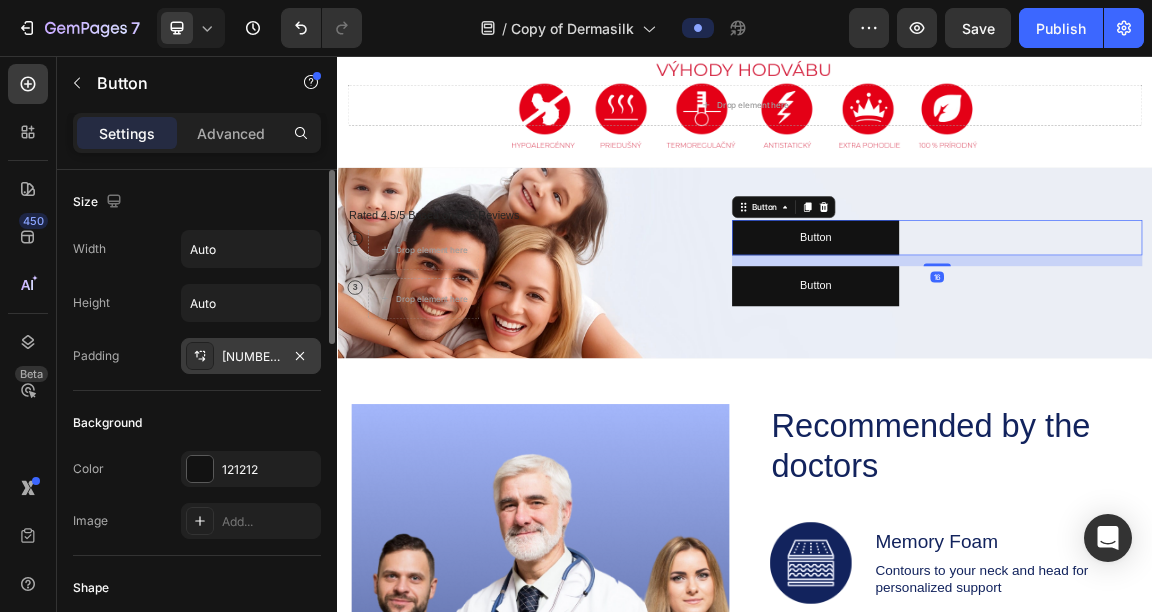 click on "[NUMBER], [NUMBER], [NUMBER], [NUMBER]" at bounding box center [251, 357] 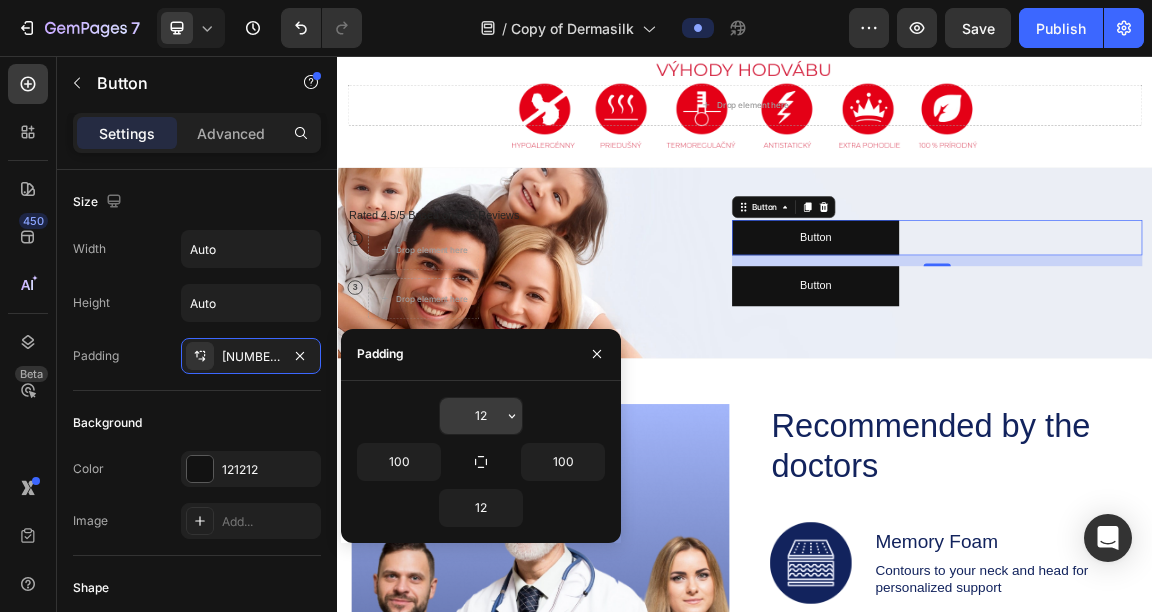 click on "12" at bounding box center (481, 416) 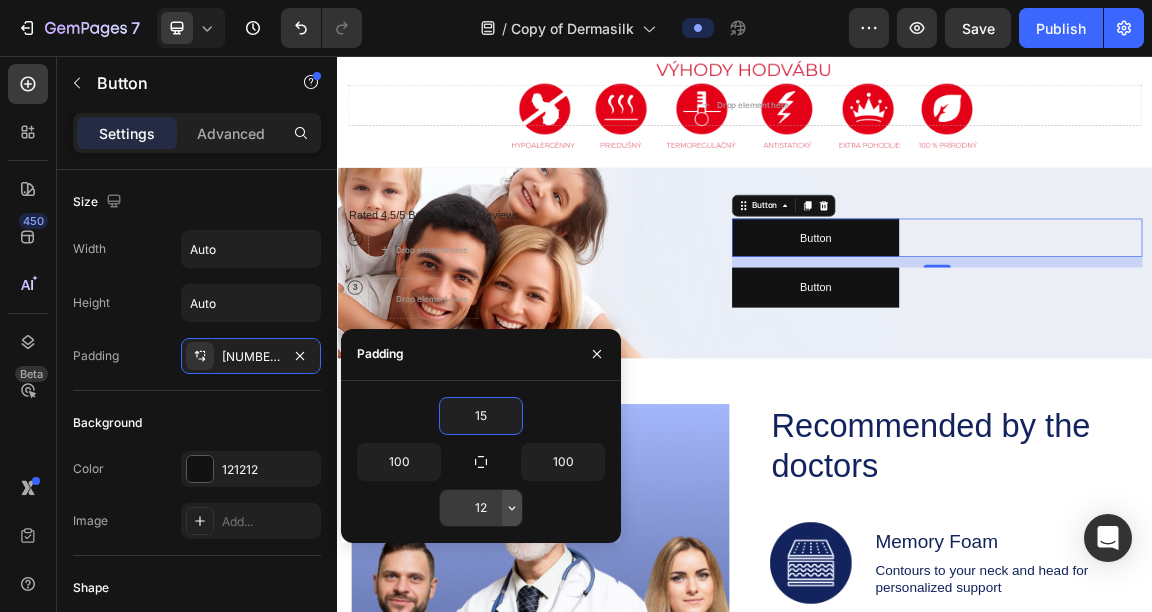 type on "15" 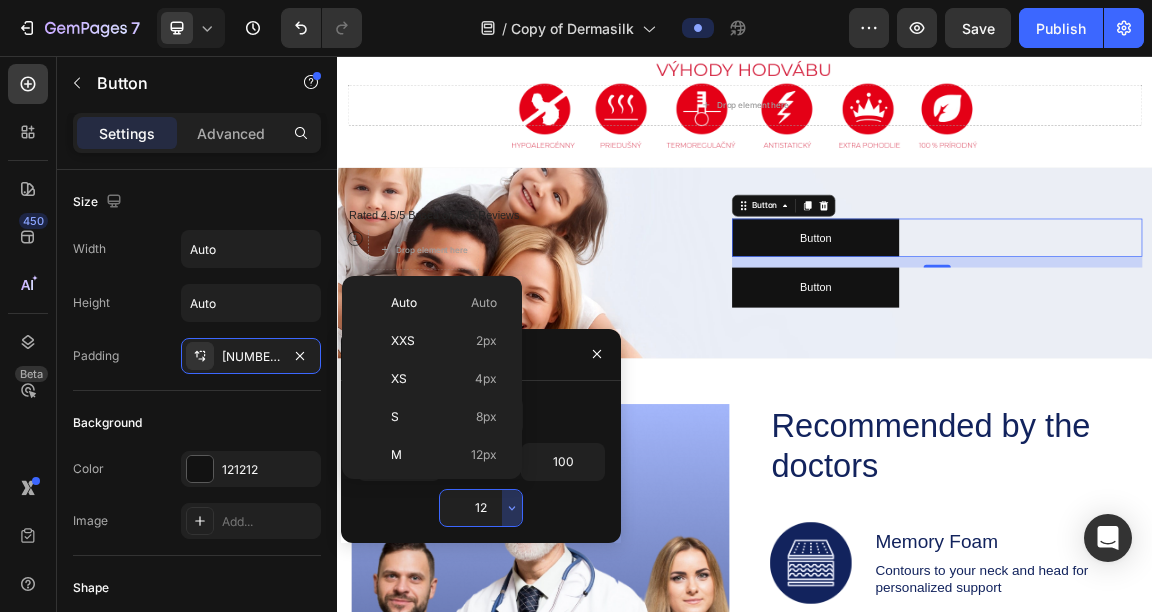 type 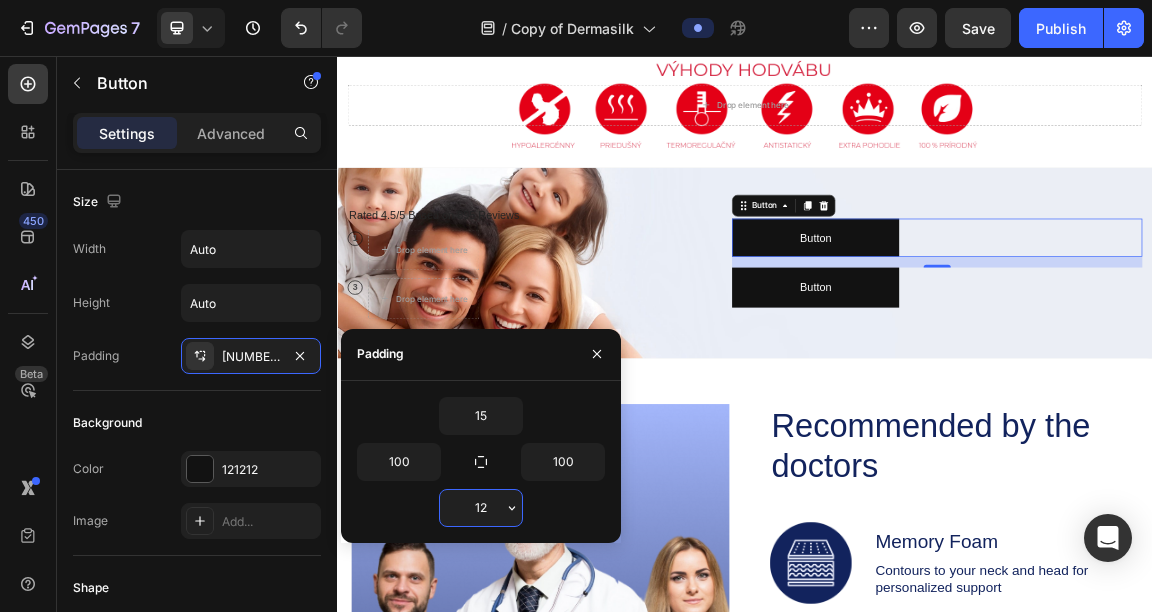 click on "12" at bounding box center [481, 508] 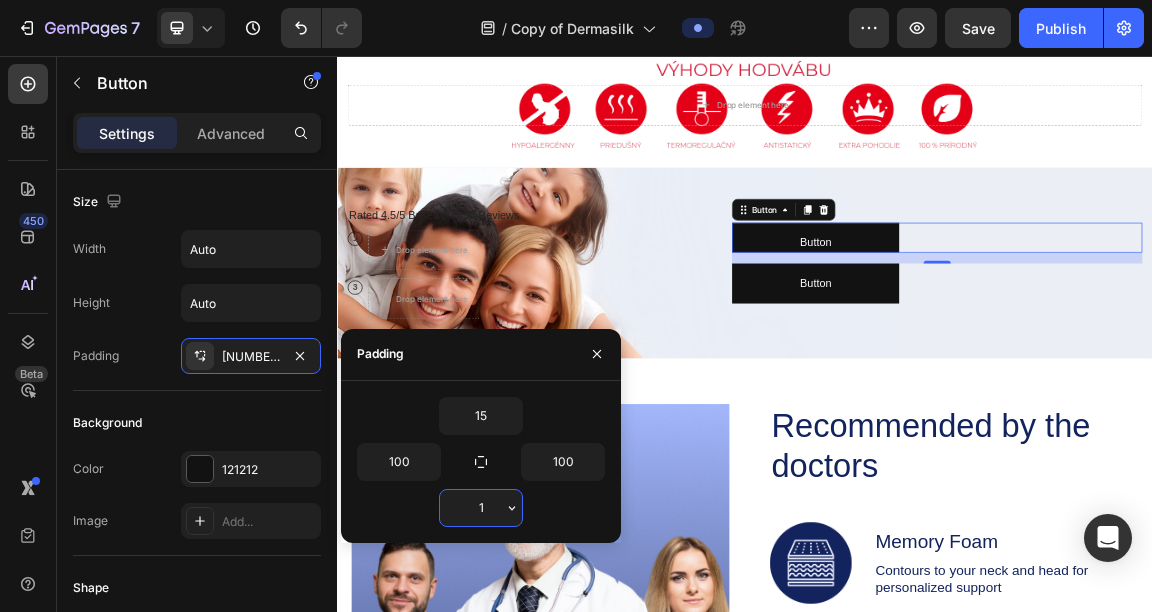 type on "15" 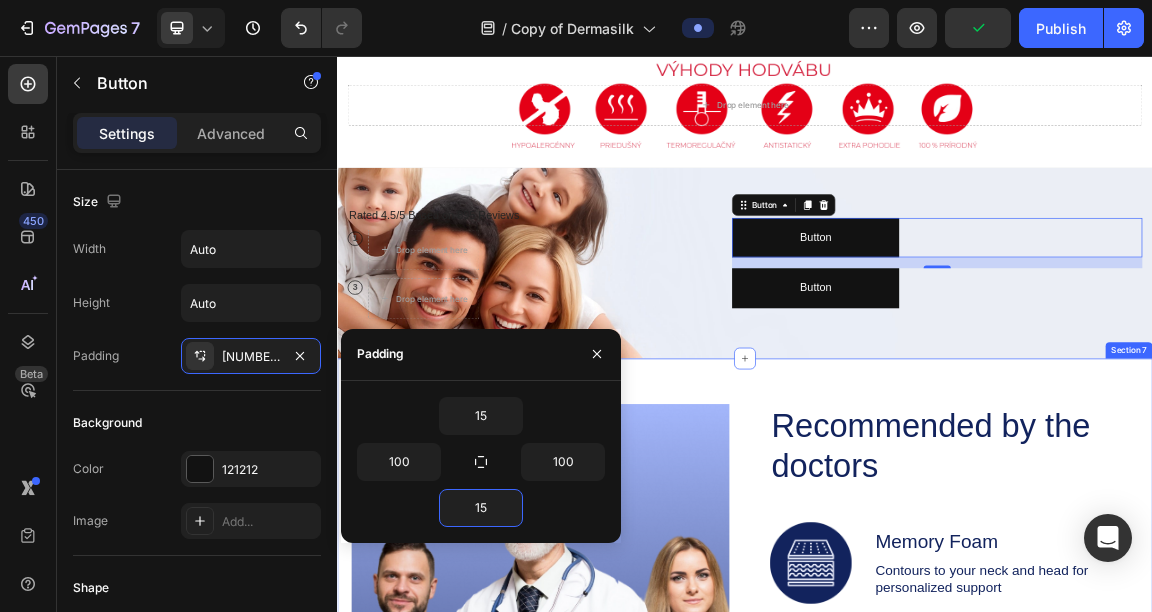 click on "Image Recommended by the doctors Heading Image Memory Foam Text Block Contours to your neck and head for personalized support Text Block Row Image Hypoallergenic Cover Text Block Resists dust mites and allergens Text Block Row Image Adjustable Height Text Block Customize pillow loft to your preference Text Block Row Row Row GET YOURS NOW Button Row Section 7" at bounding box center (937, 955) 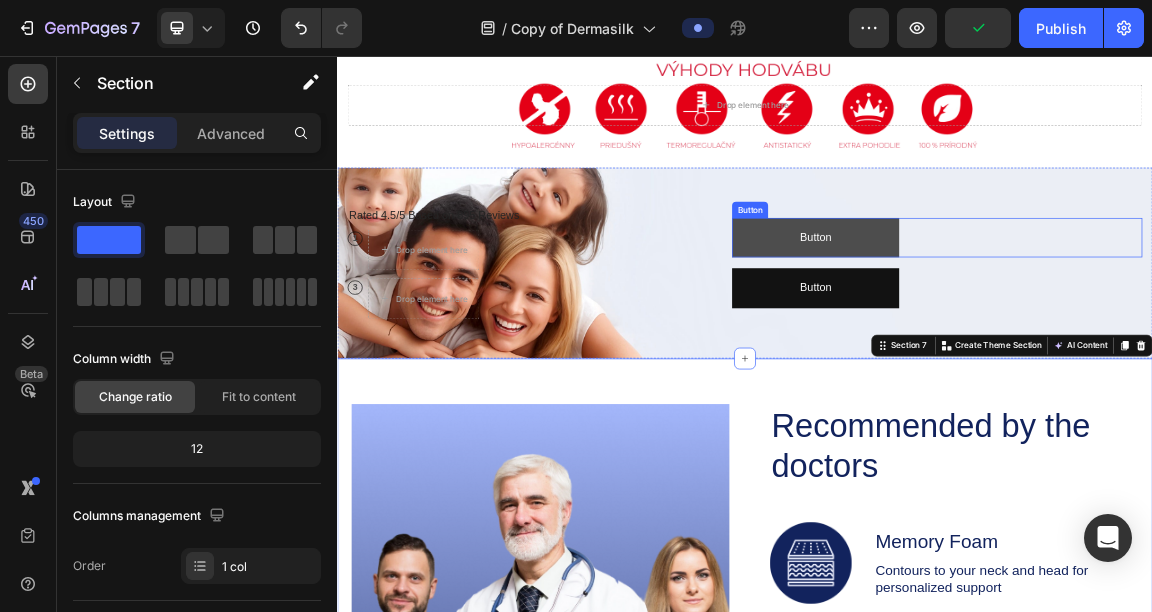 click on "Button" at bounding box center (1041, 323) 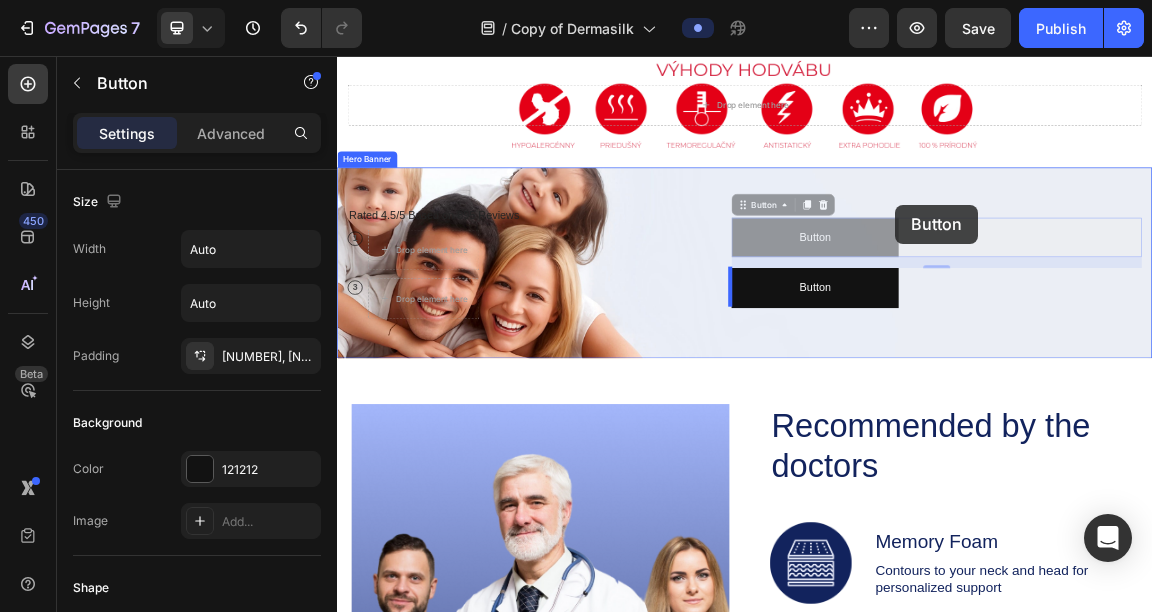 drag, startPoint x: 1167, startPoint y: 301, endPoint x: 1159, endPoint y: 277, distance: 25.298222 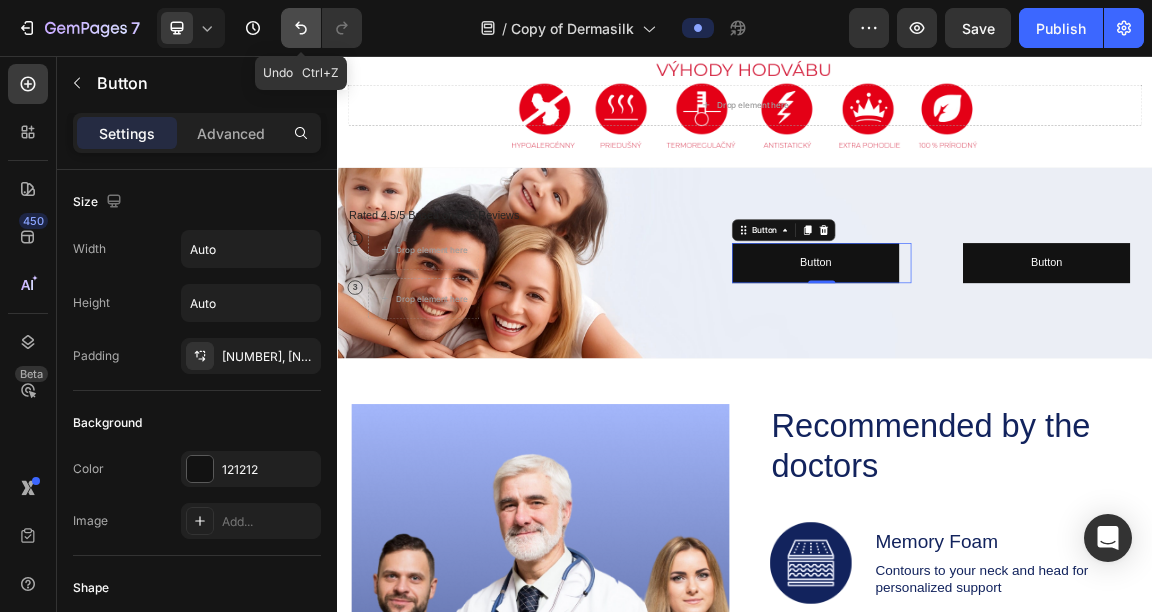 click 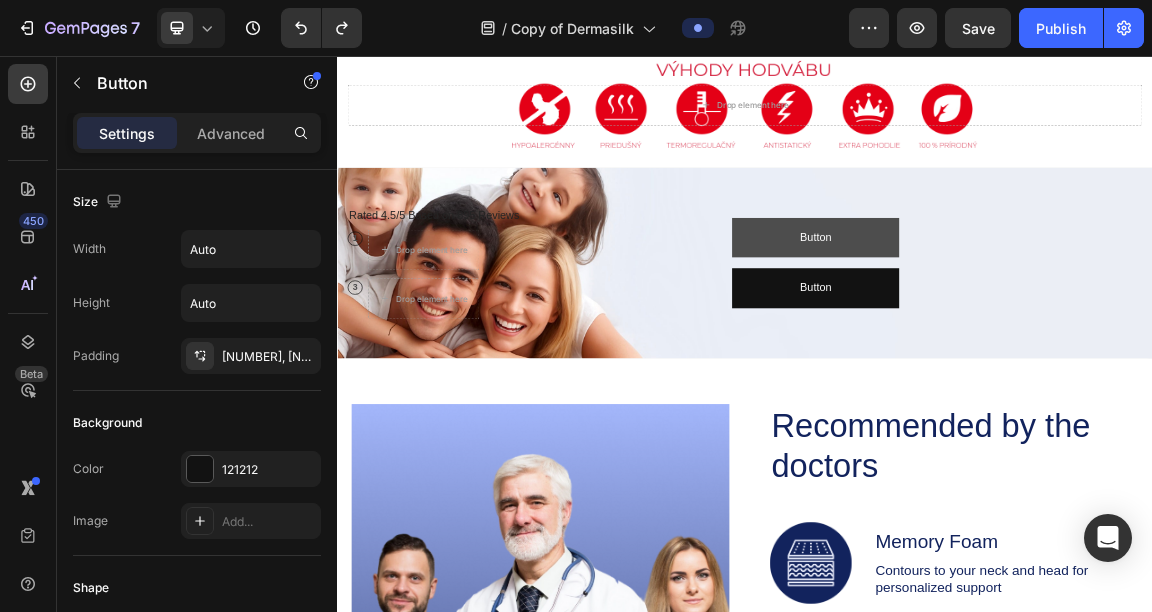 click on "Button" at bounding box center [1041, 323] 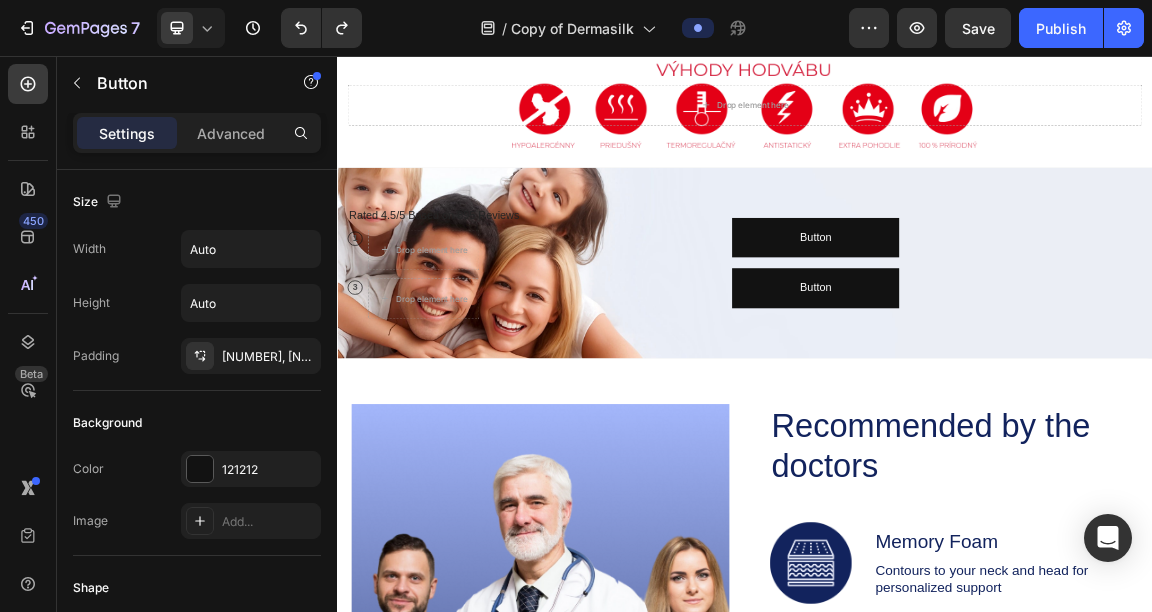 click on "Button Button" at bounding box center [1220, 323] 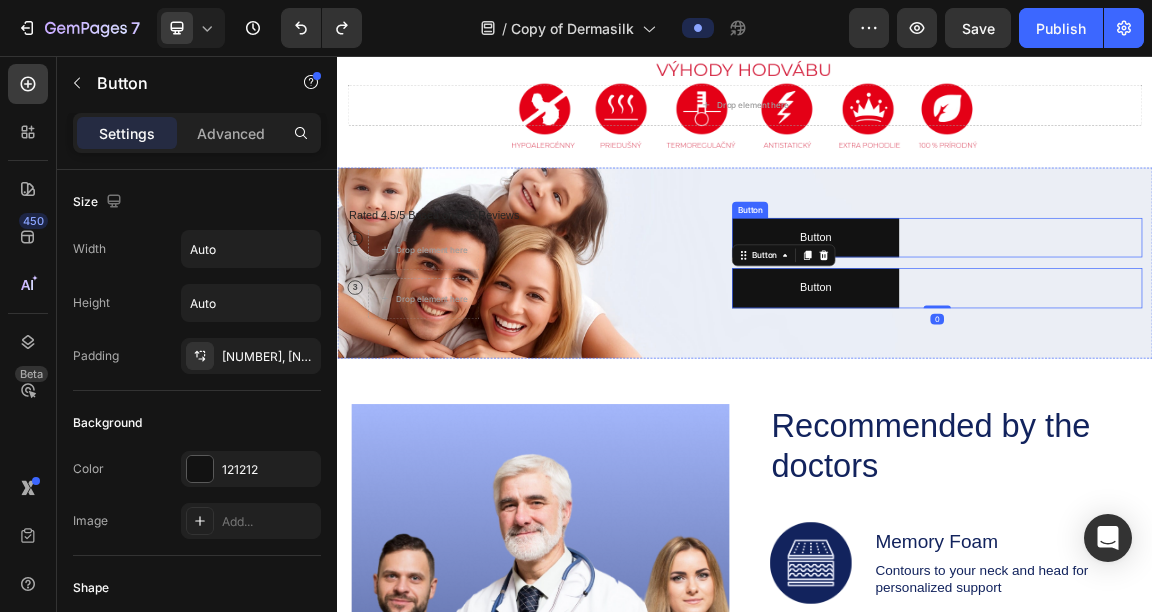 click on "Button Button" at bounding box center [1220, 323] 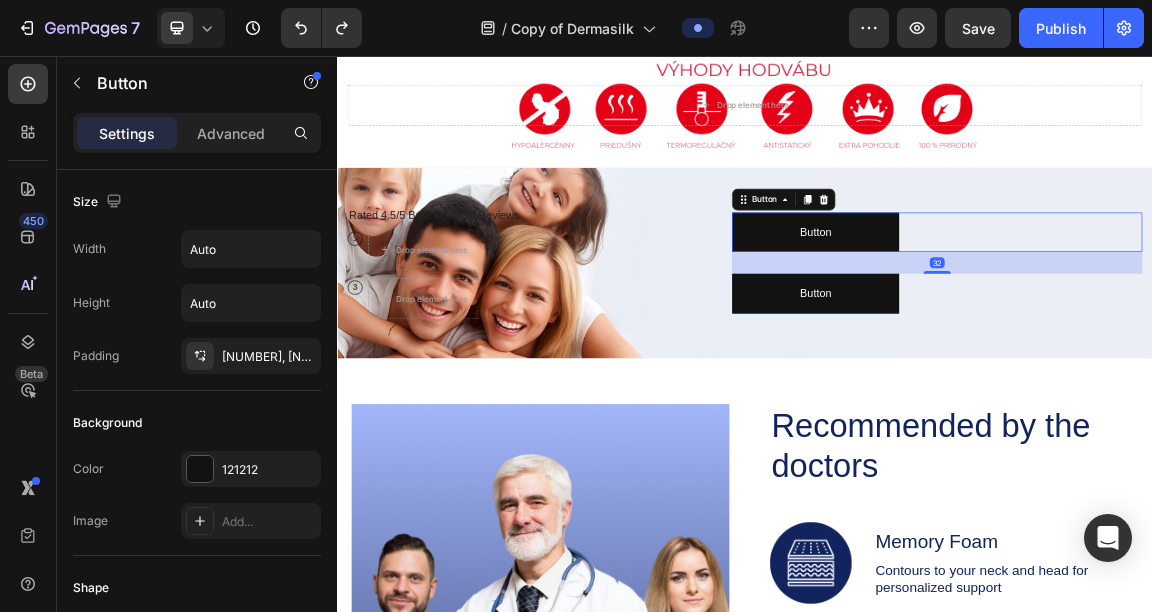 drag, startPoint x: 1204, startPoint y: 361, endPoint x: 1202, endPoint y: 377, distance: 16.124516 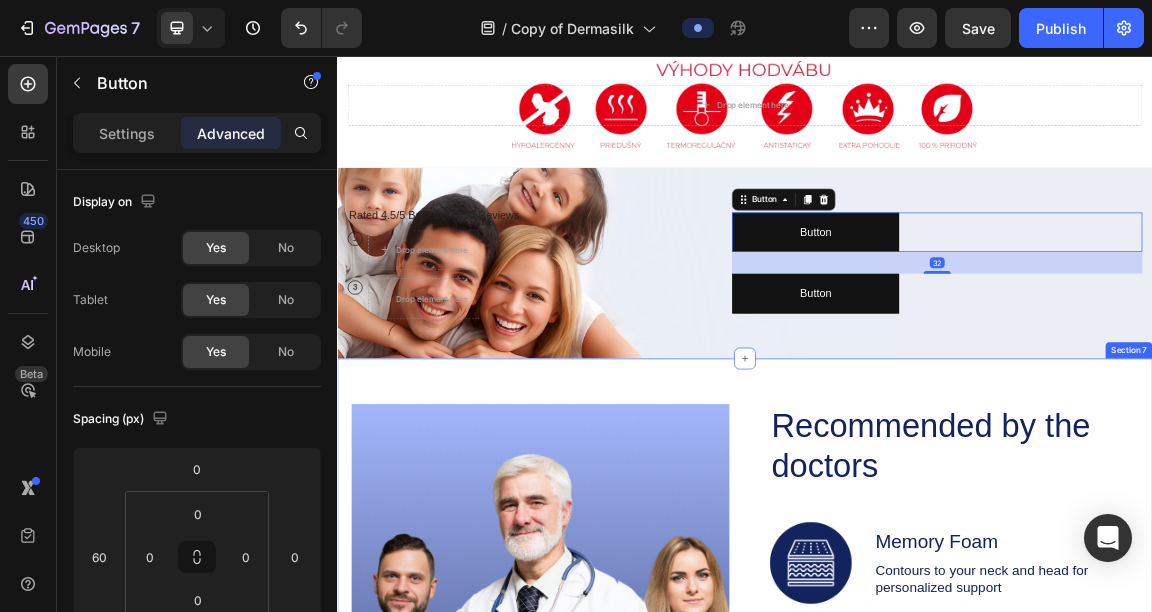 click on "Image Recommended by the doctors Heading Image Memory Foam Text Block Contours to your neck and head for personalized support Text Block Row Image Hypoallergenic Cover Text Block Resists dust mites and allergens Text Block Row Image Adjustable Height Text Block Customize pillow loft to your preference Text Block Row Row Row GET YOURS NOW Button Row Section 7" at bounding box center [937, 955] 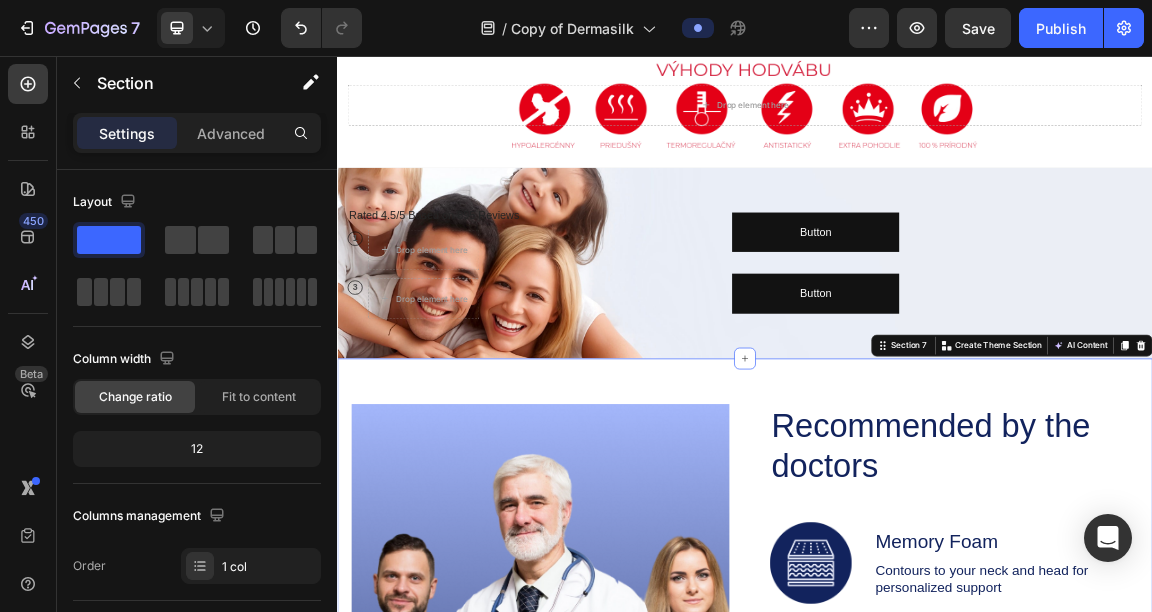 click on "7  Version history  /  Copy of Dermasilk Preview  Save   Publish" 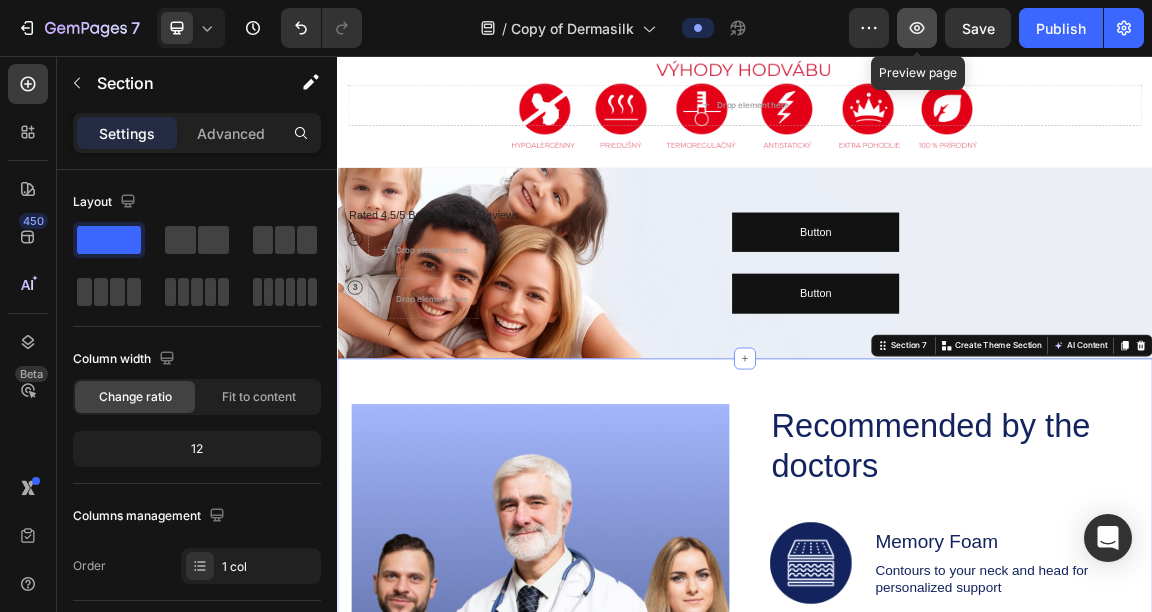 click 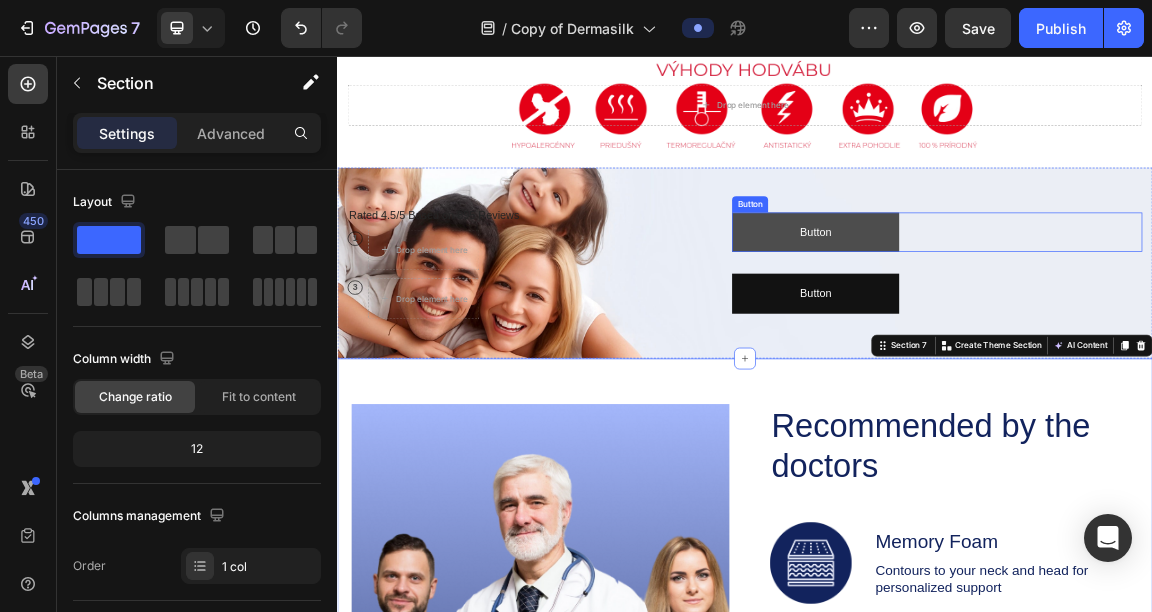 click on "Button" at bounding box center [1041, 315] 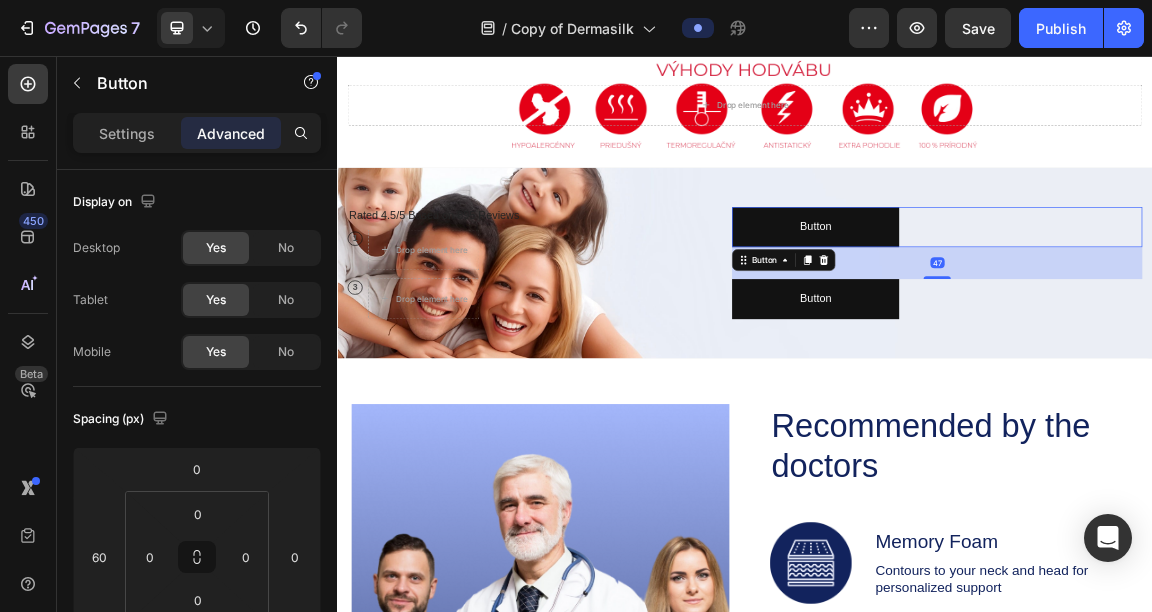 drag, startPoint x: 1217, startPoint y: 372, endPoint x: 1216, endPoint y: 387, distance: 15.033297 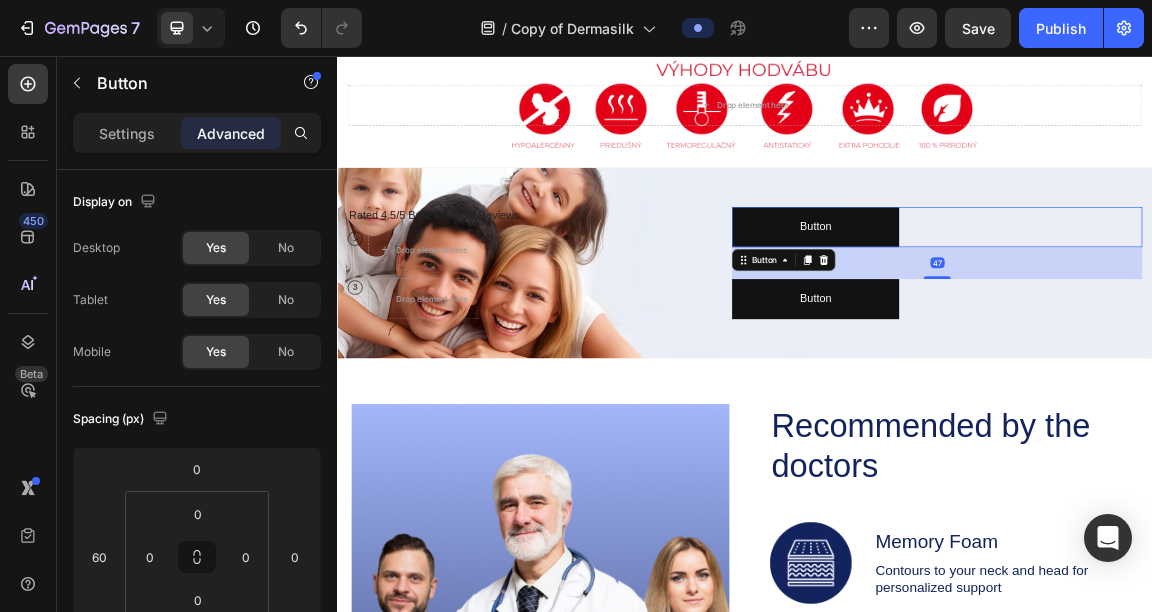 click on "Button Button   47 Button Button" at bounding box center (1190, 360) 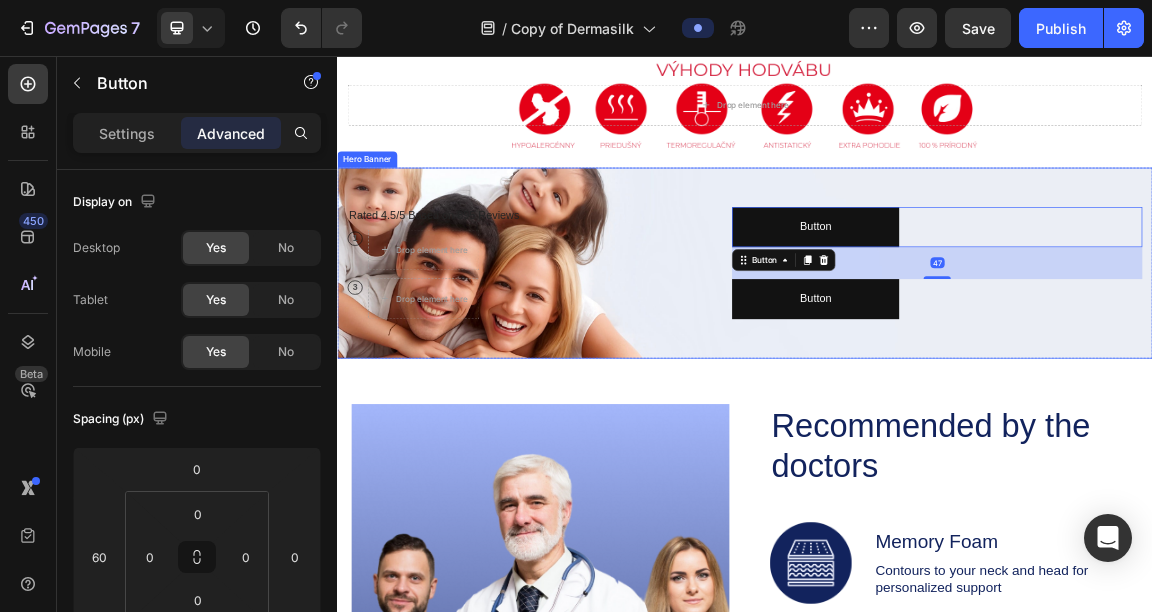 click on "Button Button" at bounding box center [1190, 413] 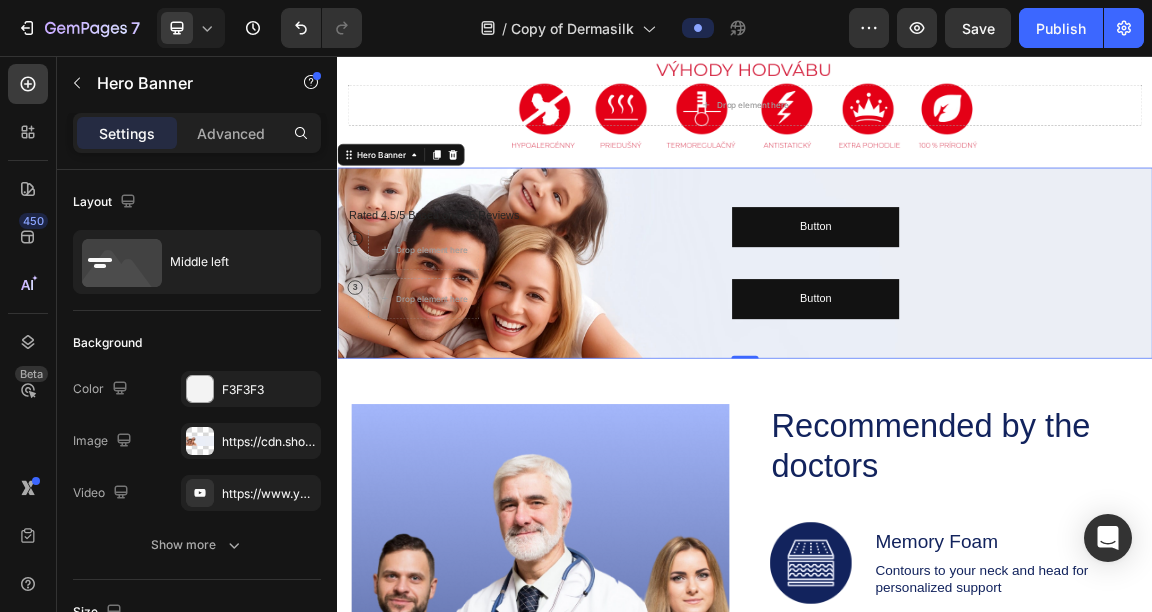 click on "Icon Icon Icon Icon Icon Icon List Rated 4.5/5 Based on 895 Reviews Text Block Row 1 Text Block Row
Drop element here Row 3 Text Block Row
Drop element here Row Button Button Button Button" at bounding box center [937, 360] 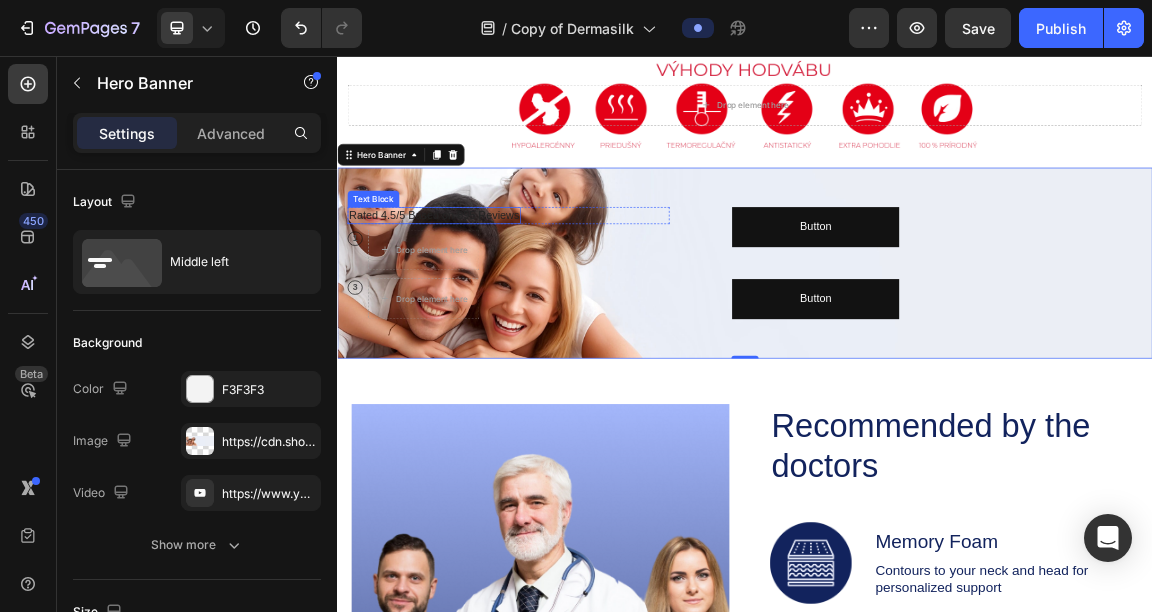 click on "Rated 4.5/5 Based on 895 Reviews" at bounding box center (479, 290) 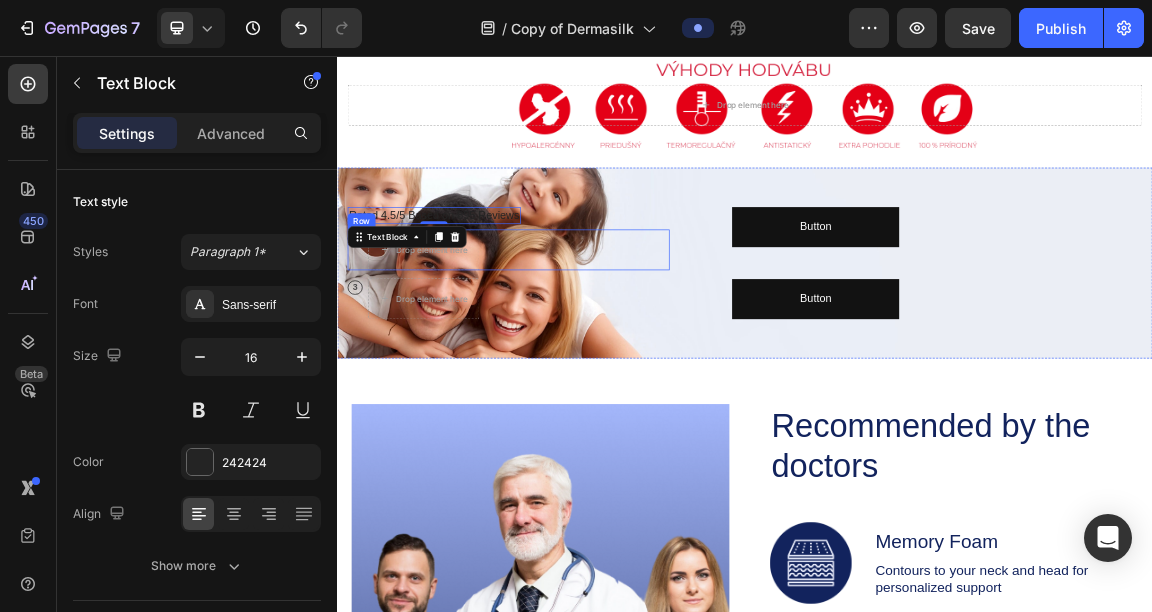 click on "1 Text Block Row
Drop element here Row" at bounding box center (589, 341) 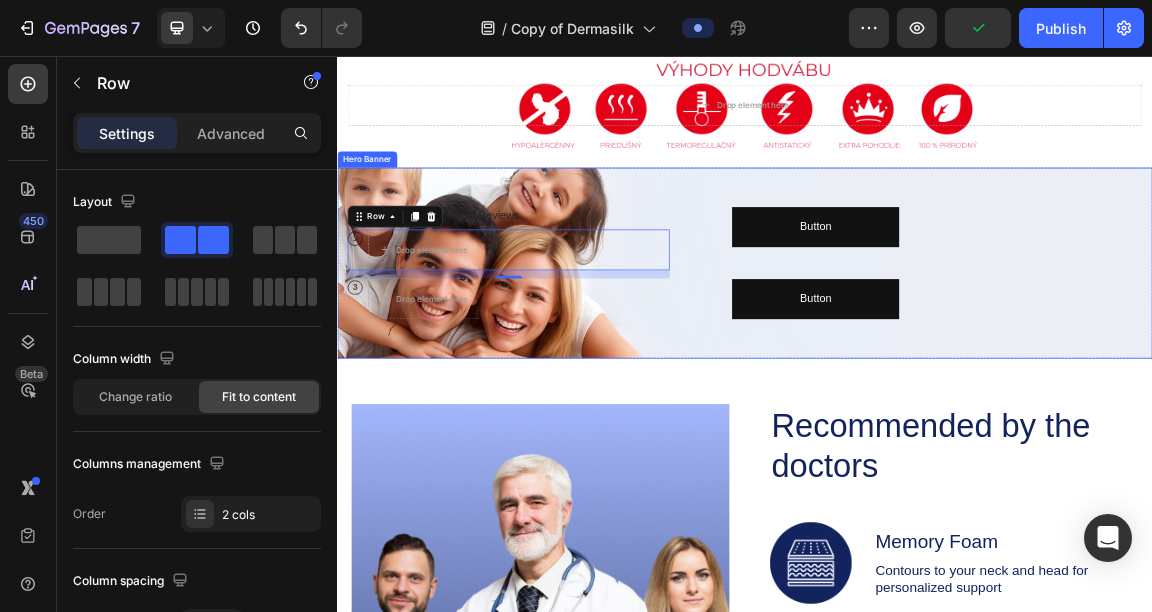 type 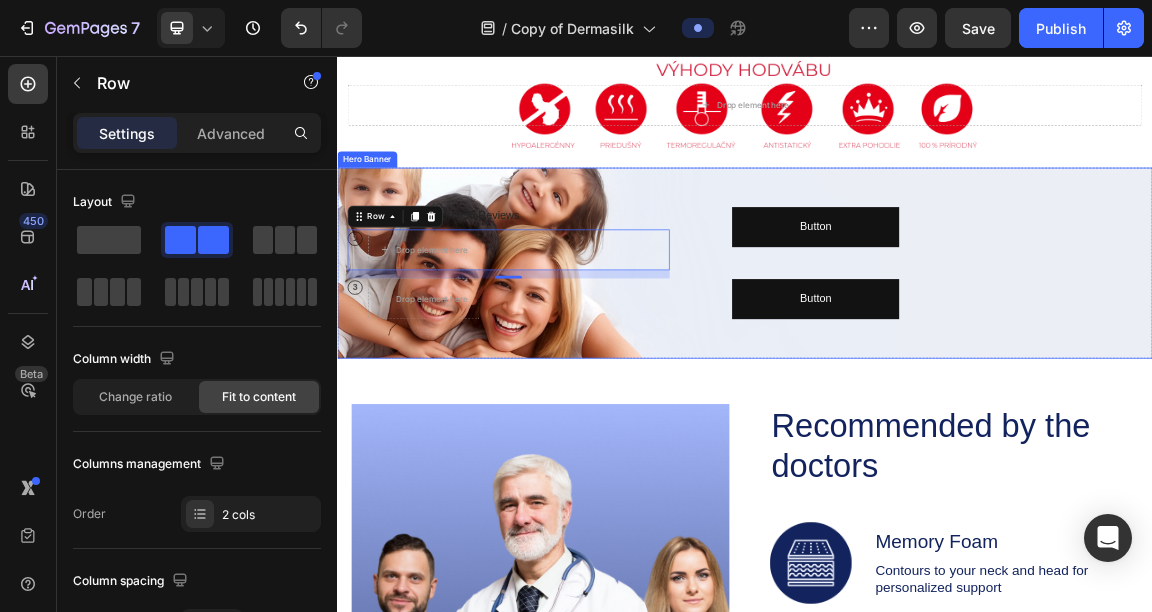 click on "Icon Icon Icon Icon Icon Icon List Rated 4.5/5 Based on 895 Reviews Text Block Row 1 Text Block Row
Drop element here Row   12 3 Text Block Row
Drop element here Row Button Button Button Button" at bounding box center [937, 360] 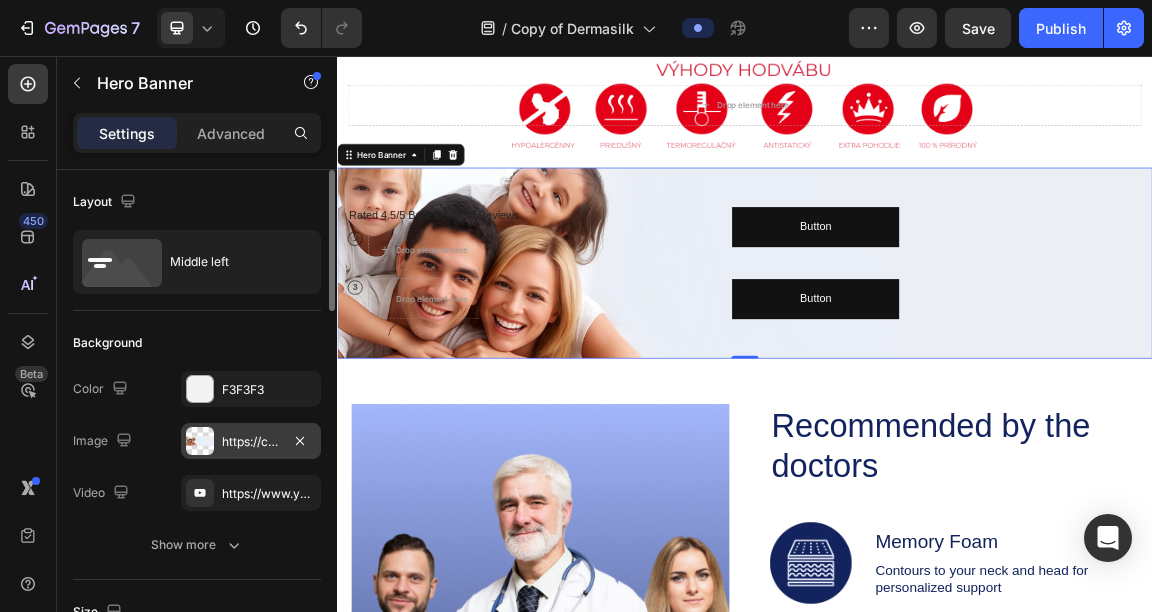 click on "https://cdn.shopify.com/s/files/1/0832/1971/0296/files/gempages_576415707223294538-0b356fbf-7bfa-4b4c-b475-9d0daf014e82.jpg" at bounding box center (251, 442) 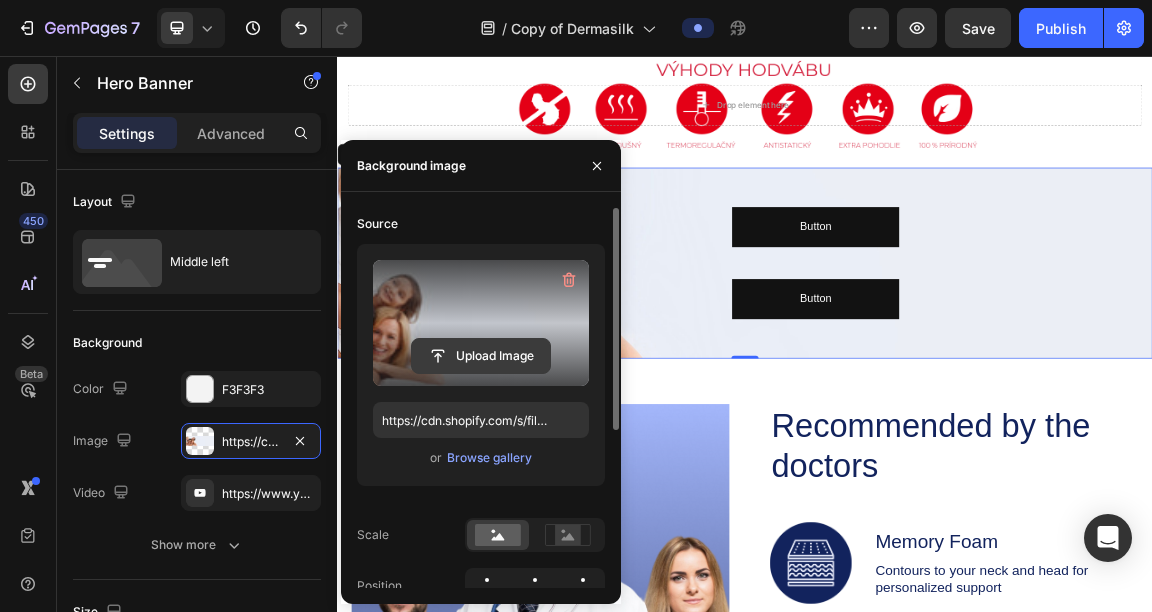 click 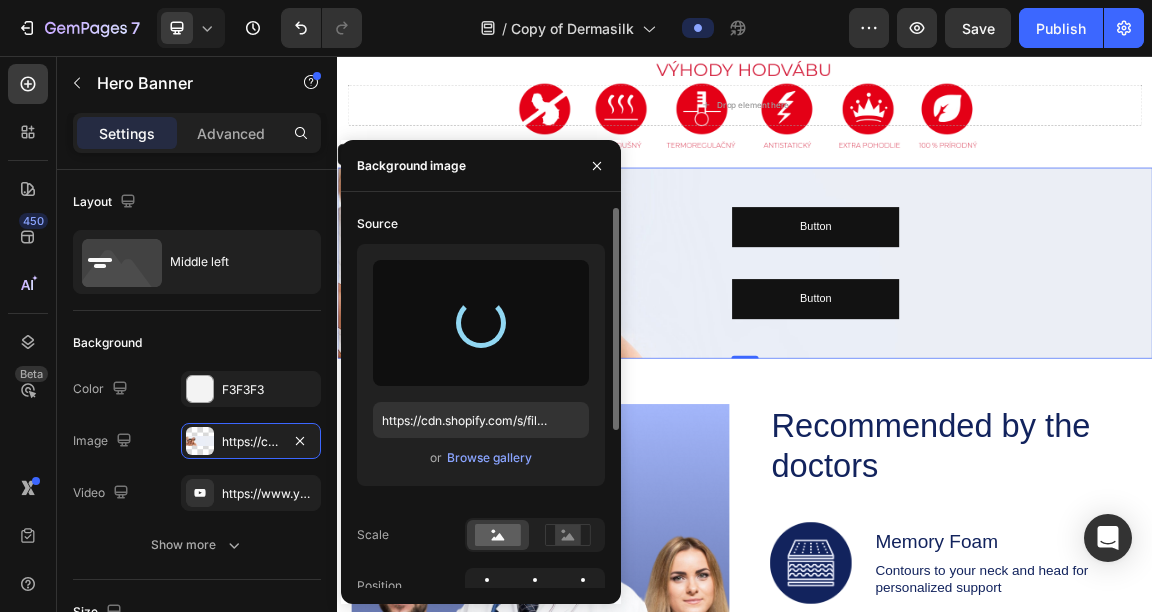 type on "https://cdn.shopify.com/s/files/1/0832/1971/0296/files/gempages_576415707223294538-921a0e2a-2440-4a27-bf74-62504d814ae8.jpg" 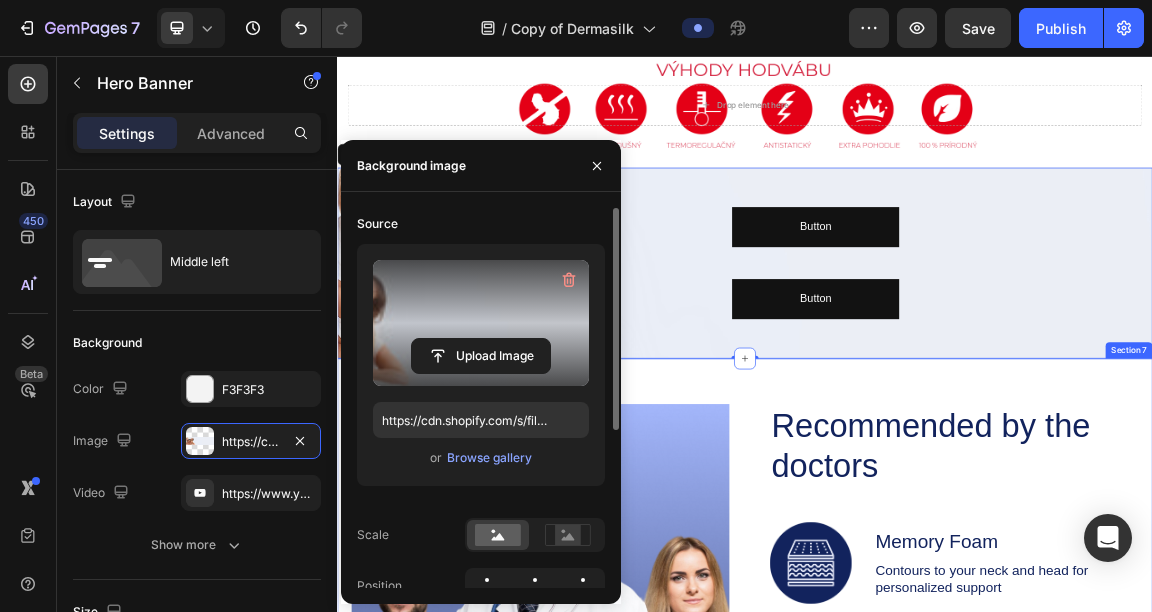 click on "Image Recommended by the doctors Heading Image Memory Foam Text Block Contours to your neck and head for personalized support Text Block Row Image Hypoallergenic Cover Text Block Resists dust mites and allergens Text Block Row Image Adjustable Height Text Block Customize pillow loft to your preference Text Block Row Row Row GET YOURS NOW Button Row Section 7" at bounding box center (937, 955) 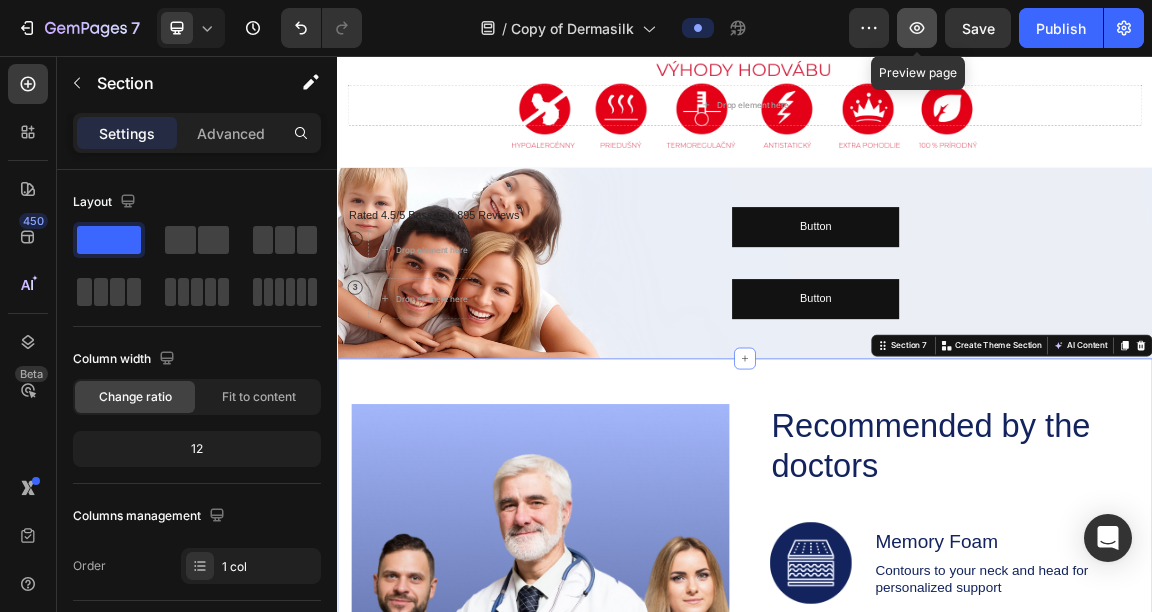 click 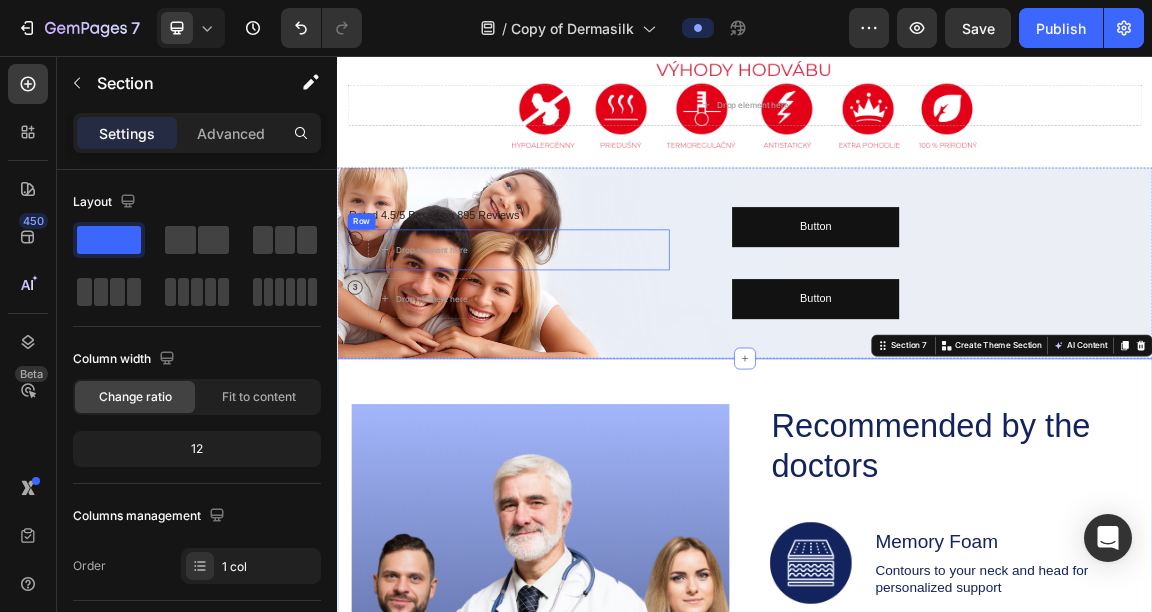 click on "1 Text Block Row
Drop element here Row" at bounding box center (589, 341) 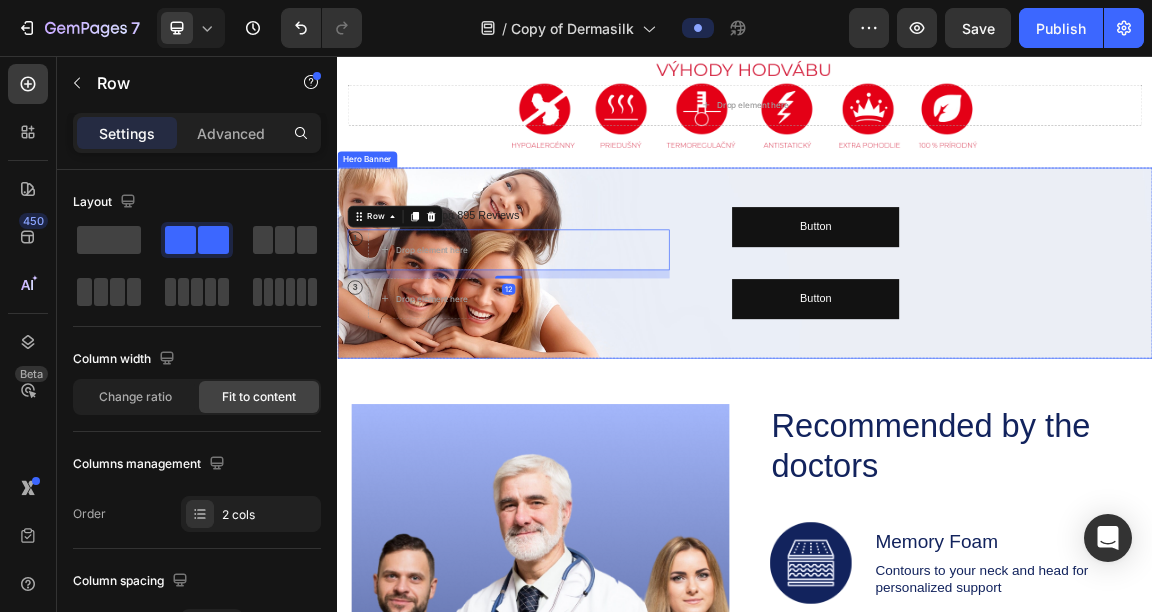 click on "Icon Icon Icon Icon Icon Icon List Rated 4.5/5 Based on 895 Reviews Text Block Row 1 Text Block Row
Drop element here Row   12 3 Text Block Row
Drop element here Row Button Button Button Button" at bounding box center (937, 360) 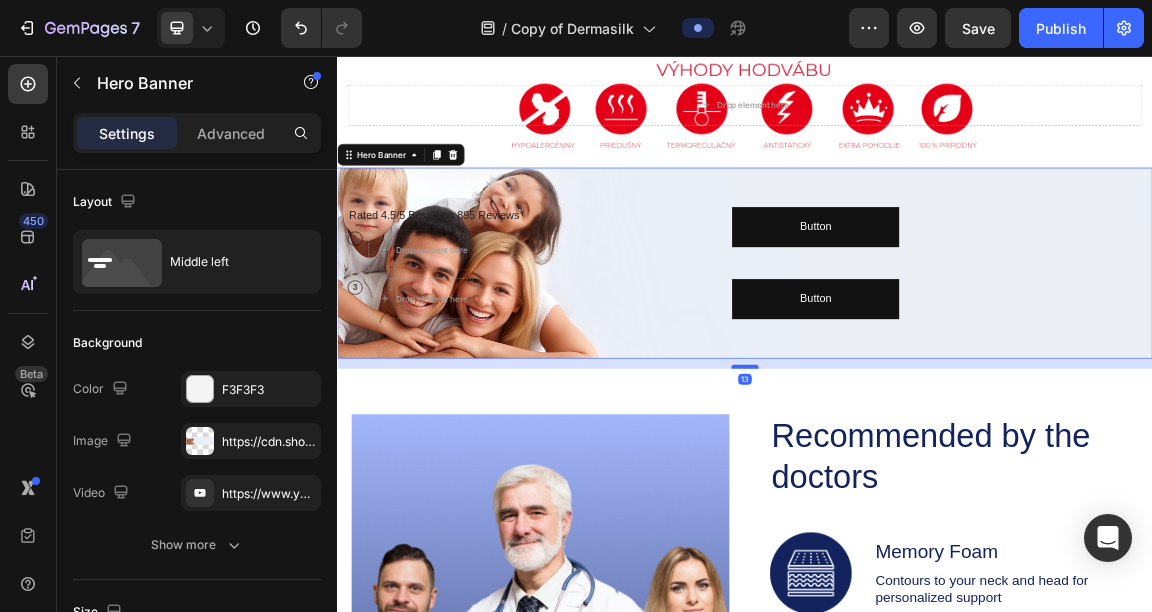drag, startPoint x: 919, startPoint y: 495, endPoint x: 919, endPoint y: 511, distance: 16 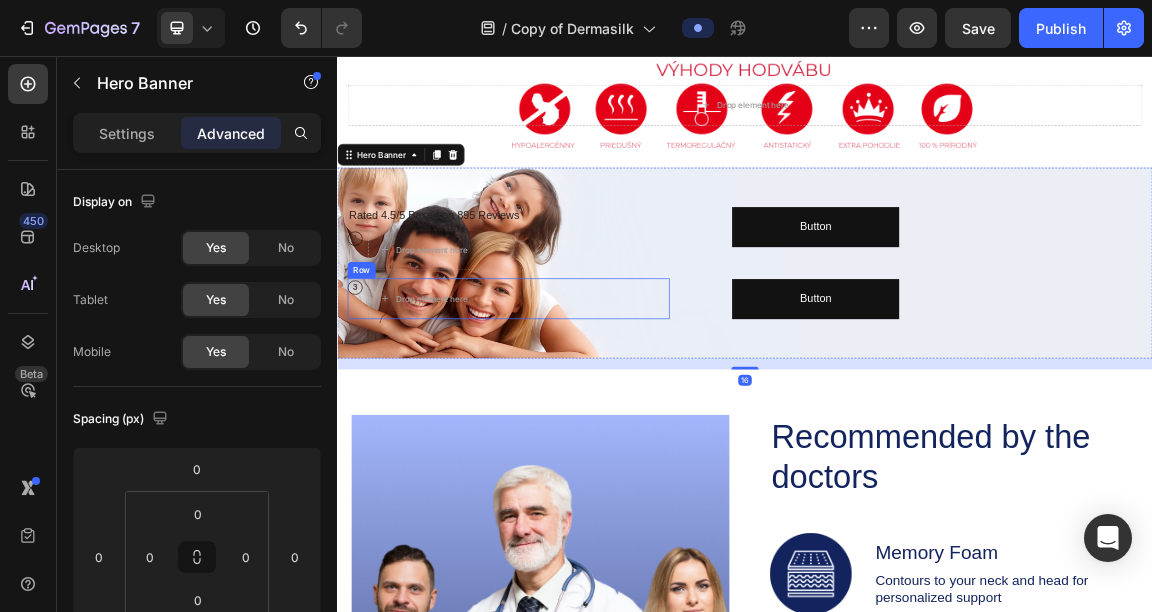 click on "3 Text Block Row
Drop element here Row" at bounding box center (589, 413) 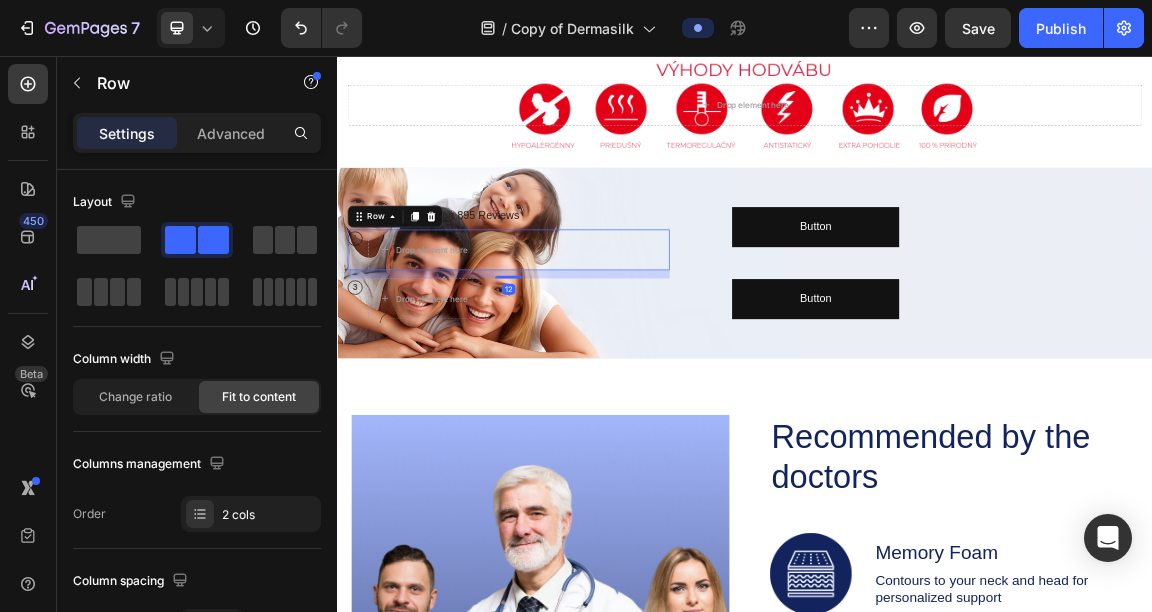 click on "1 Text Block Row
Drop element here Row   12" at bounding box center (589, 341) 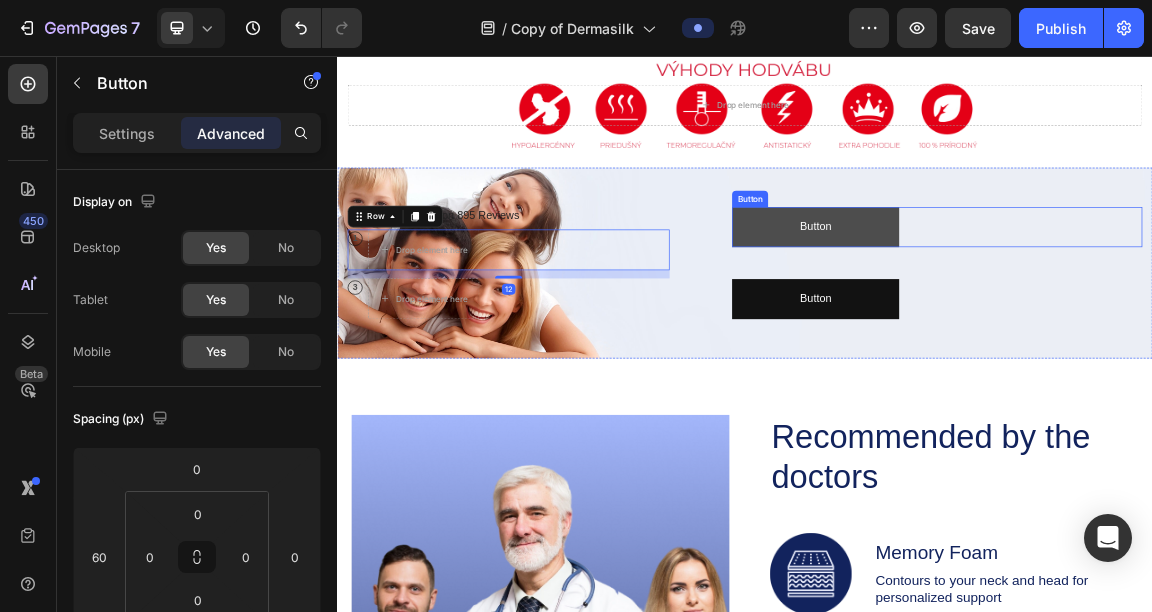 click on "Button" at bounding box center (1041, 307) 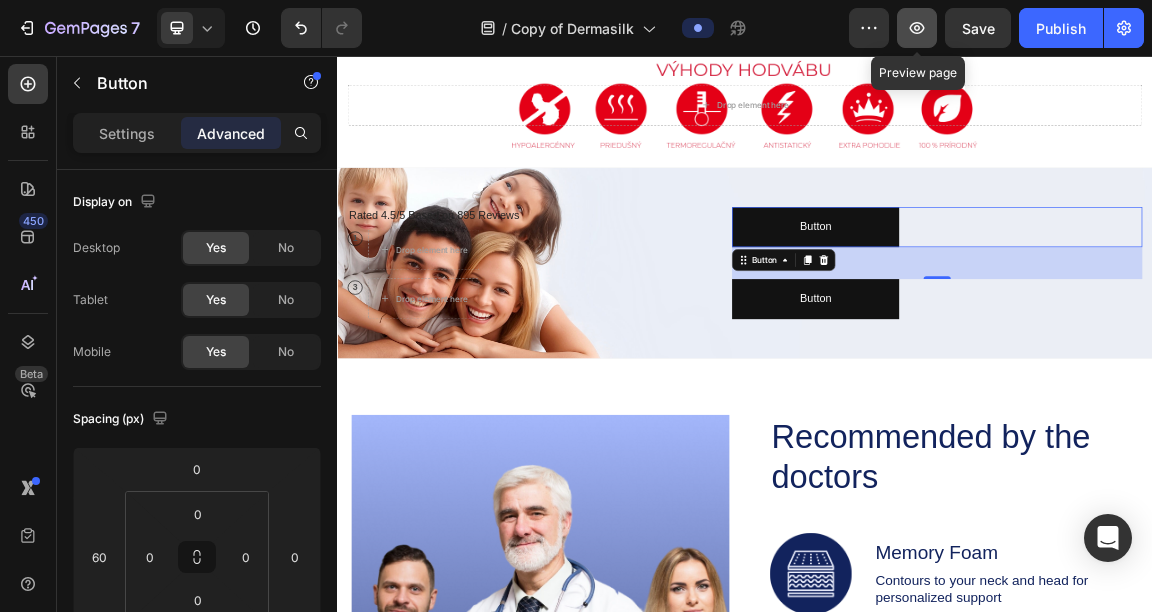 click 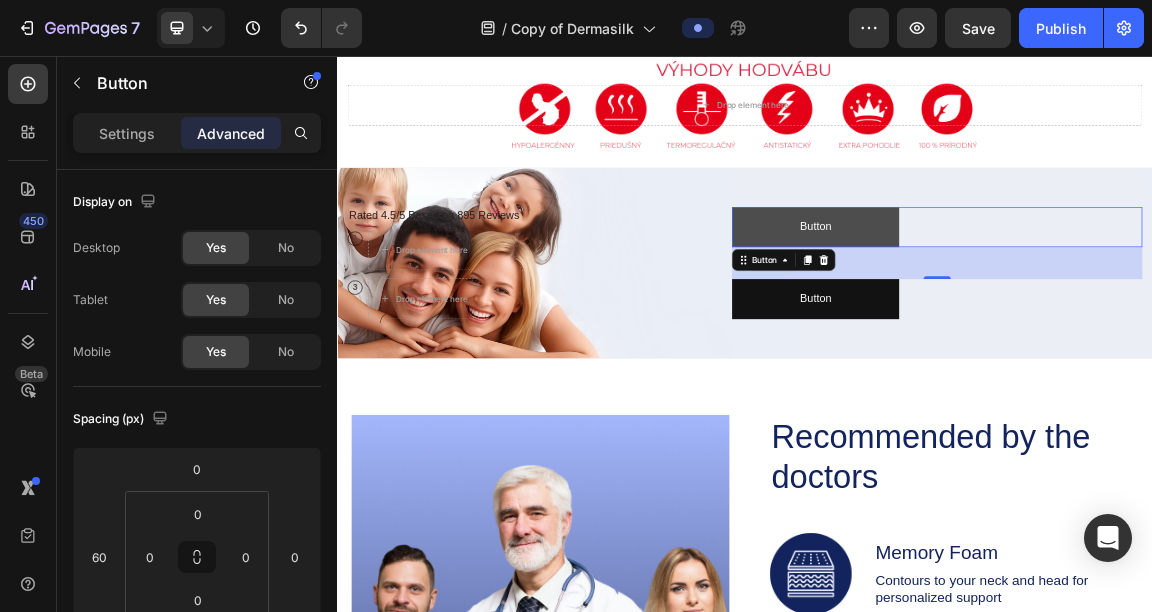 click on "Button" at bounding box center [1041, 307] 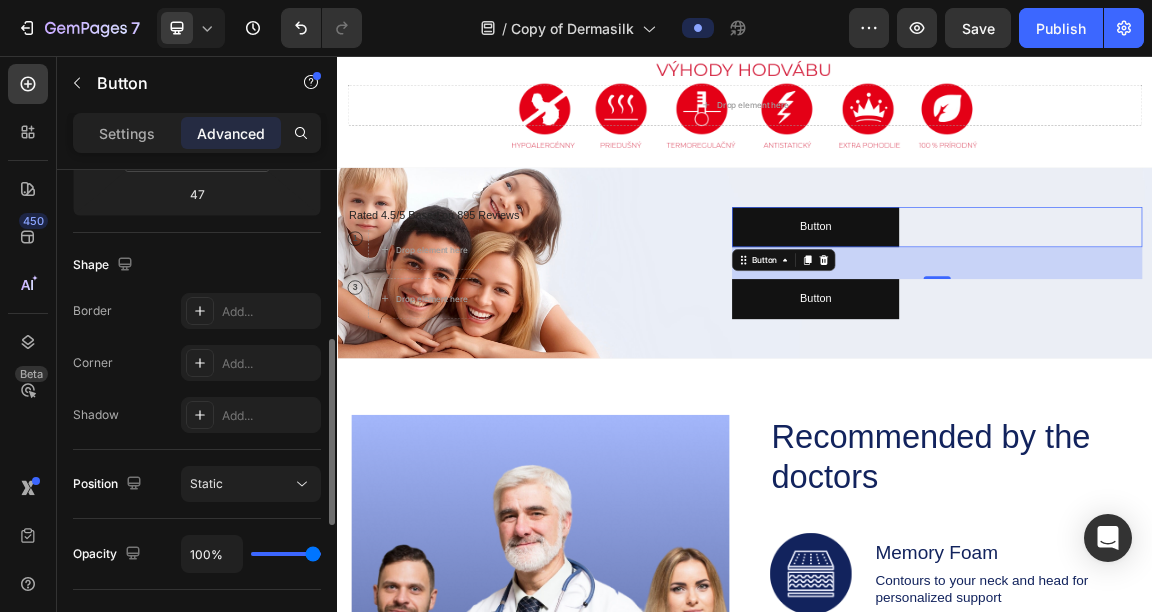 scroll, scrollTop: 456, scrollLeft: 0, axis: vertical 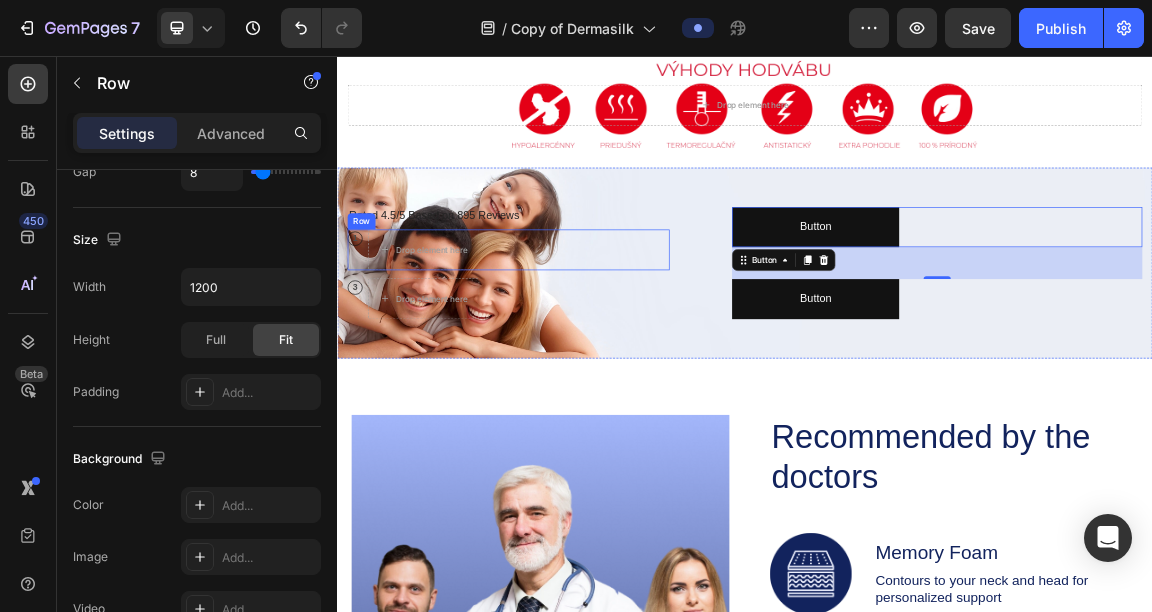 click on "1 Text Block Row
Drop element here Row" at bounding box center [589, 341] 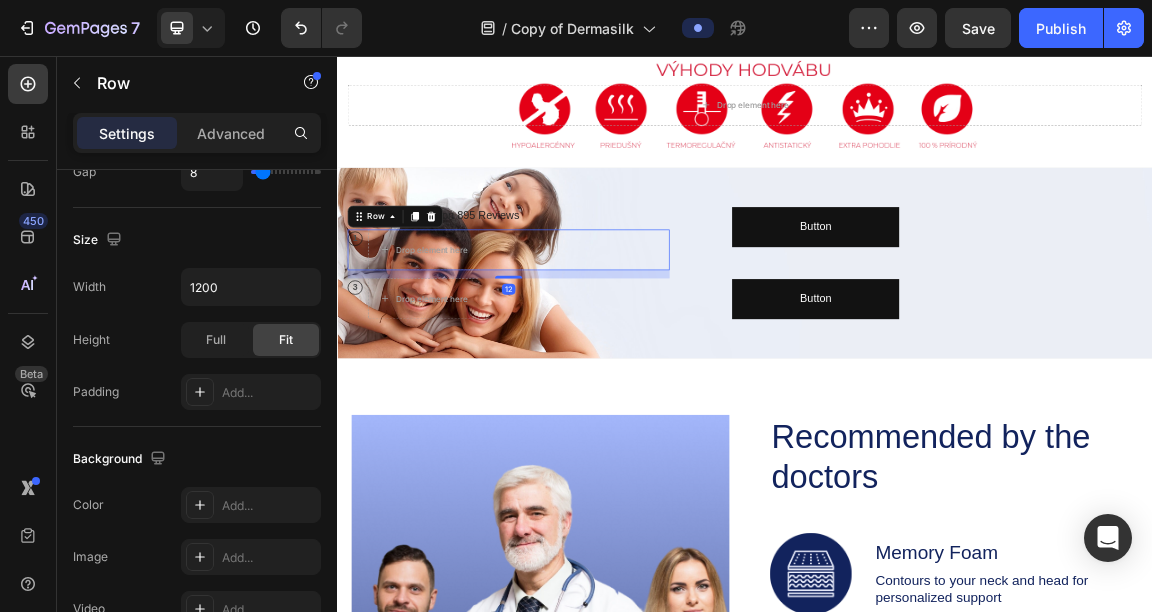 scroll, scrollTop: 0, scrollLeft: 0, axis: both 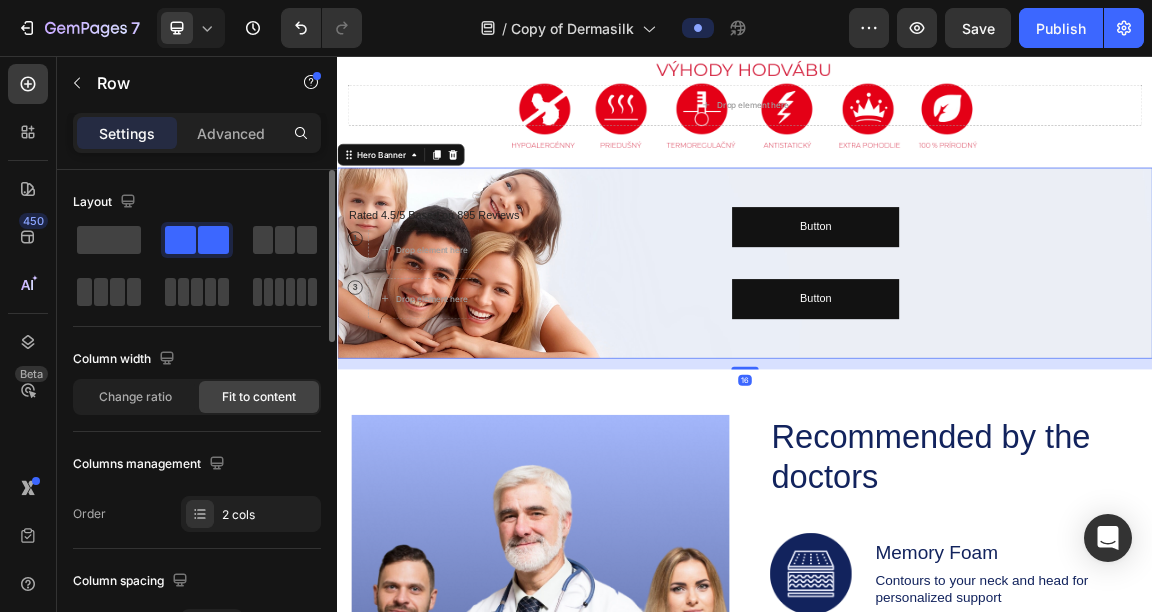 click on "Icon Icon Icon Icon Icon Icon List Rated 4.5/5 Based on 895 Reviews Text Block Row 1 Text Block Row
Drop element here Row 3 Text Block Row
Drop element here Row Button Button Button Button" at bounding box center (937, 360) 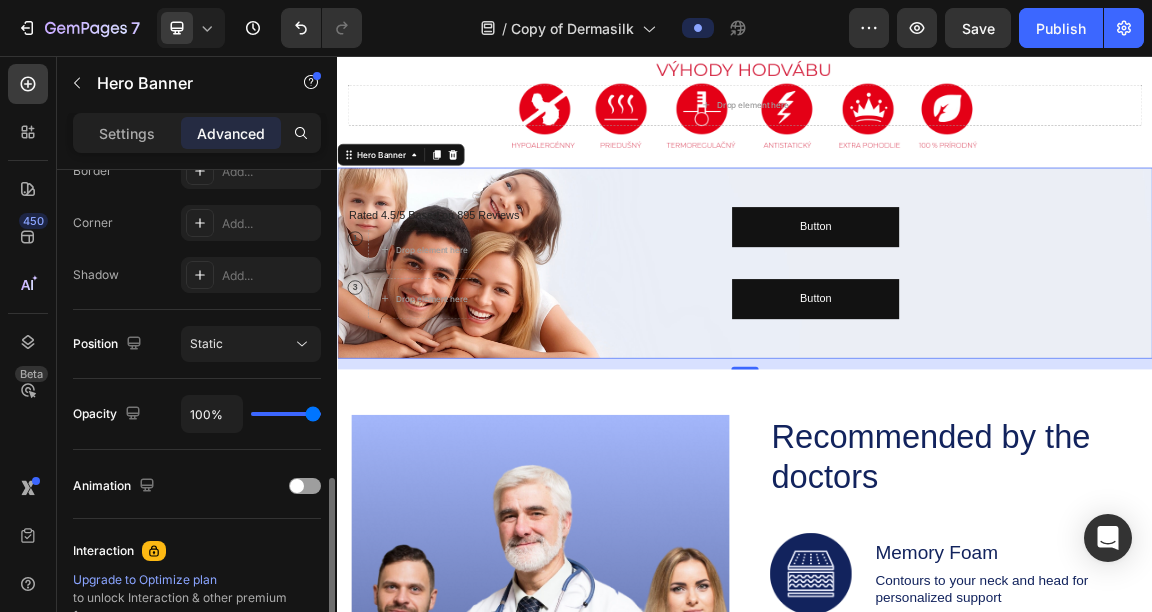 scroll, scrollTop: 327, scrollLeft: 0, axis: vertical 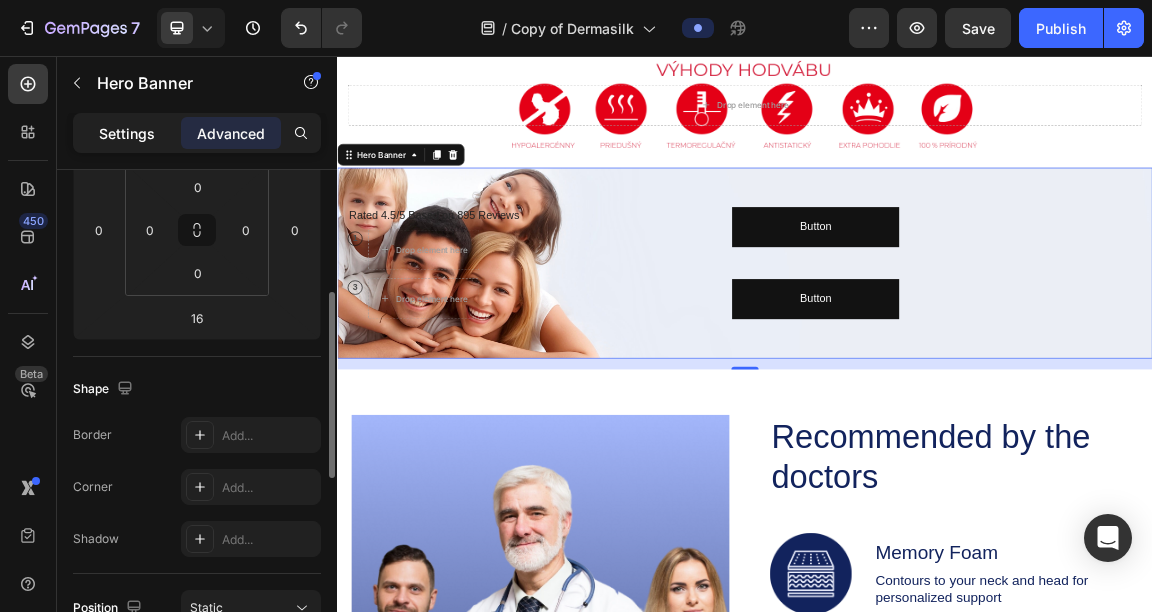 click on "Settings" at bounding box center (127, 133) 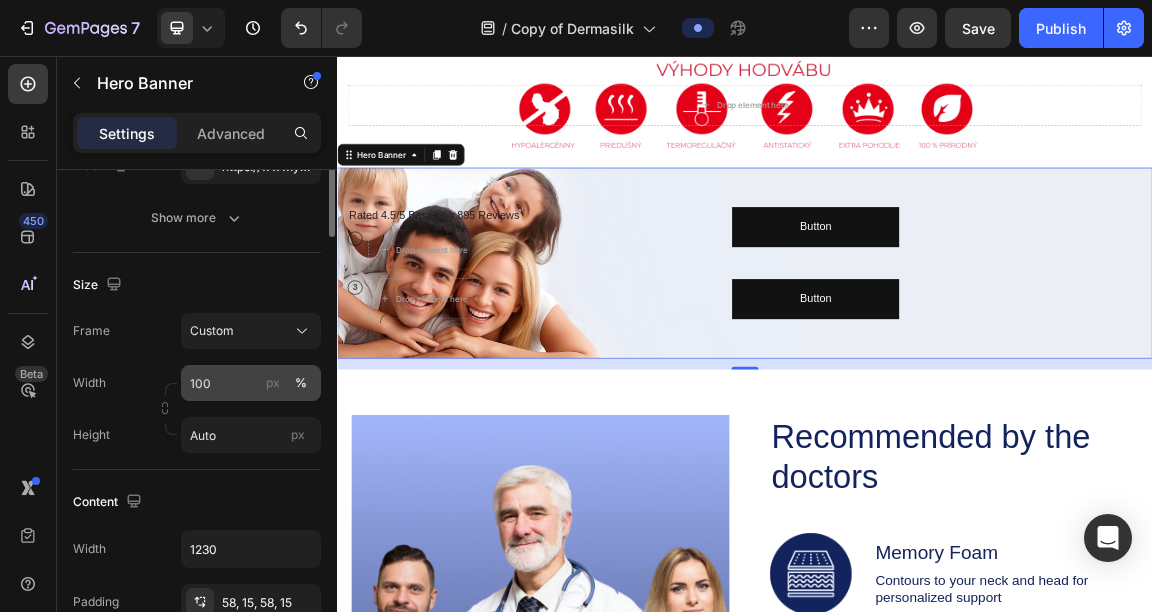 scroll, scrollTop: 125, scrollLeft: 0, axis: vertical 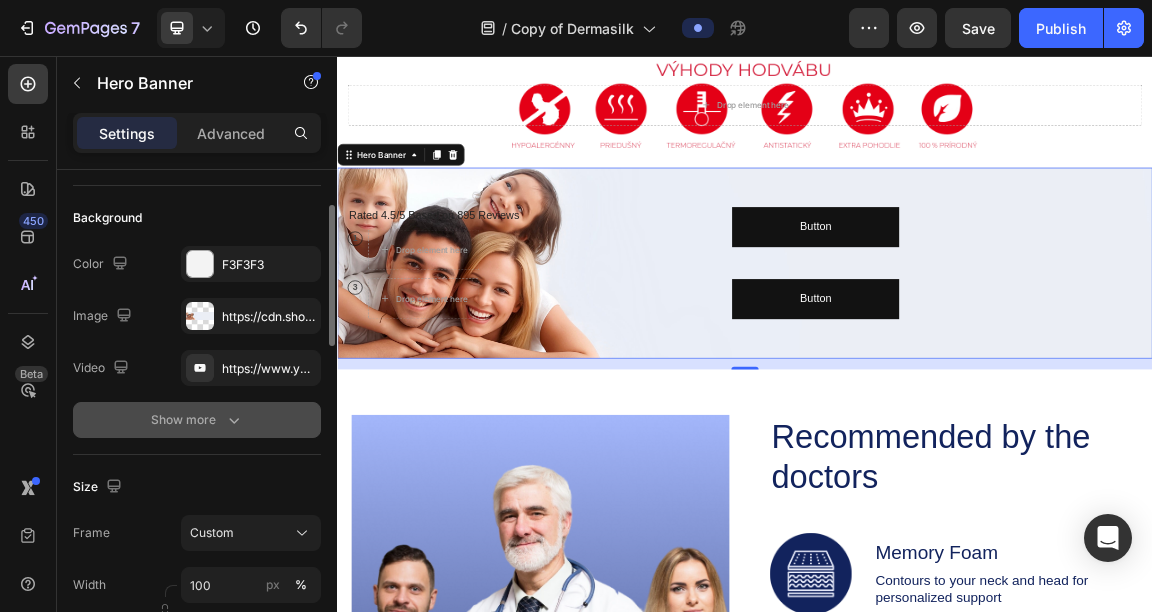 click on "Show more" at bounding box center (197, 420) 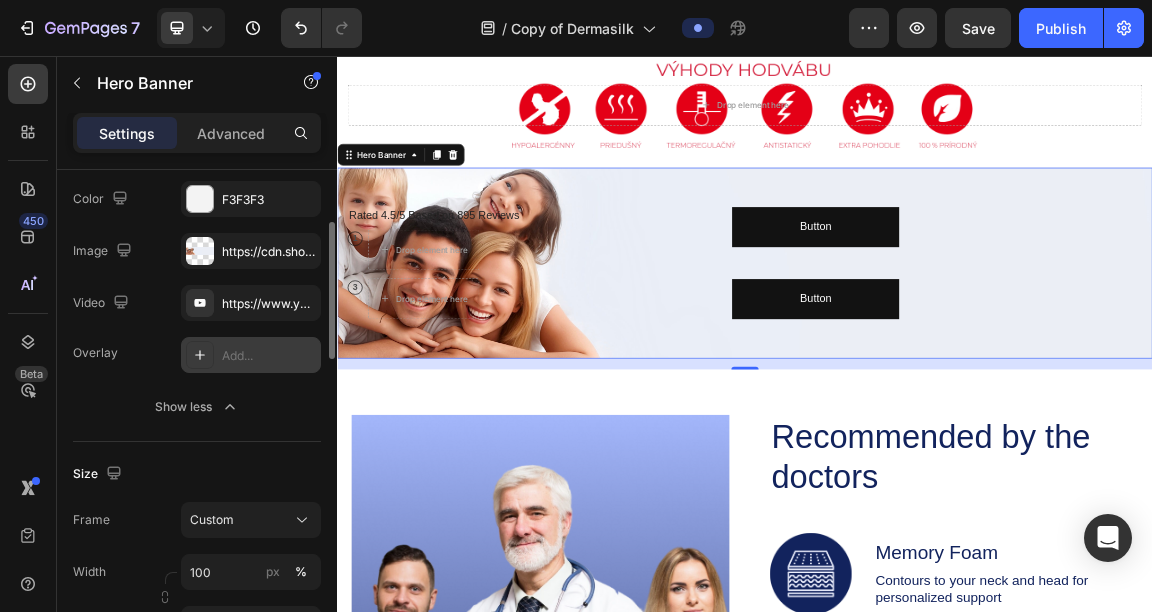 scroll, scrollTop: 192, scrollLeft: 0, axis: vertical 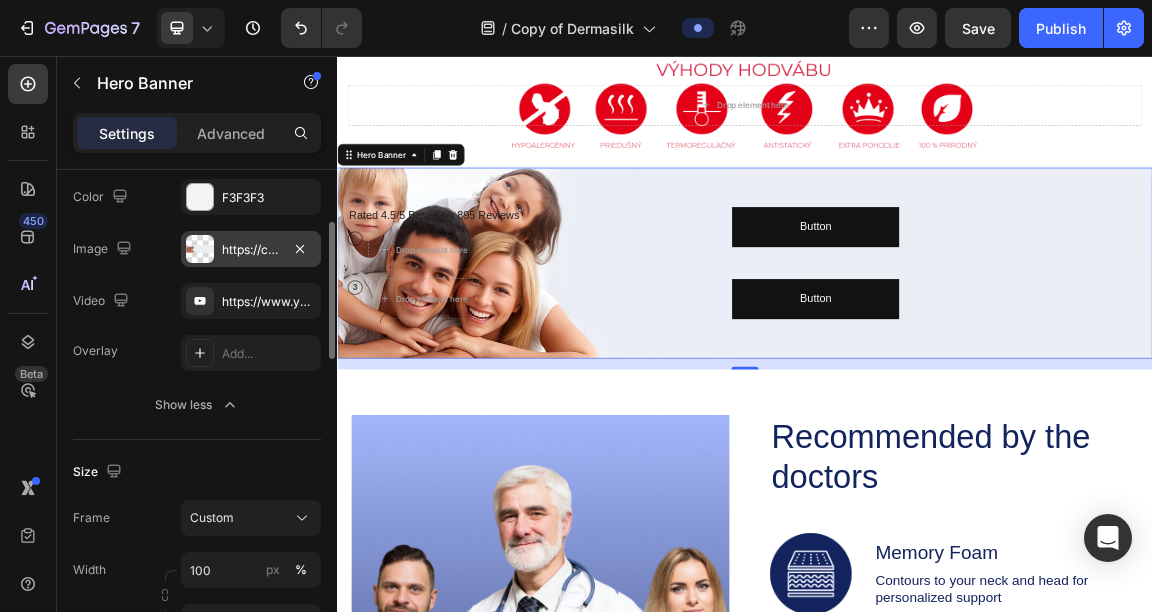 click on "https://cdn.shopify.com/s/files/1/0832/1971/0296/files/gempages_576415707223294538-921a0e2a-2440-4a27-bf74-62504d814ae8.jpg" at bounding box center [251, 249] 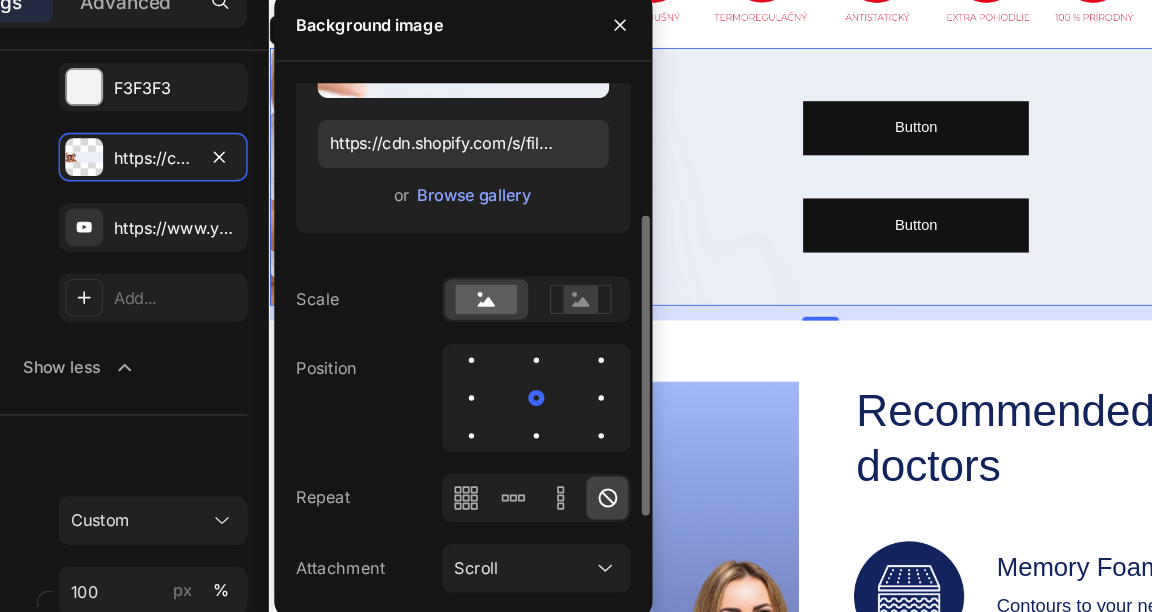 scroll, scrollTop: 168, scrollLeft: 0, axis: vertical 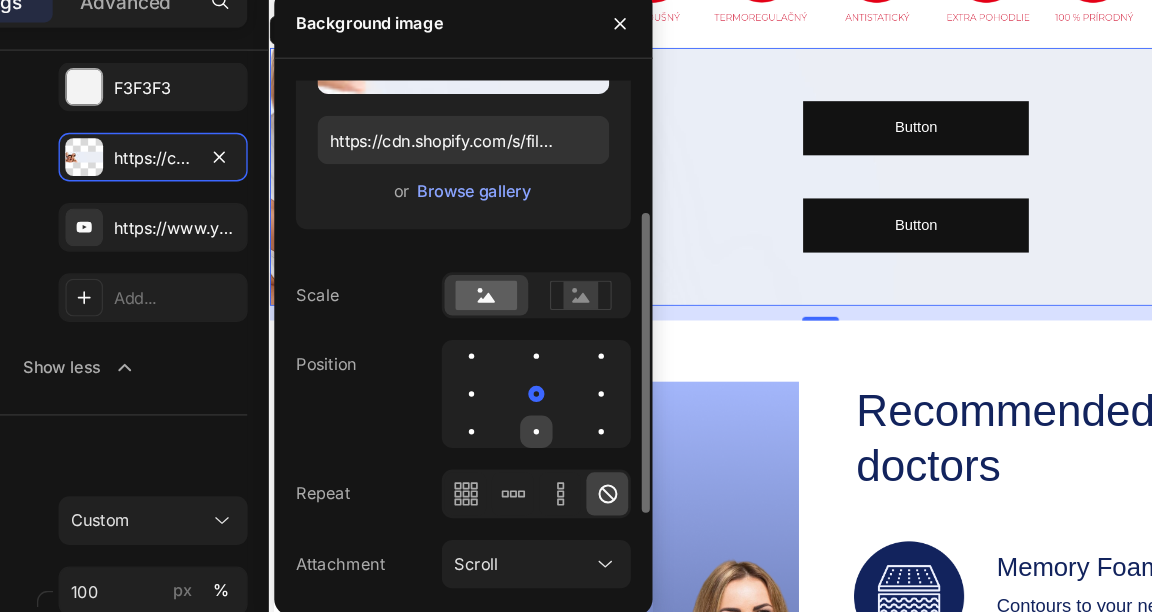 click 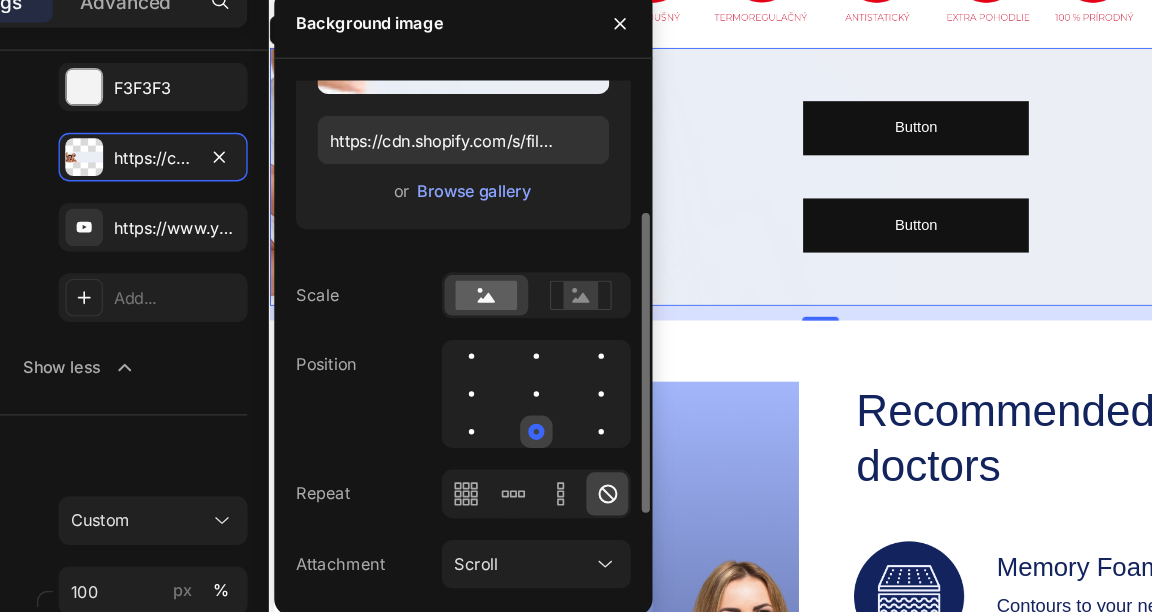 click 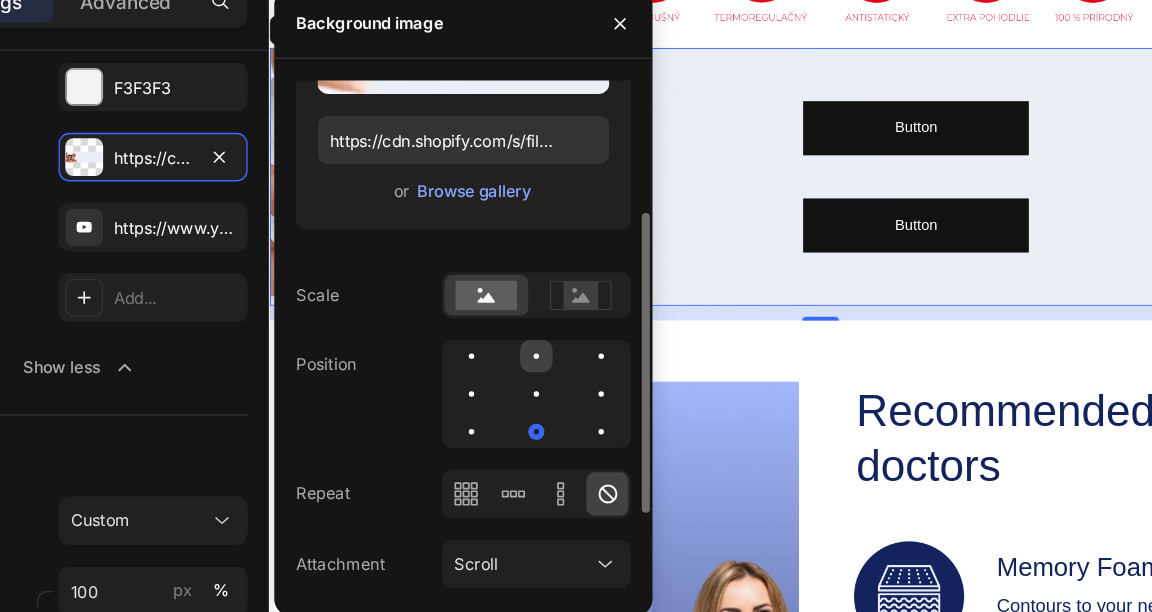 click 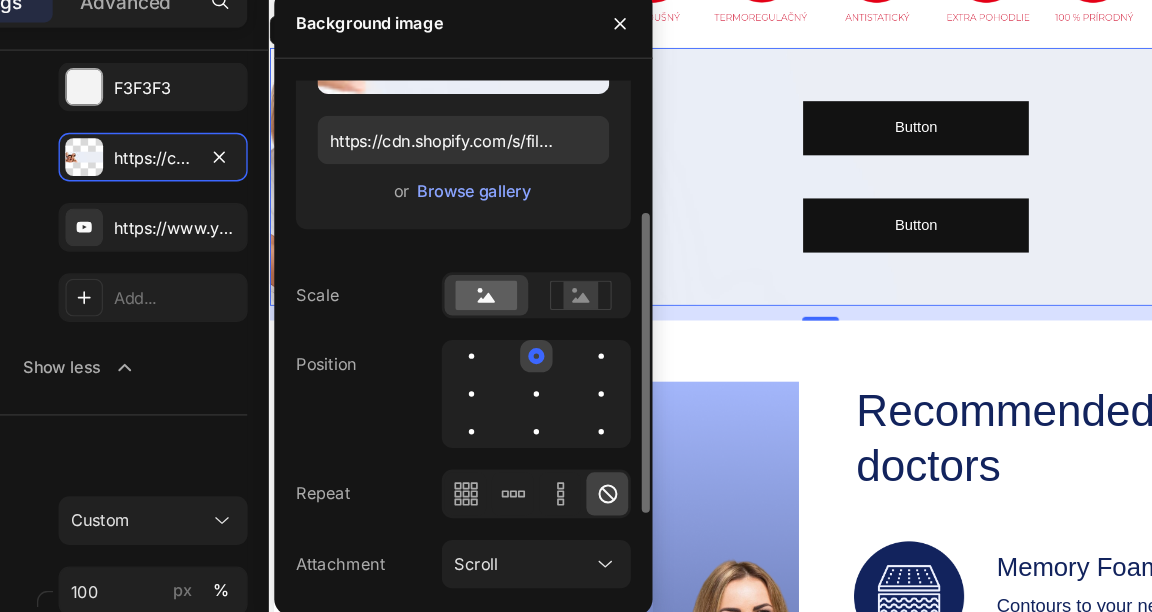 click at bounding box center (535, 396) 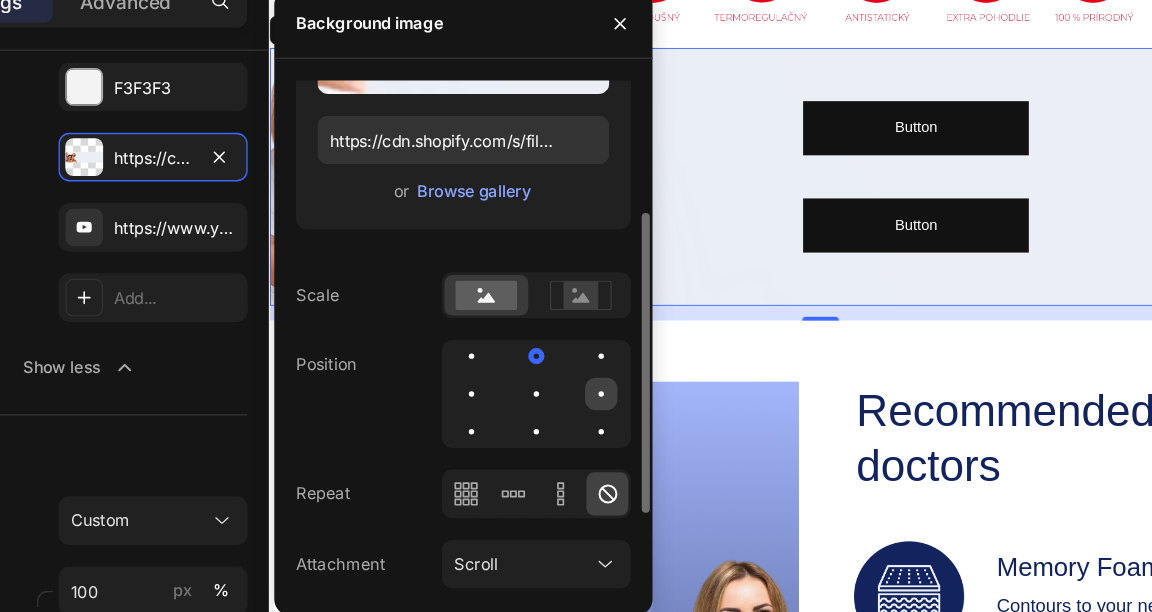 click 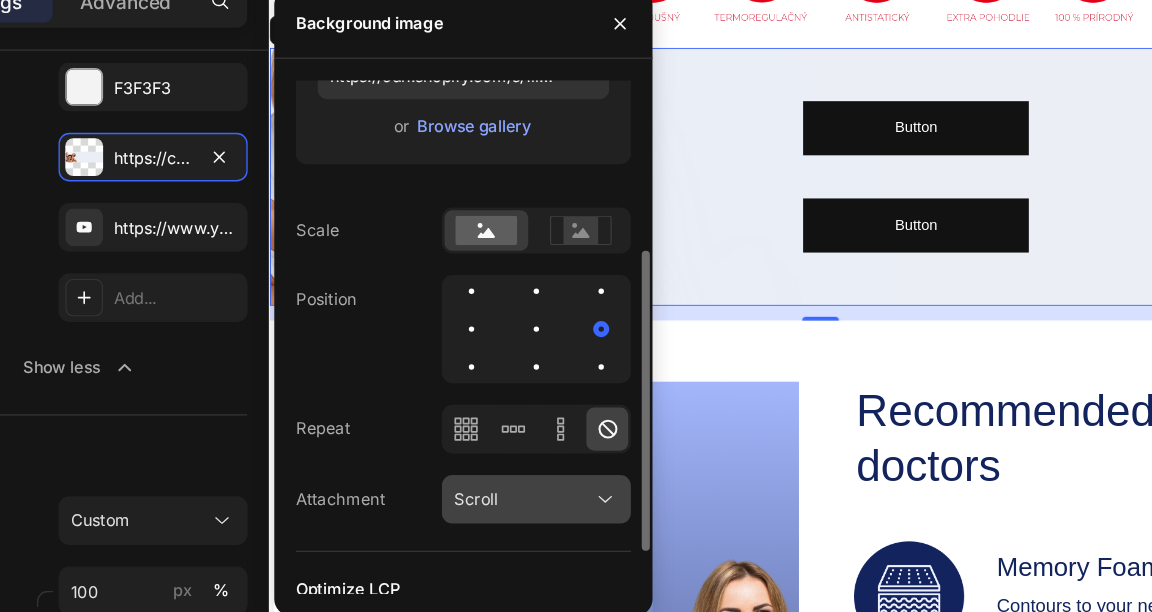 scroll, scrollTop: 215, scrollLeft: 0, axis: vertical 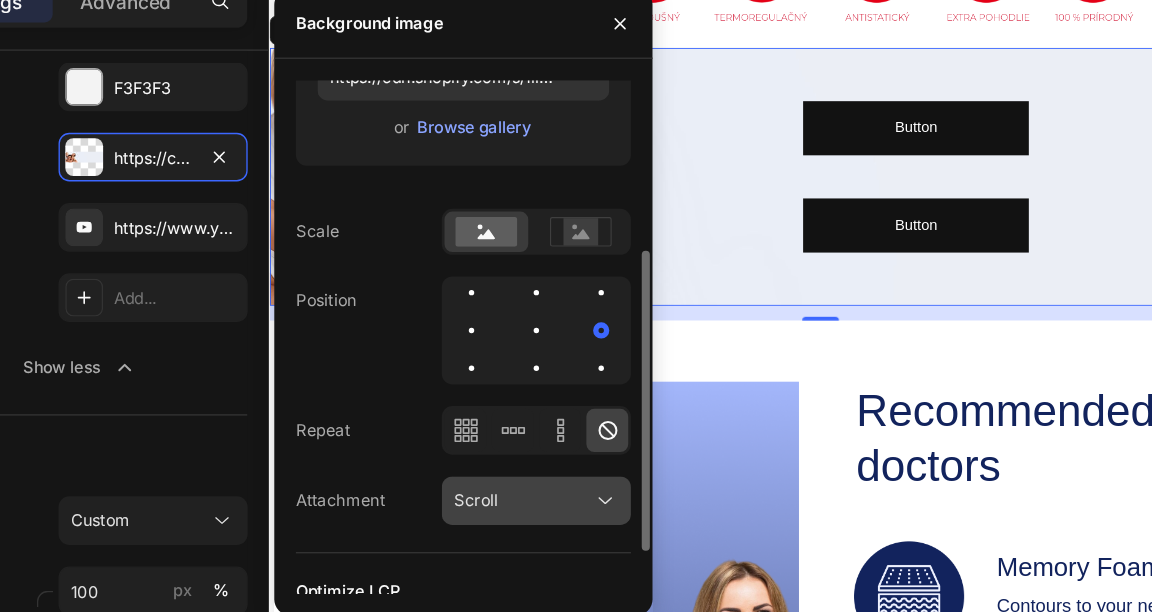 click on "Scroll" 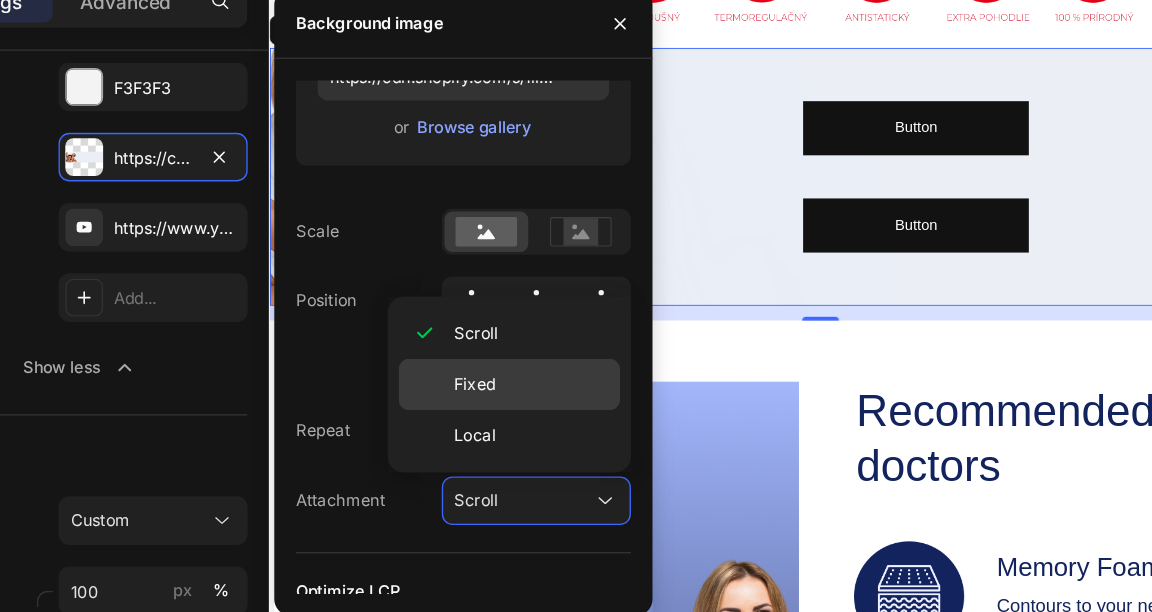 click on "Fixed" 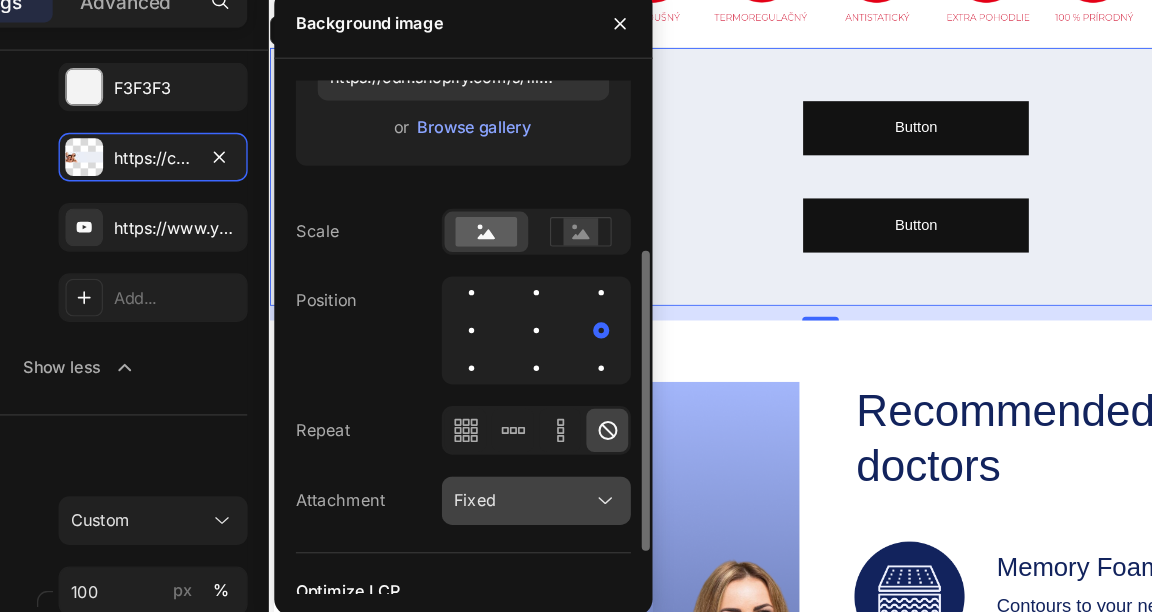 click on "Fixed" 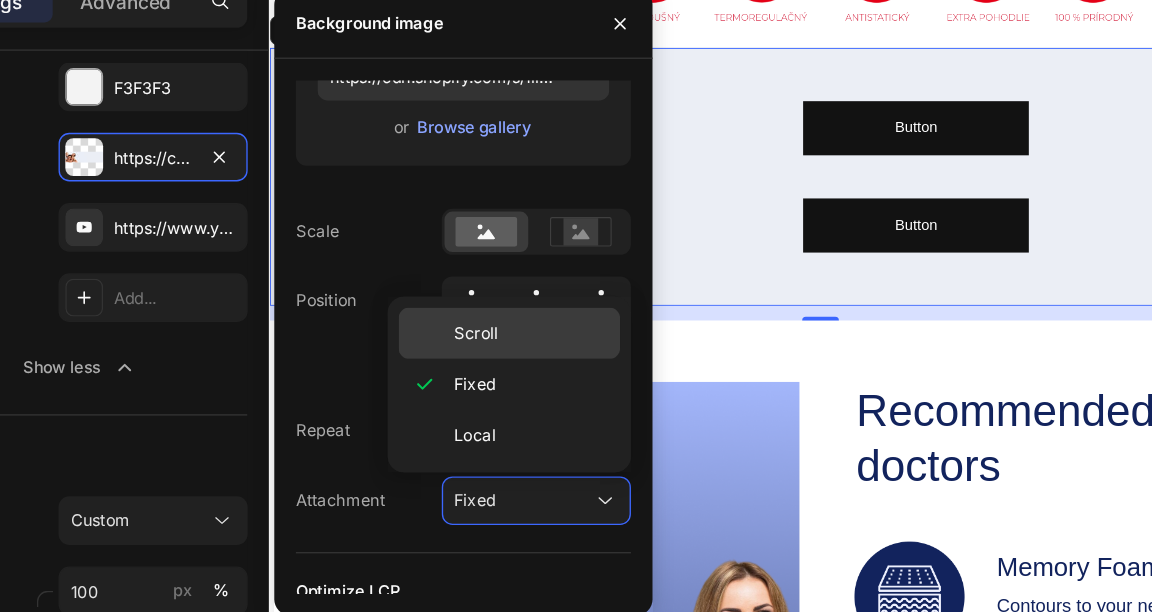 click on "Scroll" 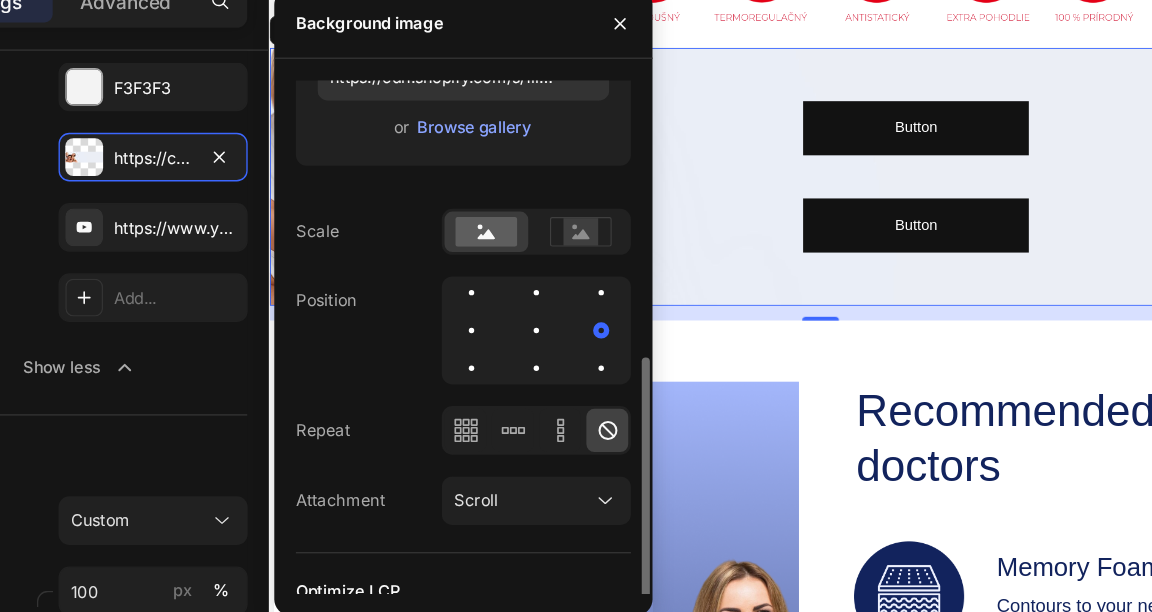 scroll, scrollTop: 268, scrollLeft: 0, axis: vertical 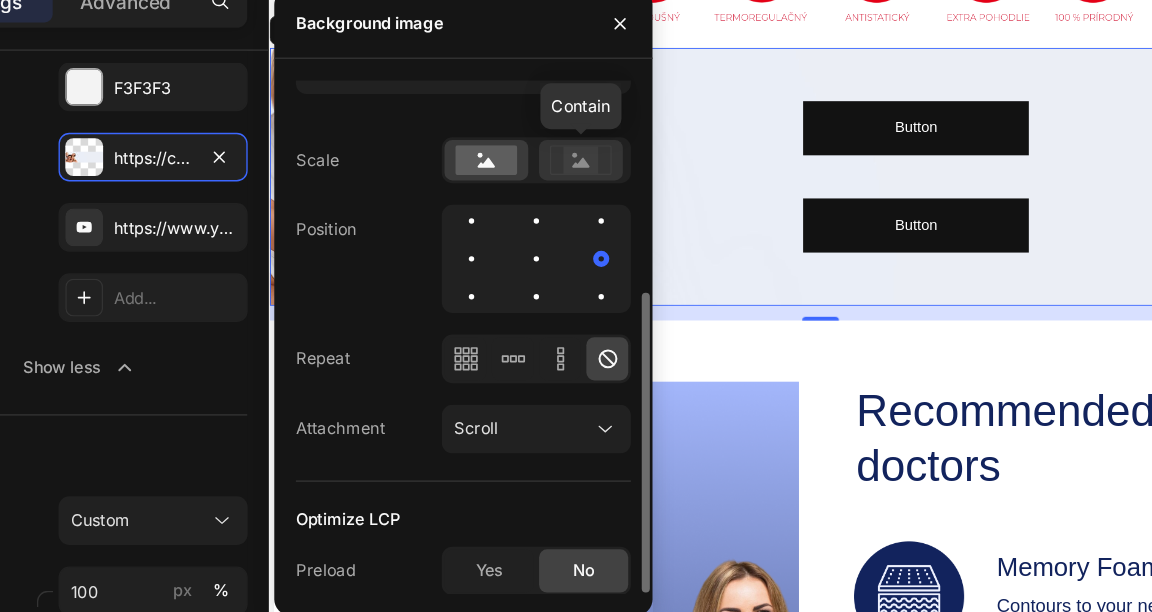 click 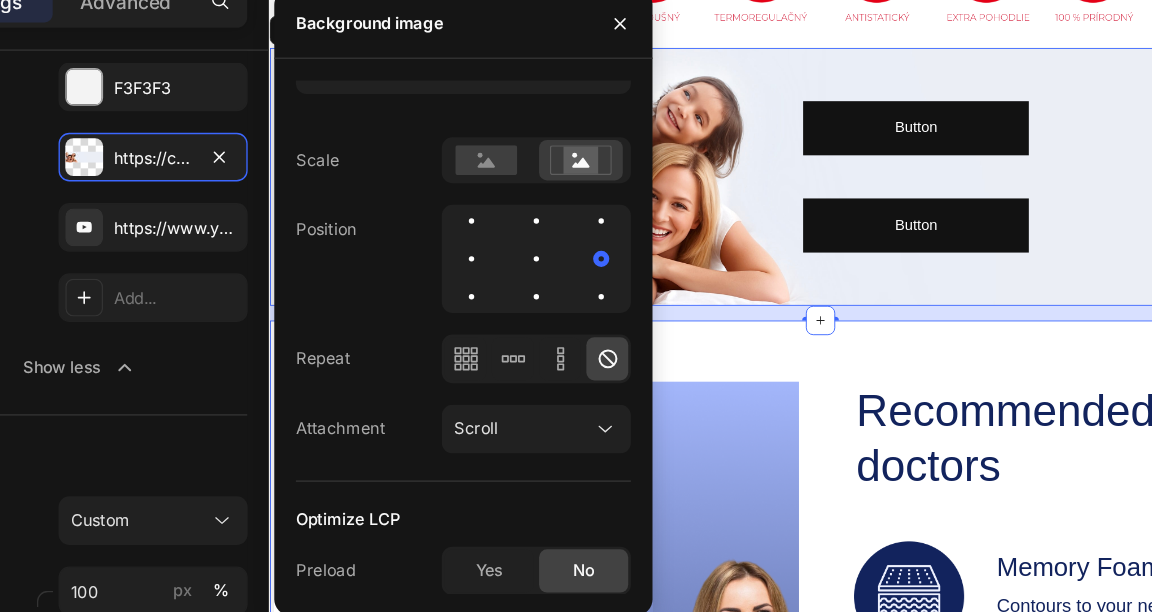 click on "Image Recommended by the doctors Heading Image Memory Foam Text Block Contours to your neck and head for personalized support Text Block Row Image Hypoallergenic Cover Text Block Resists dust mites and allergens Text Block Row Image Adjustable Height Text Block Customize pillow loft to your preference Text Block Row Row Row GET YOURS NOW Button Row Section 7" at bounding box center (868, 812) 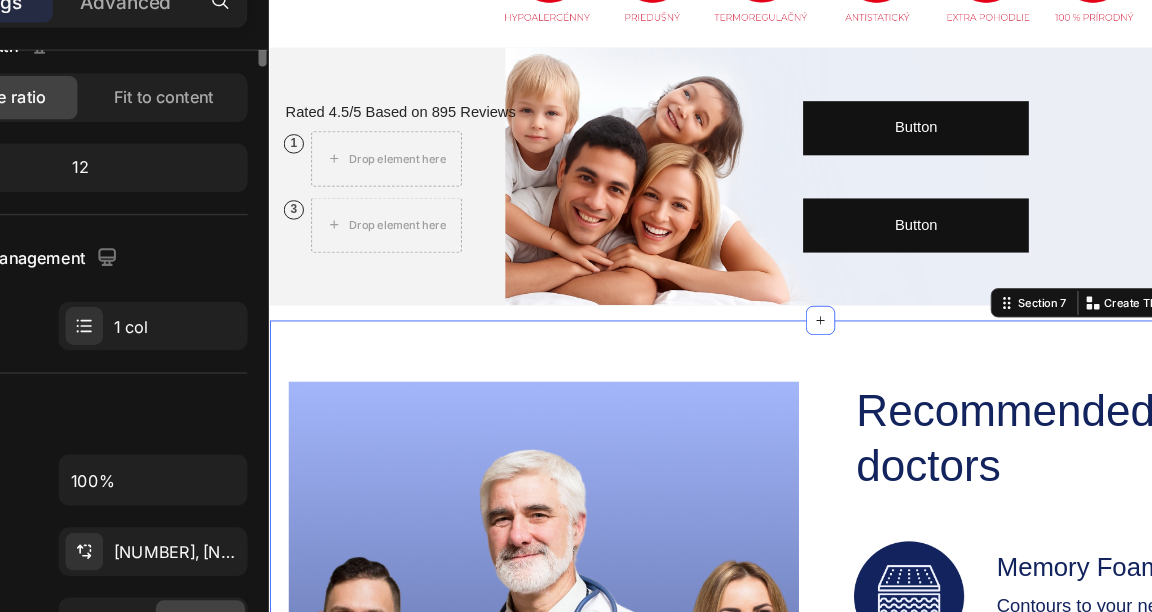 scroll, scrollTop: 0, scrollLeft: 0, axis: both 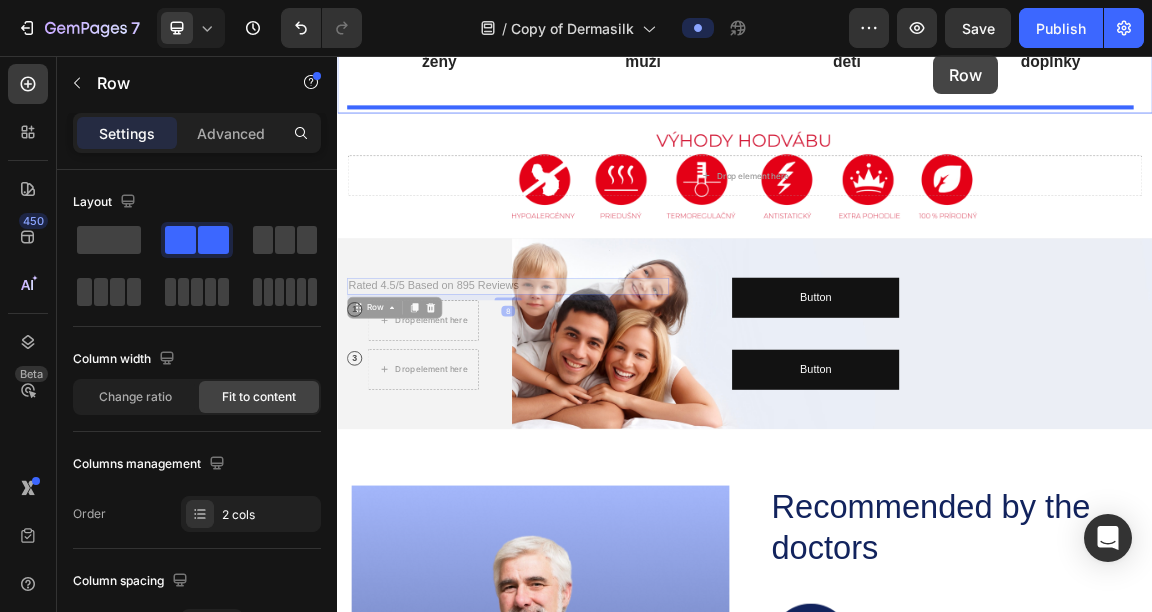 drag, startPoint x: 689, startPoint y: 402, endPoint x: 1211, endPoint y: 55, distance: 626.81177 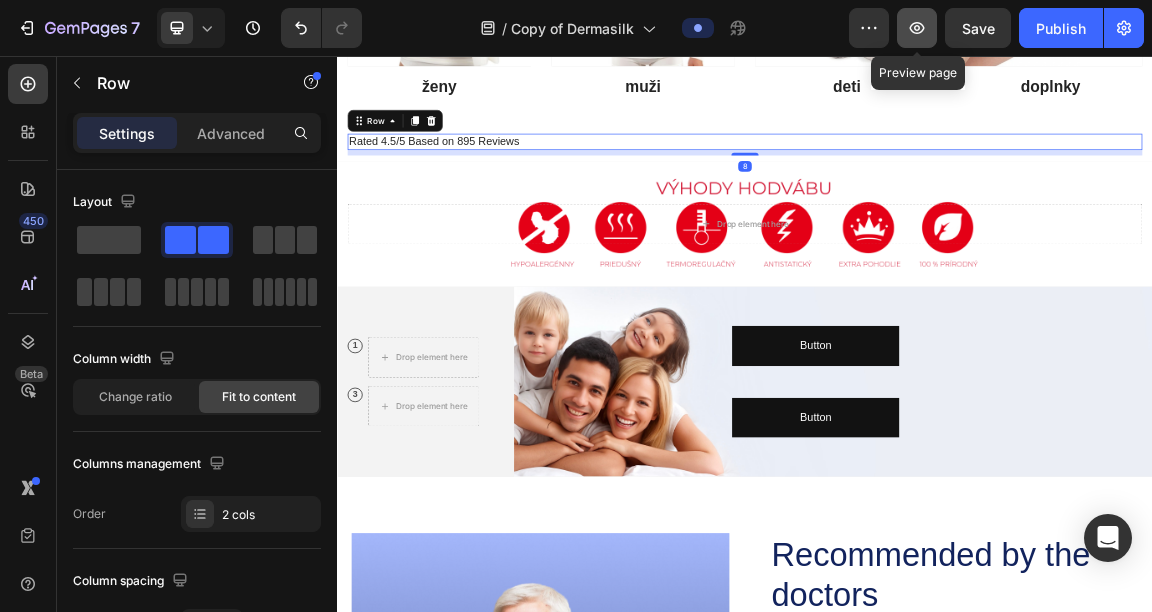 click 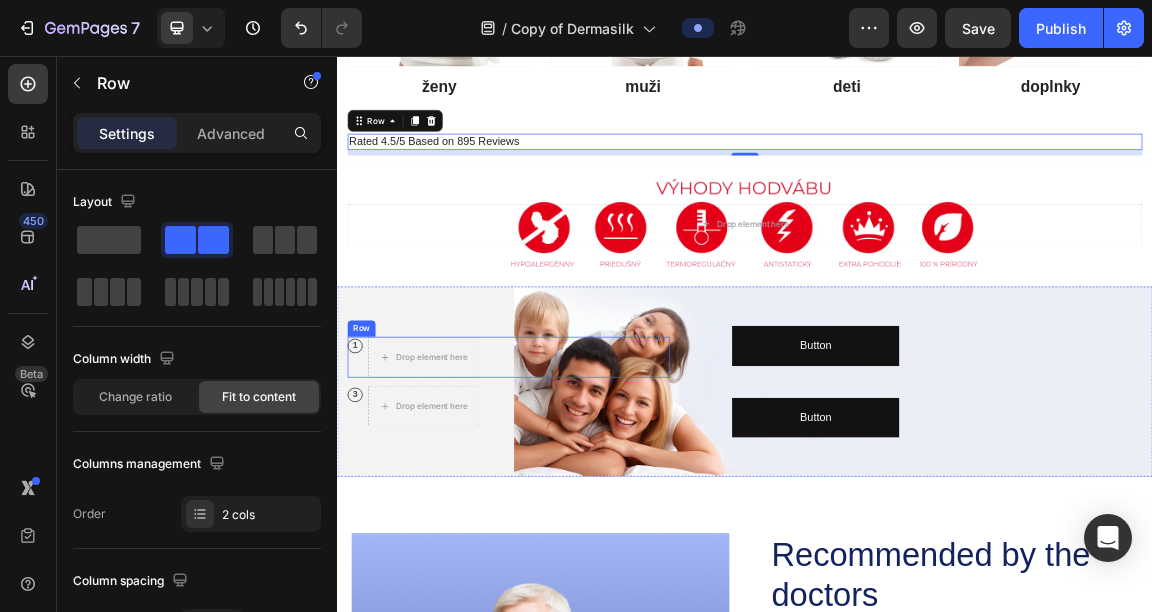 click on "1 Text Block Row
Drop element here Row" at bounding box center (589, 499) 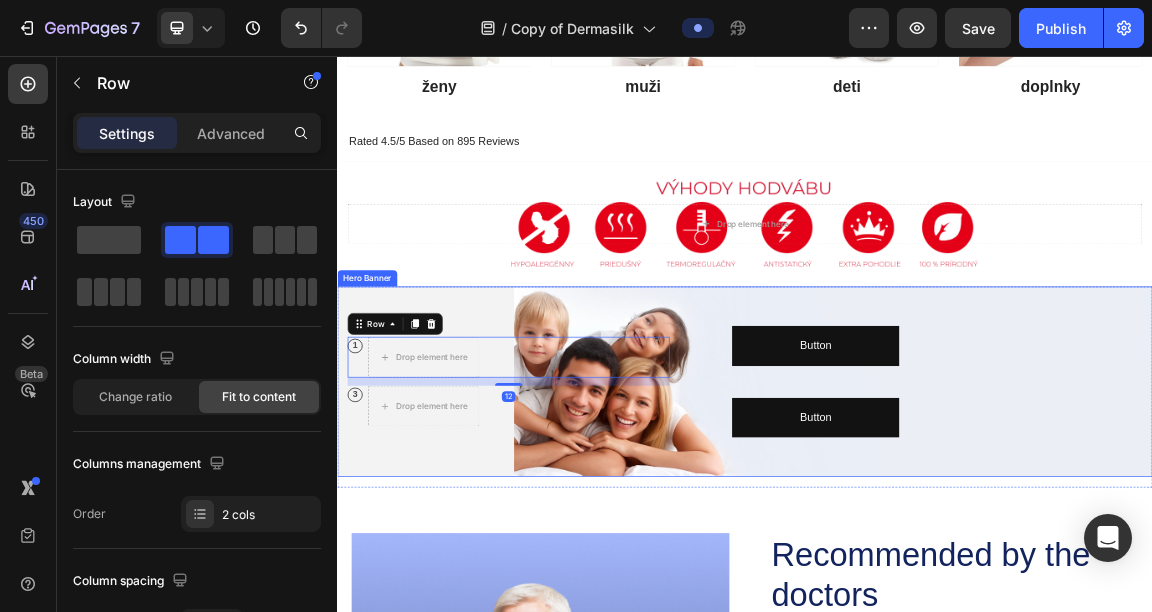 click on "1 Text Block Row
Drop element here Row   12 3 Text Block Row
Drop element here Row Button Button Button Button" at bounding box center [937, 535] 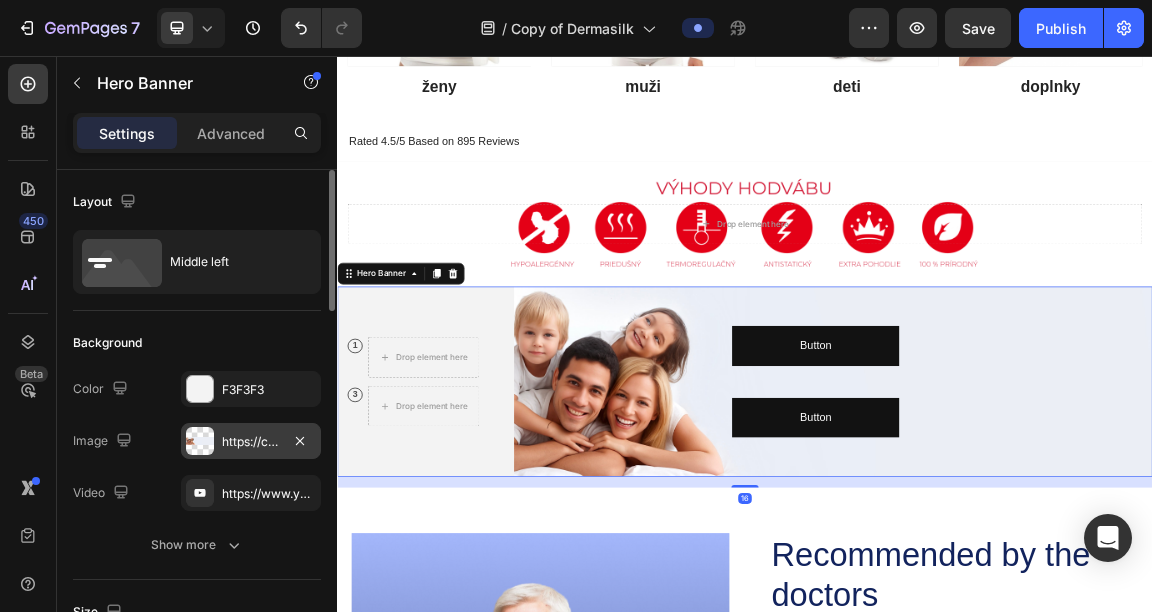 click on "https://cdn.shopify.com/s/files/1/0832/1971/0296/files/gempages_576415707223294538-921a0e2a-2440-4a27-bf74-62504d814ae8.jpg" at bounding box center [251, 441] 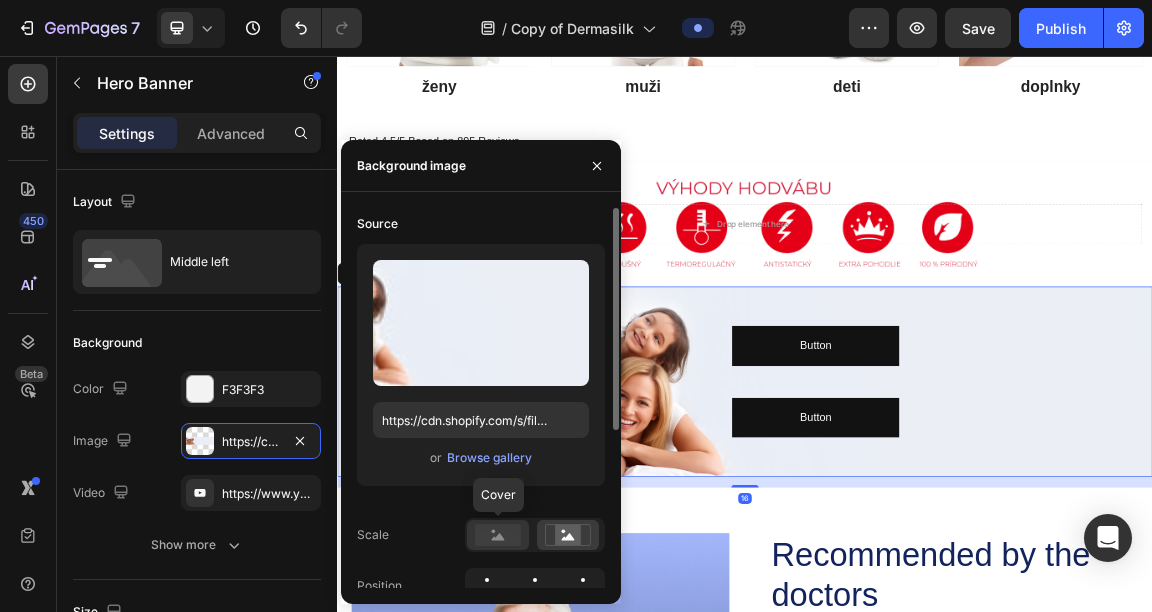 click 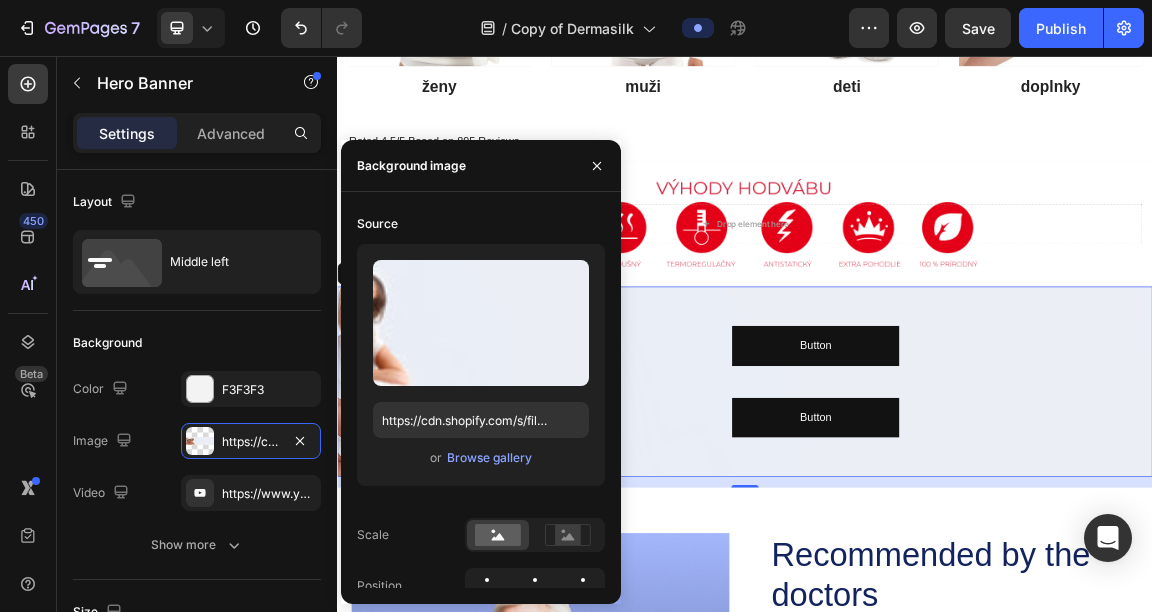 click on "Image Recommended by the doctors Heading Image Memory Foam Text Block Contours to your neck and head for personalized support Text Block Row Image Hypoallergenic Cover Text Block Resists dust mites and allergens Text Block Row Image Adjustable Height Text Block Customize pillow loft to your preference Text Block Row Row Row GET YOURS NOW Button Row Section 7" at bounding box center [937, 1145] 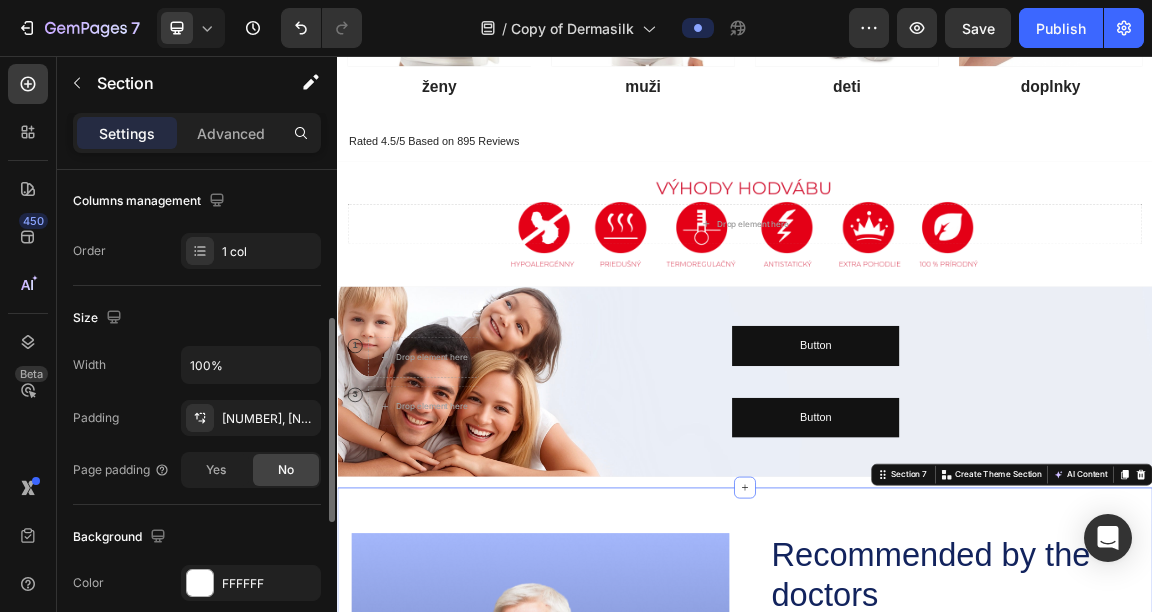 scroll, scrollTop: 331, scrollLeft: 0, axis: vertical 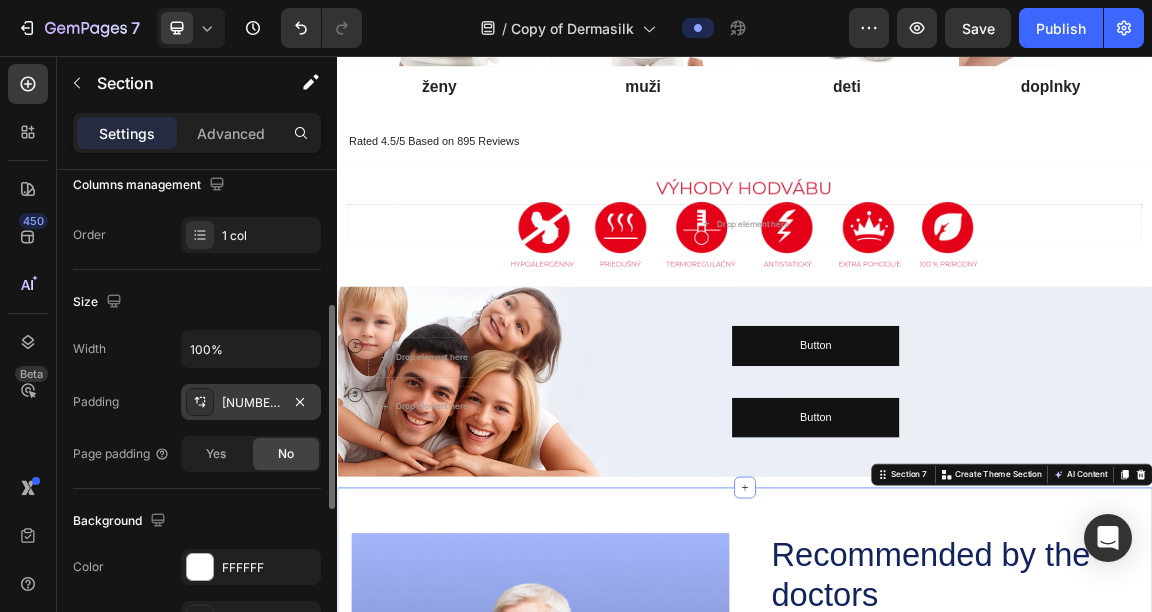 click on "[NUMBER], [NUMBER], [NUMBER], [NUMBER]" at bounding box center (251, 403) 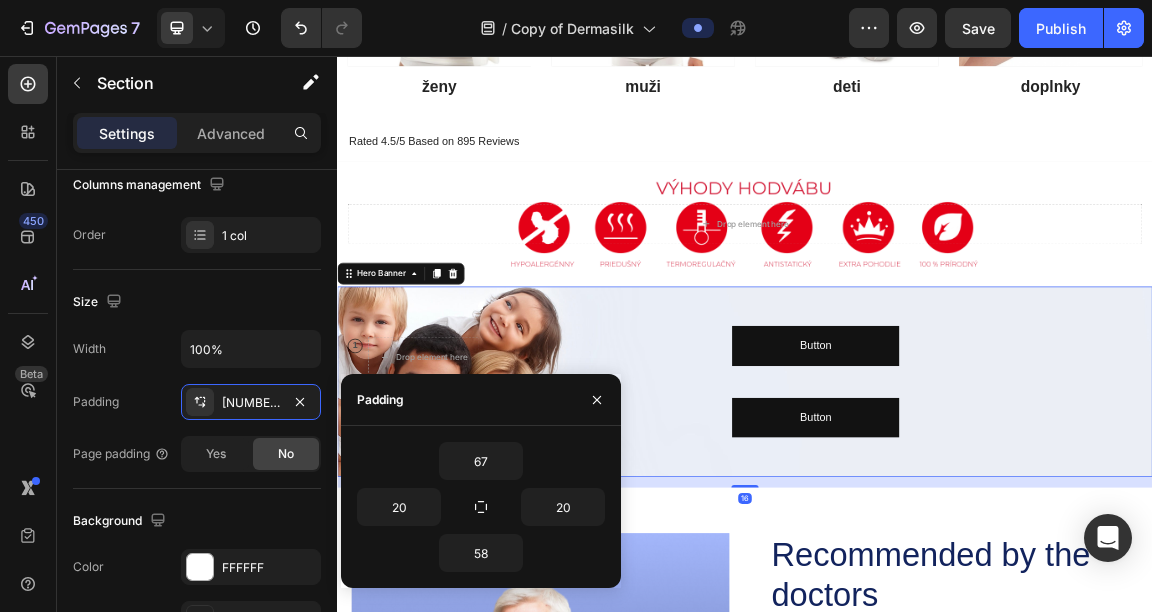click on "1 Text Block Row
Drop element here Row 3 Text Block Row
Drop element here Row Button Button Button Button" at bounding box center [937, 535] 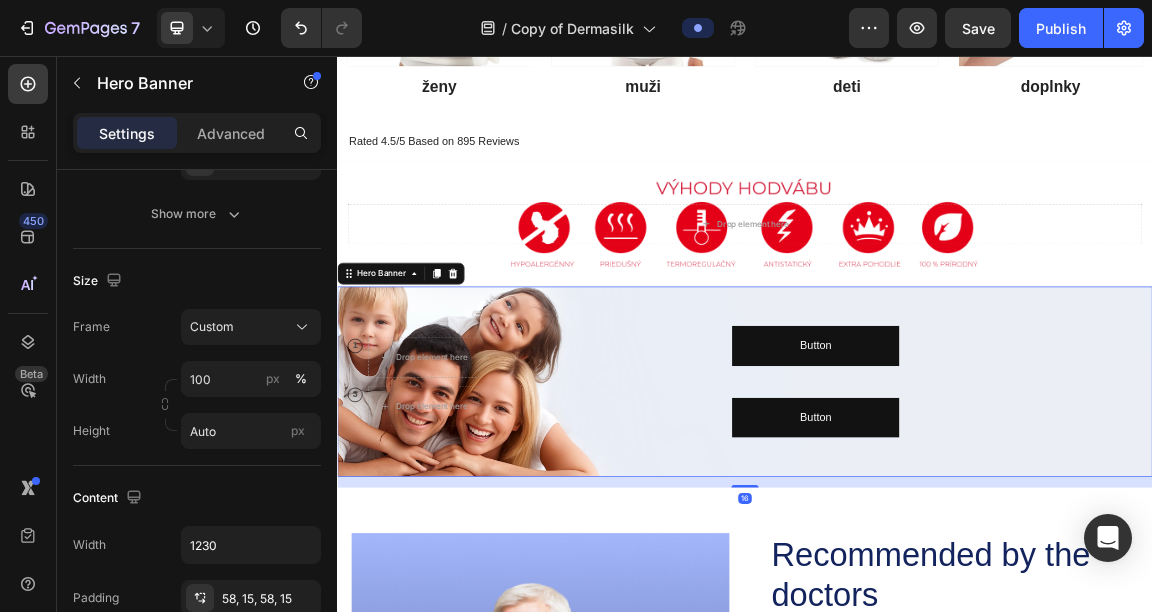 scroll, scrollTop: 0, scrollLeft: 0, axis: both 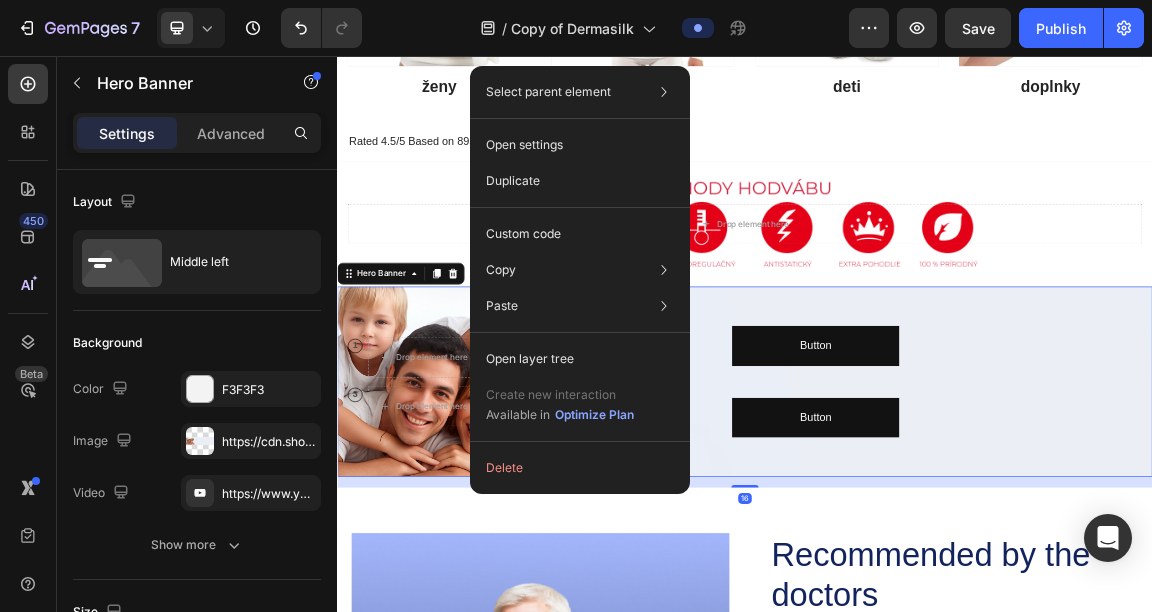 click on "1 Text Block Row
Drop element here Row 3 Text Block Row
Drop element here Row Button Button Button Button" at bounding box center (937, 535) 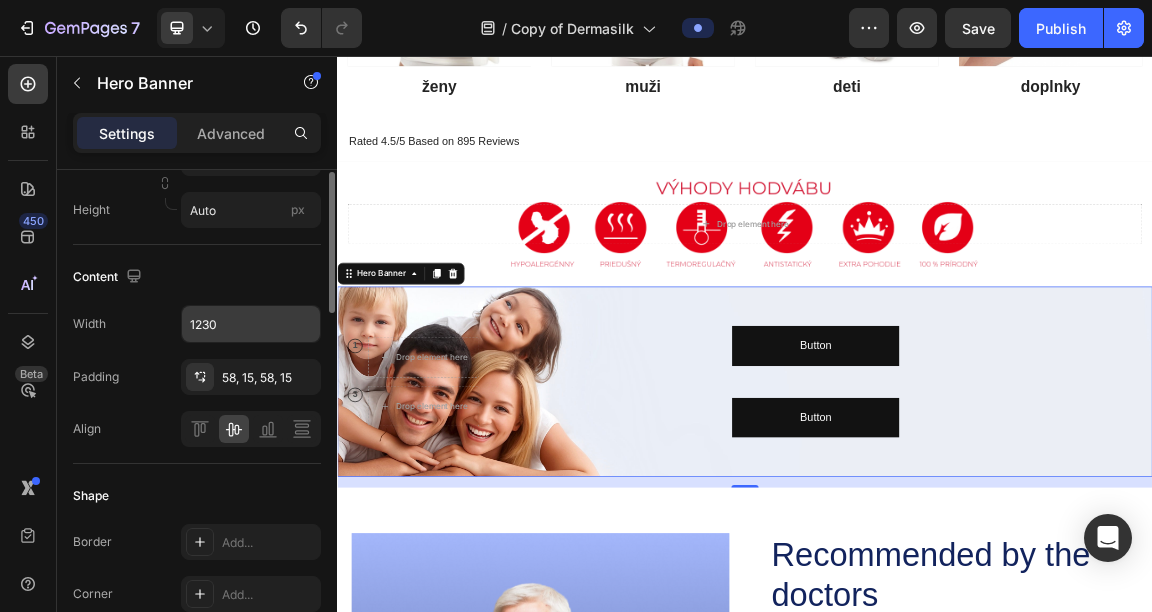 scroll, scrollTop: 368, scrollLeft: 0, axis: vertical 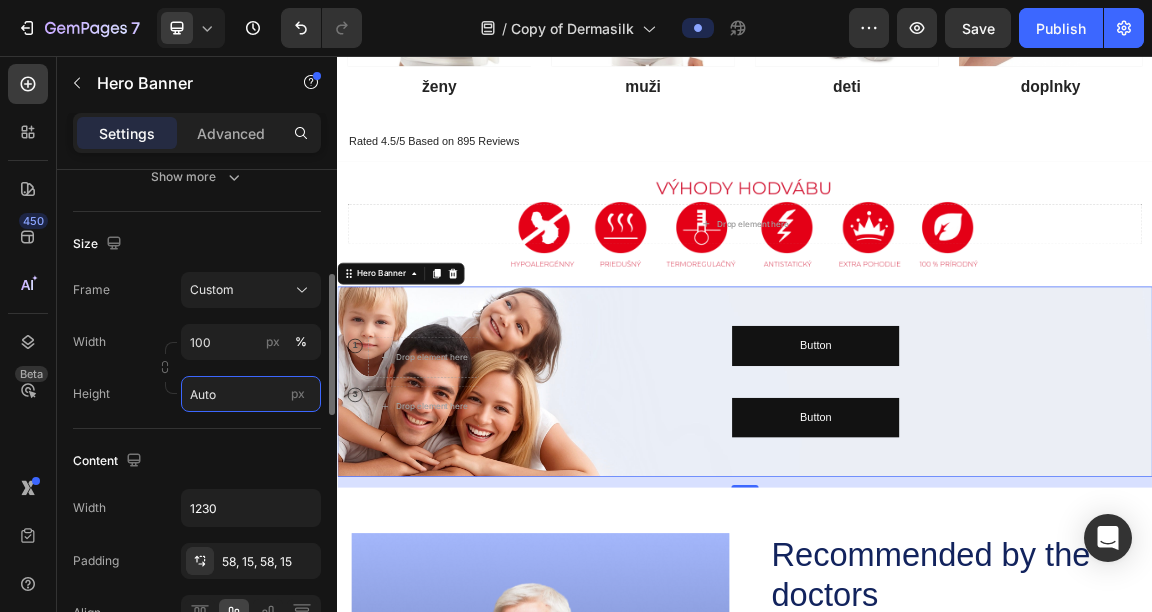 click on "Auto" at bounding box center (251, 394) 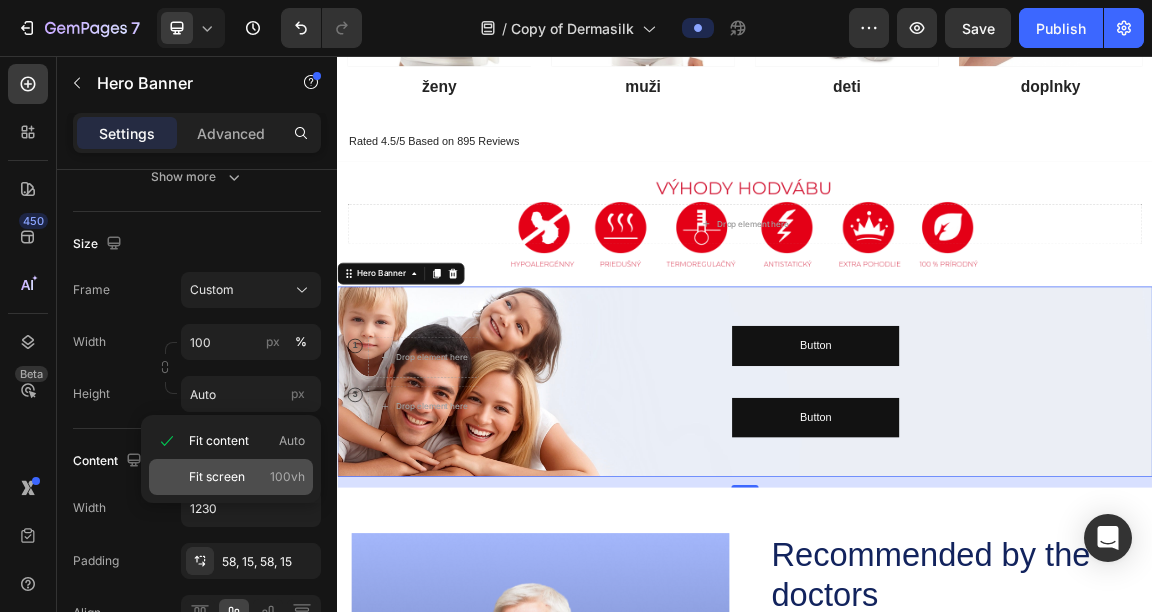 click on "Fit screen 100vh" 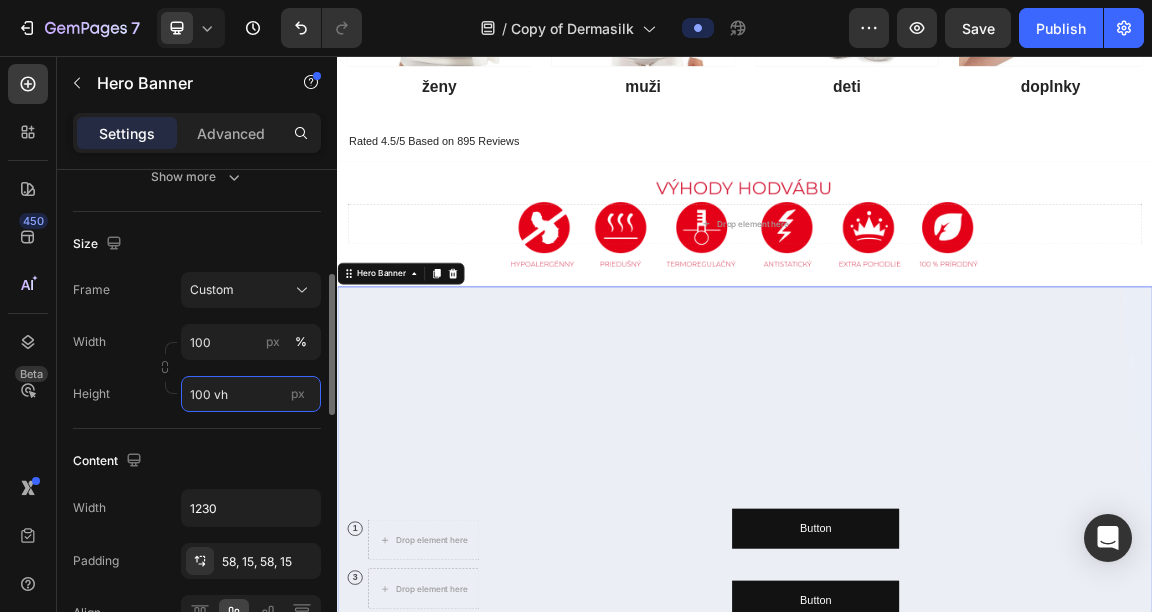 click on "100 vh" at bounding box center (251, 394) 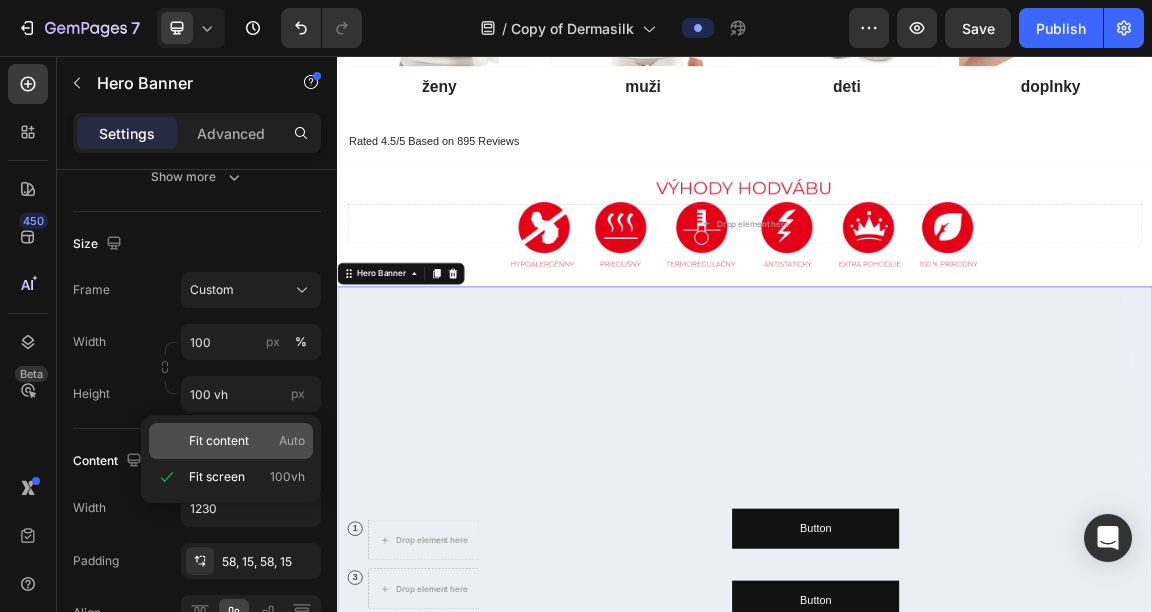 click on "Fit content Auto" at bounding box center [247, 441] 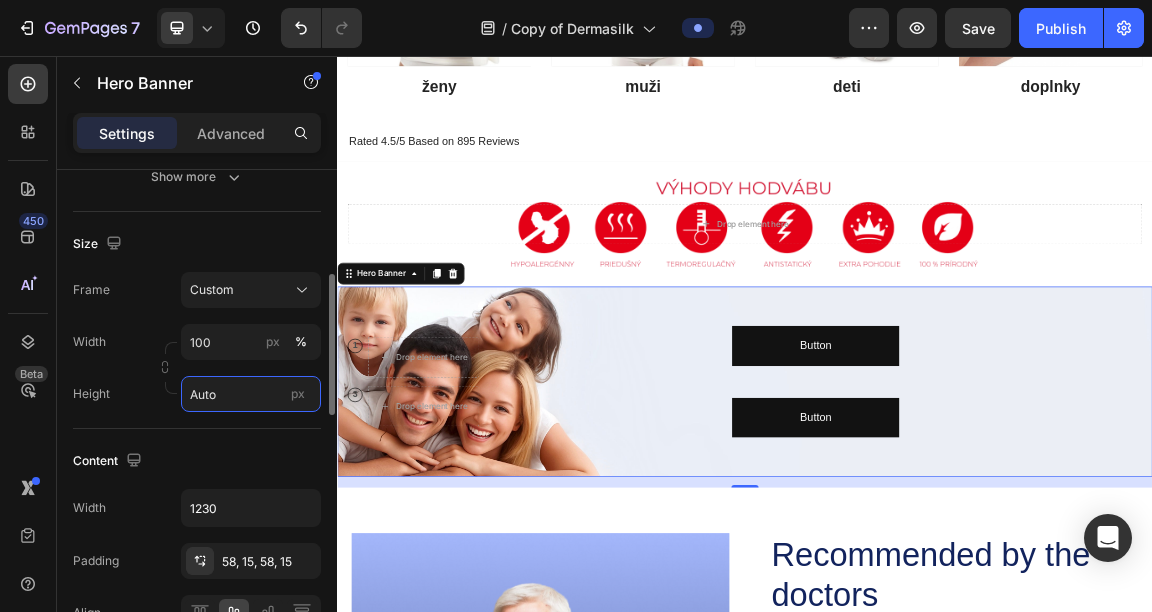 click on "Auto" at bounding box center (251, 394) 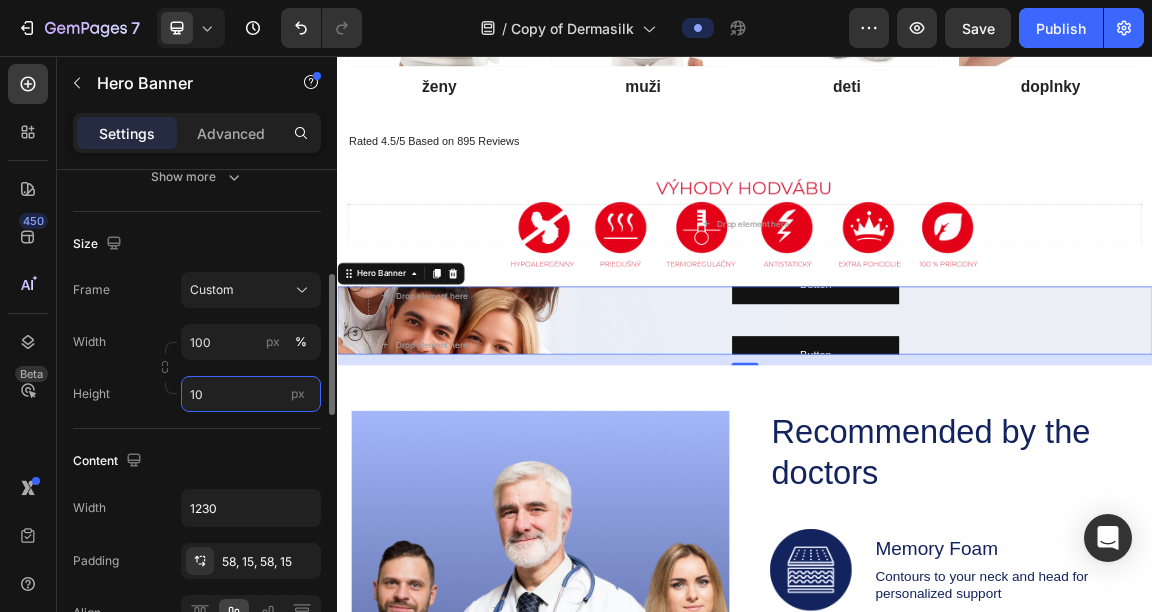 type on "1" 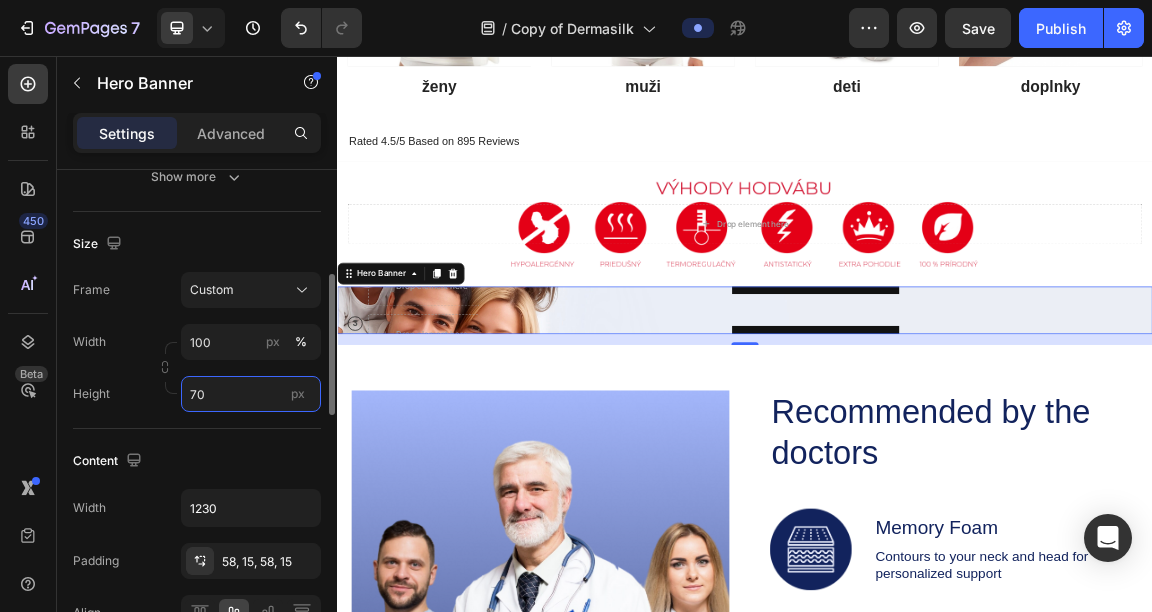 type on "7" 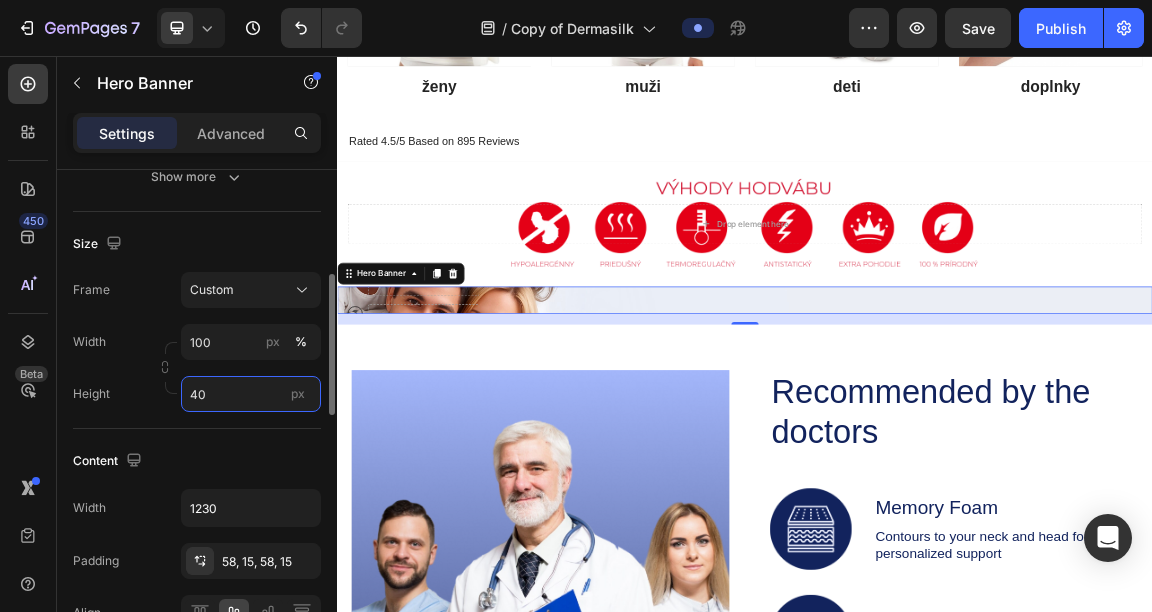 type on "4" 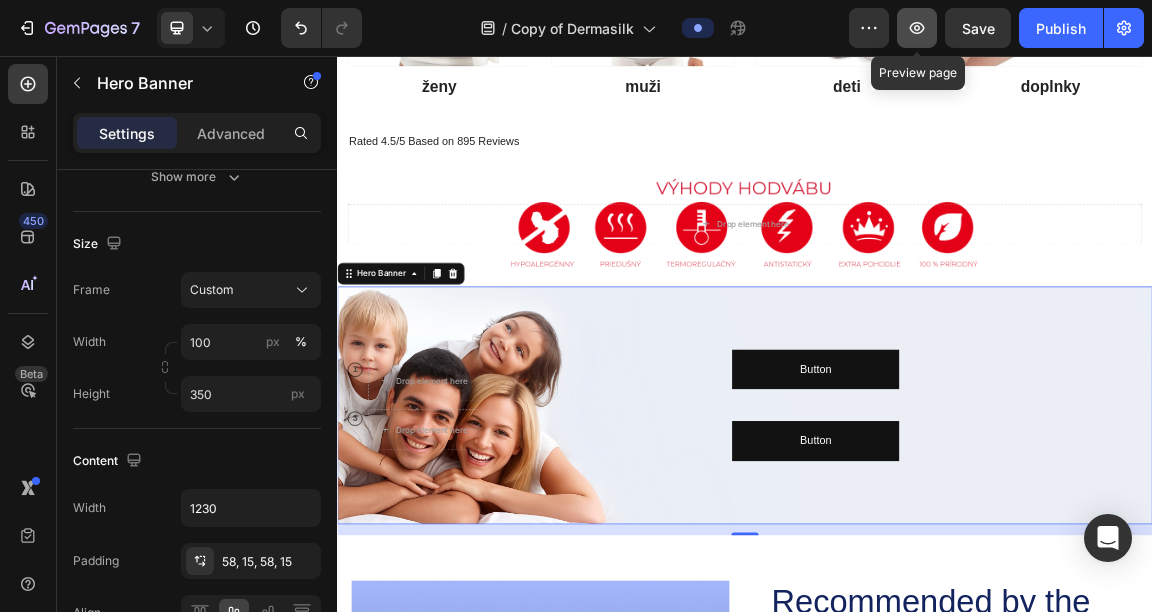 click 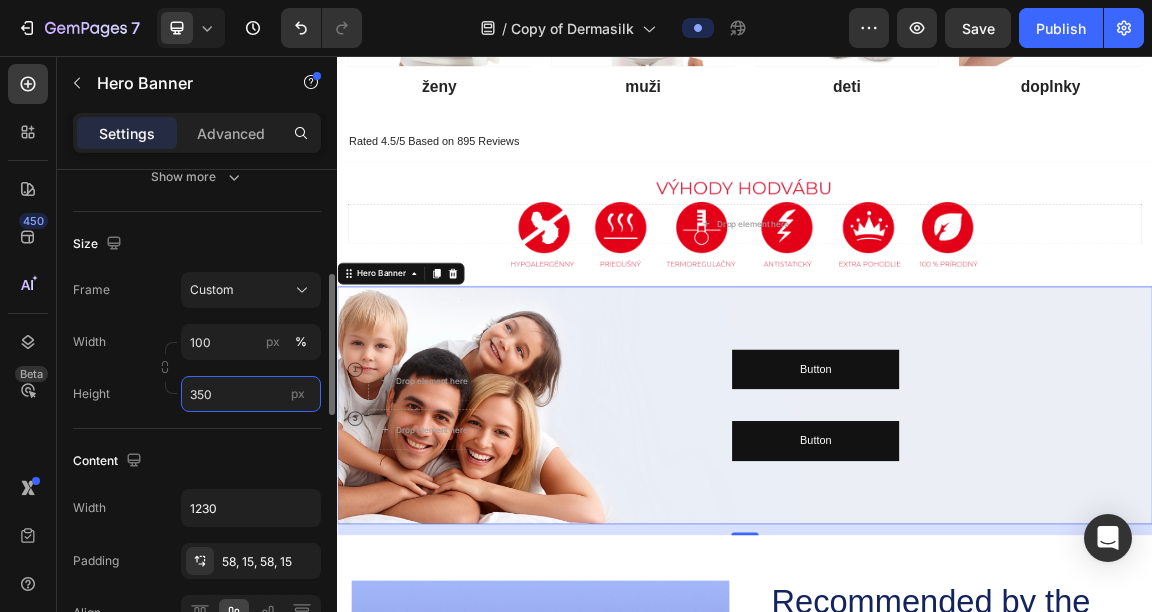 click on "350" at bounding box center [251, 394] 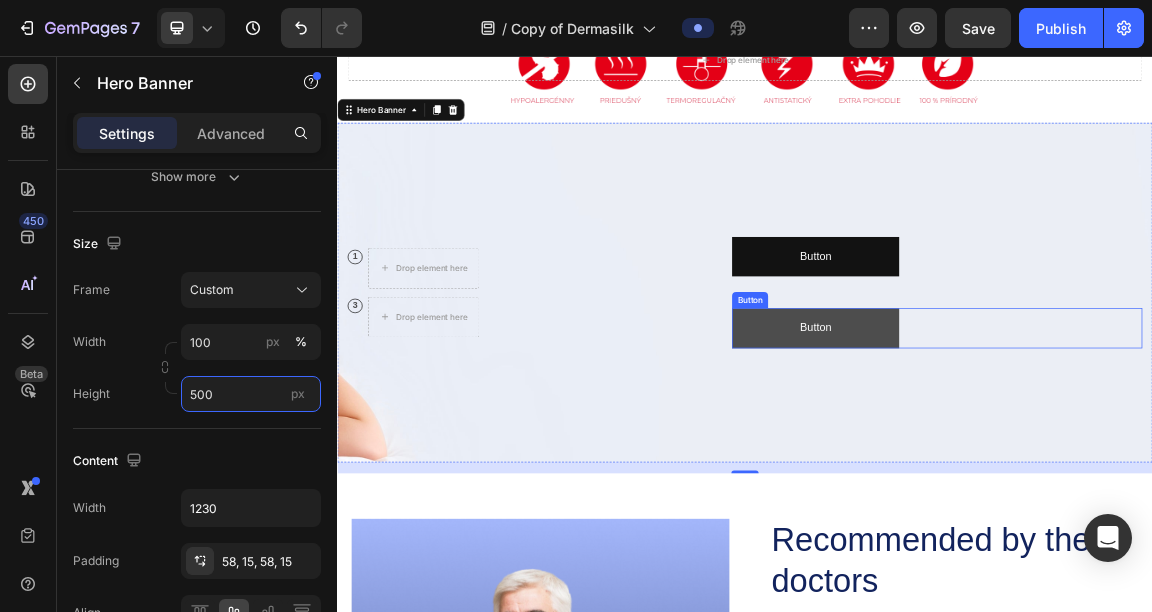 scroll, scrollTop: 1706, scrollLeft: 0, axis: vertical 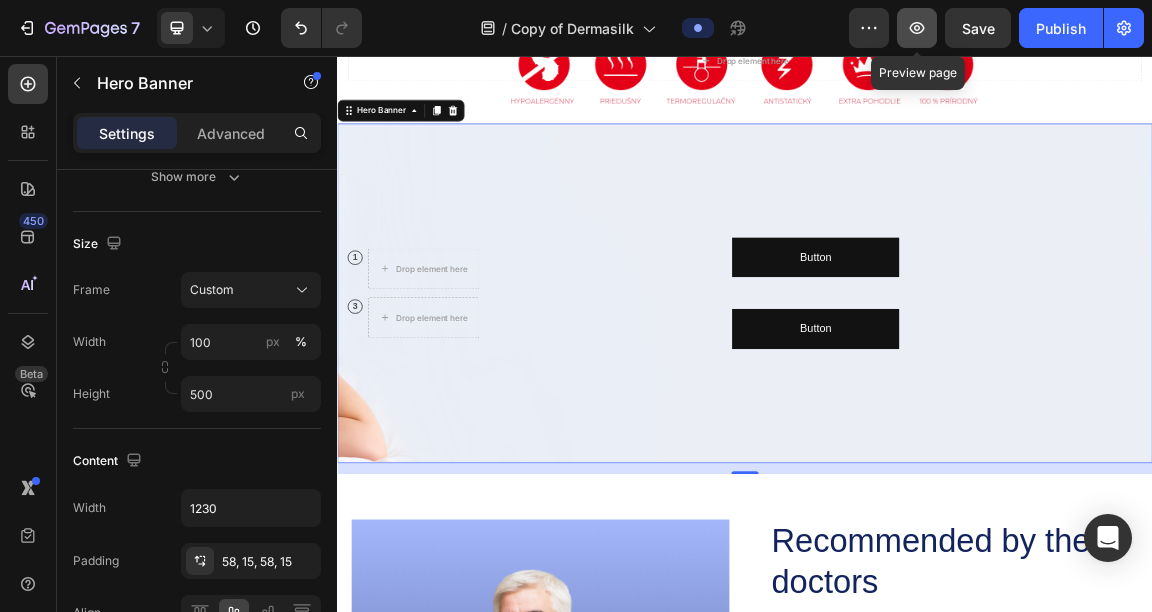 click 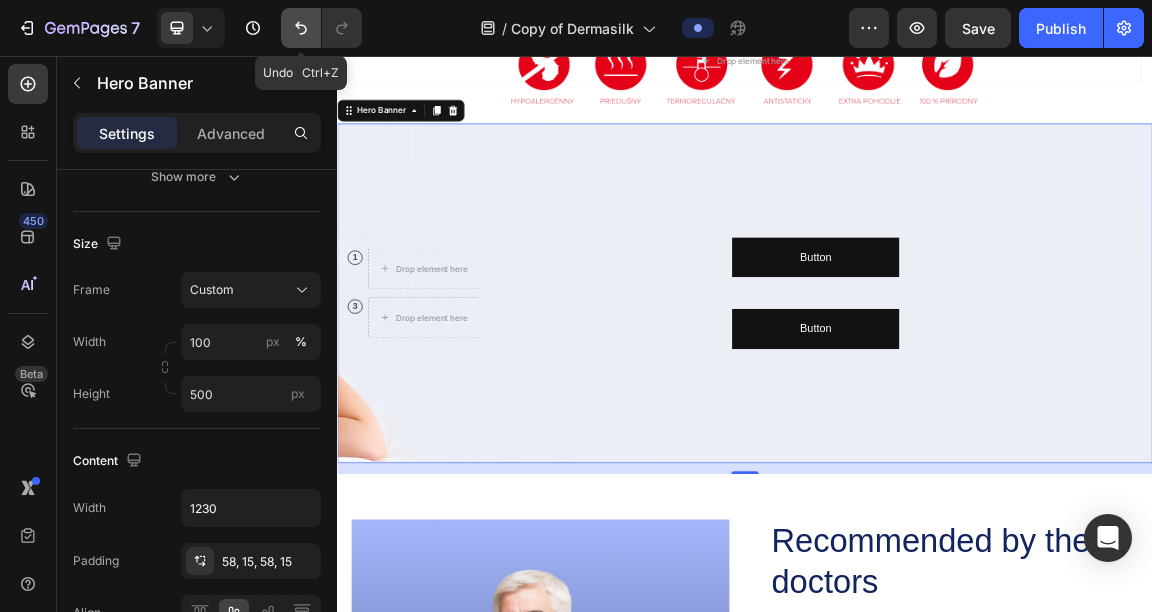 click 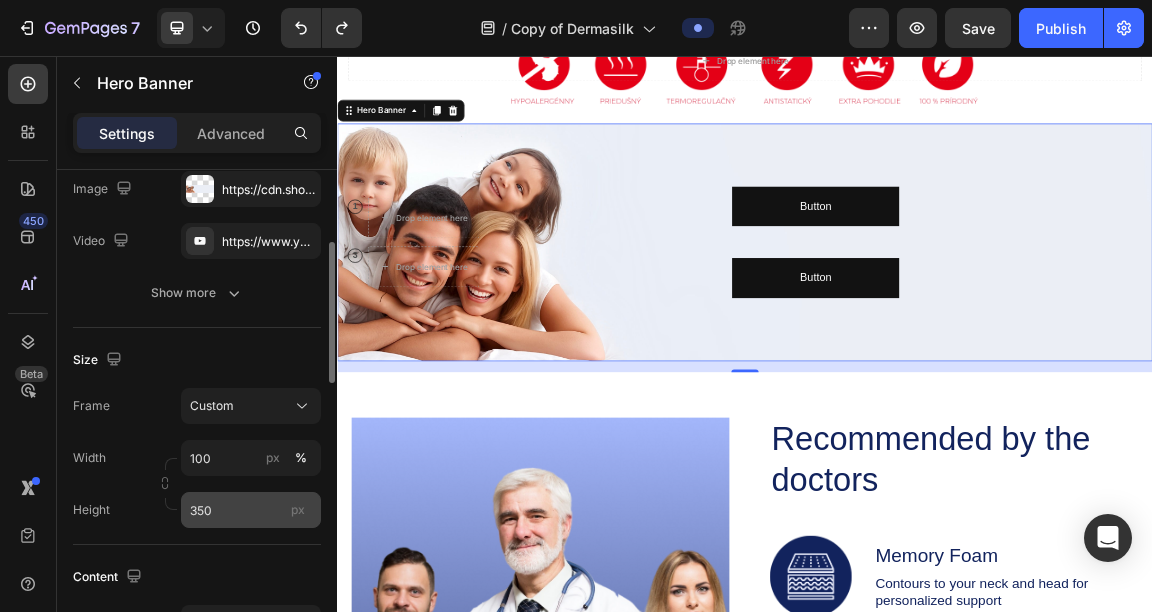 scroll, scrollTop: 253, scrollLeft: 0, axis: vertical 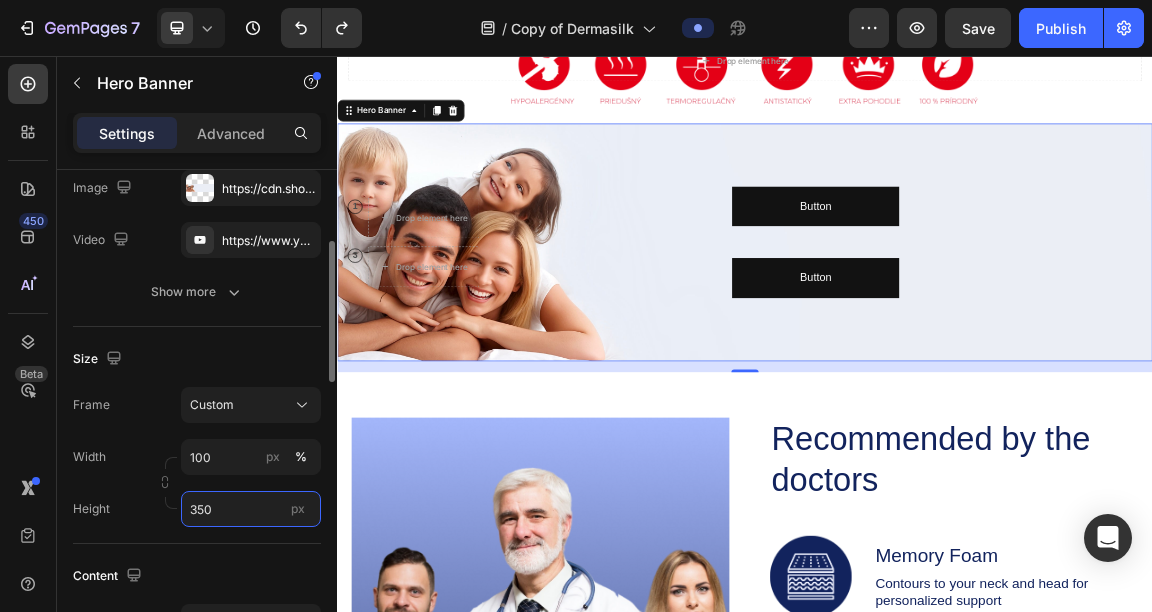 click on "350" at bounding box center [251, 509] 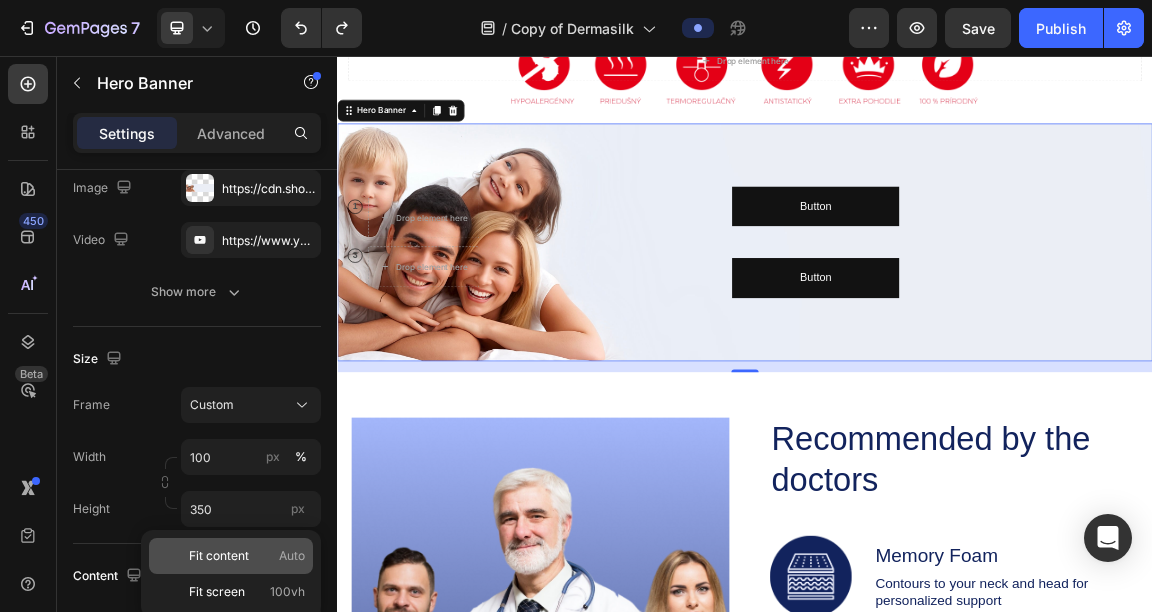 click on "Fit content Auto" 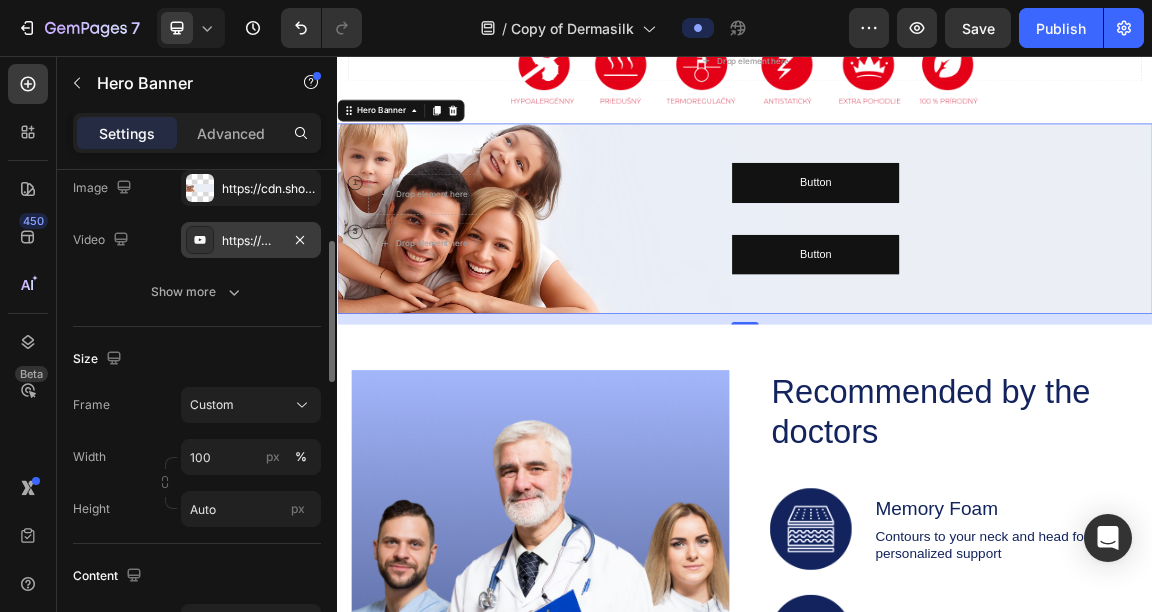 click on "https://www.youtube.com/watch?v=cyzh48XRS4M" at bounding box center (251, 241) 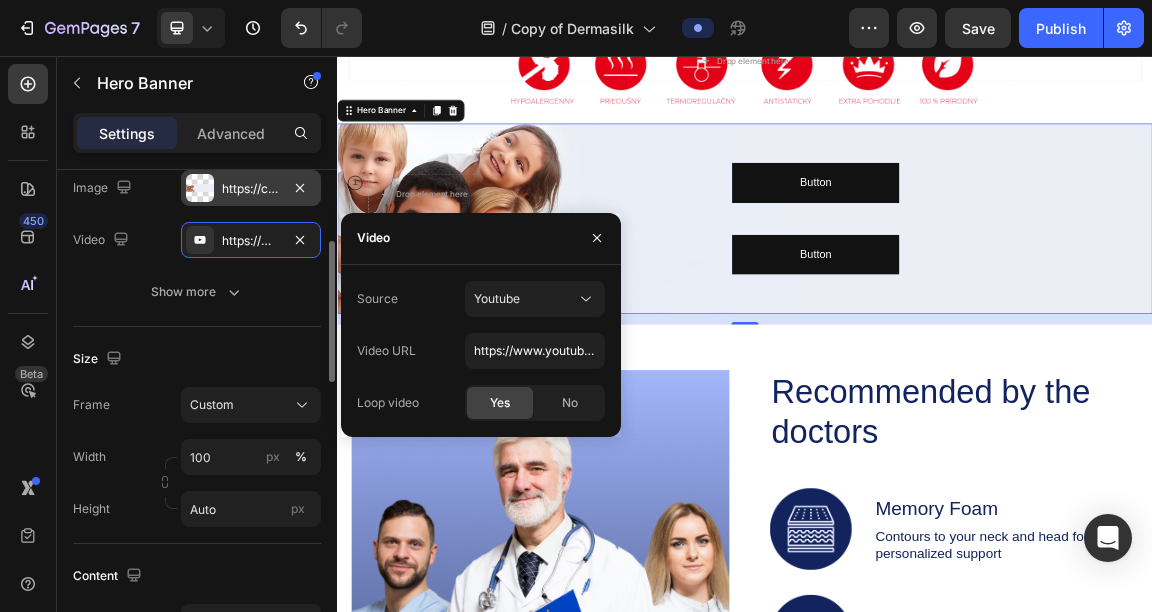 click on "https://cdn.shopify.com/s/files/1/0832/1971/0296/files/gempages_576415707223294538-921a0e2a-2440-4a27-bf74-62504d814ae8.jpg" at bounding box center [251, 189] 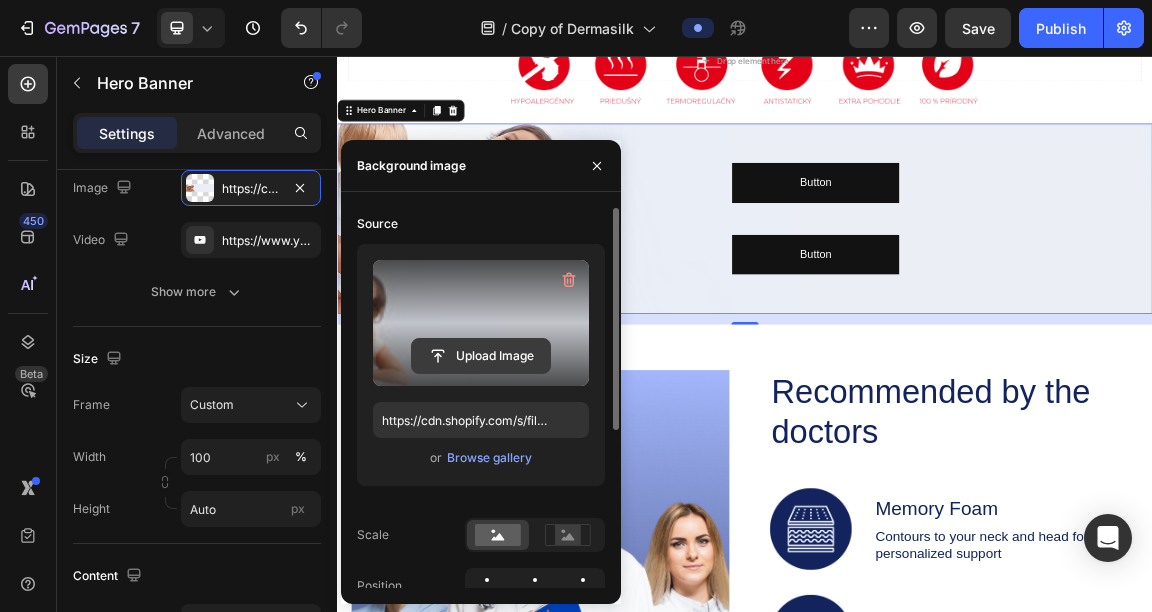 click 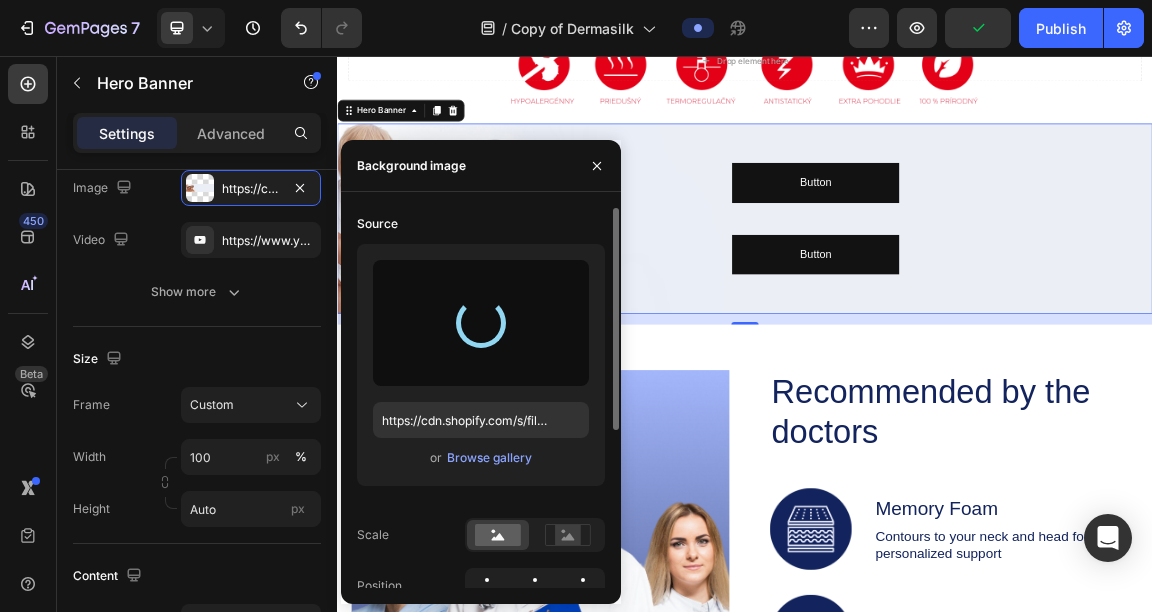 type on "https://cdn.shopify.com/s/files/1/0832/1971/0296/files/gempages_576415707223294538-0a2a513f-3ae6-4f26-8317-bd2c069ee658.jpg" 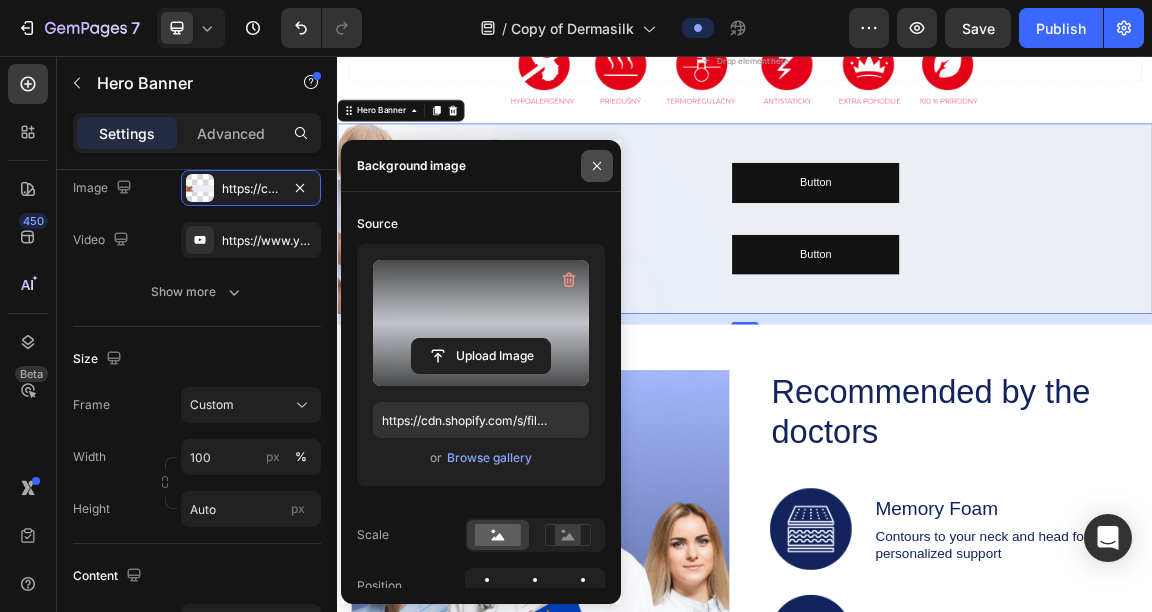 click 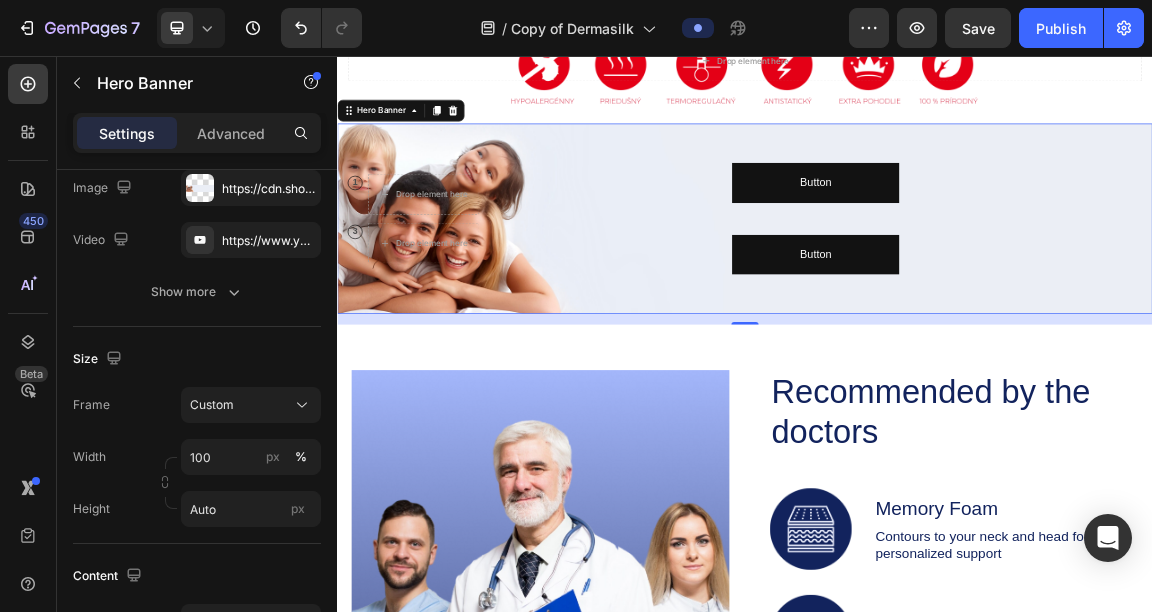 click on "1 Text Block Row
Drop element here Row 3 Text Block Row
Drop element here Row Button Button Button Button" at bounding box center (937, 295) 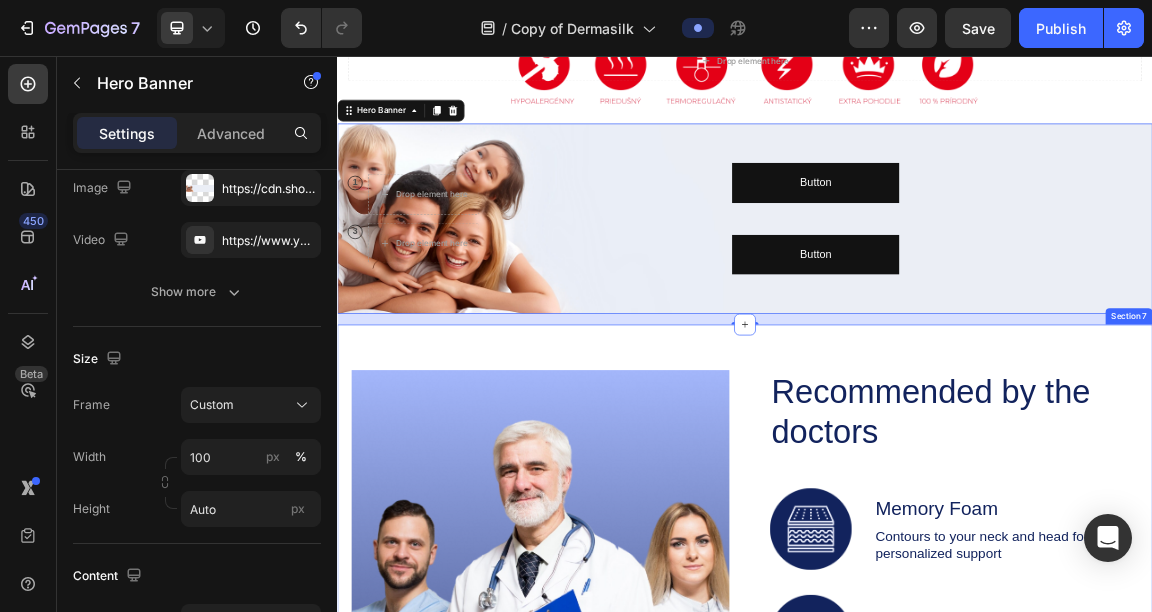 click on "Image Recommended by the doctors Heading Image Memory Foam Text Block Contours to your neck and head for personalized support Text Block Row Image Hypoallergenic Cover Text Block Resists dust mites and allergens Text Block Row Image Adjustable Height Text Block Customize pillow loft to your preference Text Block Row Row Row GET YOURS NOW Button Row Section 7" at bounding box center [937, 905] 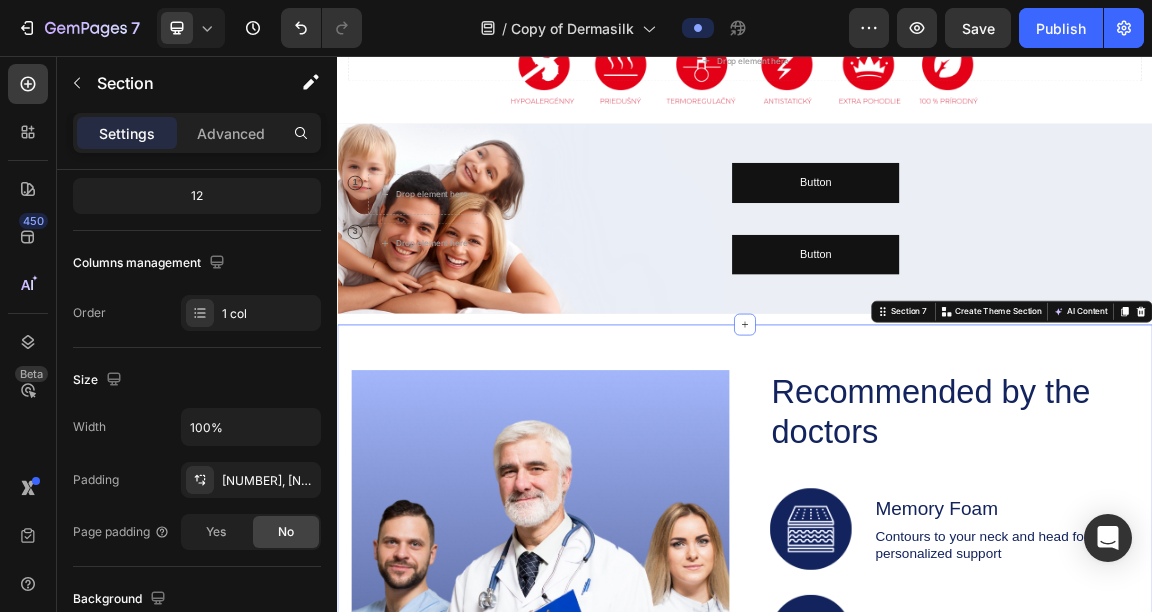 scroll, scrollTop: 0, scrollLeft: 0, axis: both 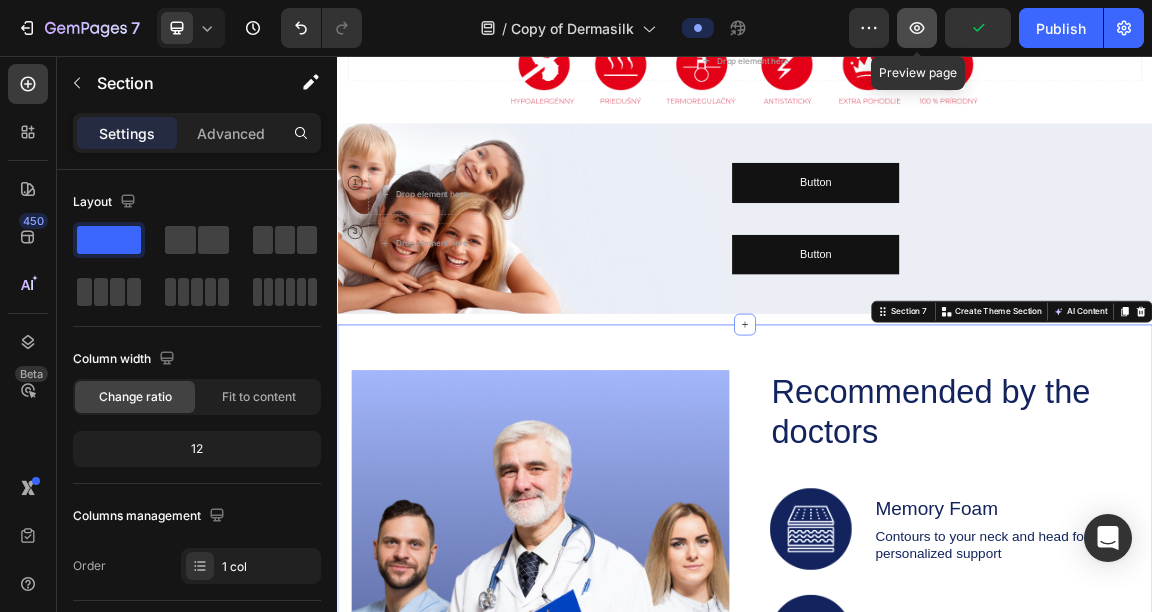 click 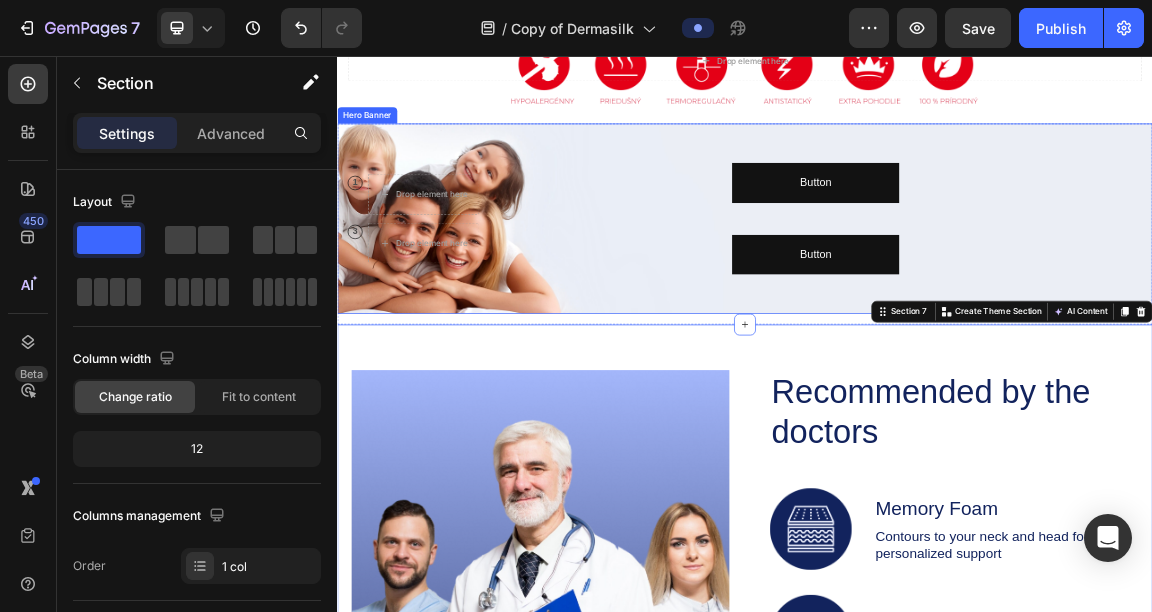 click on "1 Text Block Row
Drop element here Row 3 Text Block Row
Drop element here Row Button Button Button Button" at bounding box center (937, 295) 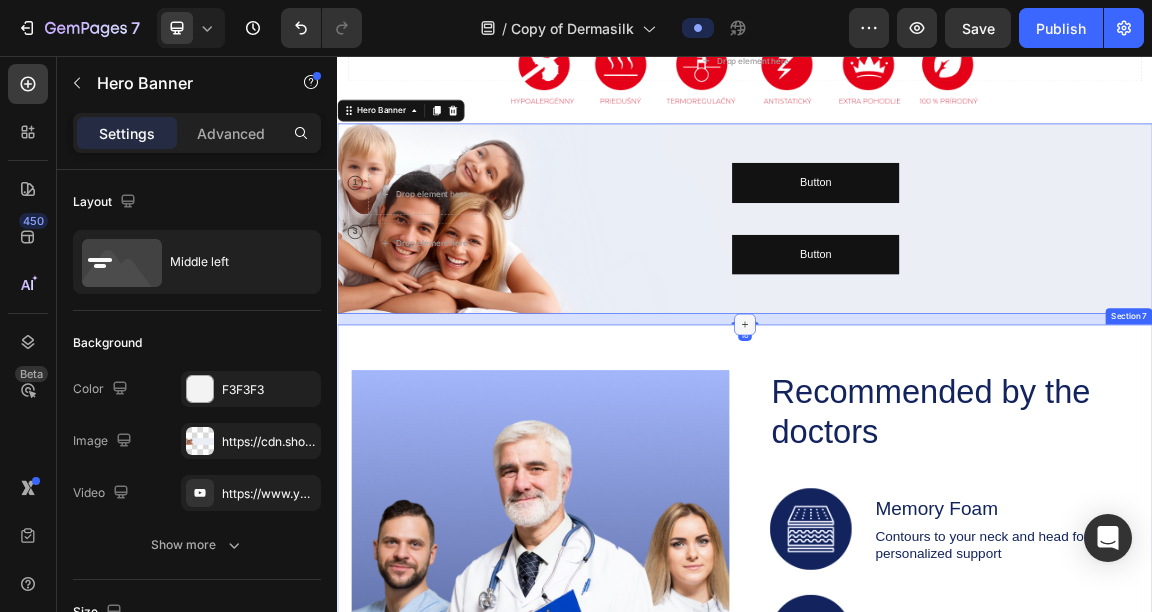 click at bounding box center (937, 451) 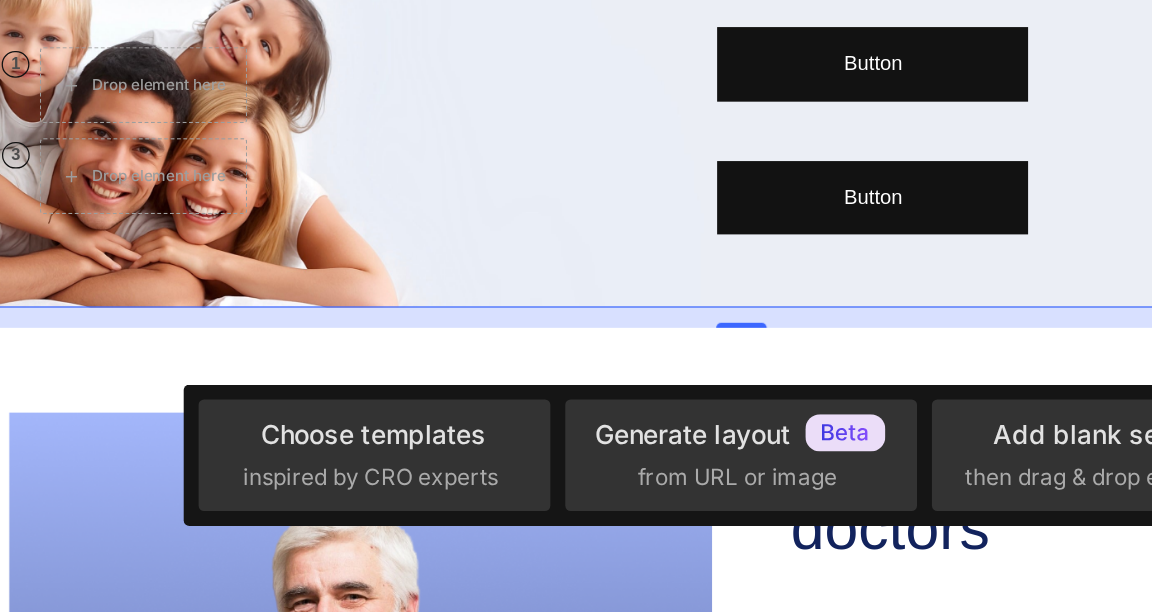 click on "16" at bounding box center [582, 216] 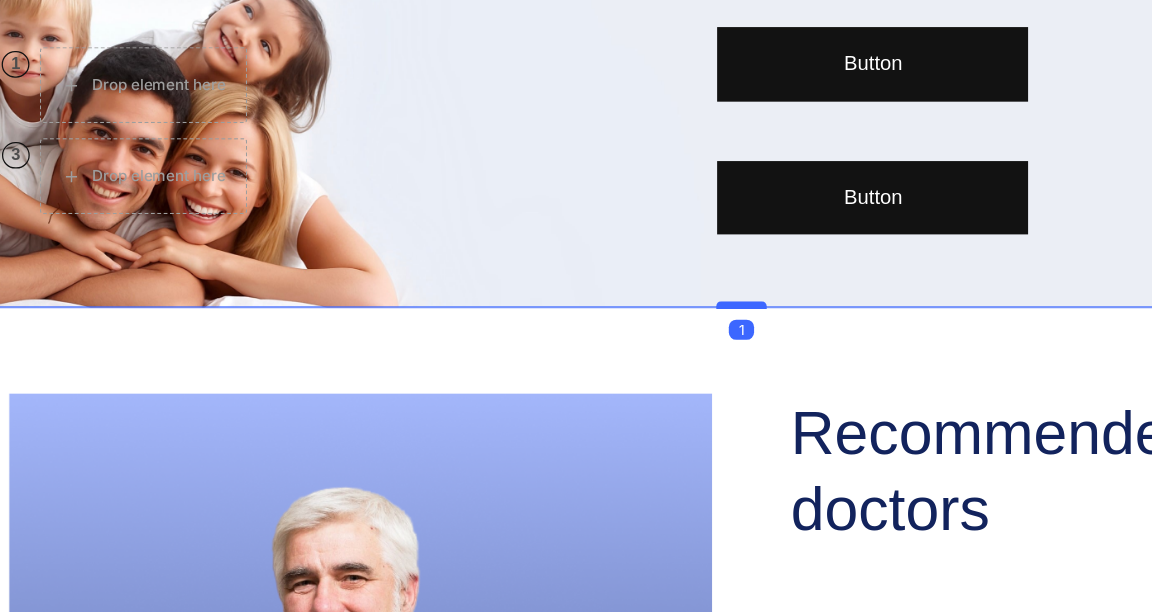 drag, startPoint x: 571, startPoint y: 218, endPoint x: 564, endPoint y: 203, distance: 16.552946 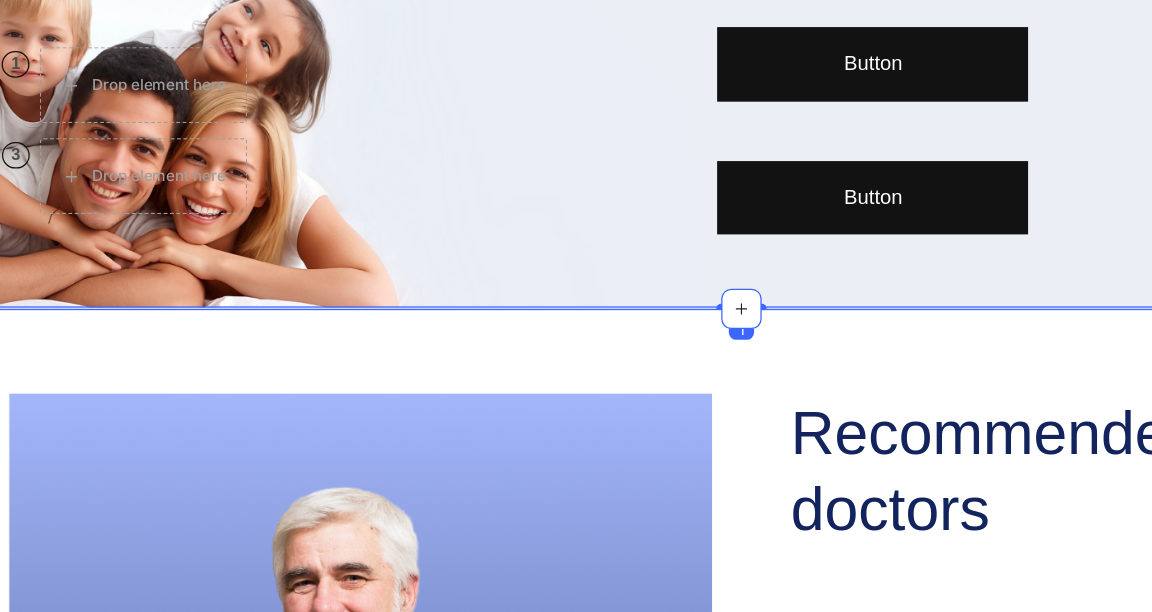 click on "Image Recommended by the doctors Heading Image Memory Foam Text Block Contours to your neck and head for personalized support Text Block Row Image Hypoallergenic Cover Text Block Resists dust mites and allergens Text Block Row Image Adjustable Height Text Block Customize pillow loft to your preference Text Block Row Row Row GET YOURS NOW Button Row Section 7" at bounding box center [582, 663] 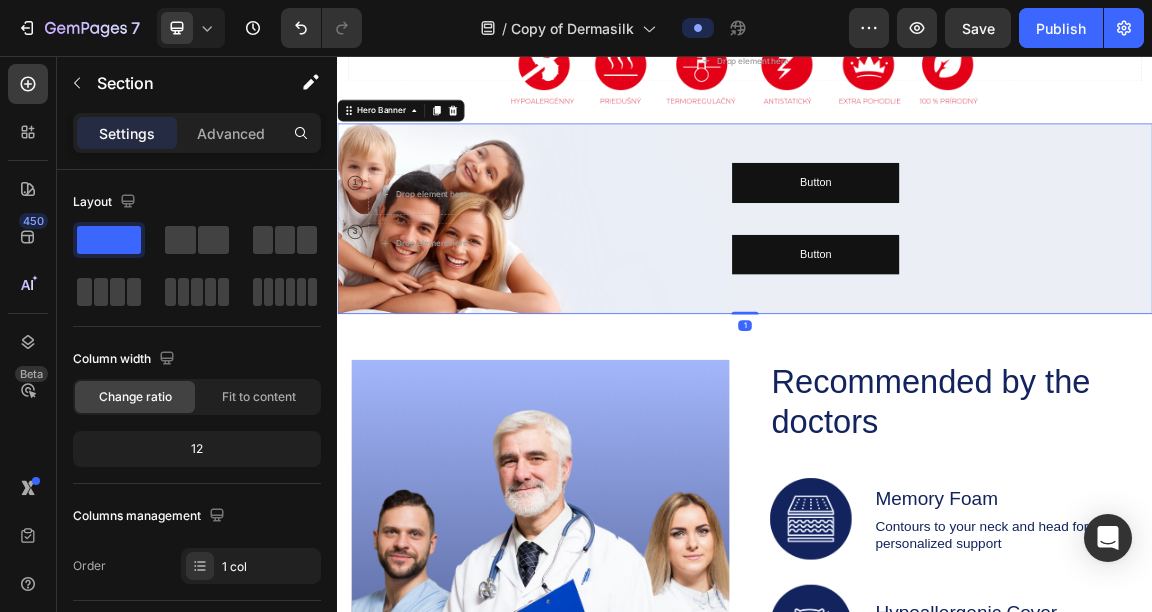 click on "1 Text Block Row
Drop element here Row 3 Text Block Row
Drop element here Row Button Button Button Button" at bounding box center (937, 295) 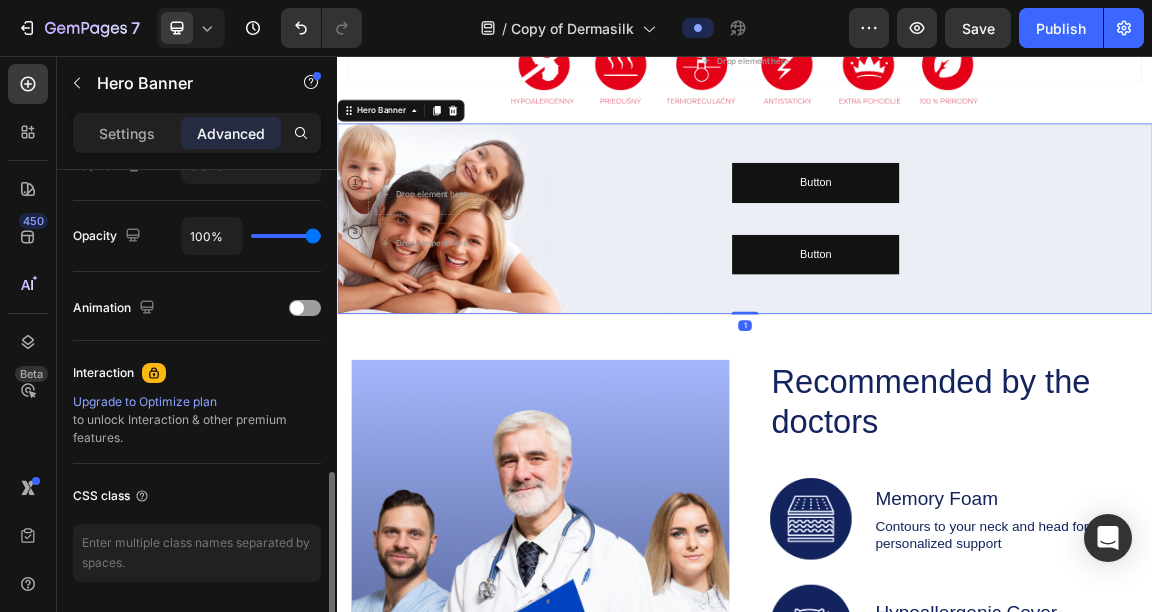 scroll, scrollTop: 780, scrollLeft: 0, axis: vertical 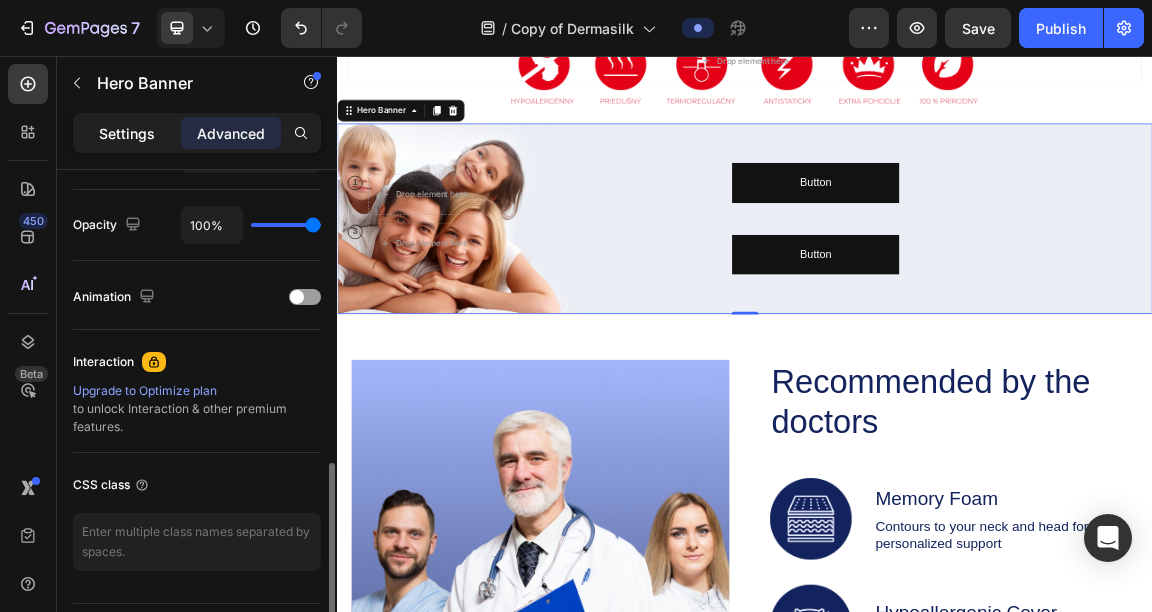 click on "Settings" 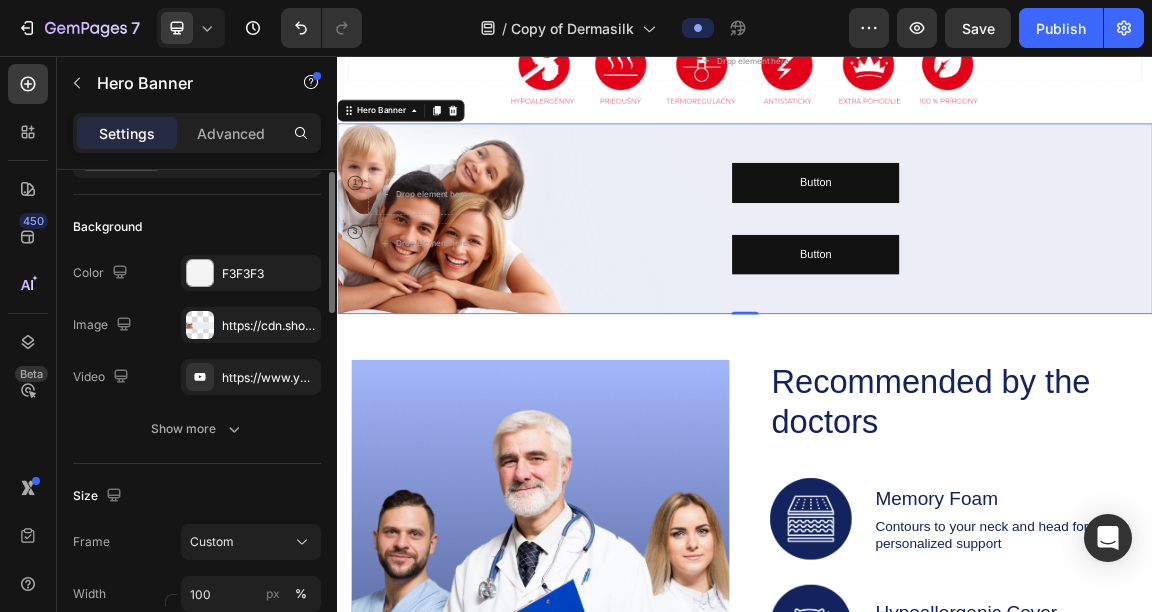 scroll, scrollTop: 81, scrollLeft: 0, axis: vertical 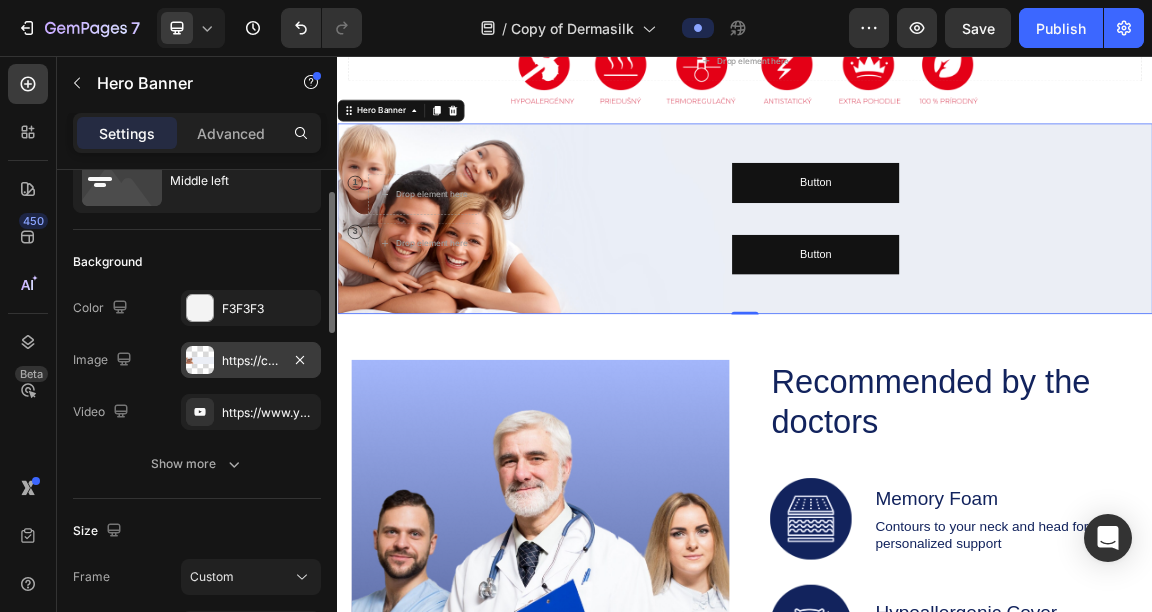 click at bounding box center (200, 360) 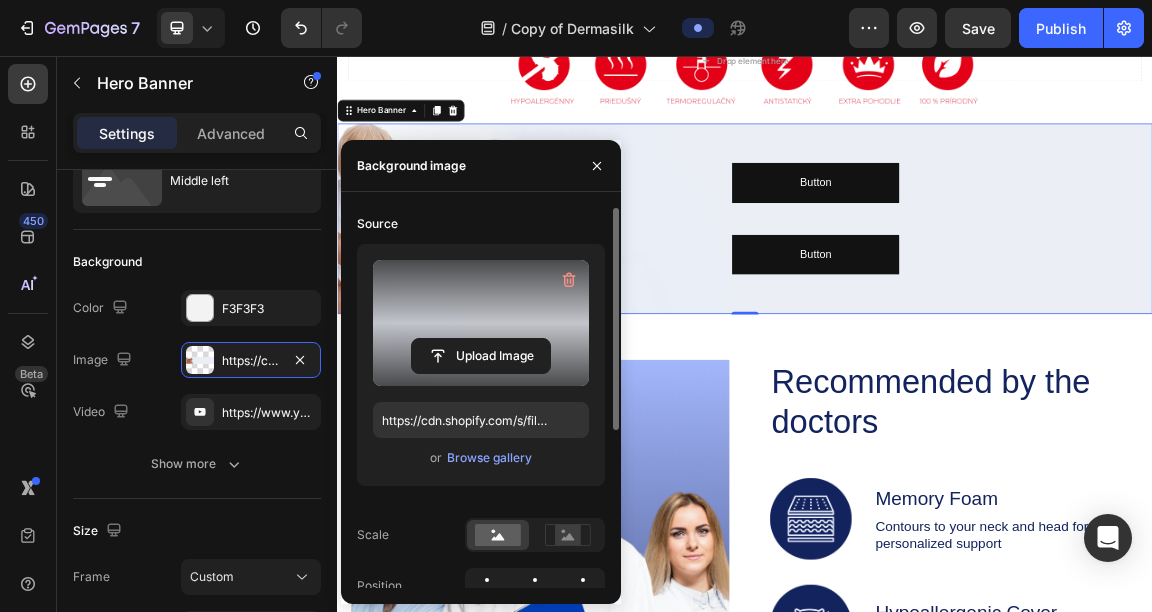 click at bounding box center (481, 323) 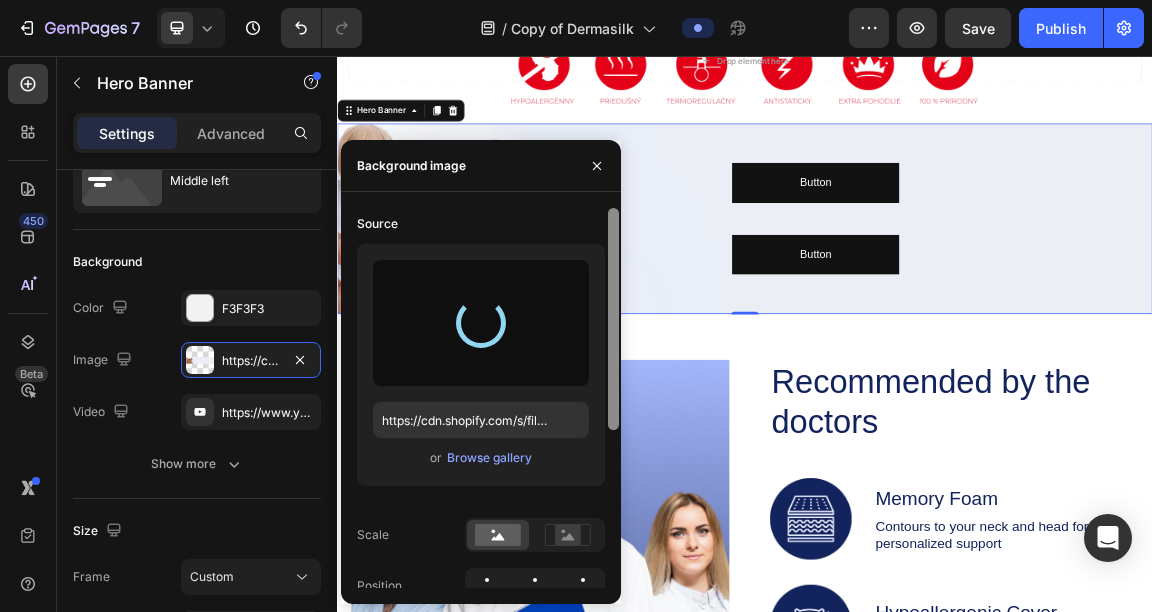 type on "https://cdn.shopify.com/s/files/1/0832/1971/0296/files/gempages_576415707223294538-d4aafeda-8a07-42cd-ac51-24dbf0b3f1e3.jpg" 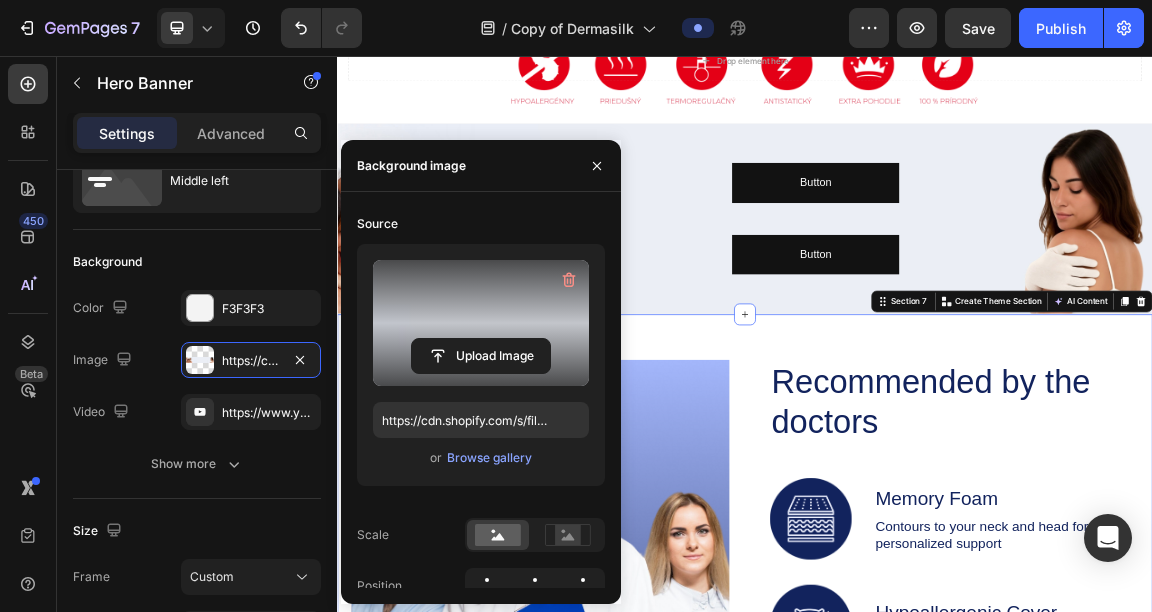 click on "Image Recommended by the doctors Heading Image Memory Foam Text Block Contours to your neck and head for personalized support Text Block Row Image Hypoallergenic Cover Text Block Resists dust mites and allergens Text Block Row Image Adjustable Height Text Block Customize pillow loft to your preference Text Block Row Row Row GET YOURS NOW Button Row Section 7   You can create reusable sections Create Theme Section AI Content Write with GemAI What would you like to describe here? Tone and Voice Persuasive Product Philips OptiChamber Diamond súprava inhalačný nadstavec + maska S (malá) Show more Generate" at bounding box center [937, 890] 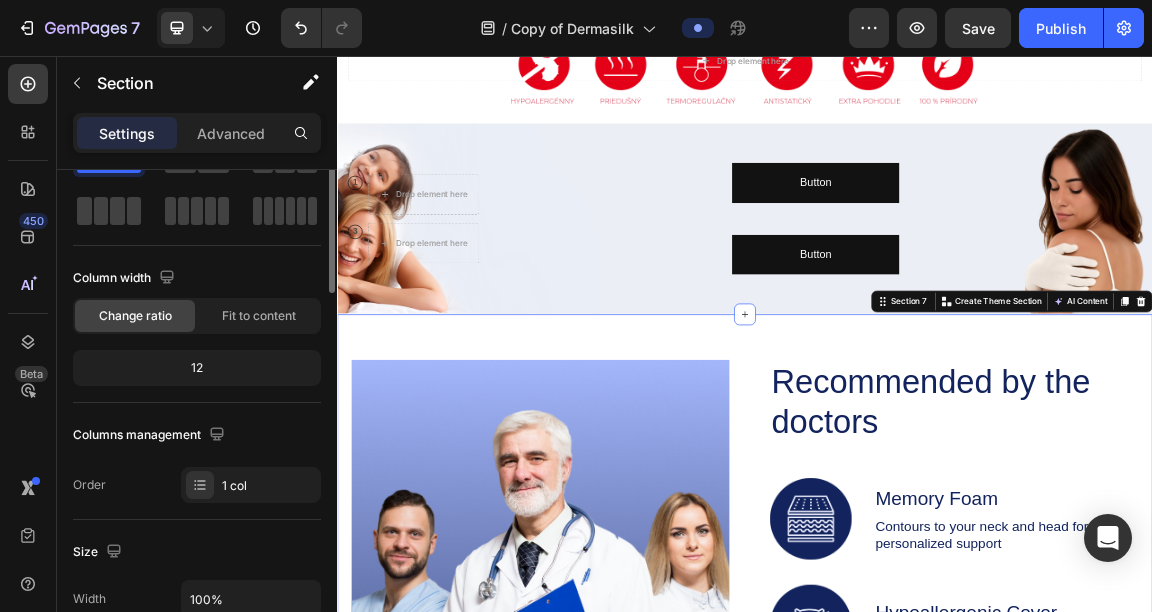 scroll, scrollTop: 0, scrollLeft: 0, axis: both 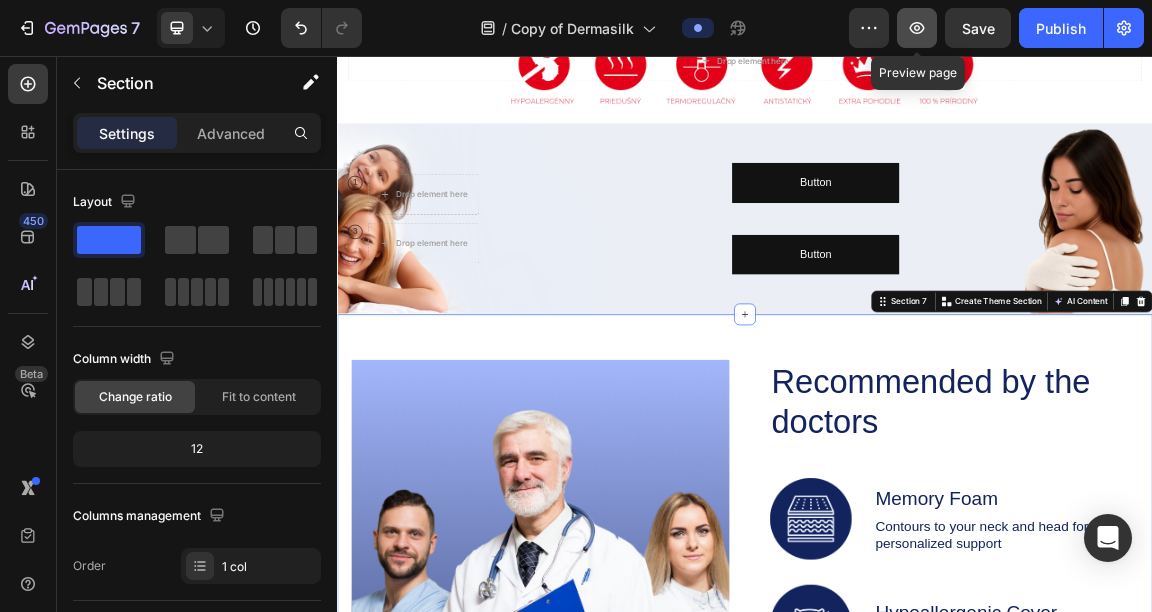 click 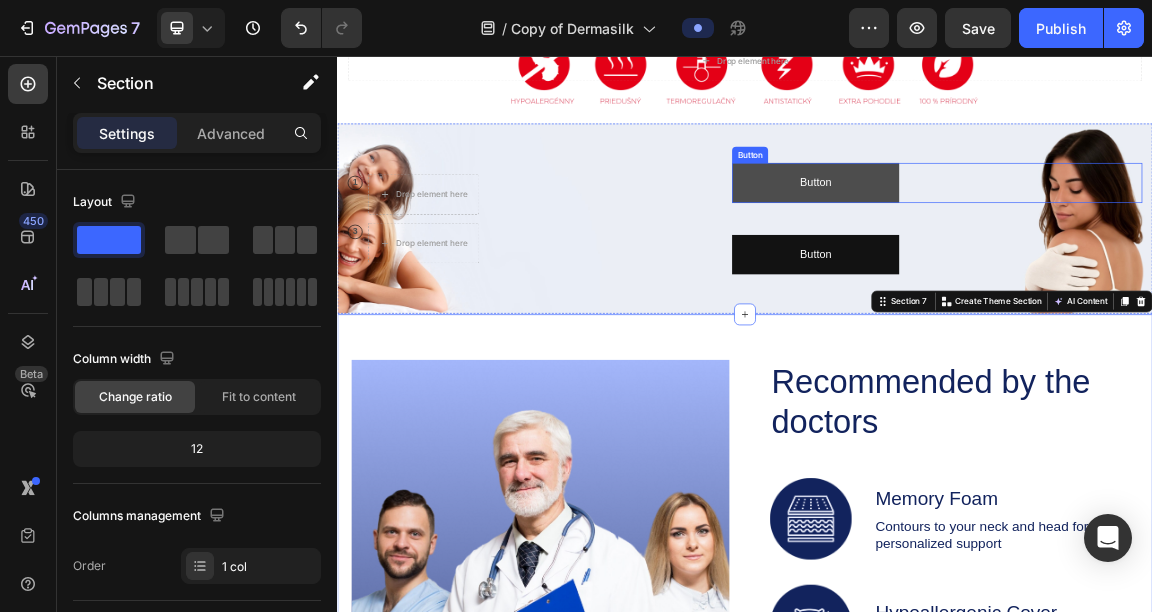 click on "Button" at bounding box center (1041, 242) 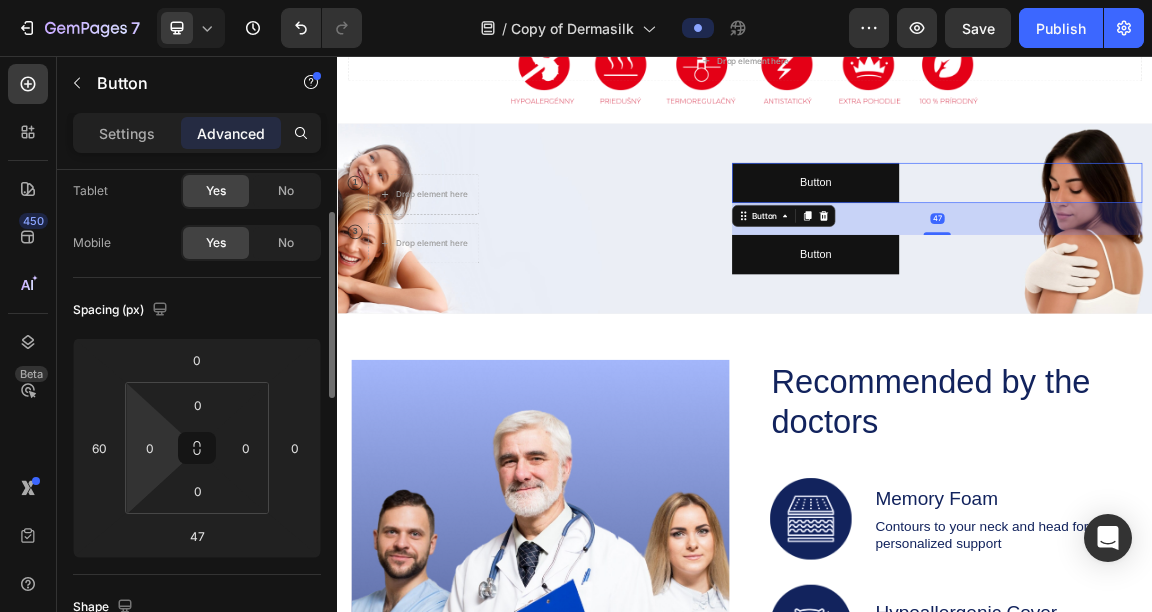 scroll, scrollTop: 110, scrollLeft: 0, axis: vertical 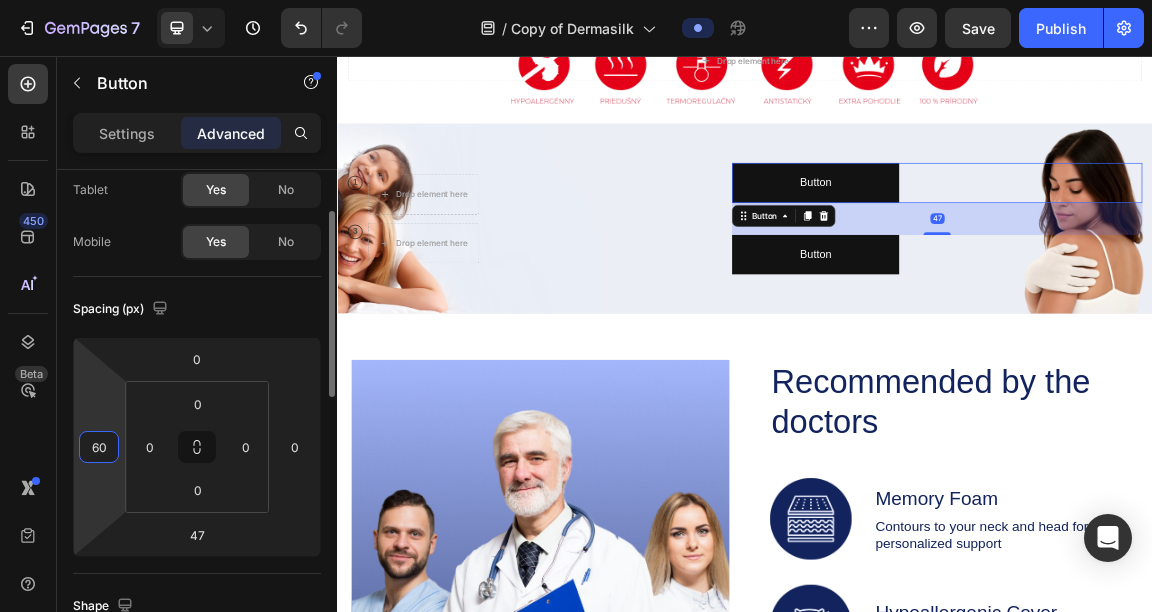 click on "60" at bounding box center (99, 447) 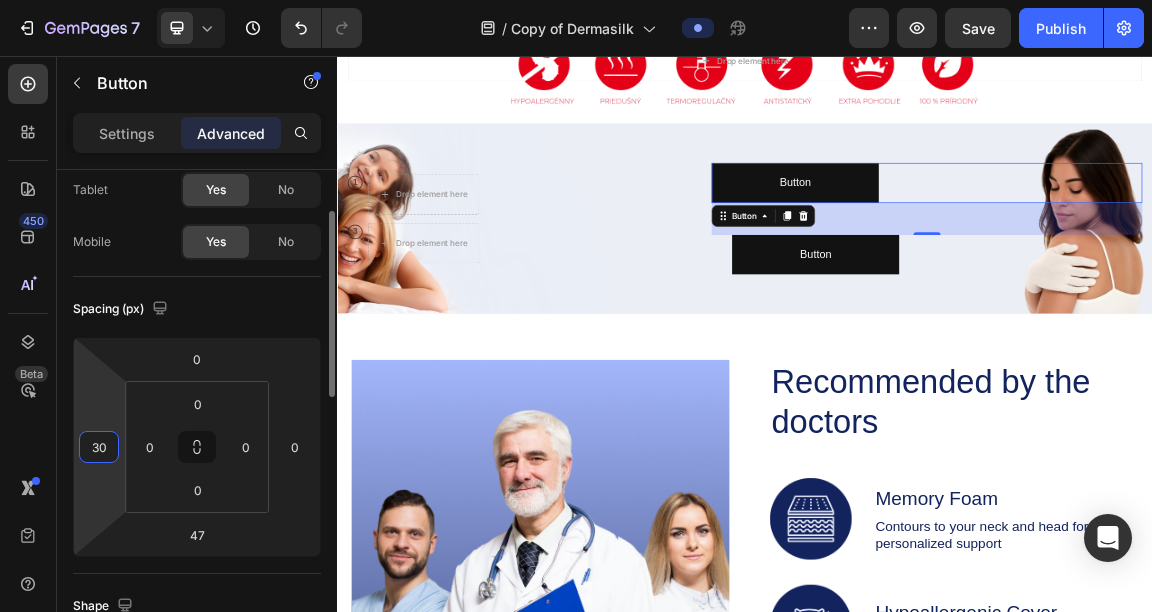 type on "3" 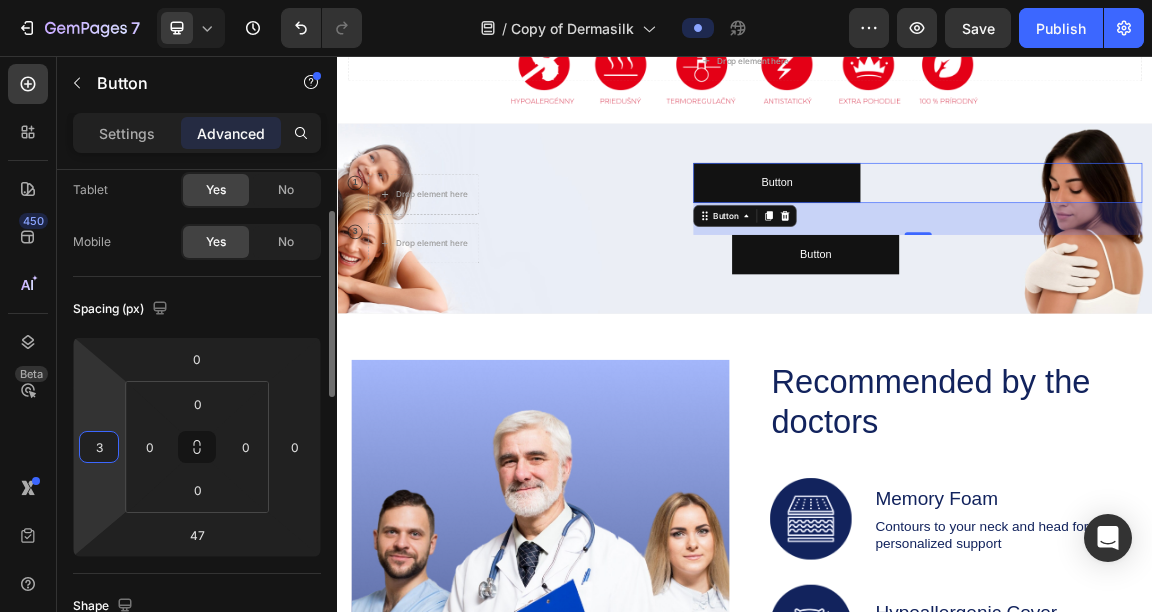 type 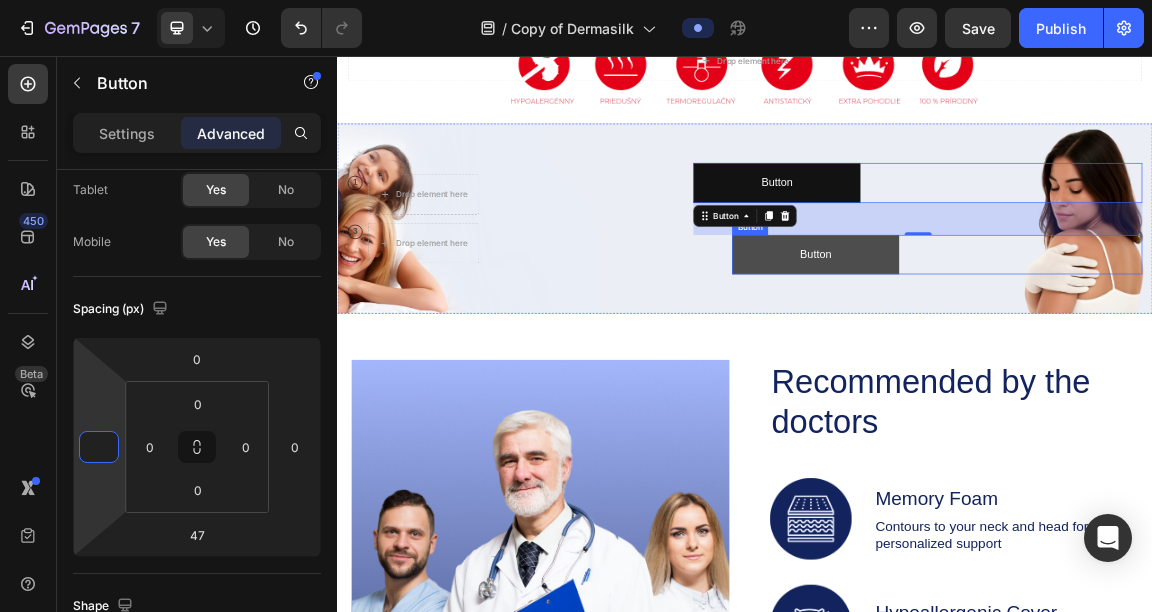 click on "Button" at bounding box center [1041, 348] 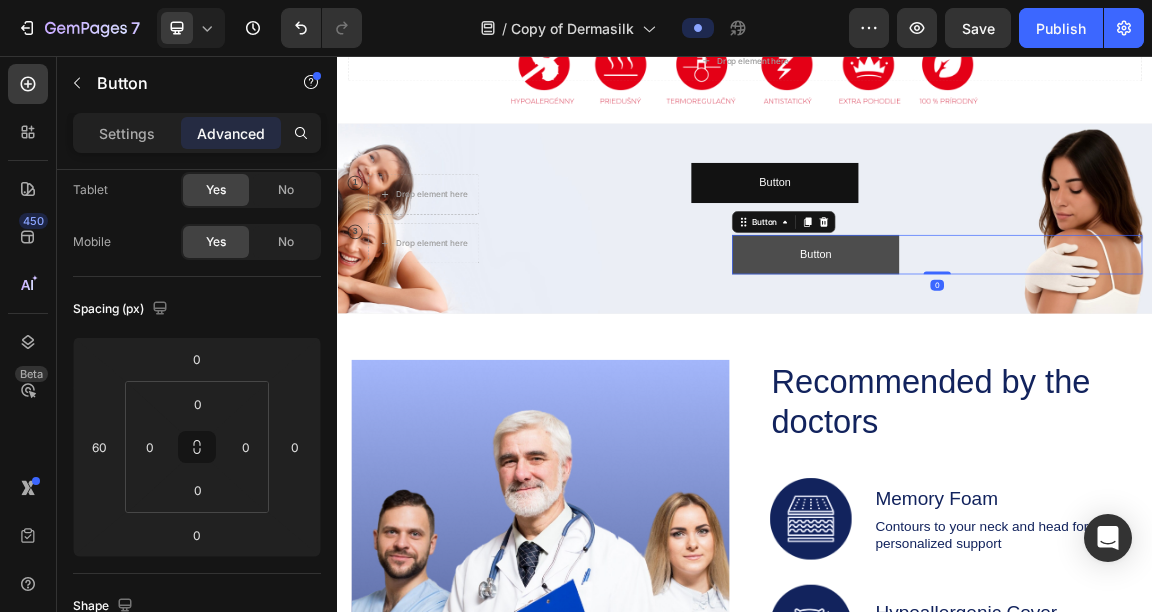 scroll, scrollTop: 110, scrollLeft: 0, axis: vertical 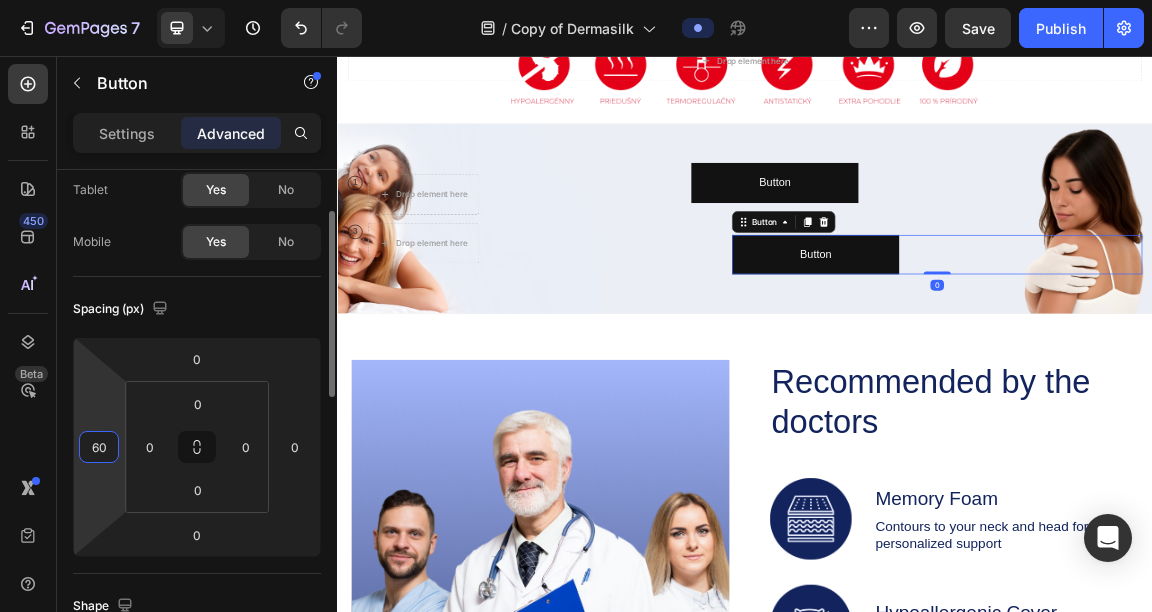 click on "60" at bounding box center (99, 447) 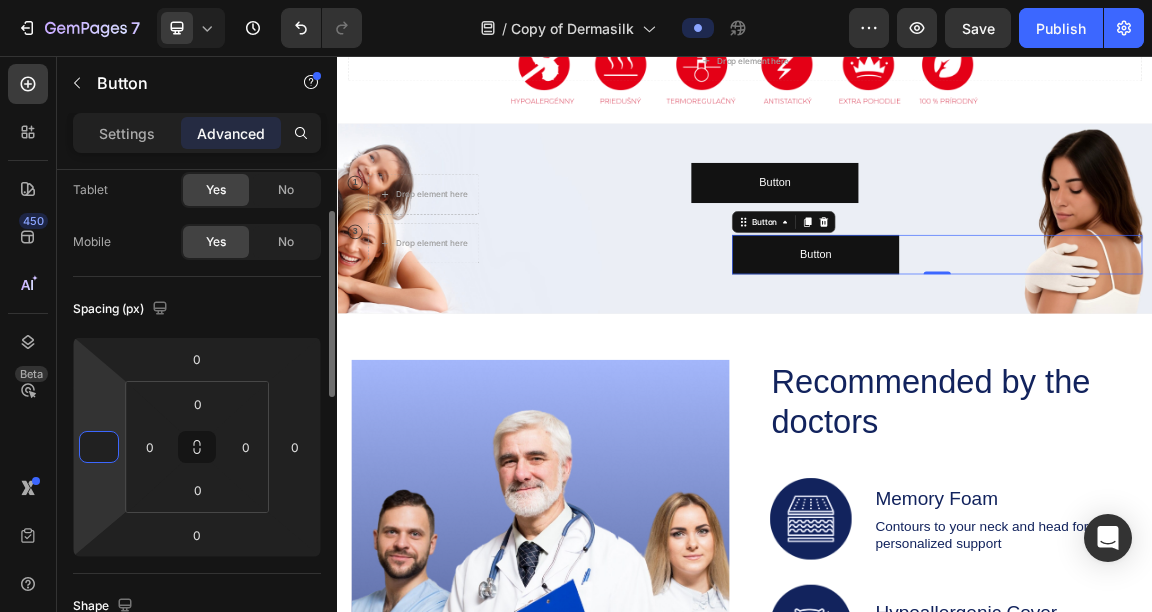 type on "0" 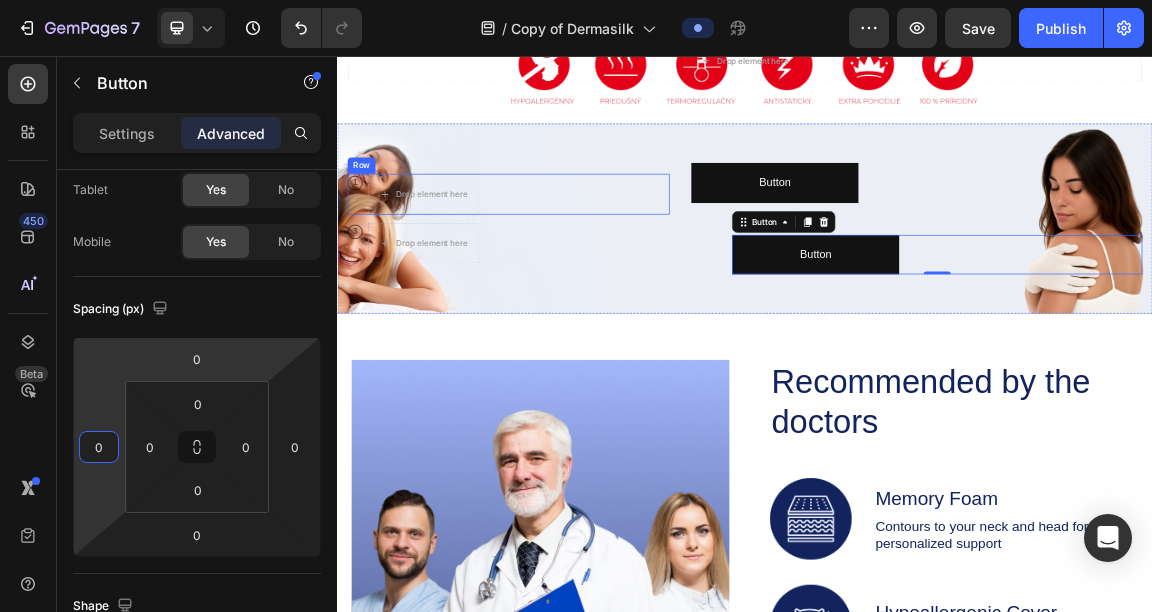 click on "1 Text Block Row
Drop element here Row 3 Text Block Row
Drop element here Row" at bounding box center [589, 295] 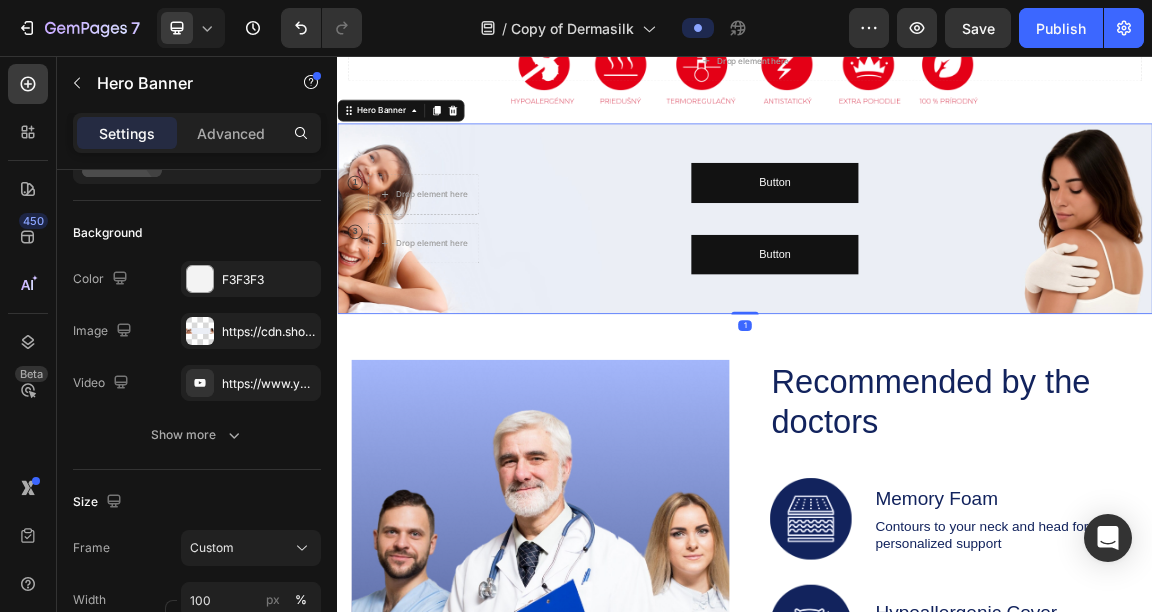 scroll, scrollTop: 0, scrollLeft: 0, axis: both 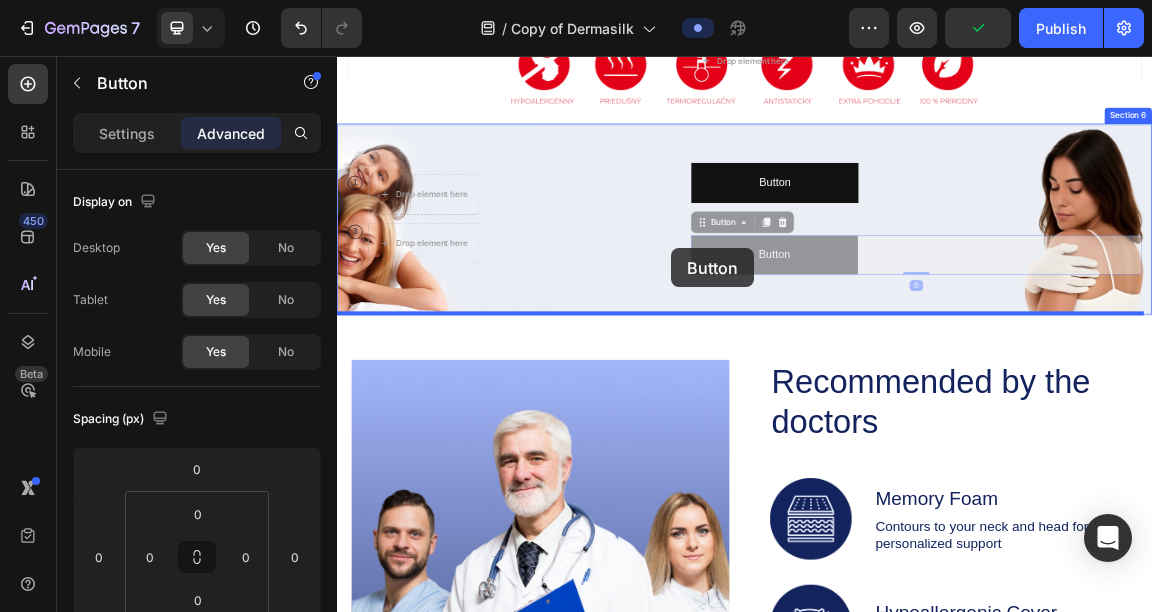 drag, startPoint x: 897, startPoint y: 346, endPoint x: 829, endPoint y: 339, distance: 68.359344 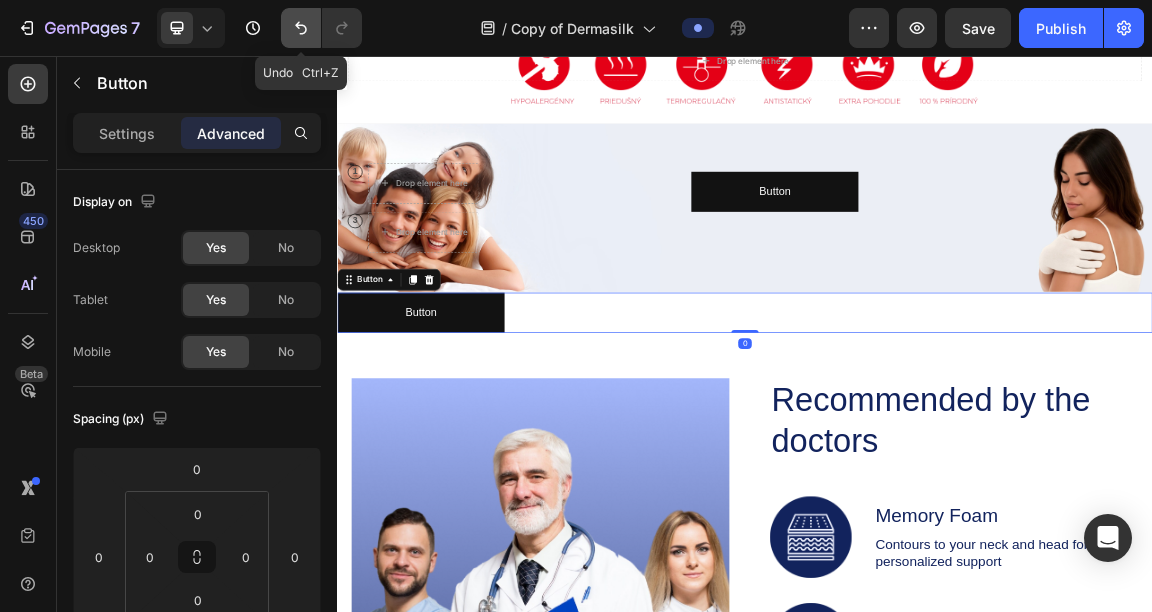 click 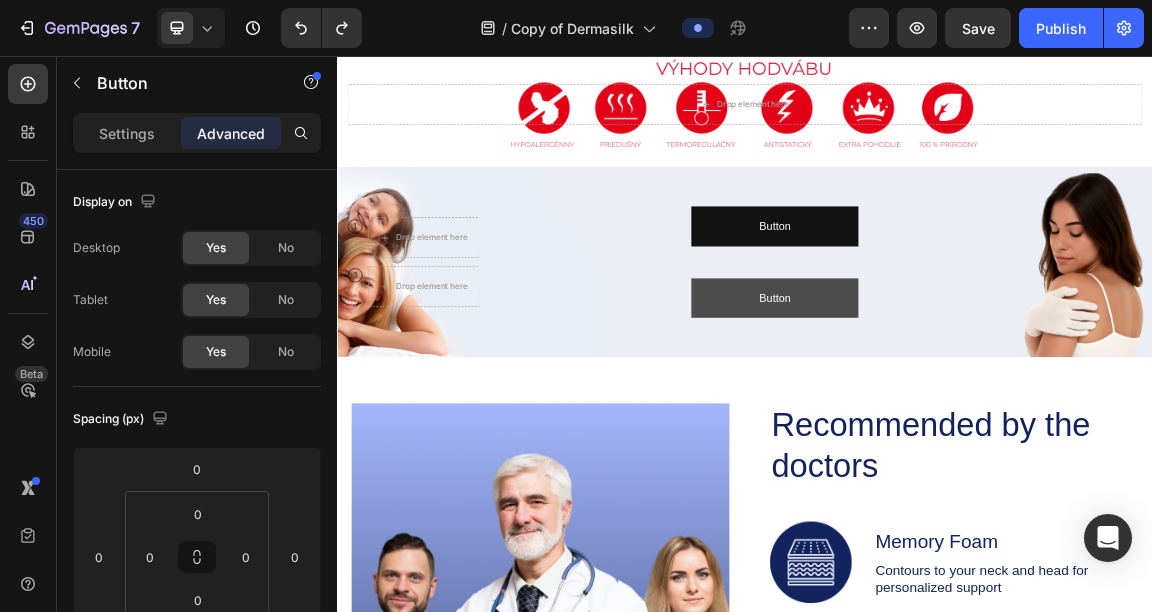 scroll, scrollTop: 1641, scrollLeft: 0, axis: vertical 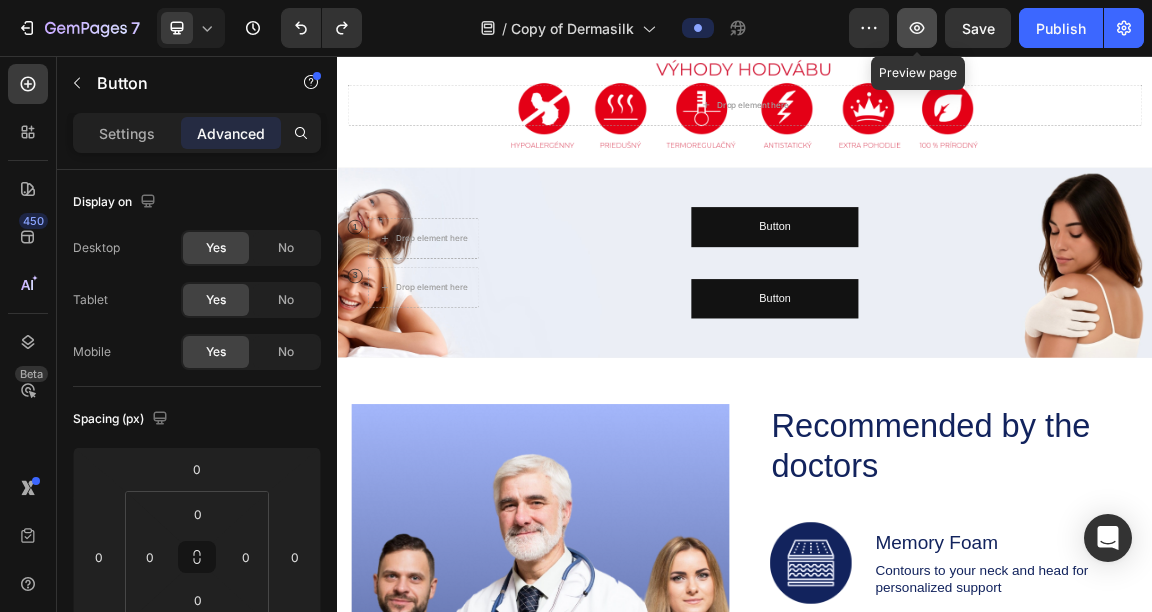 click 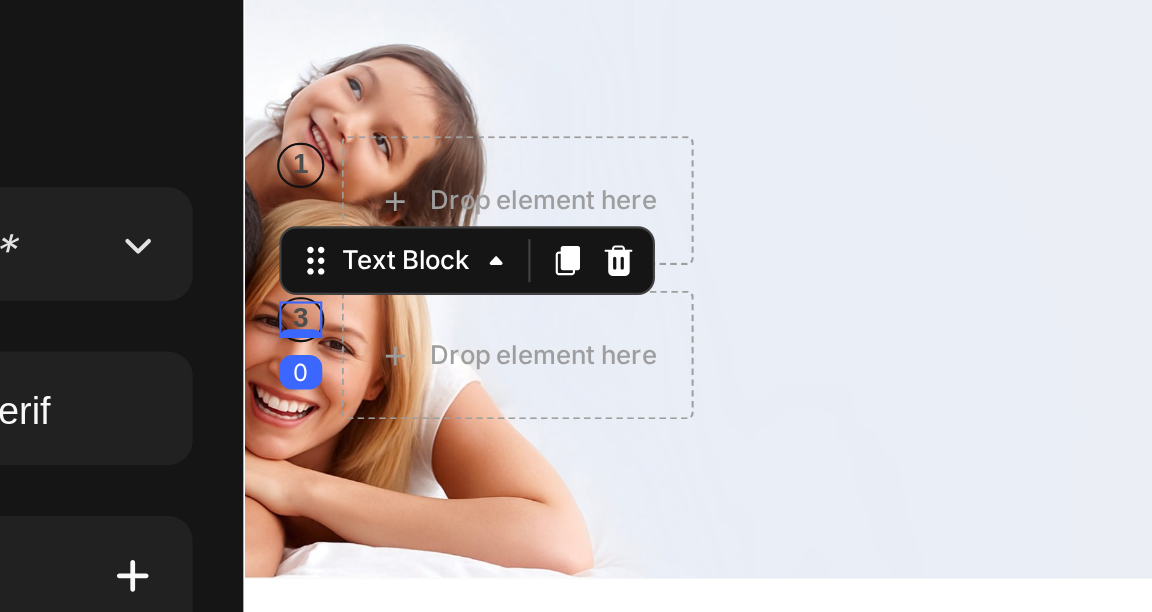 click on "3" at bounding box center [269, -52] 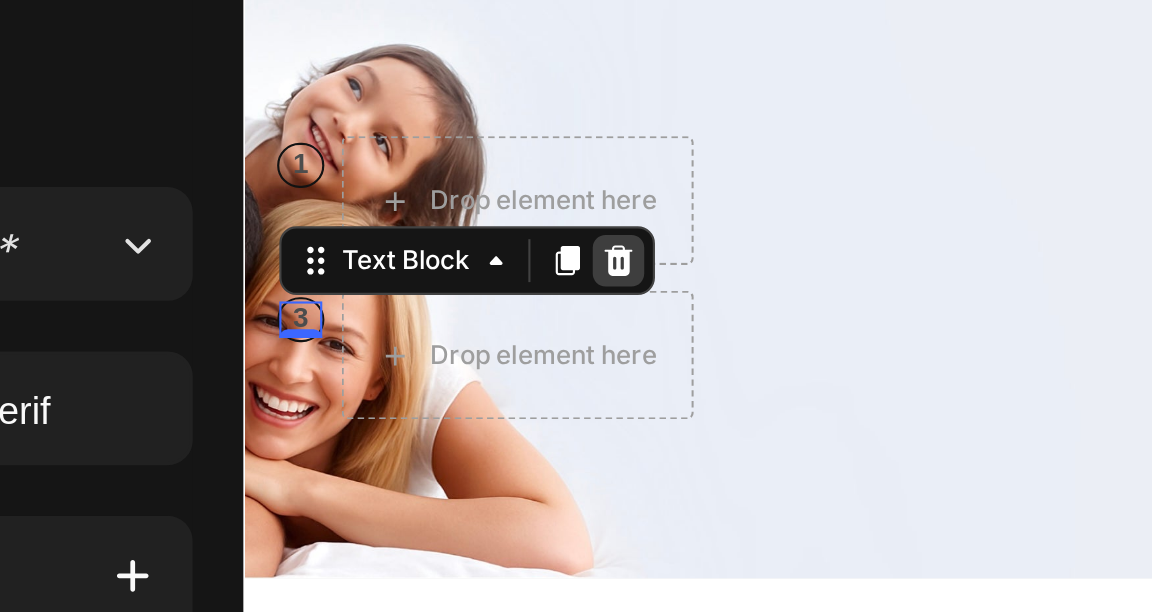 click at bounding box center (417, -79) 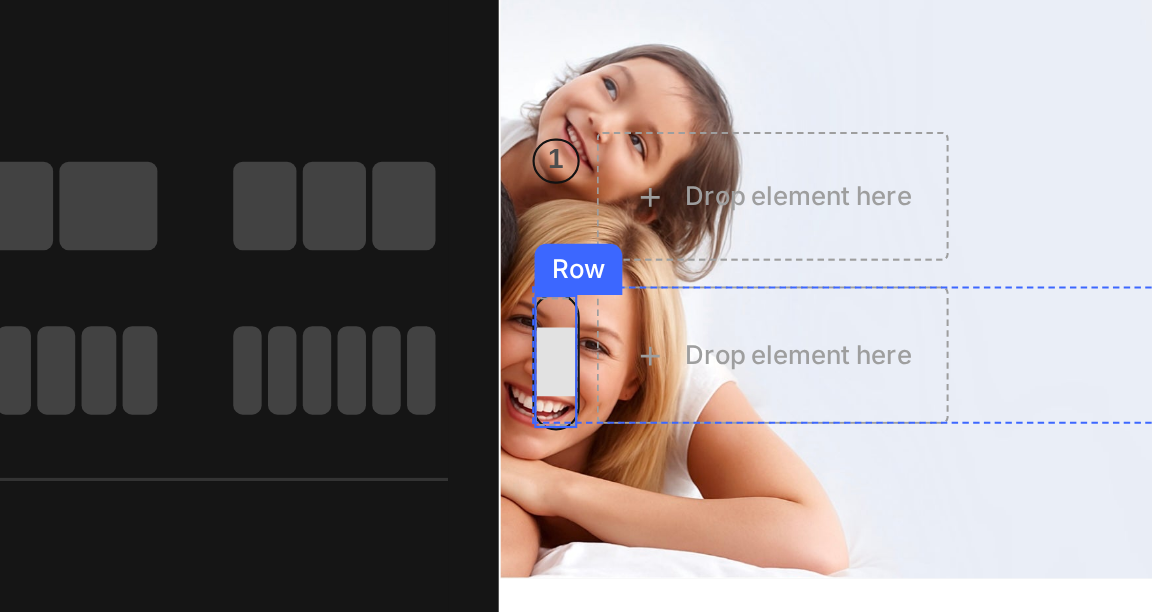 click at bounding box center [524, -32] 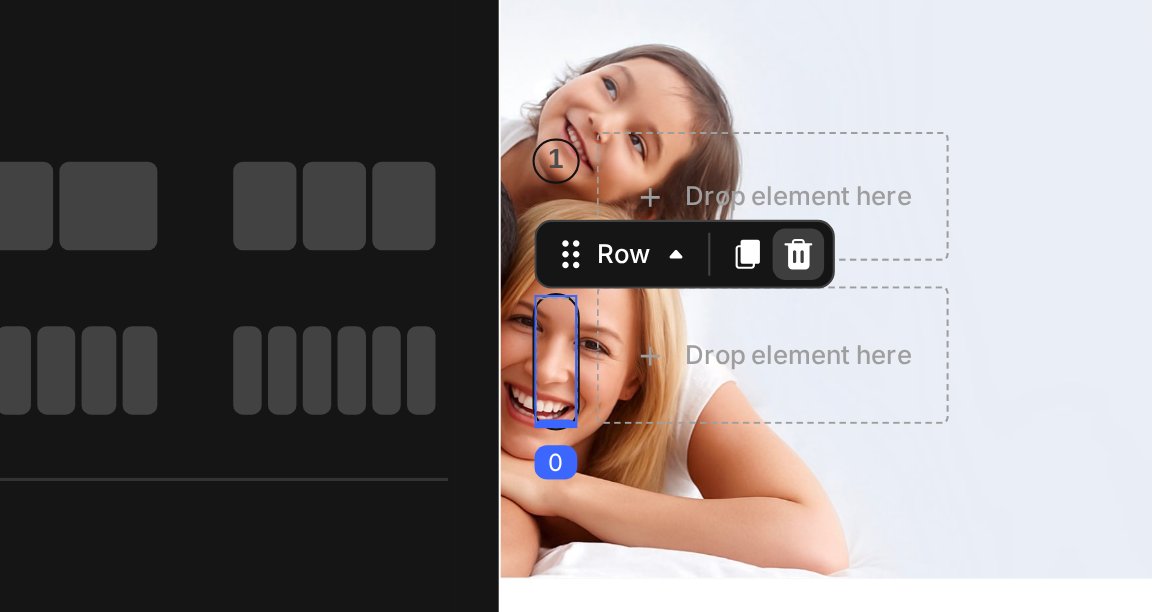 click 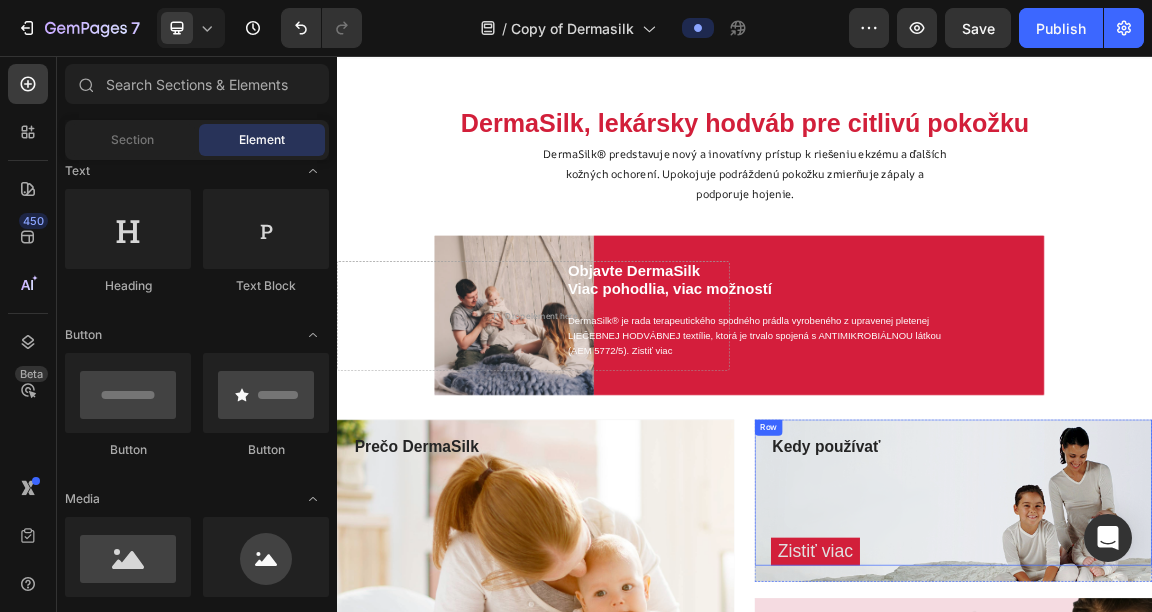 scroll, scrollTop: 0, scrollLeft: 0, axis: both 